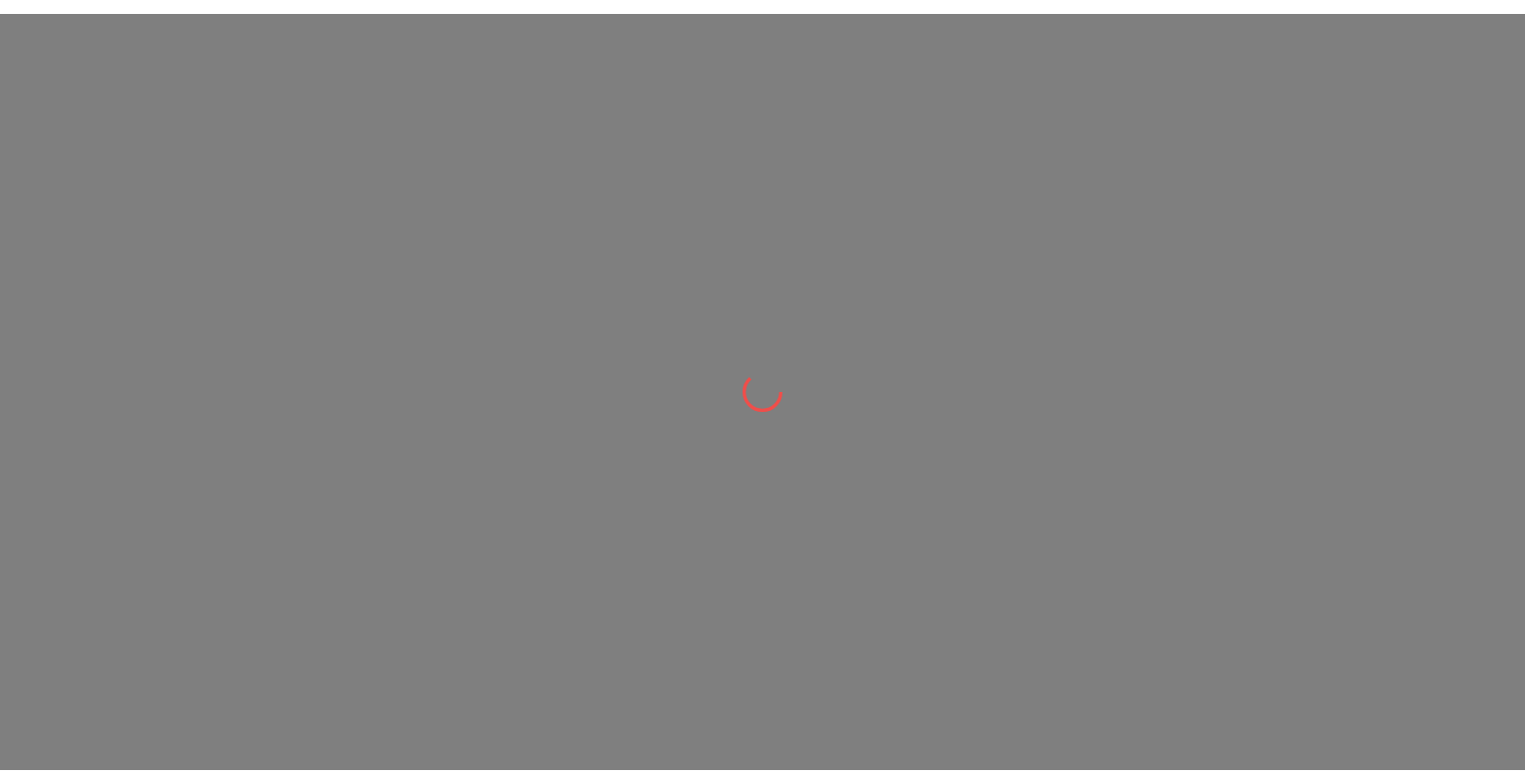 scroll, scrollTop: 0, scrollLeft: 0, axis: both 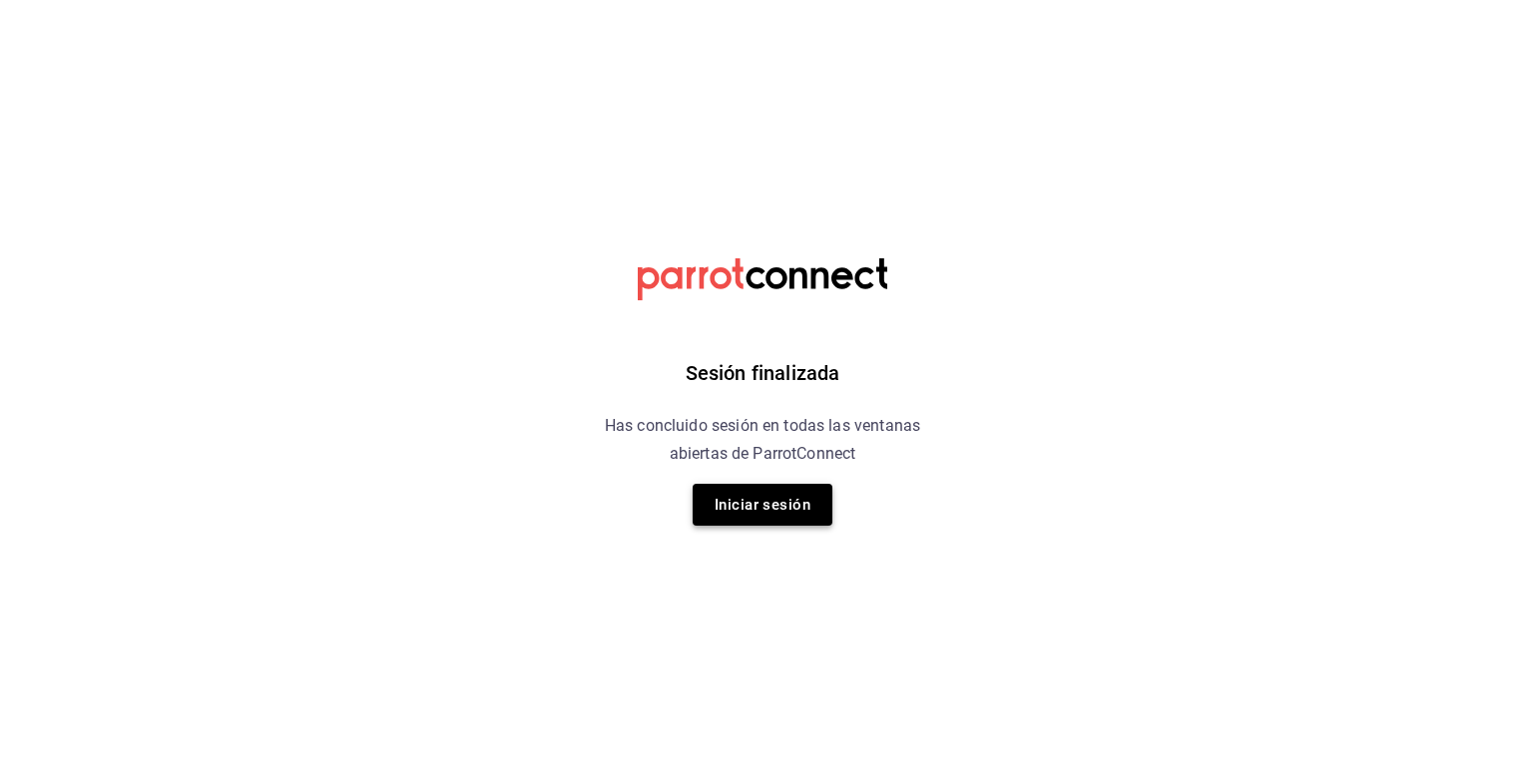 click on "Iniciar sesión" at bounding box center (762, 505) 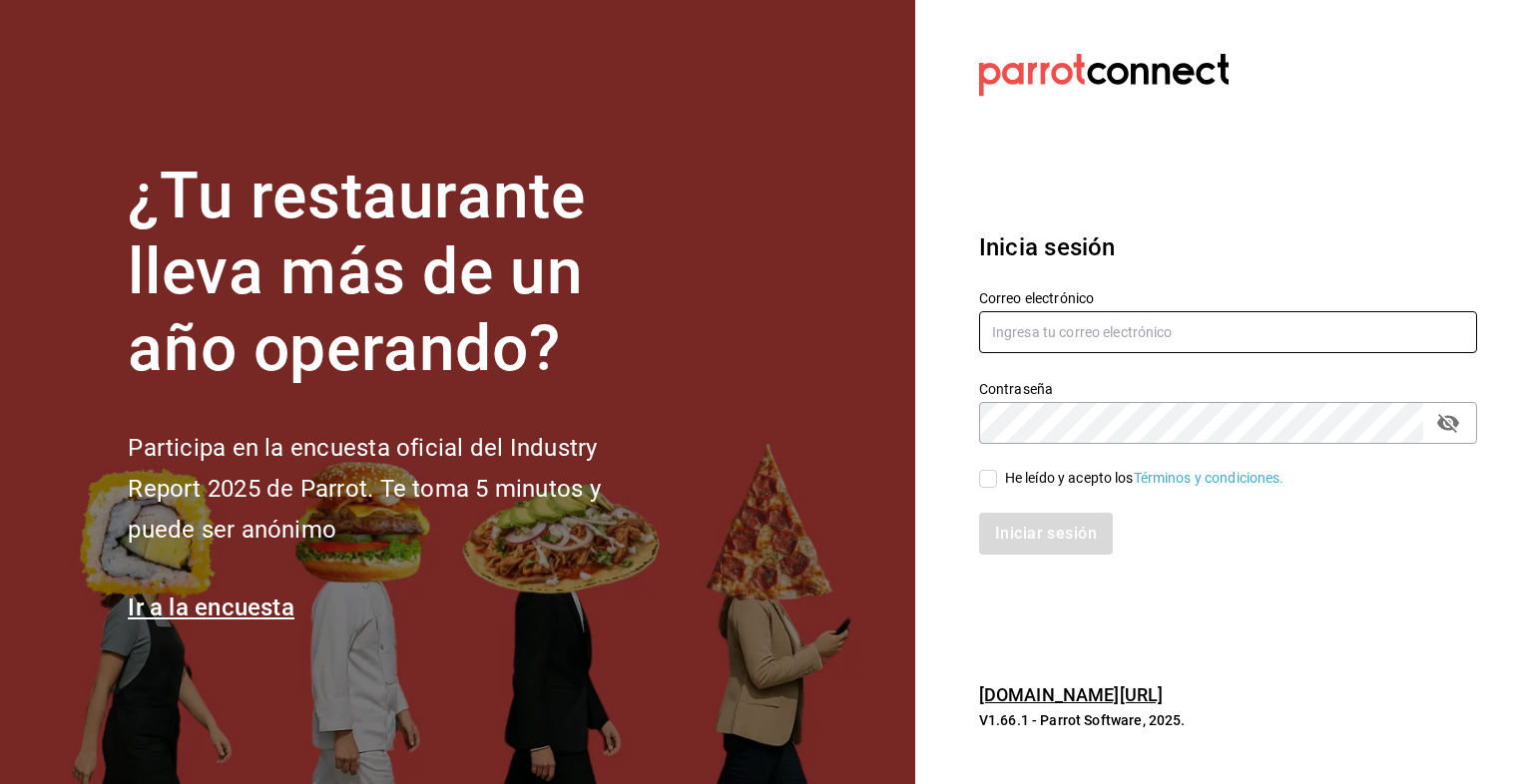 type on "zepedak634@gmail.com" 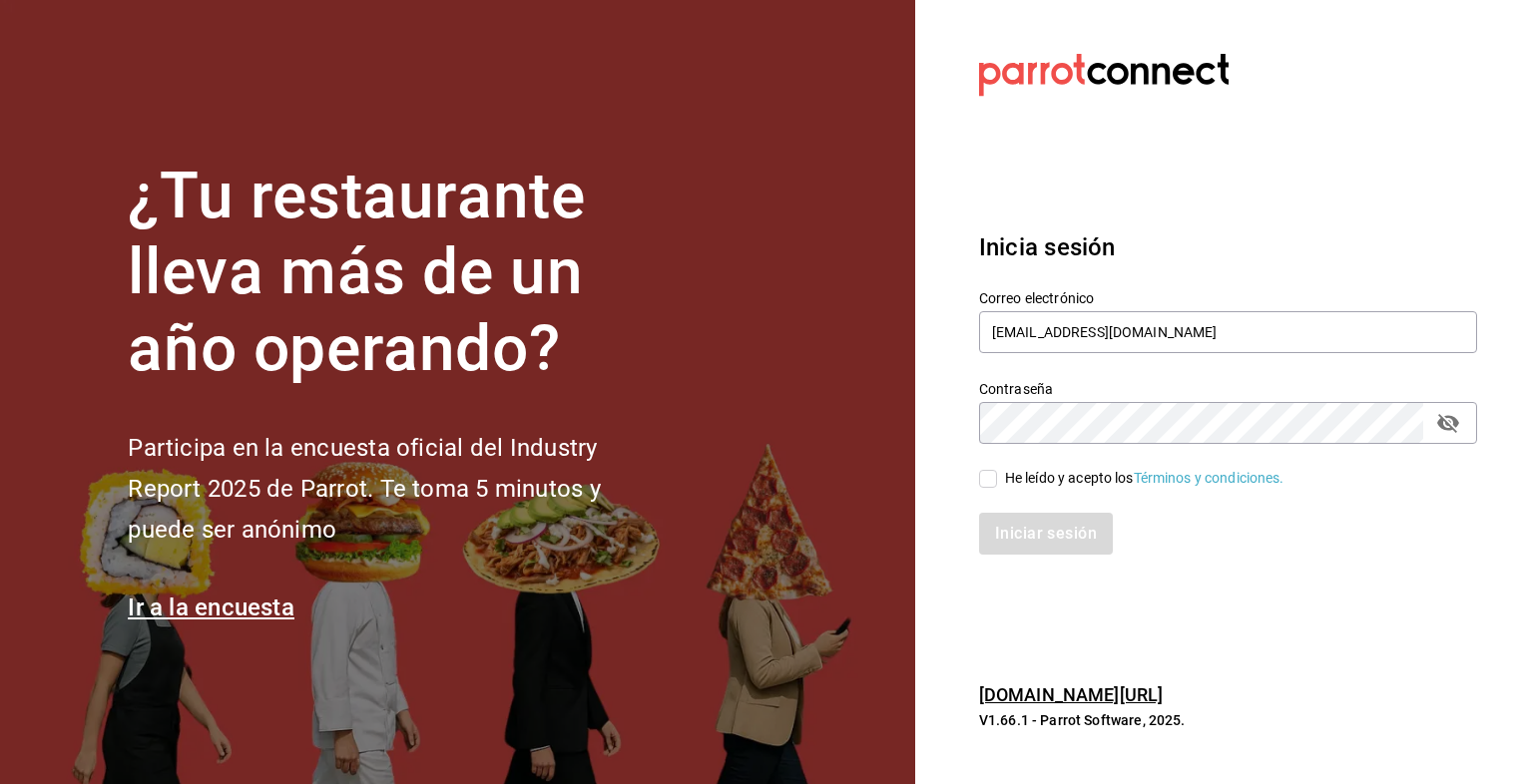 click on "He leído y acepto los  Términos y condiciones." at bounding box center (988, 479) 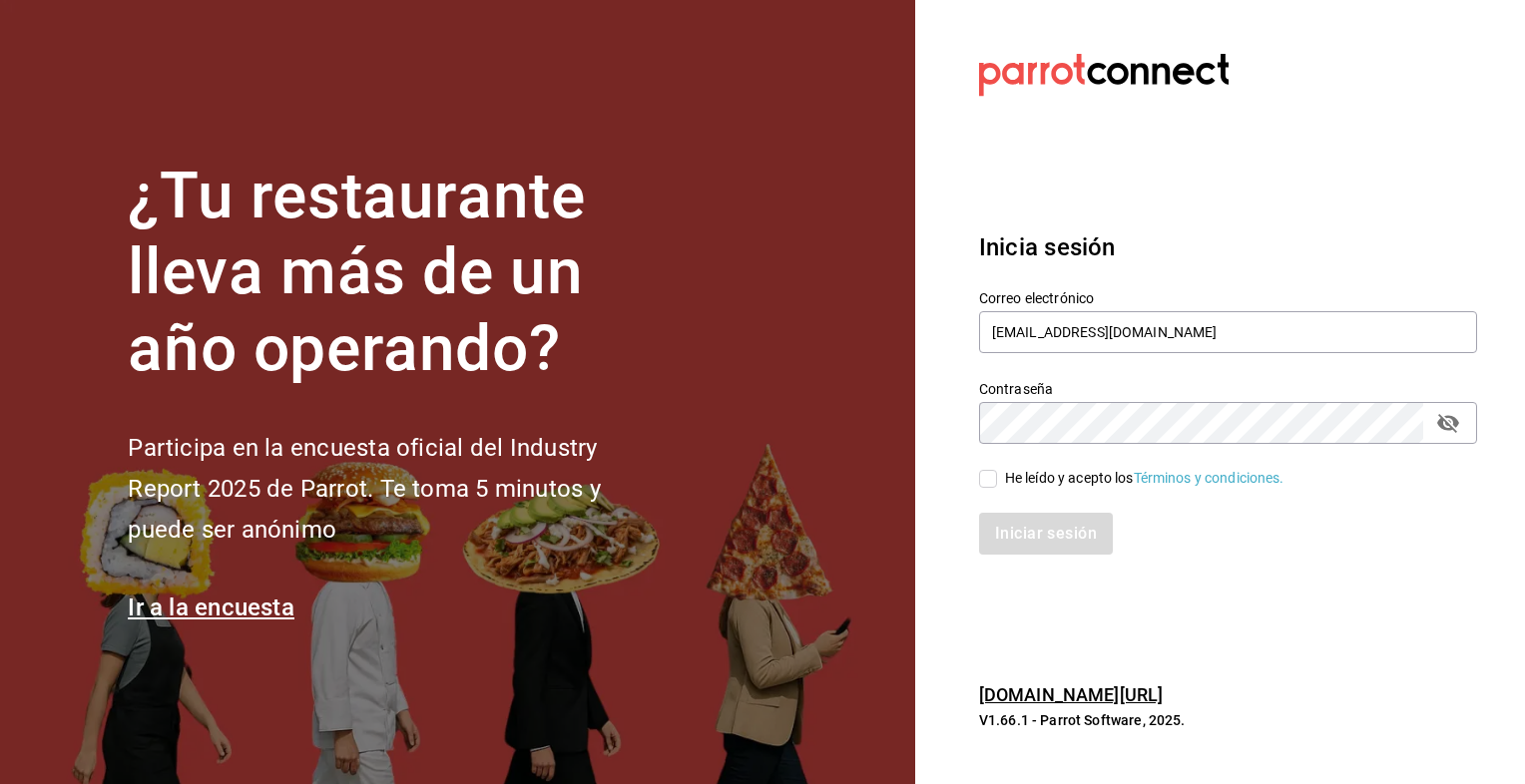 checkbox on "true" 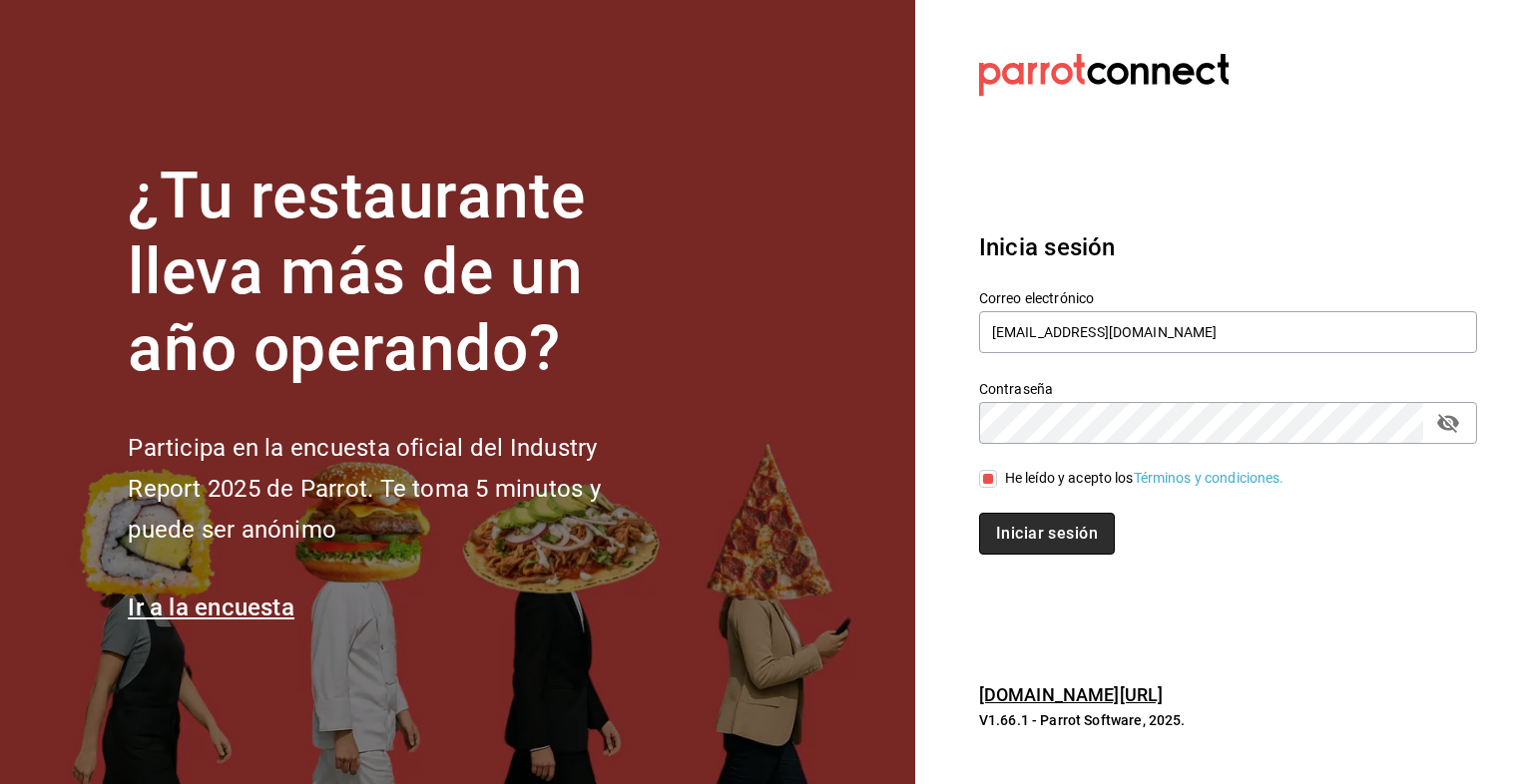 click on "Iniciar sesión" at bounding box center (1047, 534) 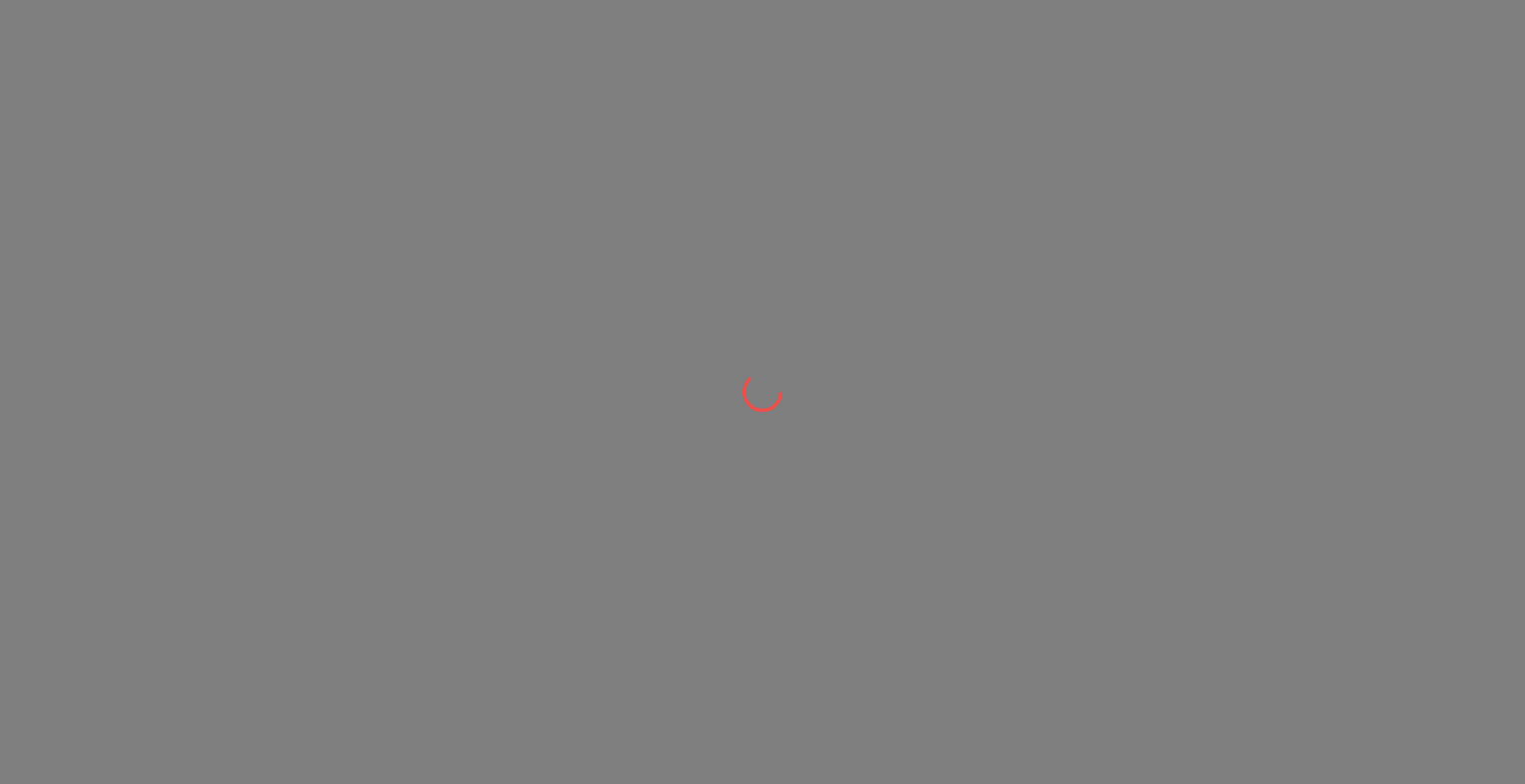 scroll, scrollTop: 0, scrollLeft: 0, axis: both 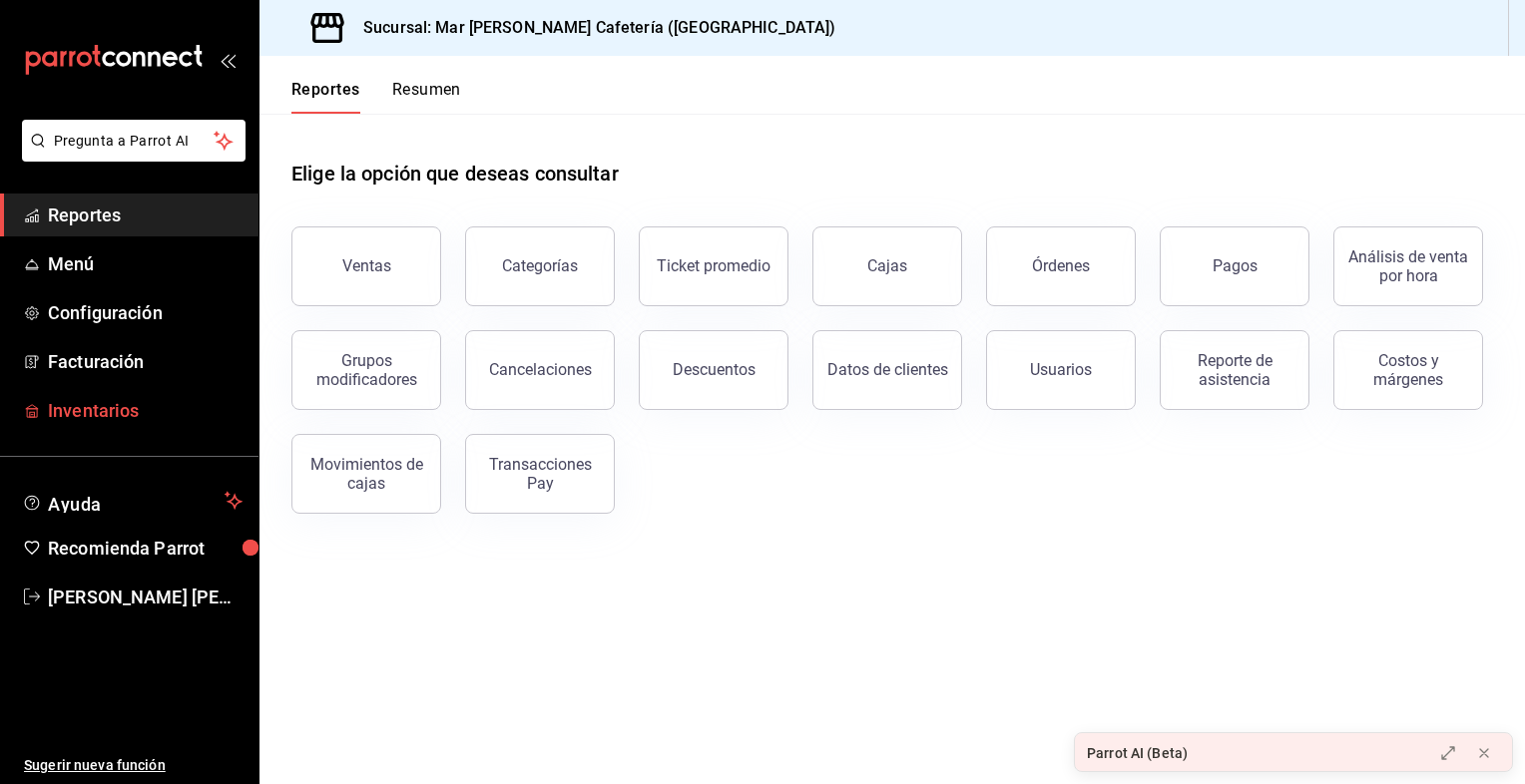 click on "Inventarios" at bounding box center (145, 410) 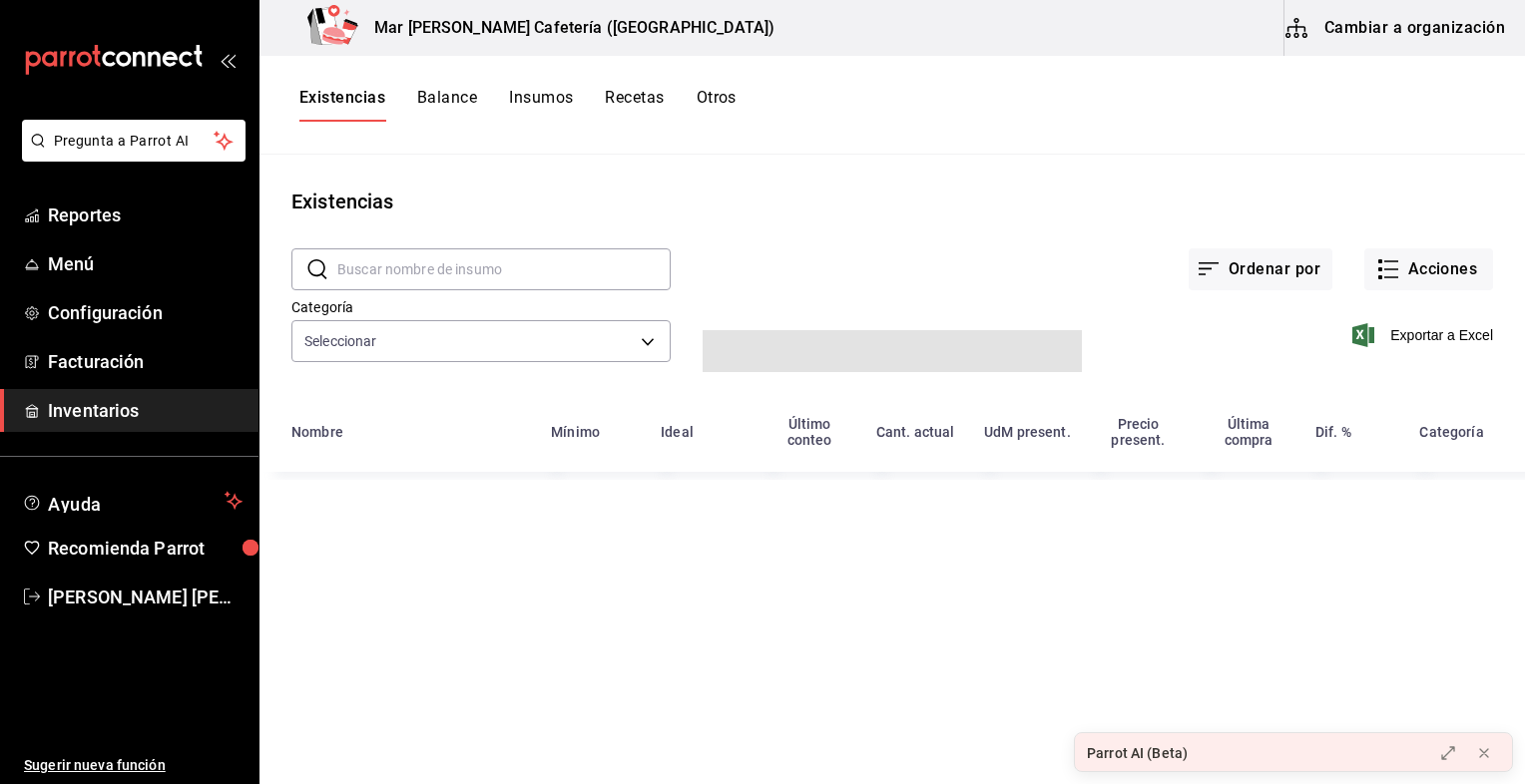 type on "1a2ed6d3-6640-45b5-bd9c-1acaea895889,a761595b-03bb-4ff7-b084-0c4d16ffbbaa,ba079189-0106-47f1-b662-f95181874e46,8cb9c2f6-f3e4-4af5-90ce-a24cd035851a" 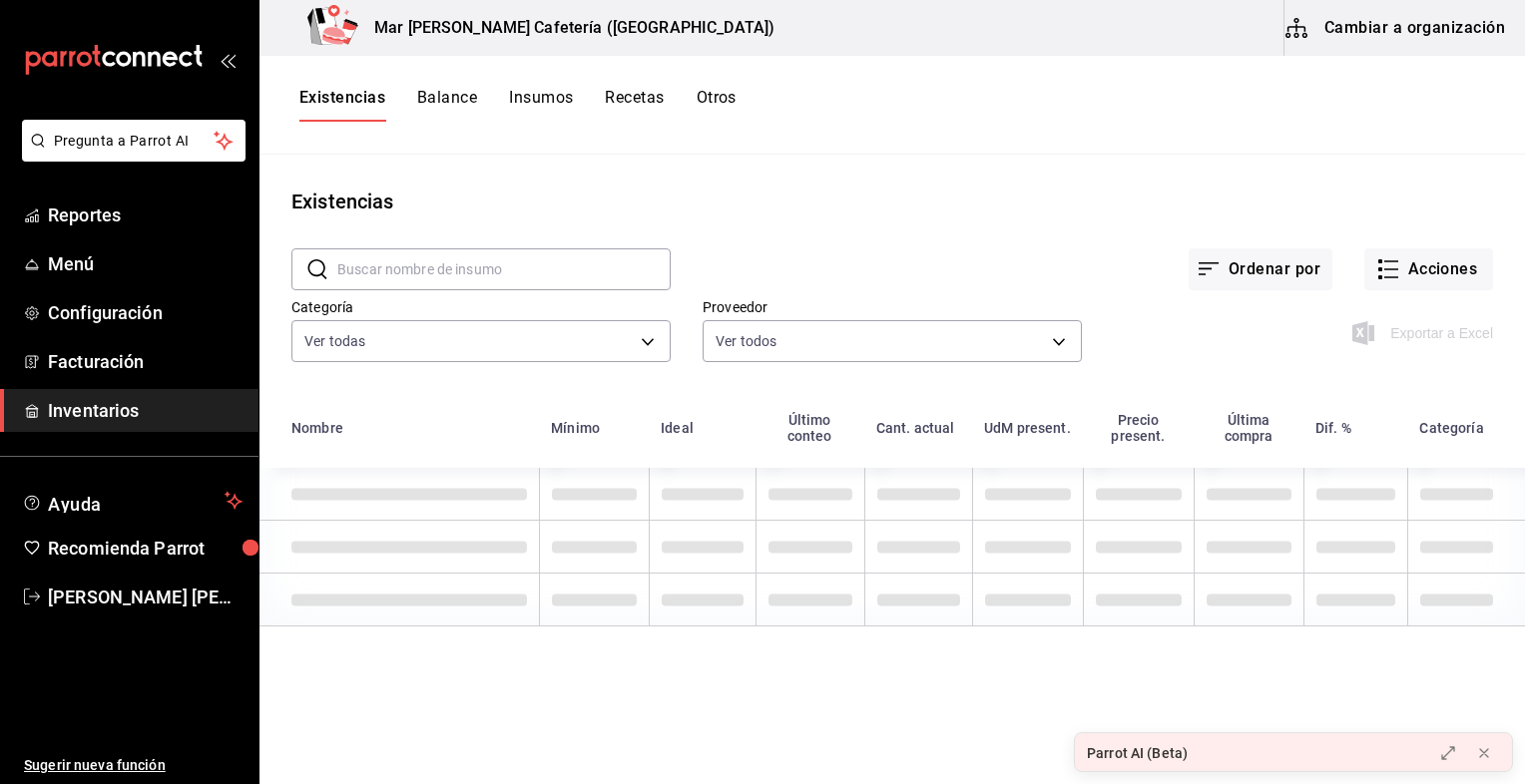 click on "Cambiar a organización" at bounding box center [1396, 28] 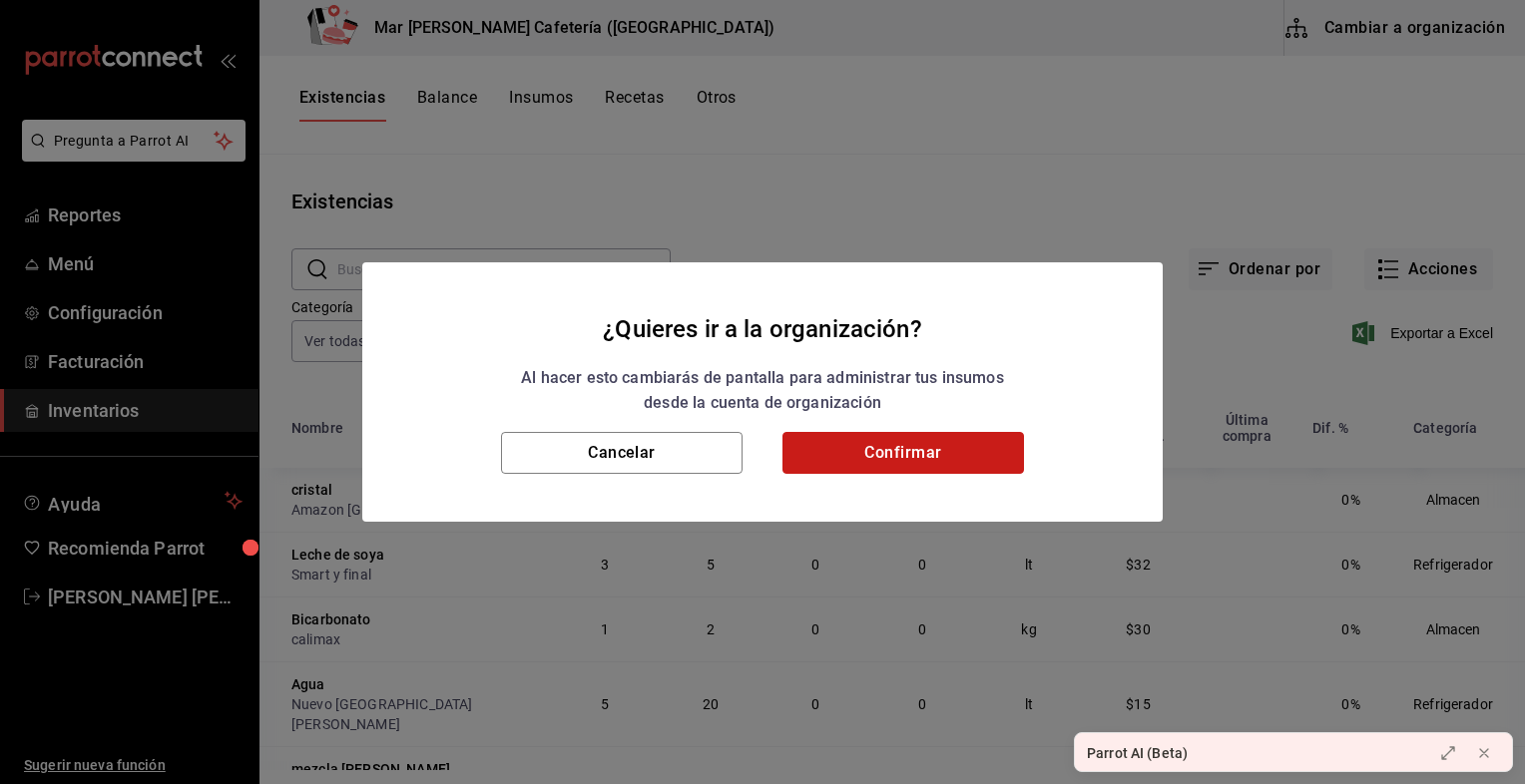 click on "Confirmar" at bounding box center [903, 453] 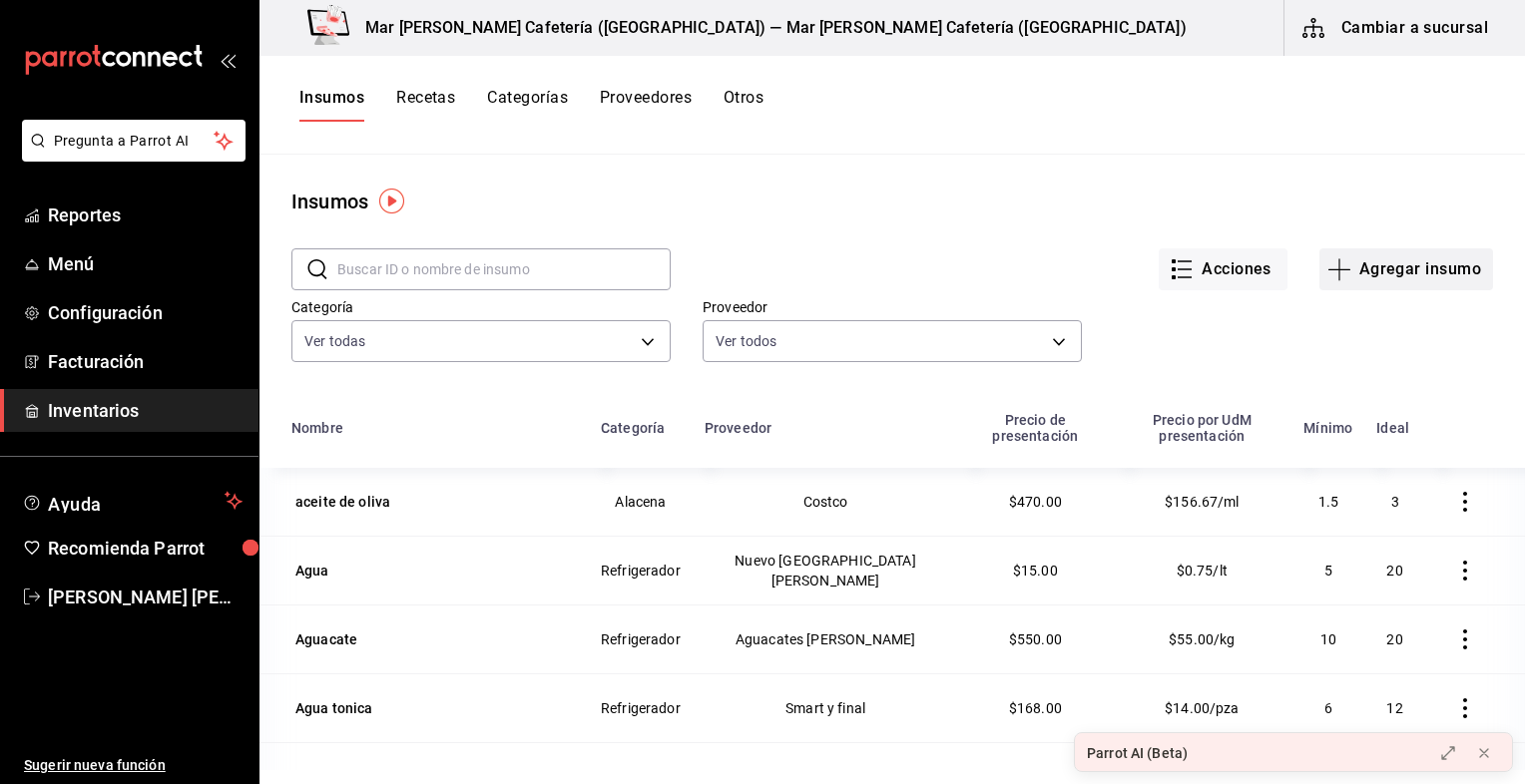 click on "Agregar insumo" at bounding box center [1406, 269] 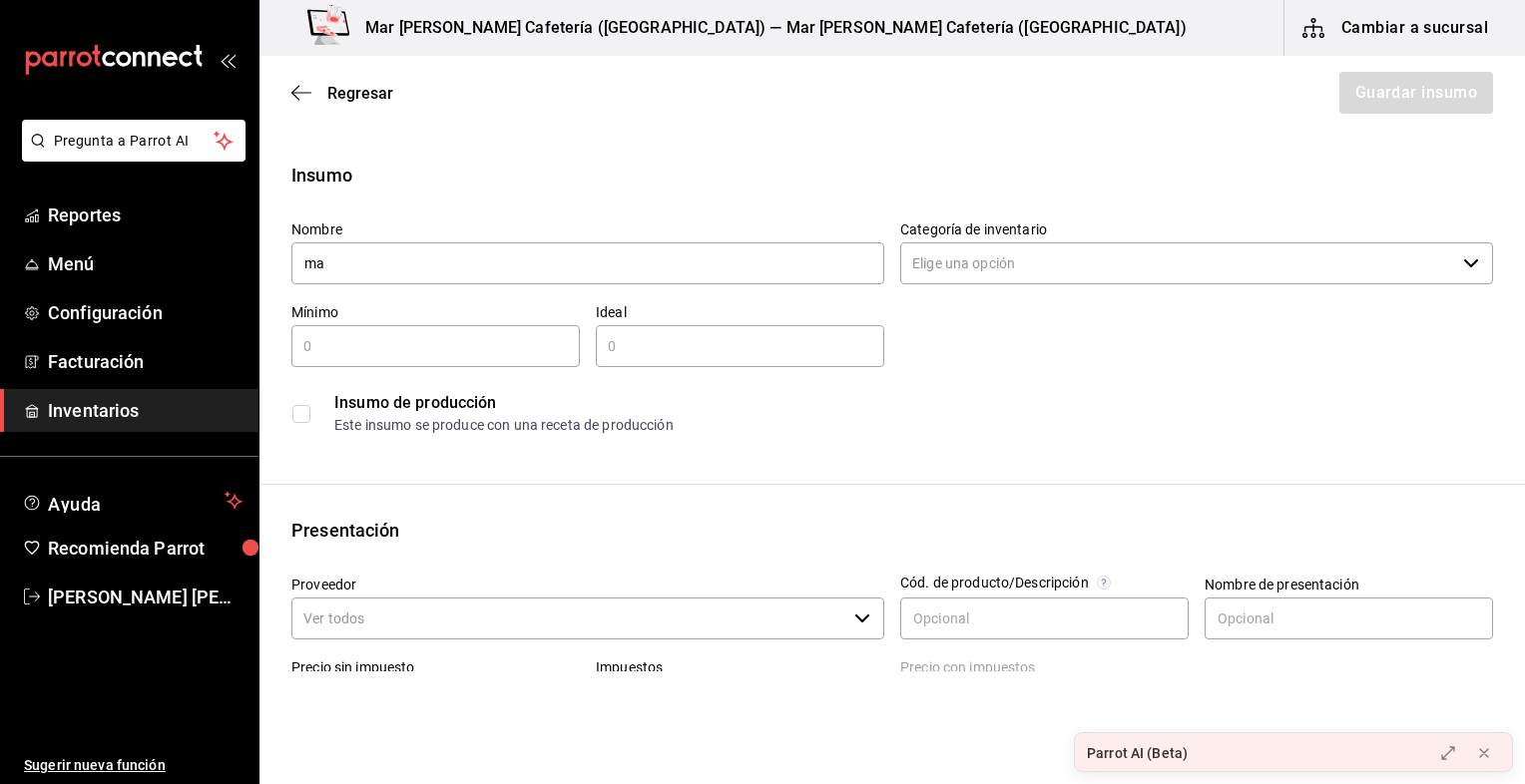type on "m" 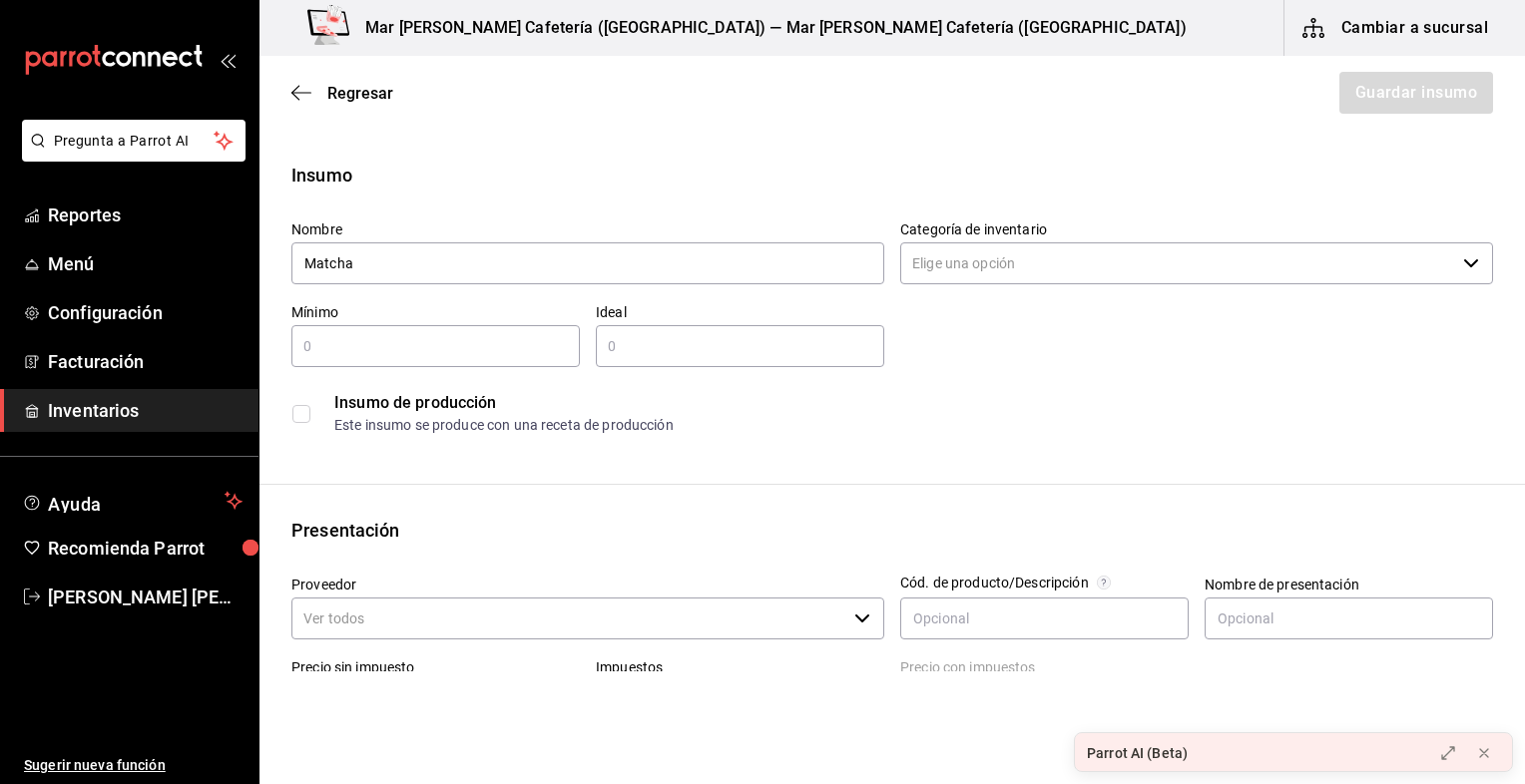 type on "Matcha" 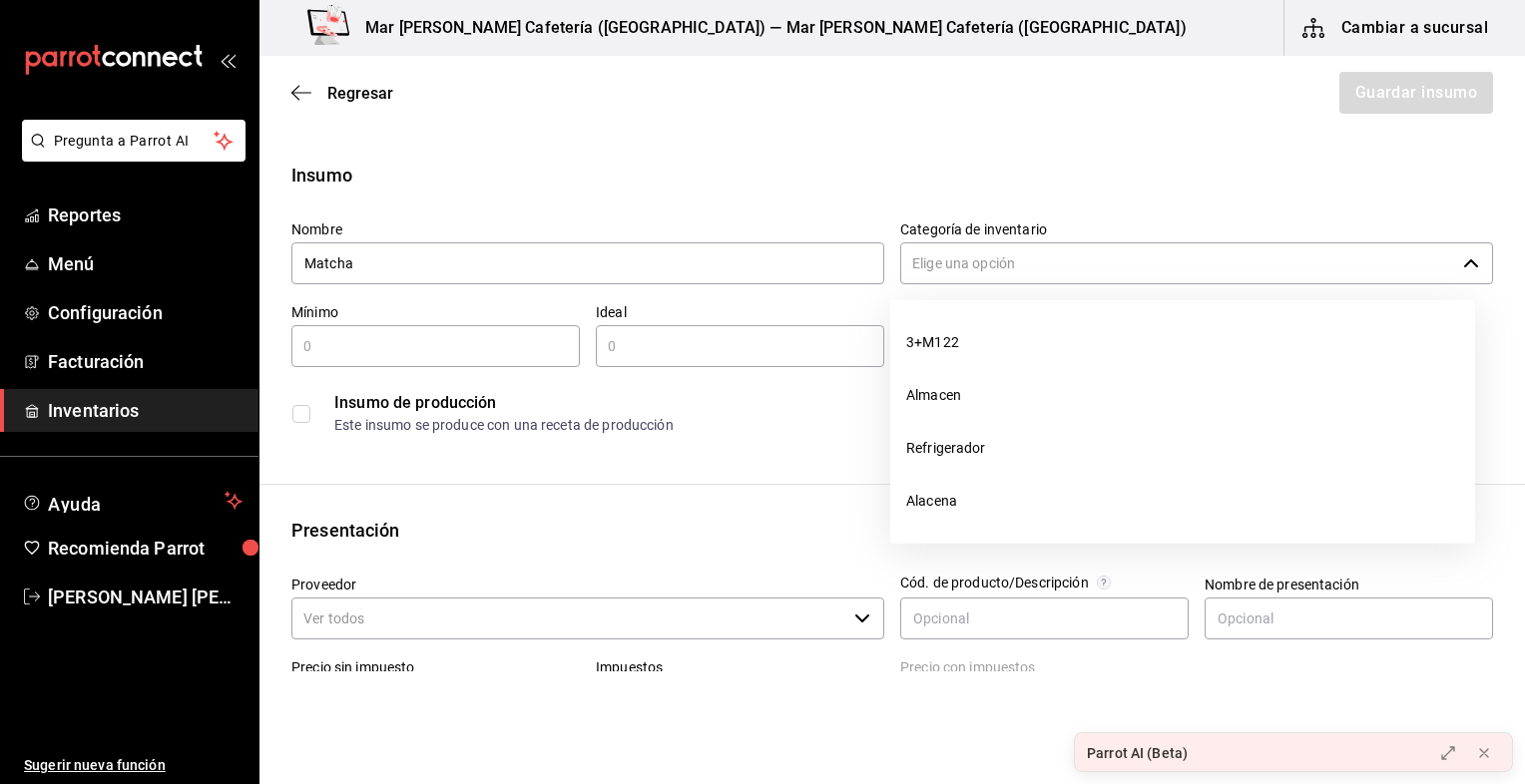 click on "Categoría de inventario" at bounding box center (1178, 263) 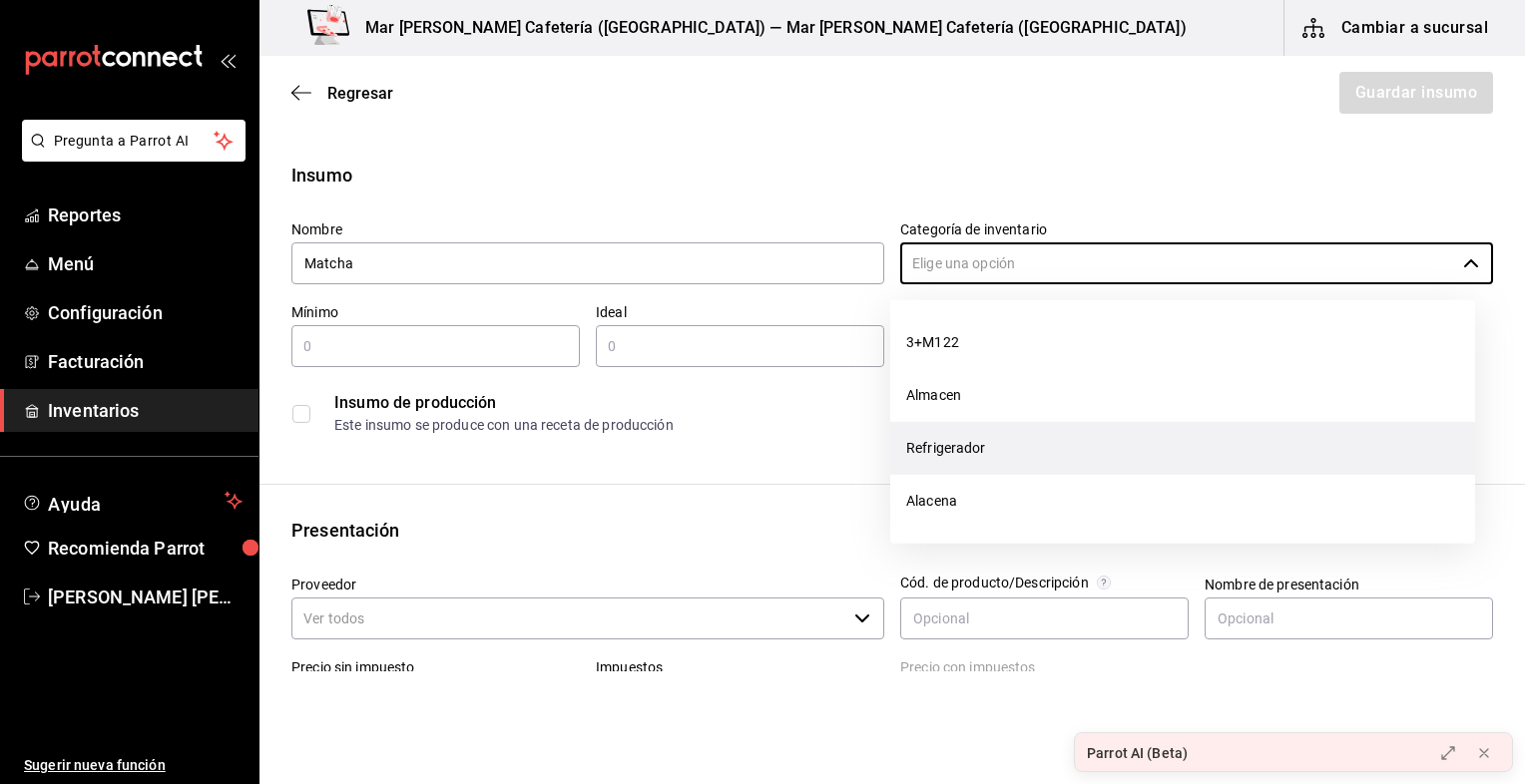 click on "Refrigerador" at bounding box center (1183, 448) 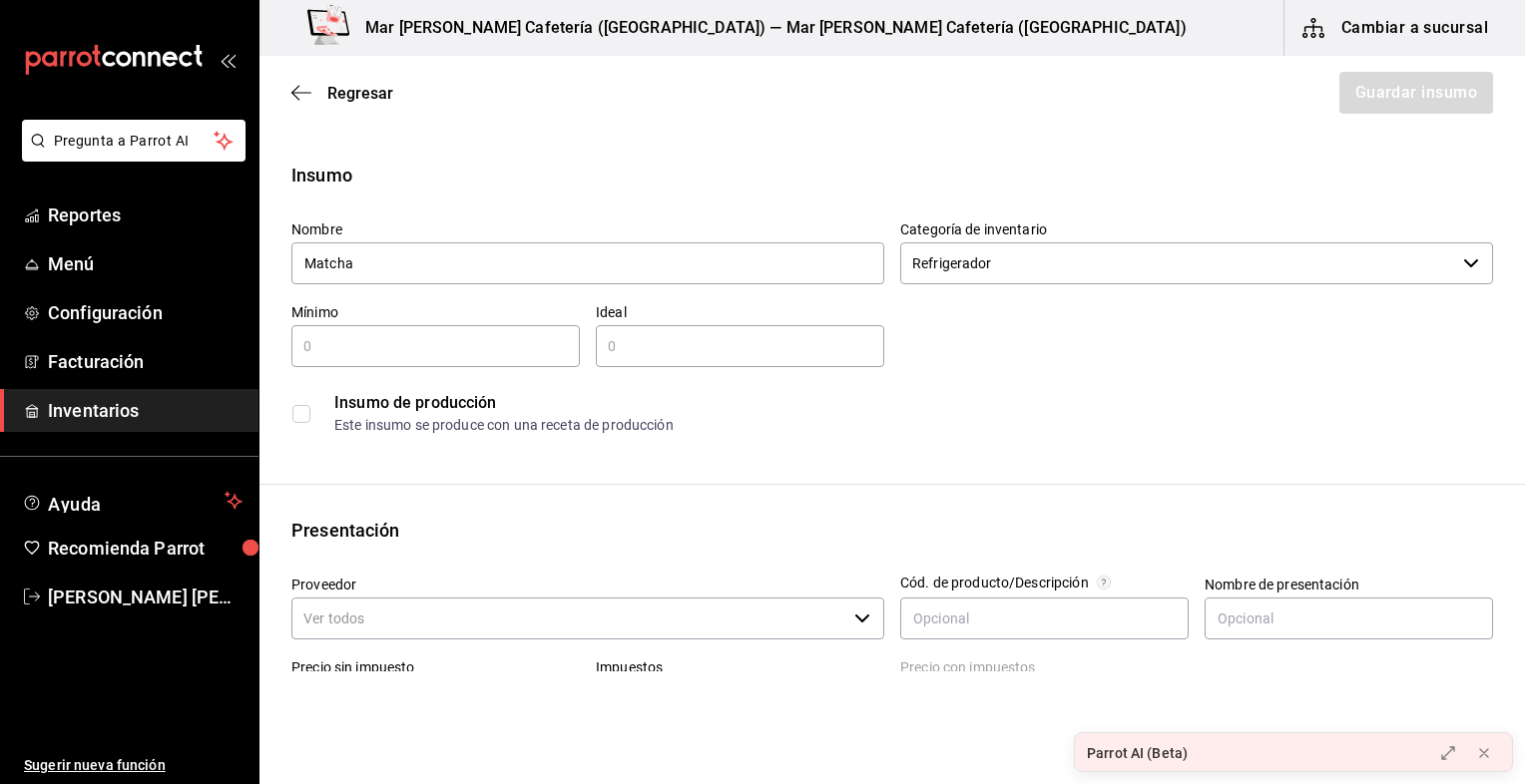 click at bounding box center (435, 346) 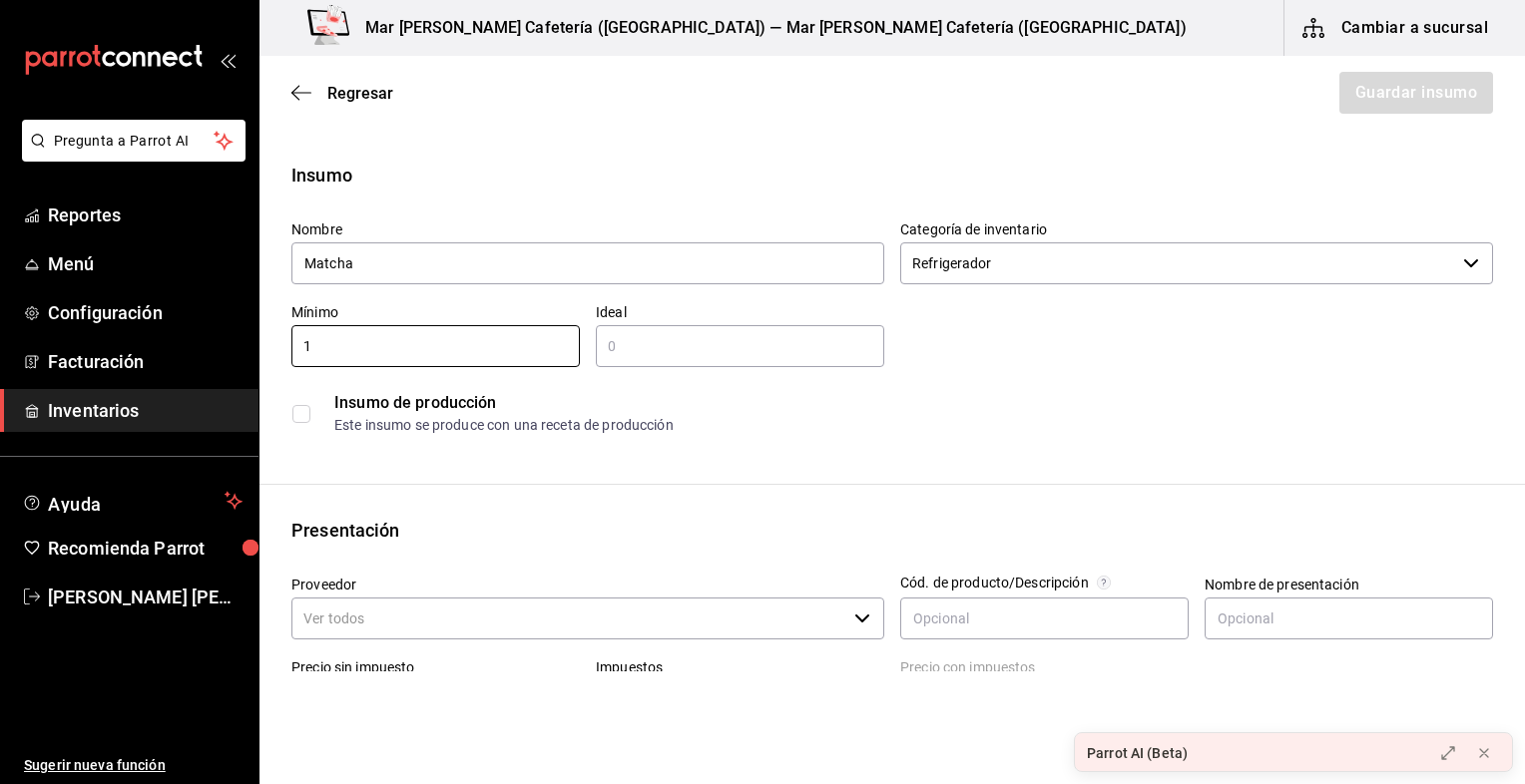 type on "1" 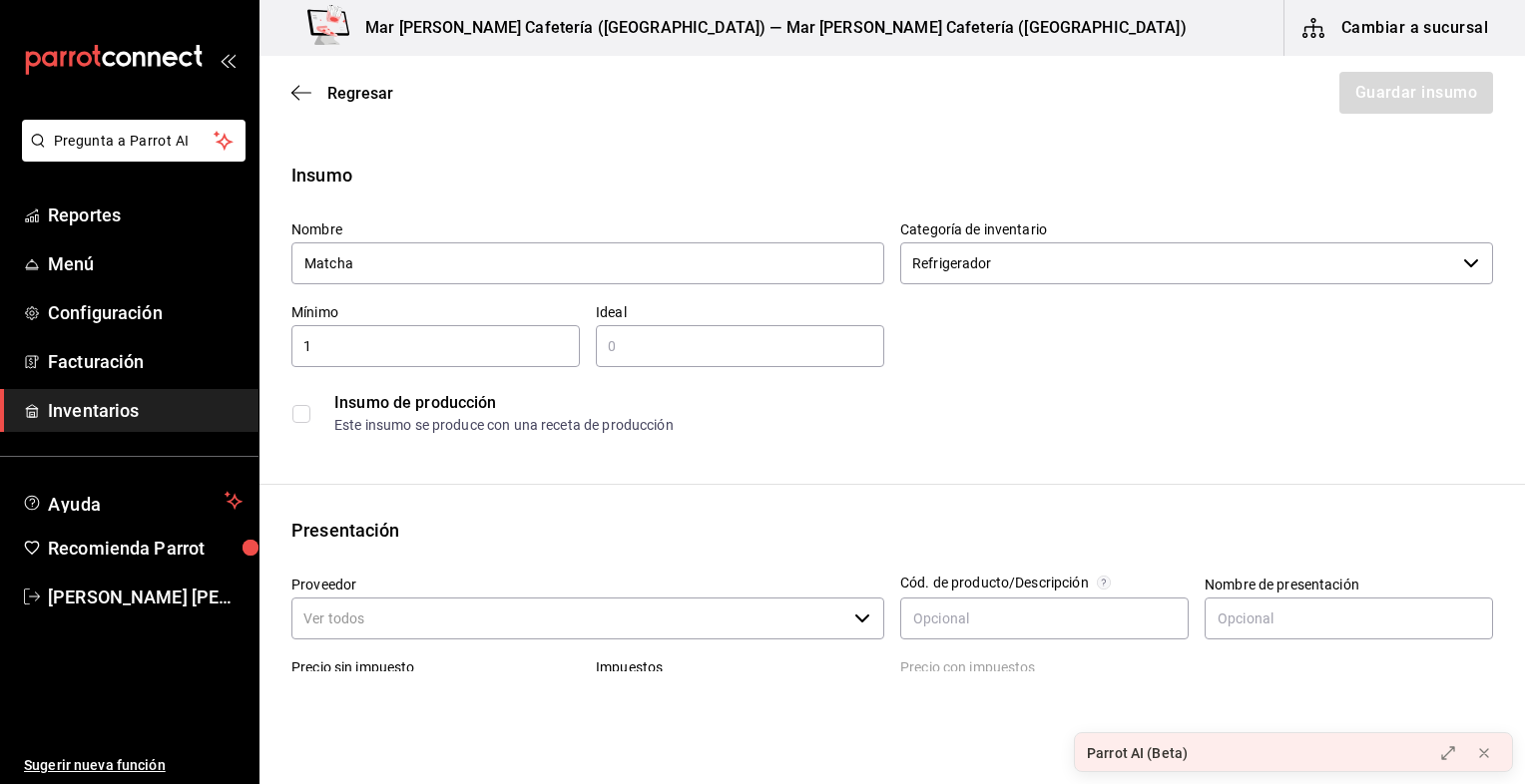 click at bounding box center [740, 346] 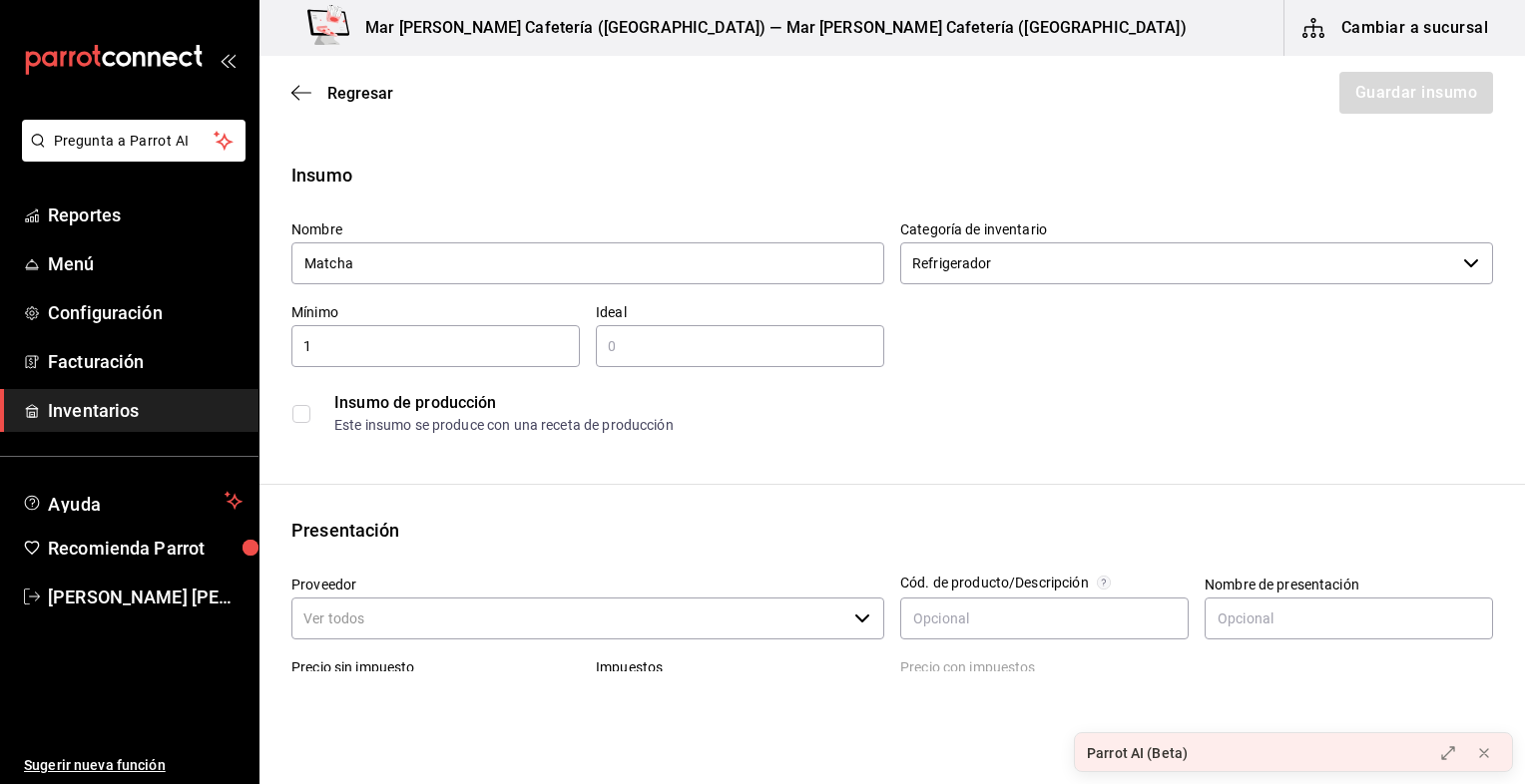 click on "Mínimo 1 ​" at bounding box center [435, 335] 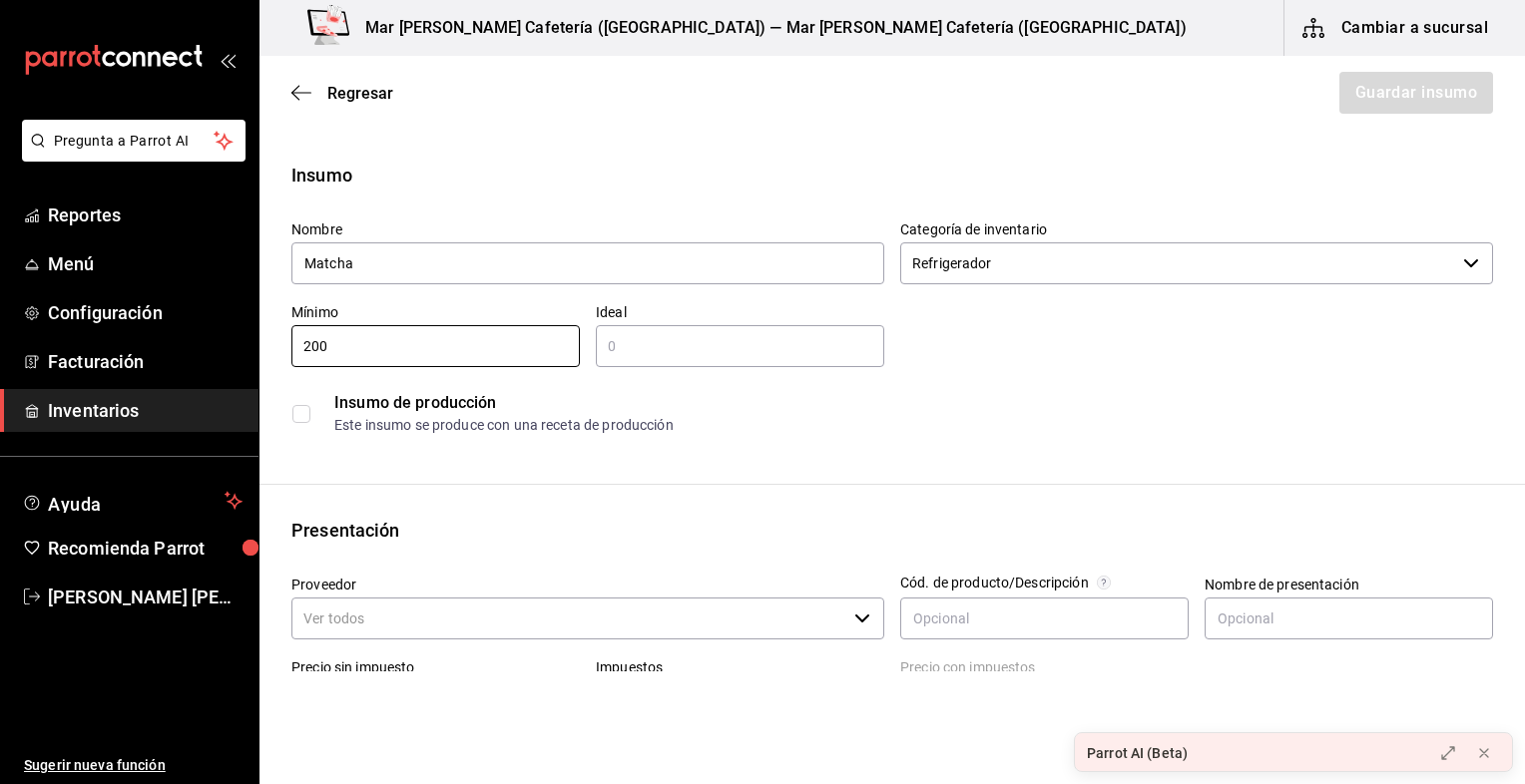 type on "200" 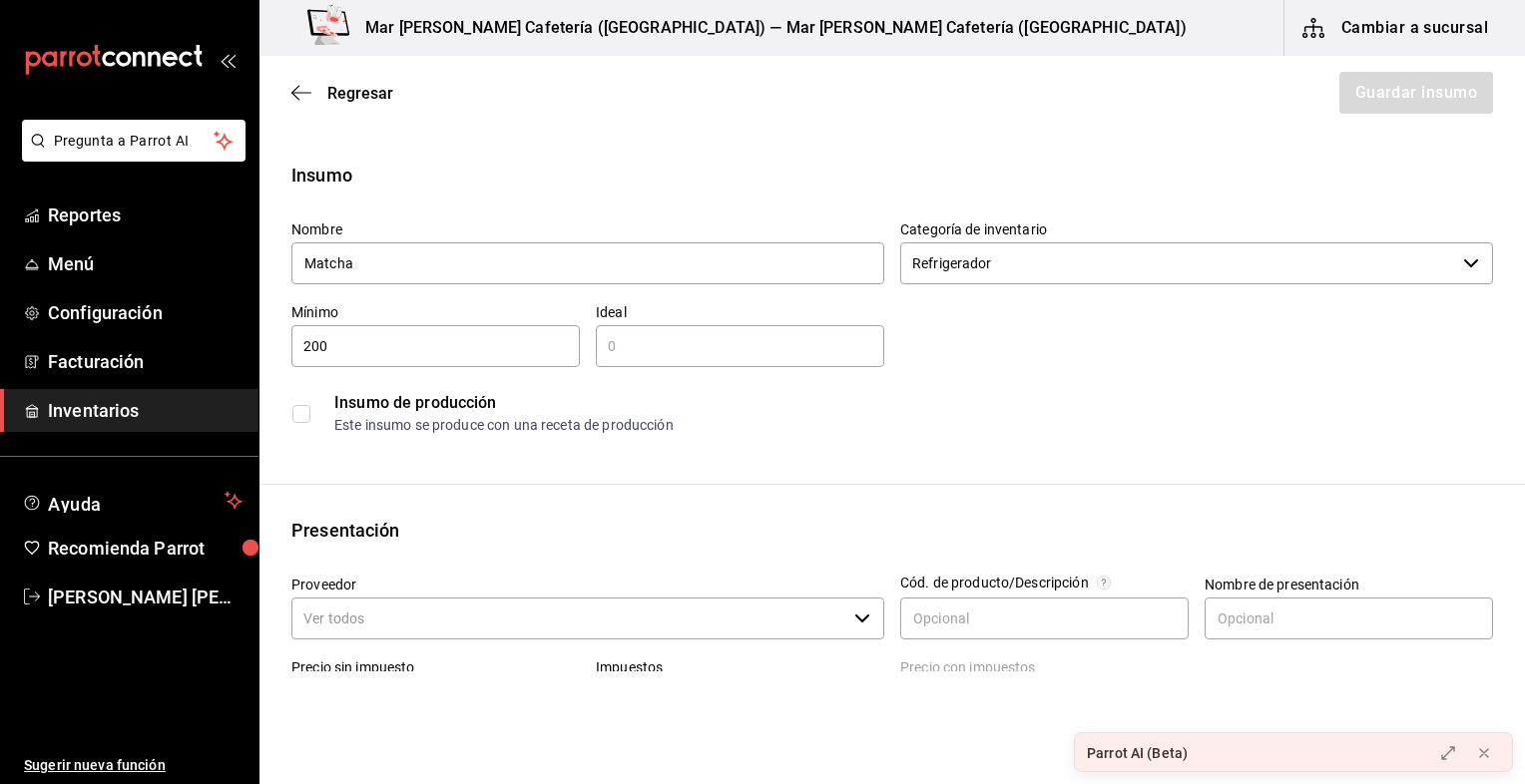 click at bounding box center (740, 346) 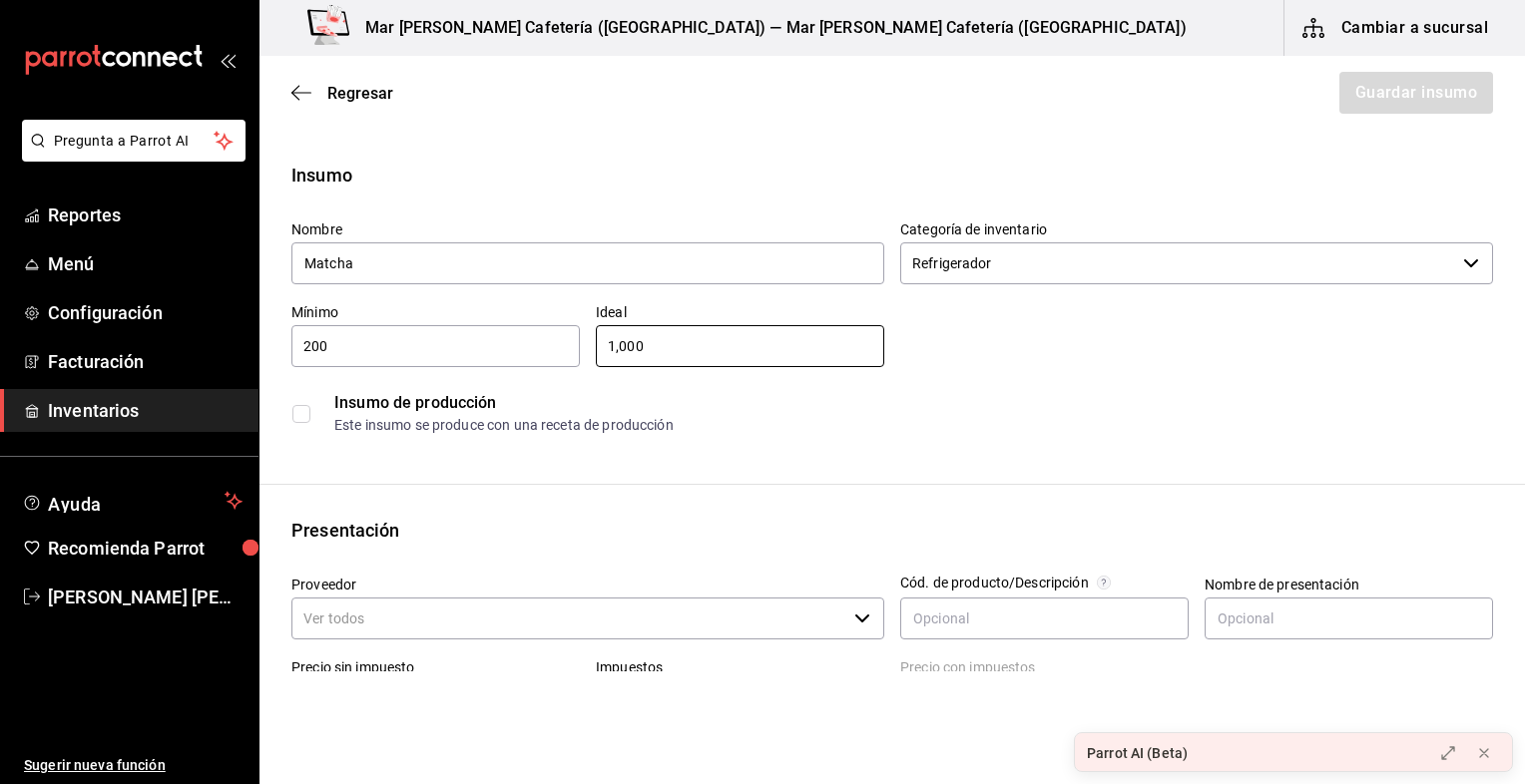 type on "1,000" 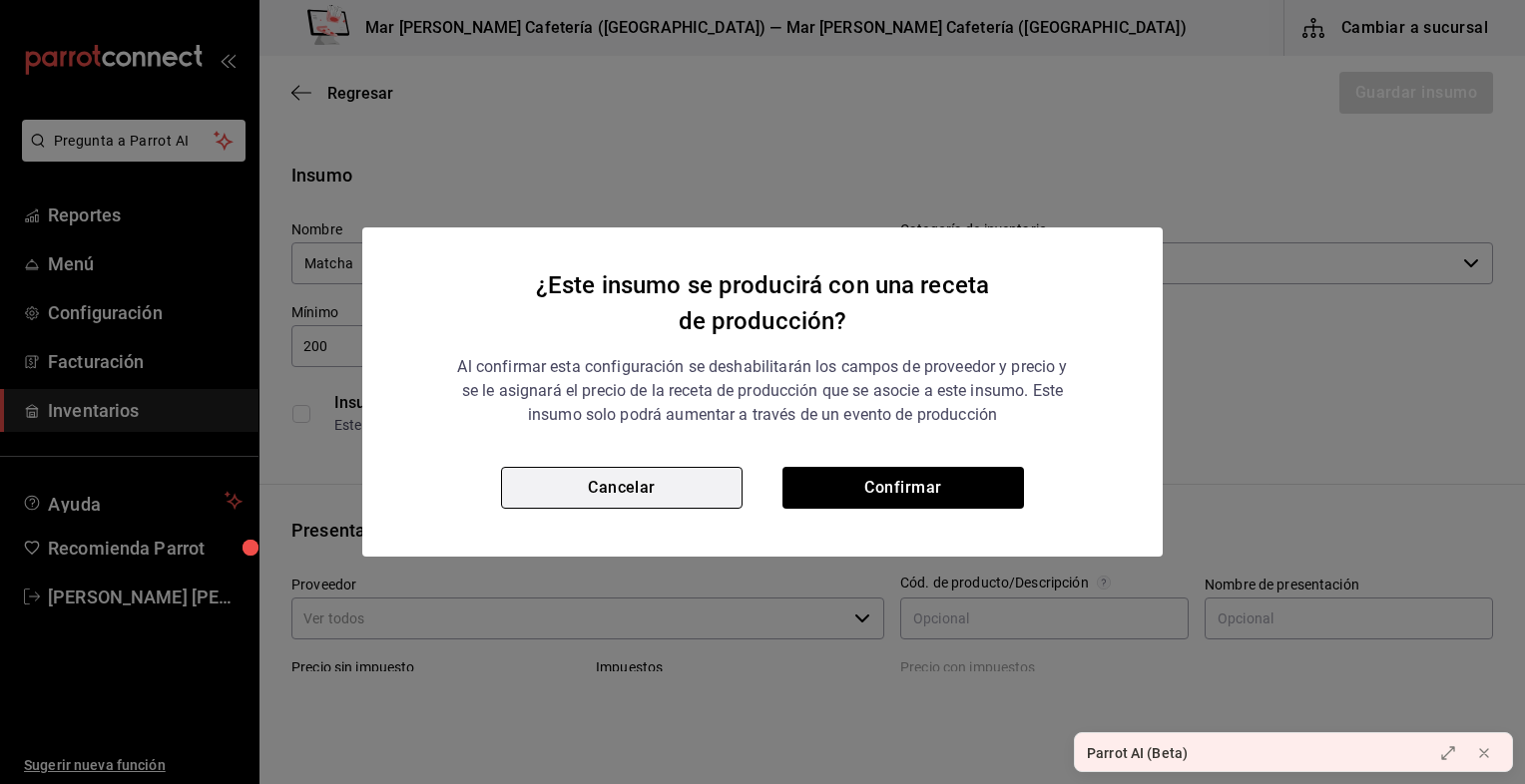 click on "Cancelar" at bounding box center (622, 488) 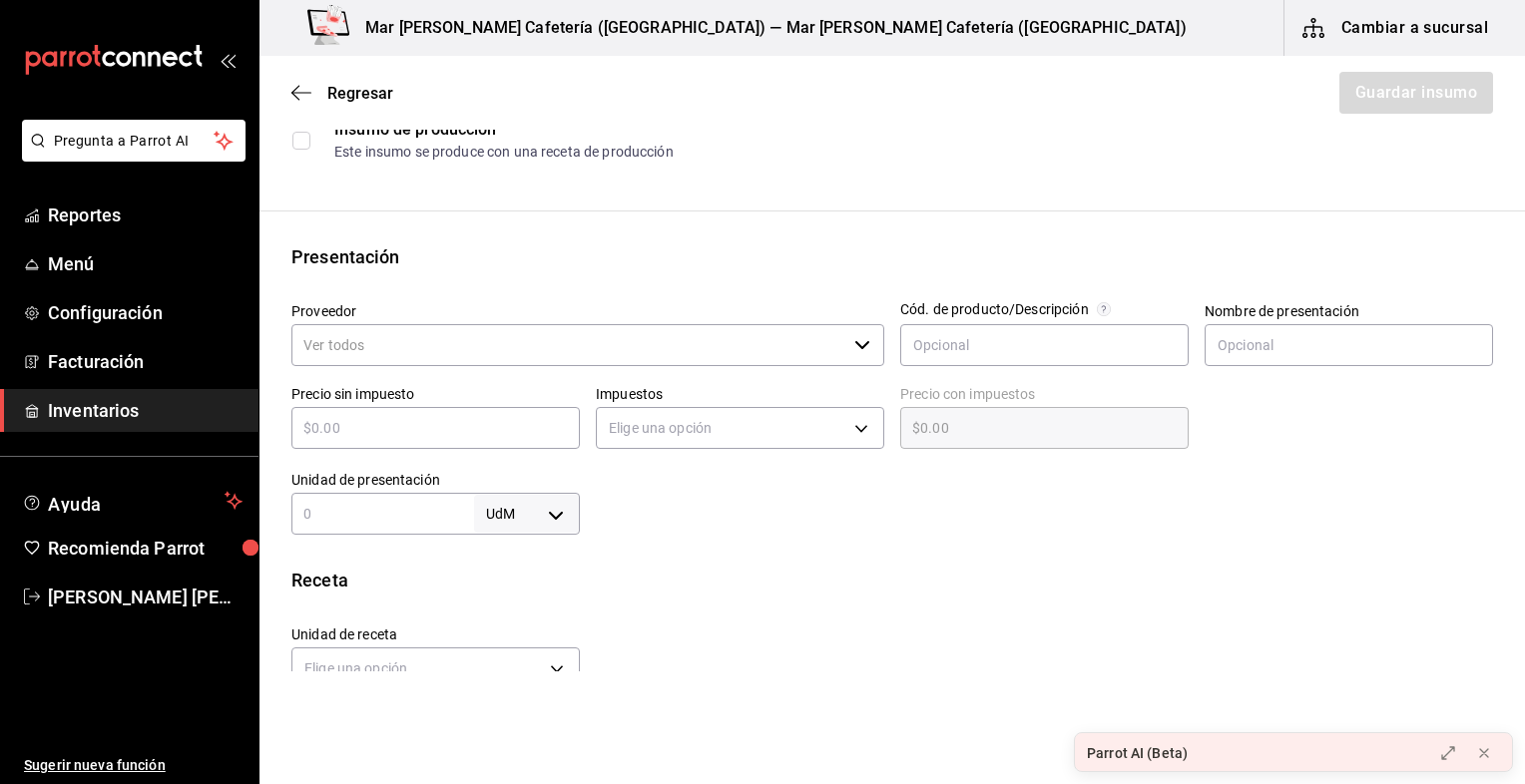 scroll, scrollTop: 275, scrollLeft: 0, axis: vertical 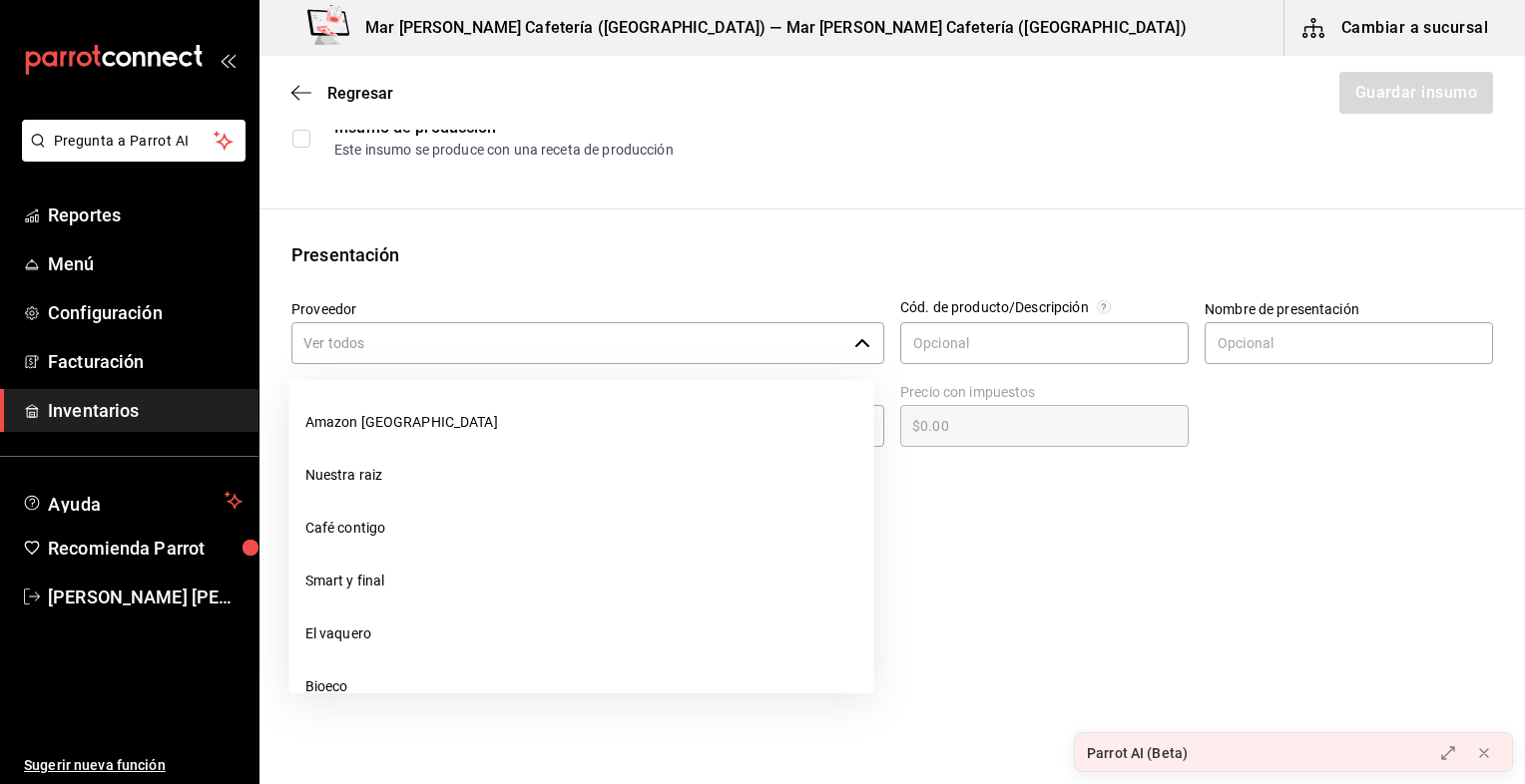 click on "Proveedor" at bounding box center (569, 343) 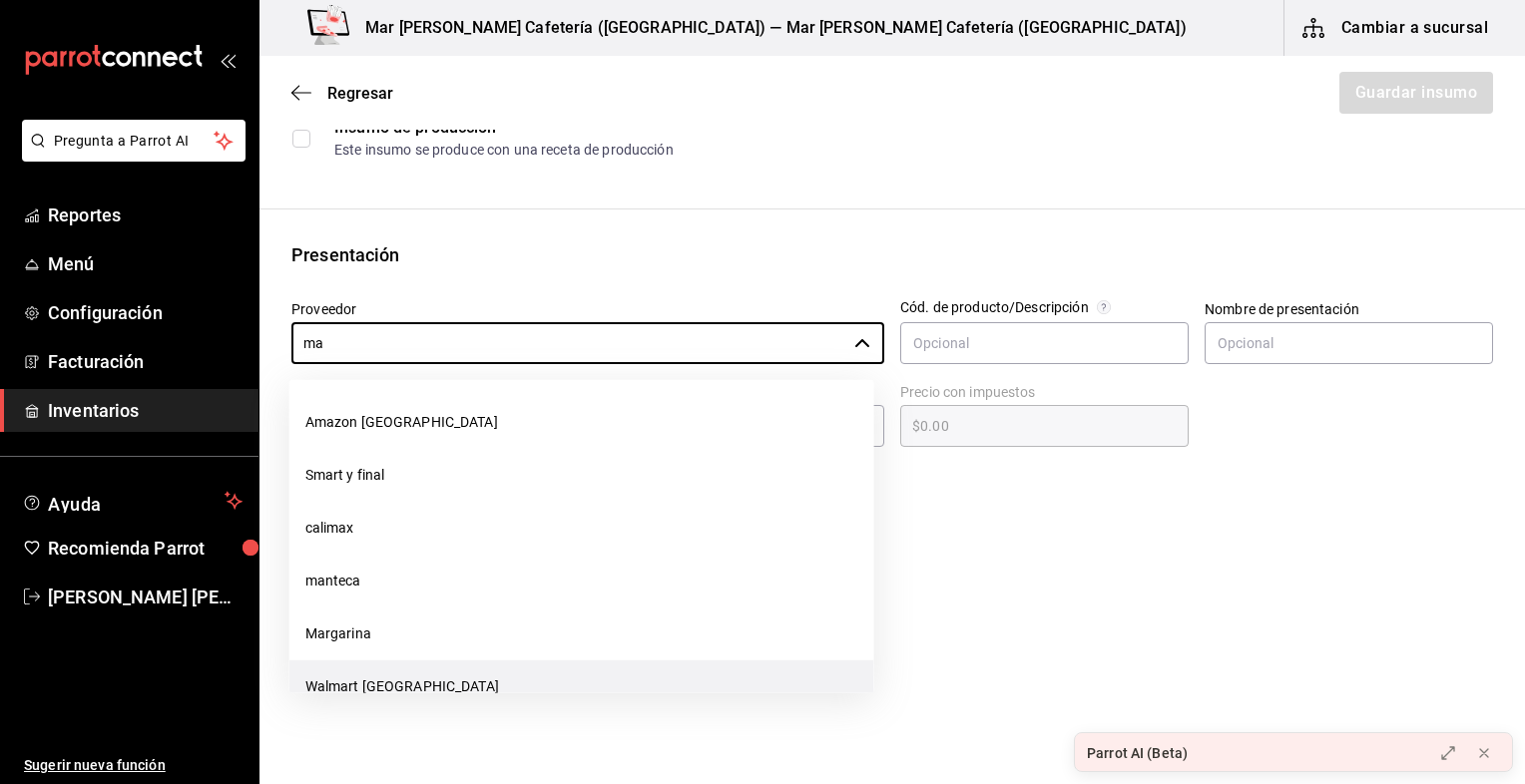 click on "Walmart [GEOGRAPHIC_DATA]" at bounding box center (582, 686) 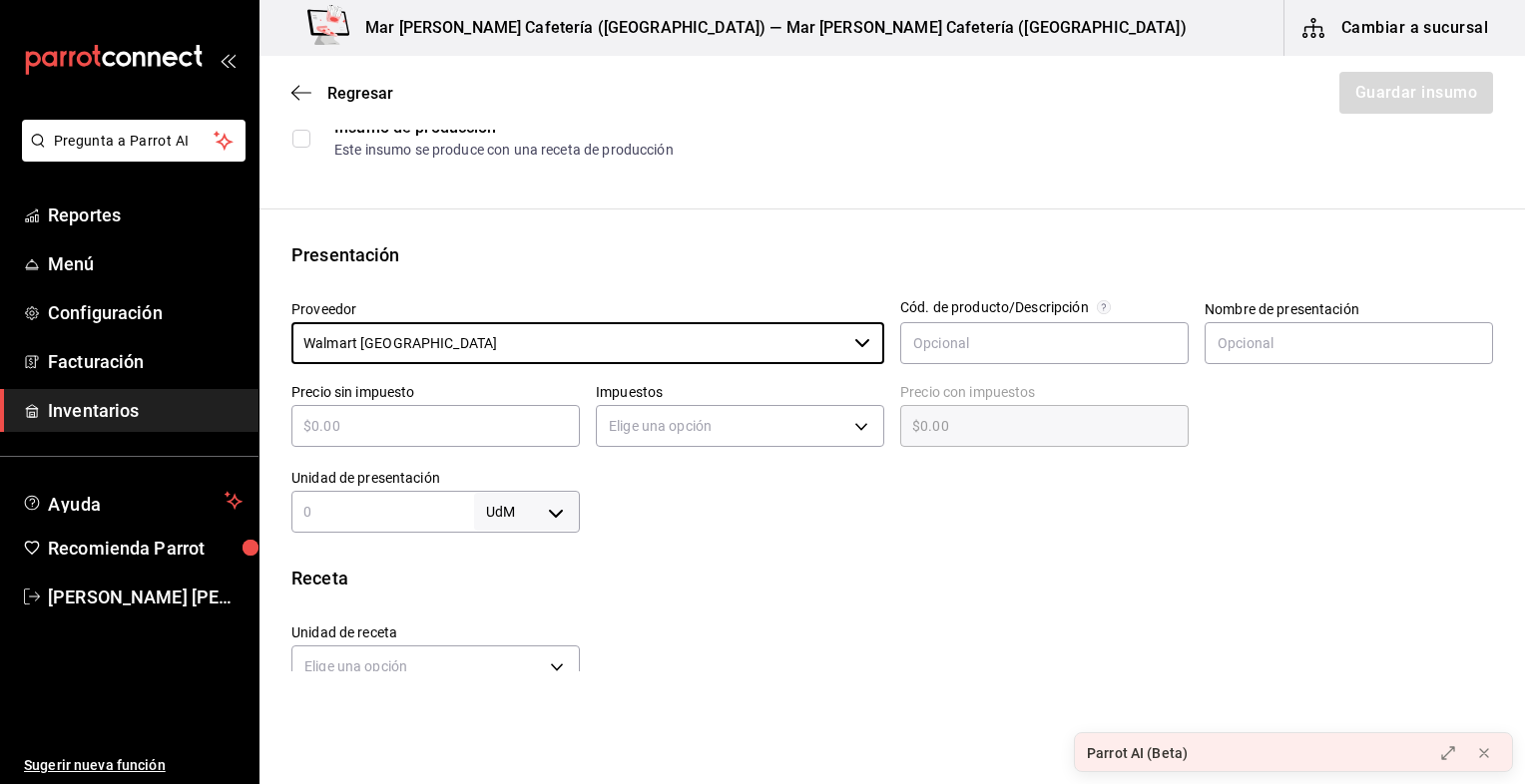 type on "Walmart [GEOGRAPHIC_DATA]" 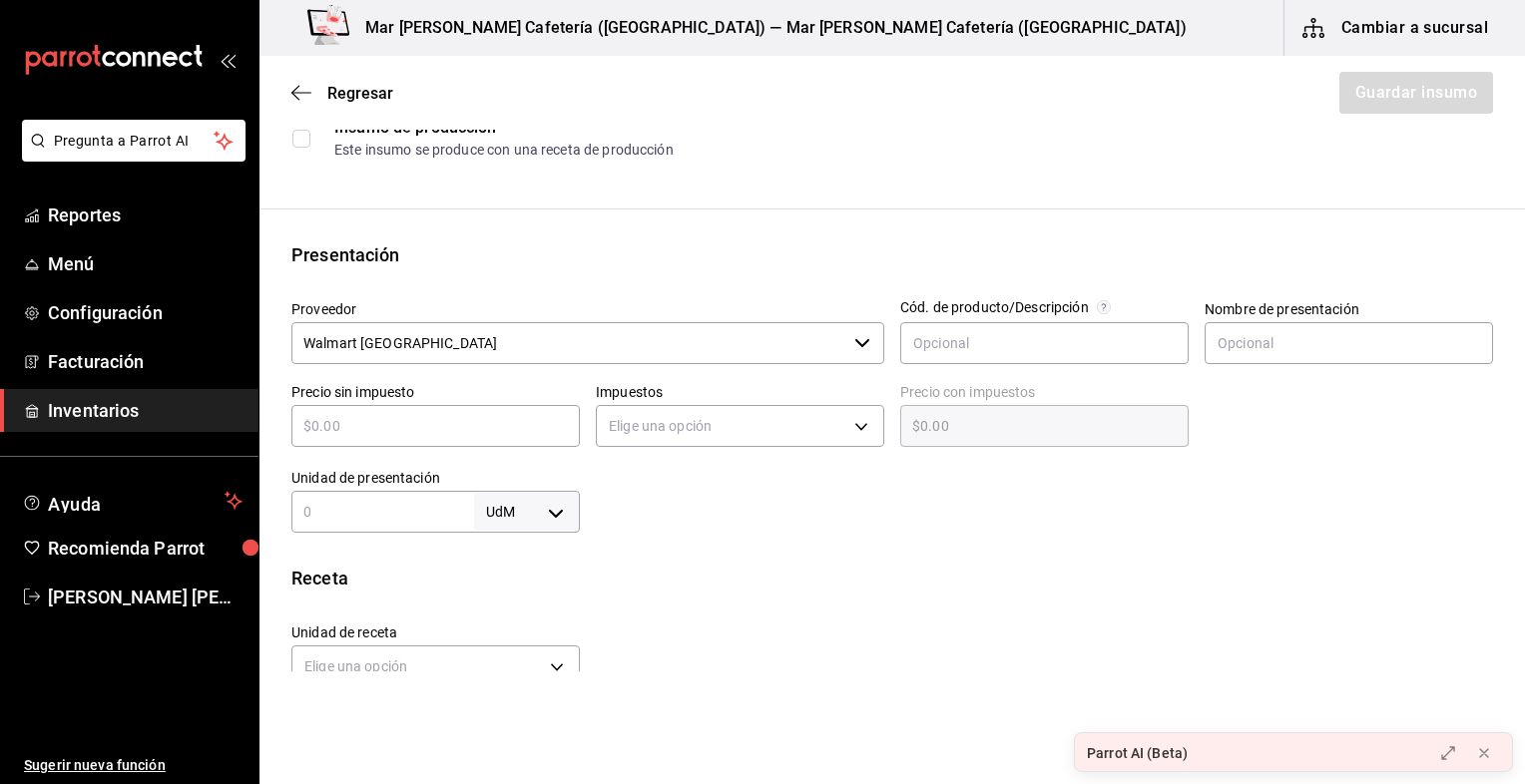 click on "​" at bounding box center [435, 426] 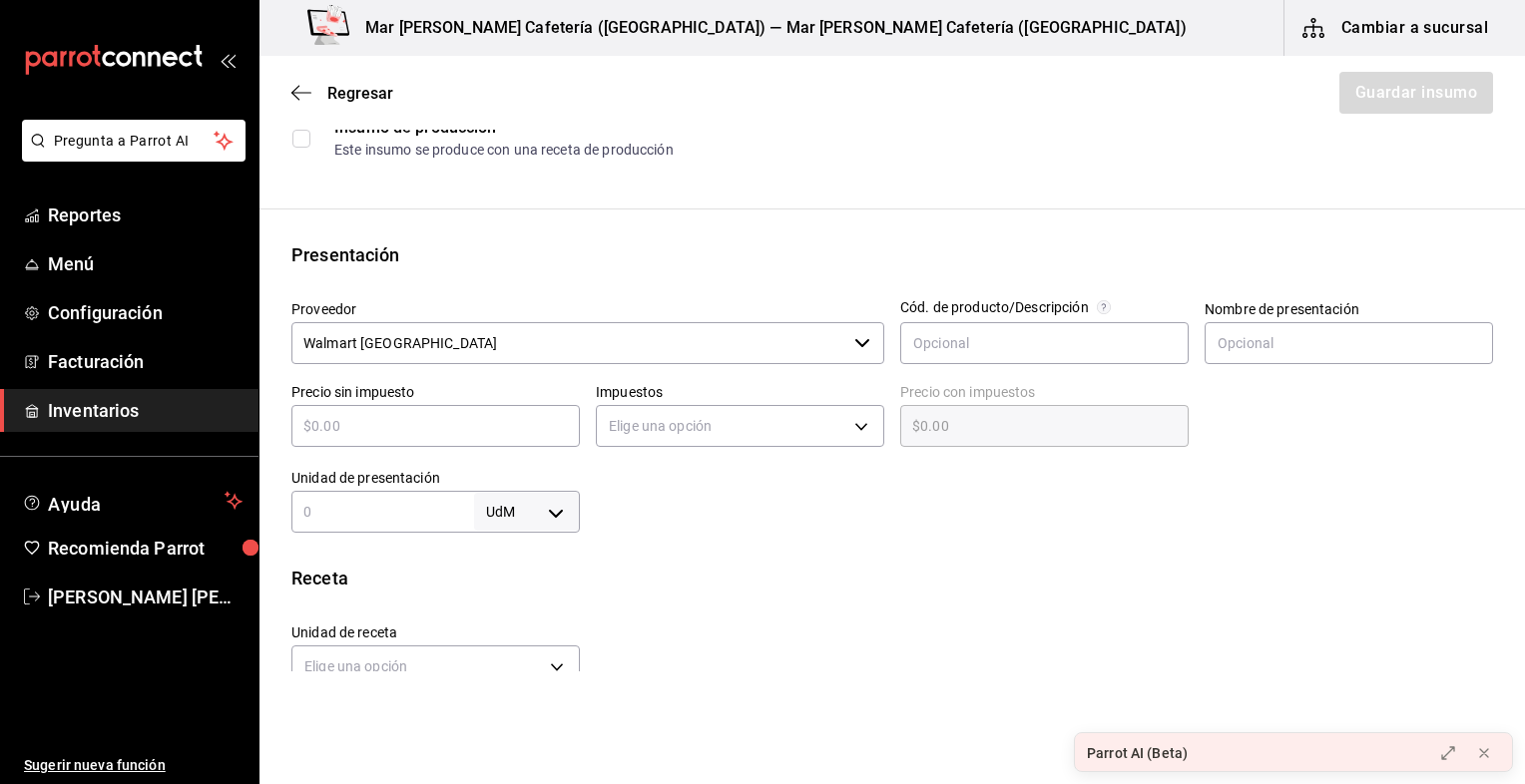 type on "$2" 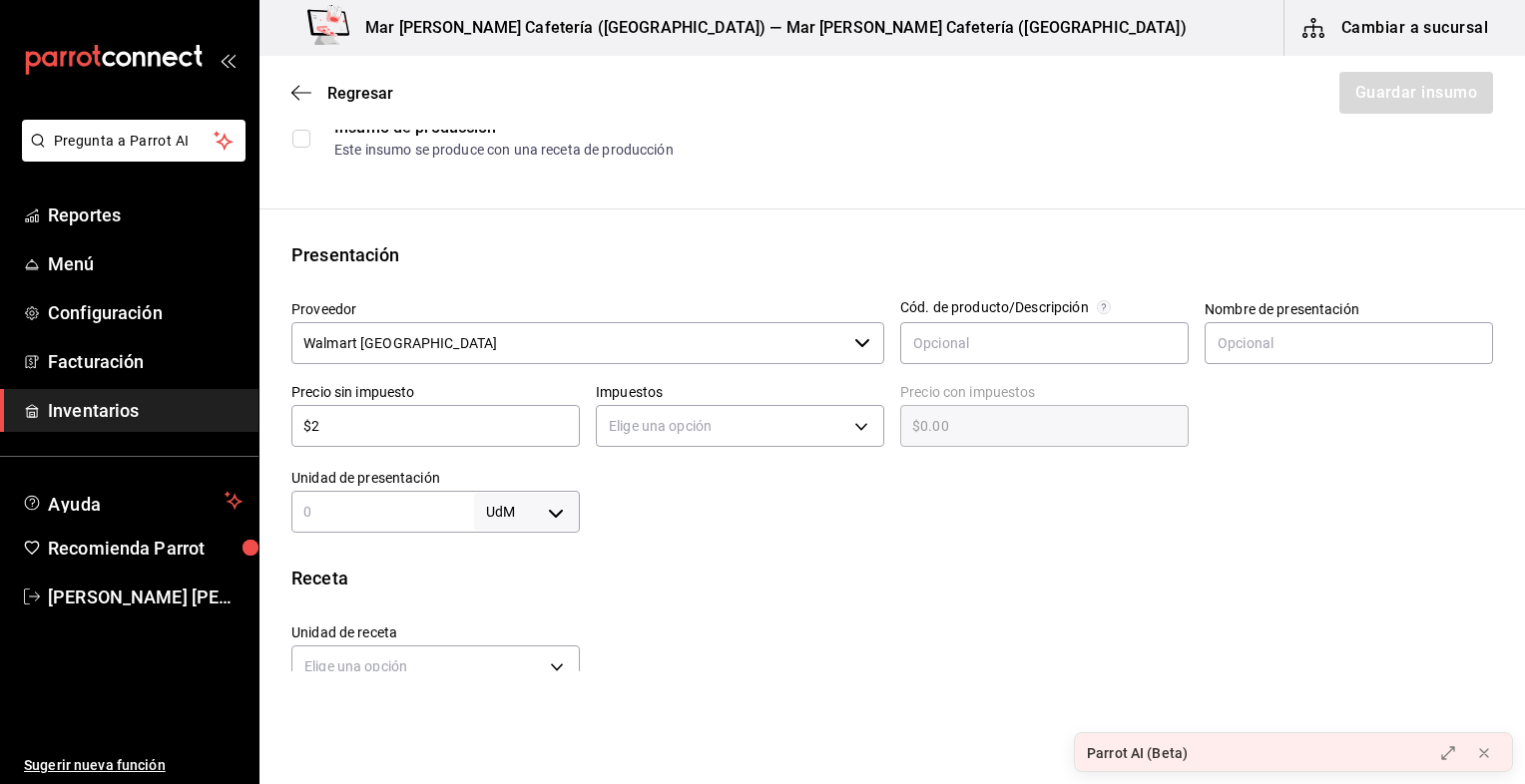 type on "$2.00" 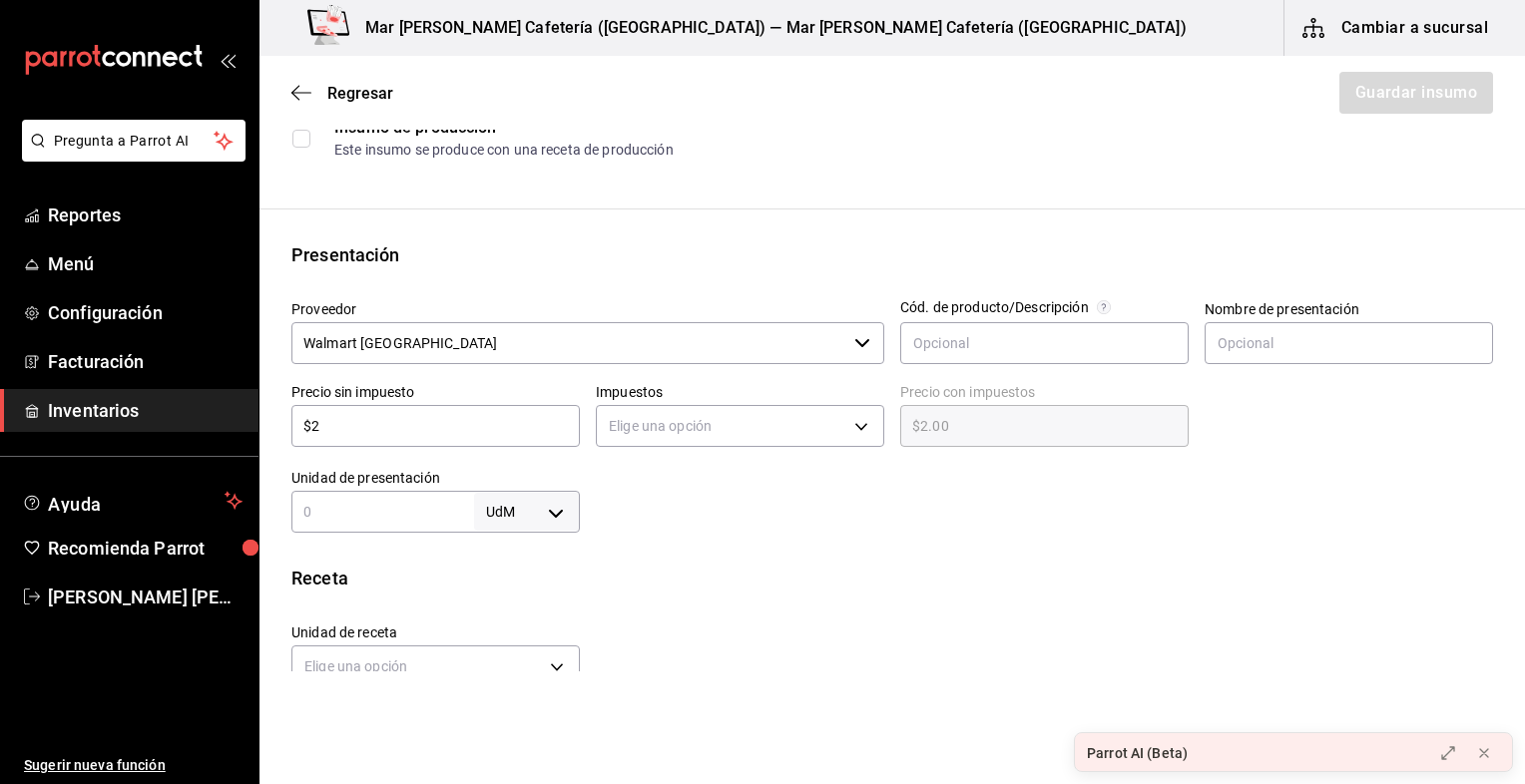 type on "$25" 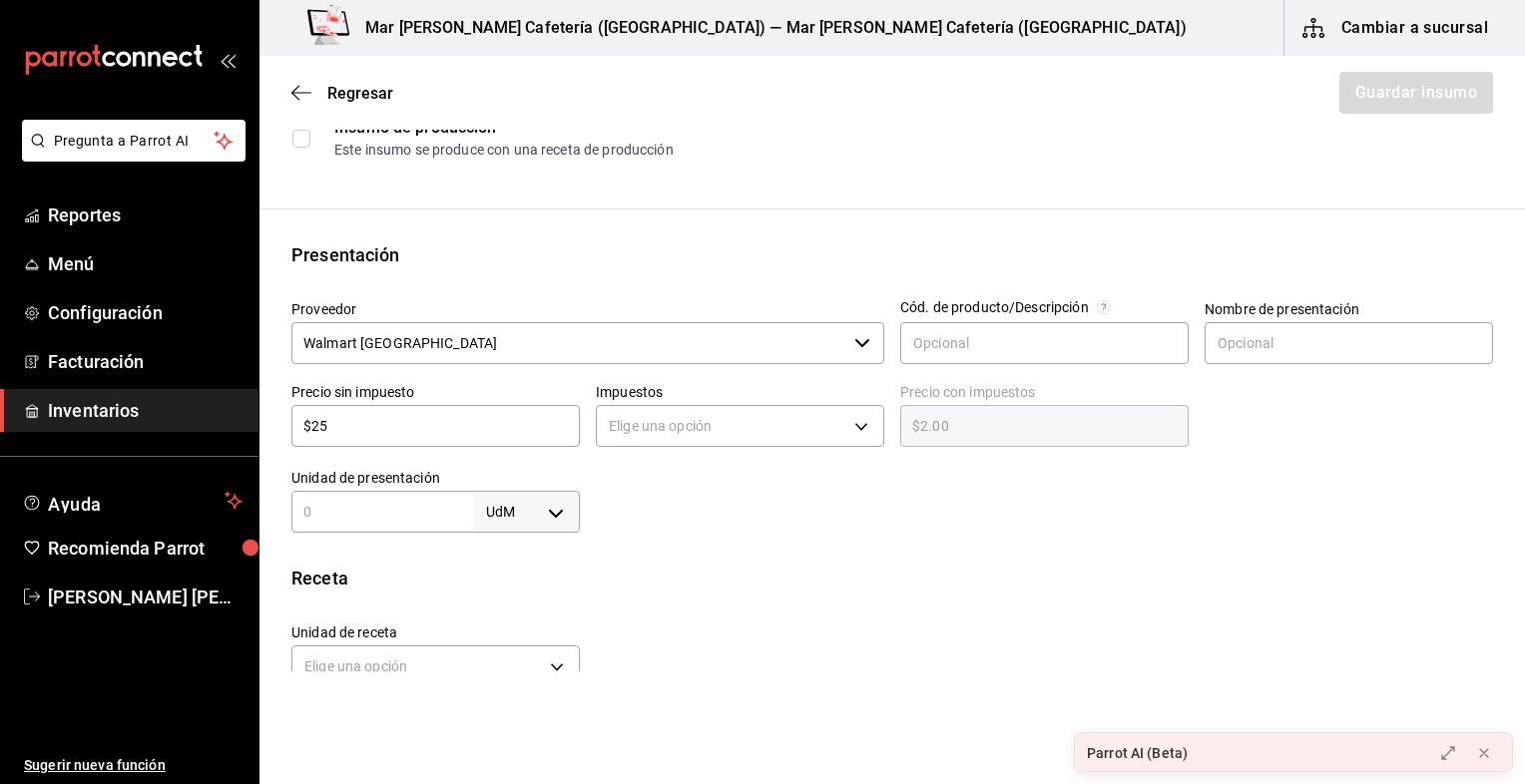 type on "$25.00" 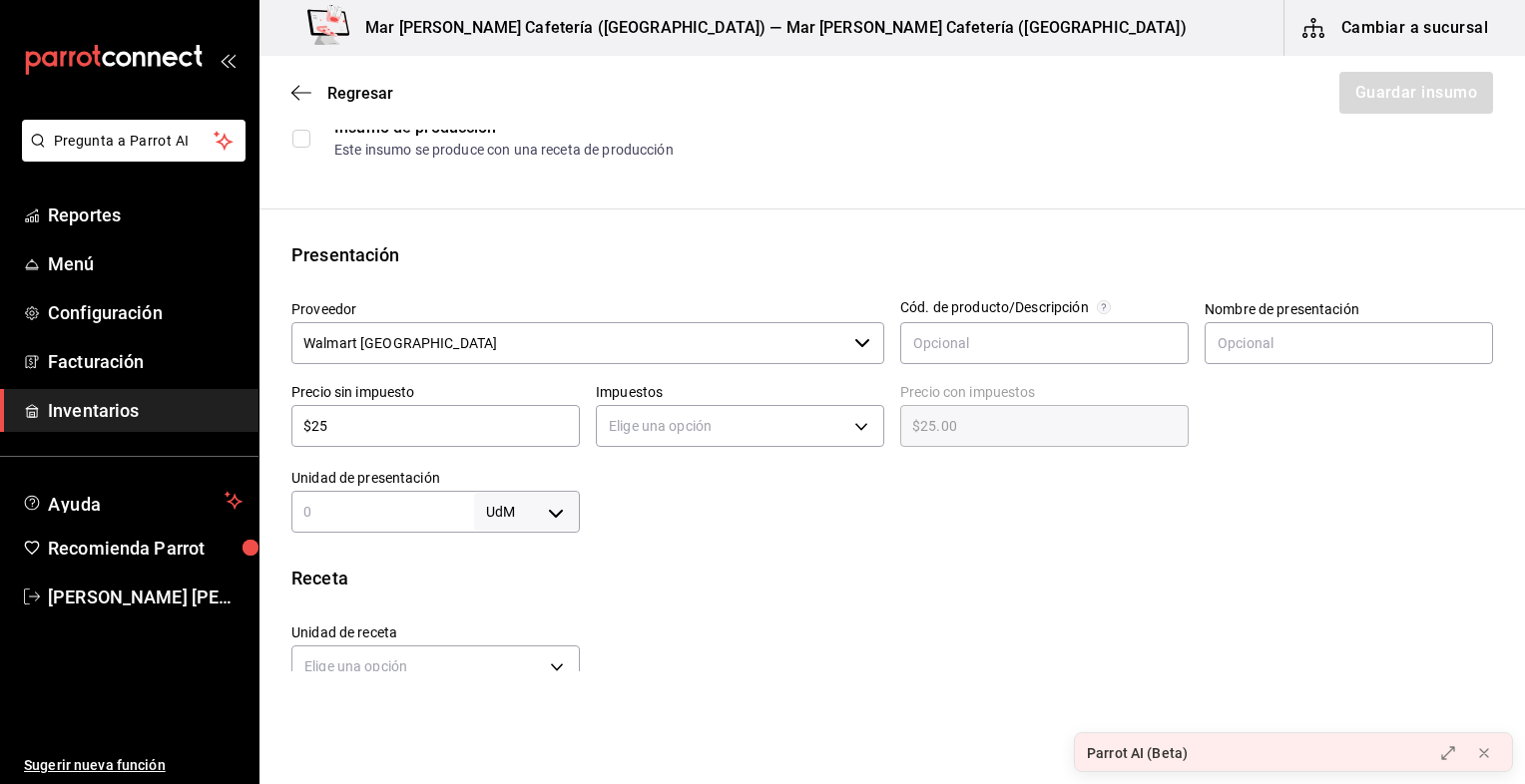 type on "$250" 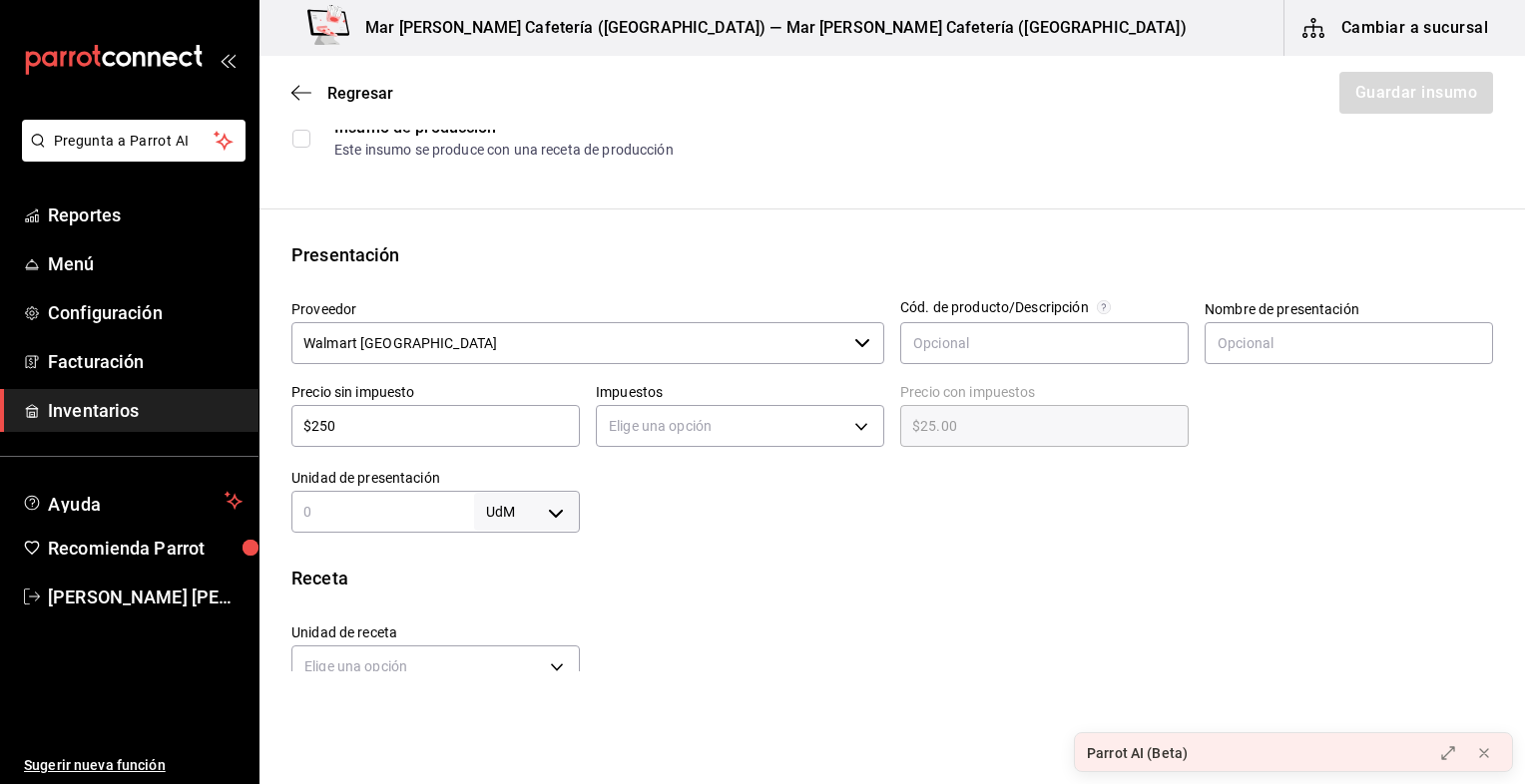 type on "$250.00" 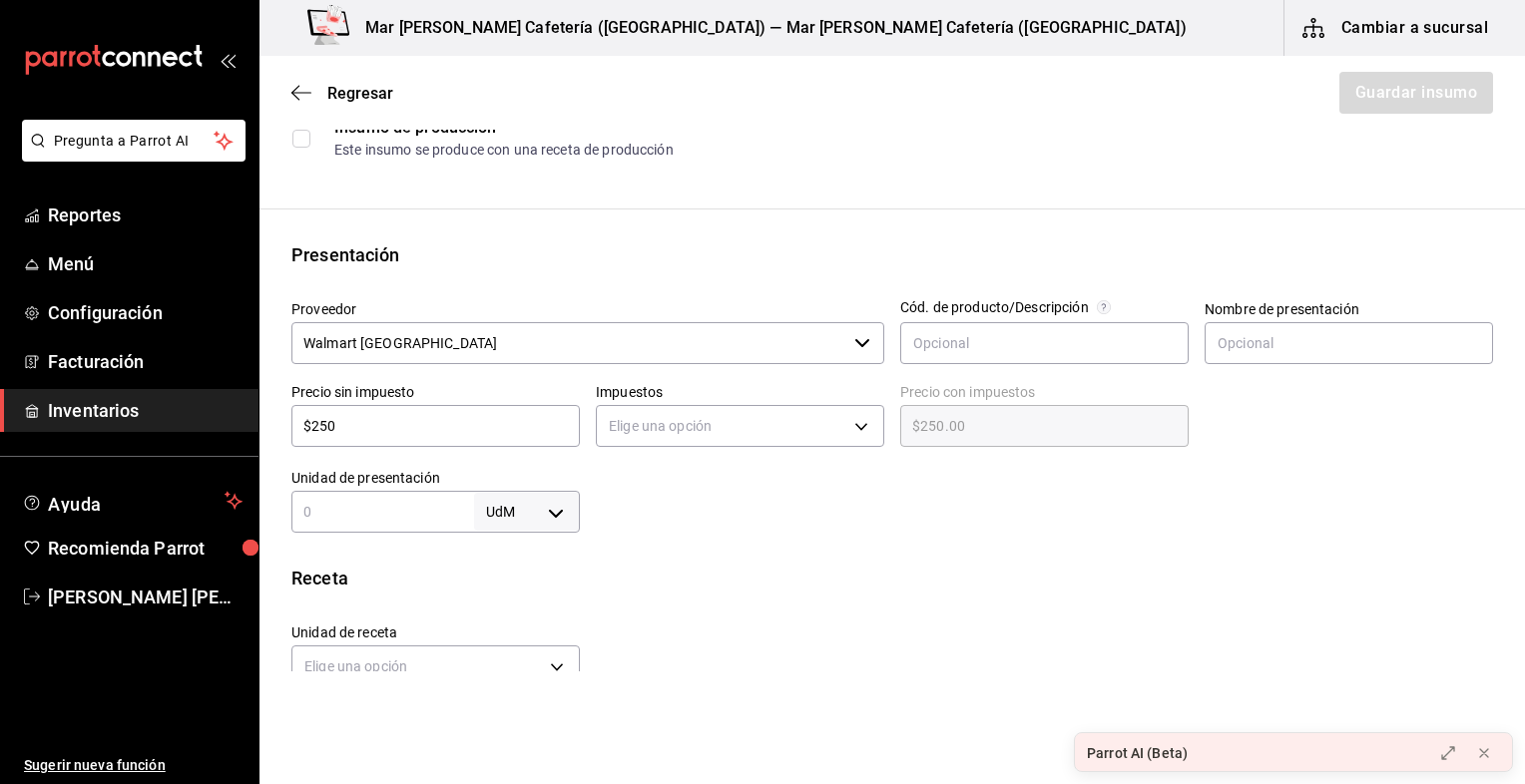 type on "$2,500" 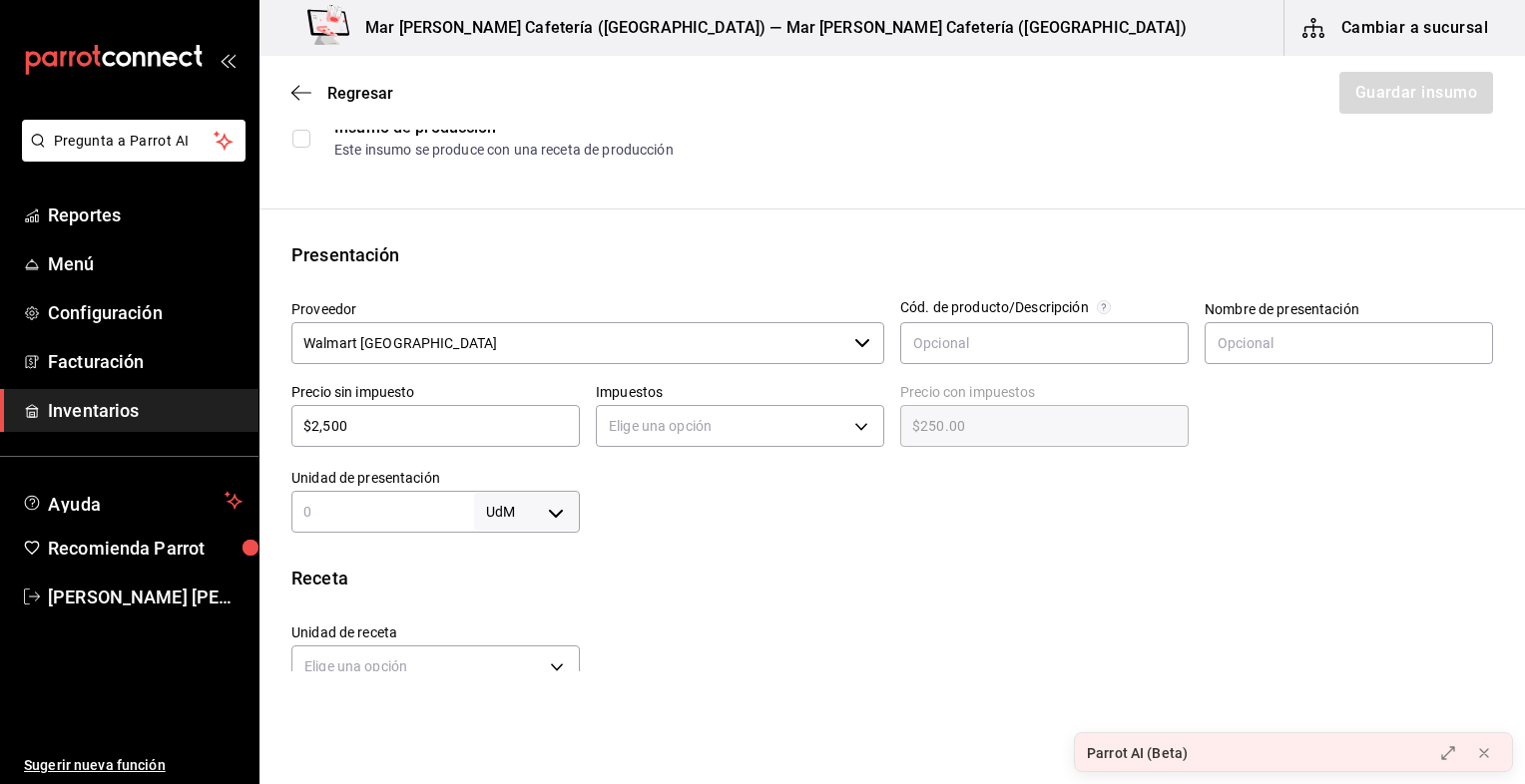 type on "$2,500.00" 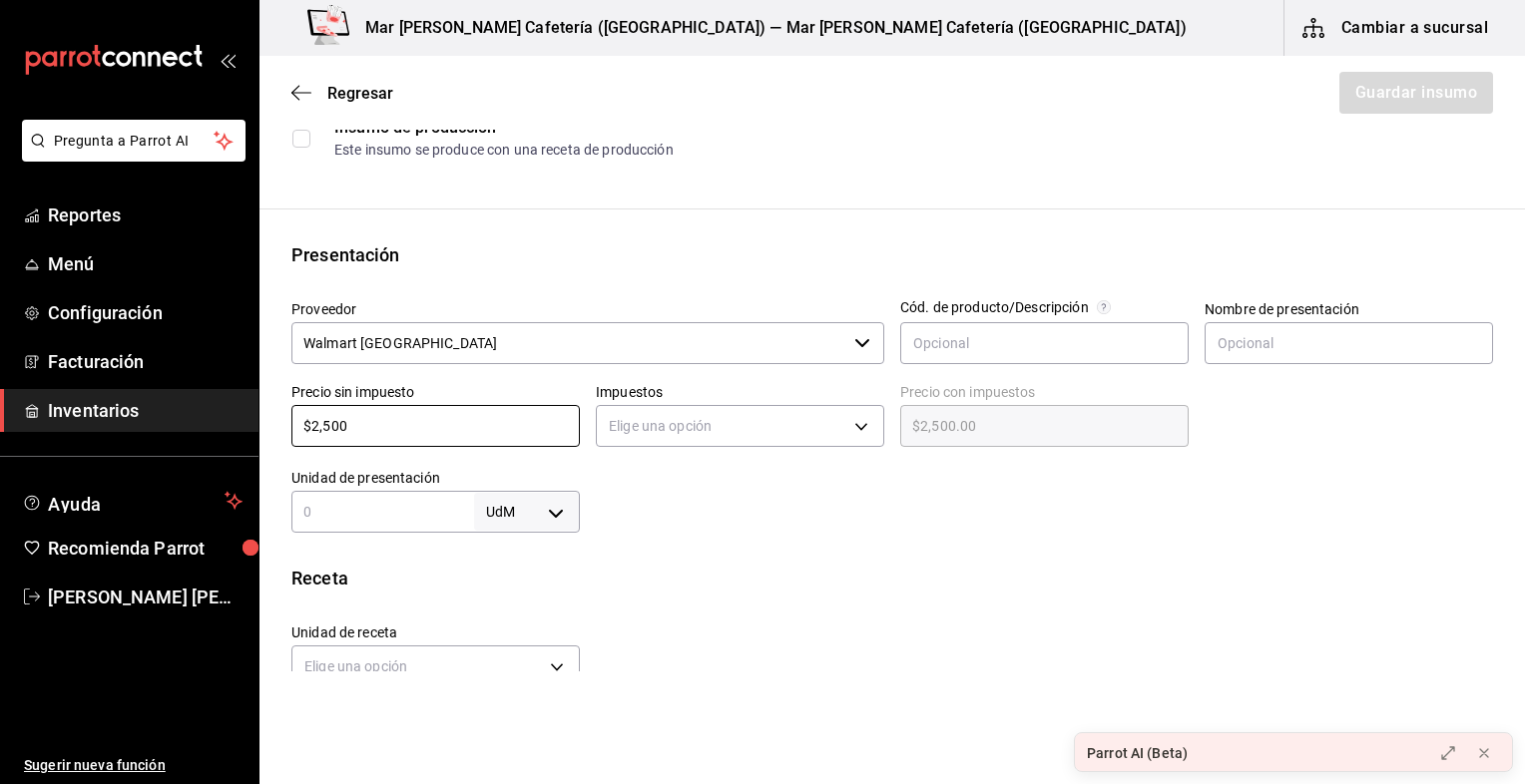 type on "$250" 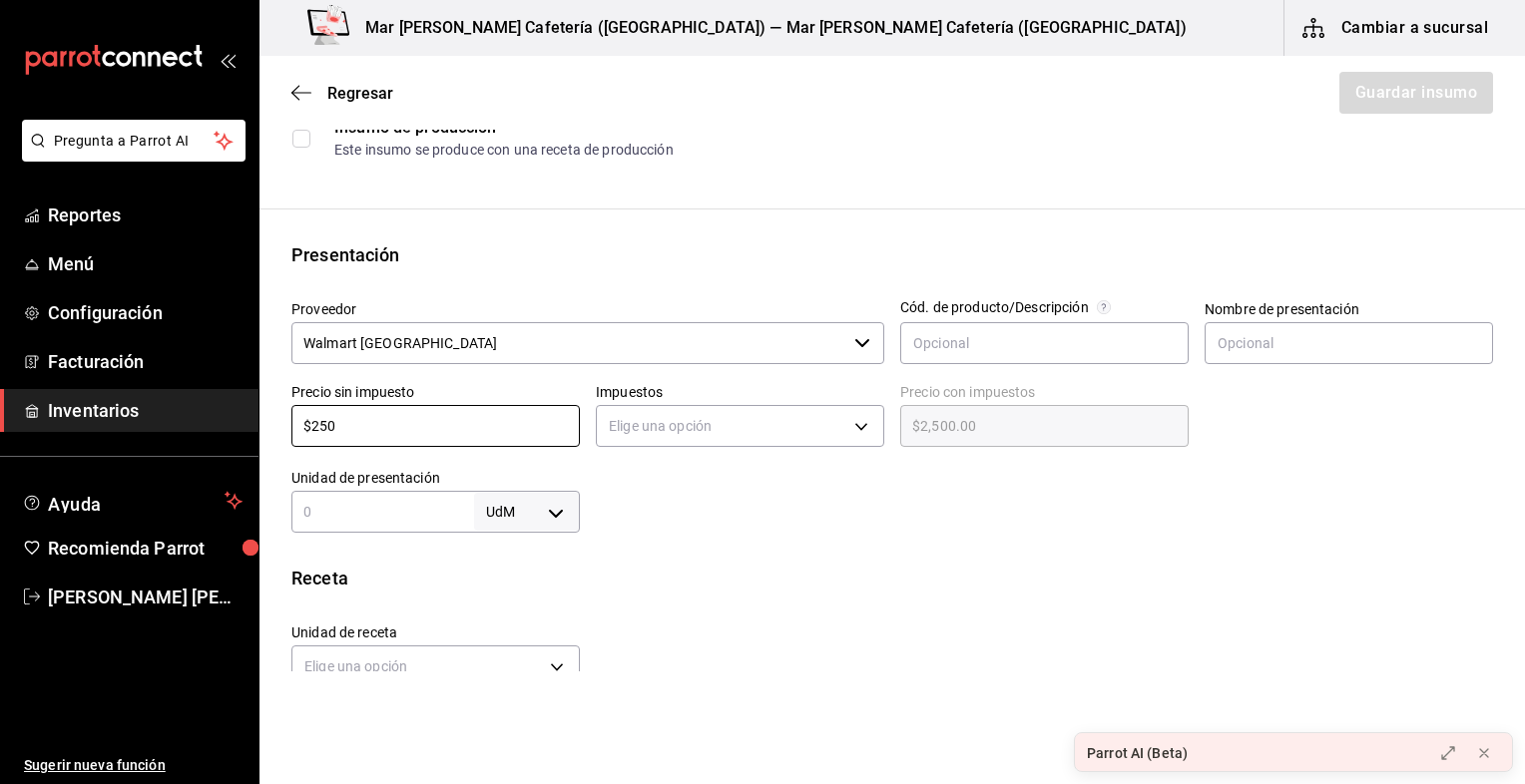 type on "$250.00" 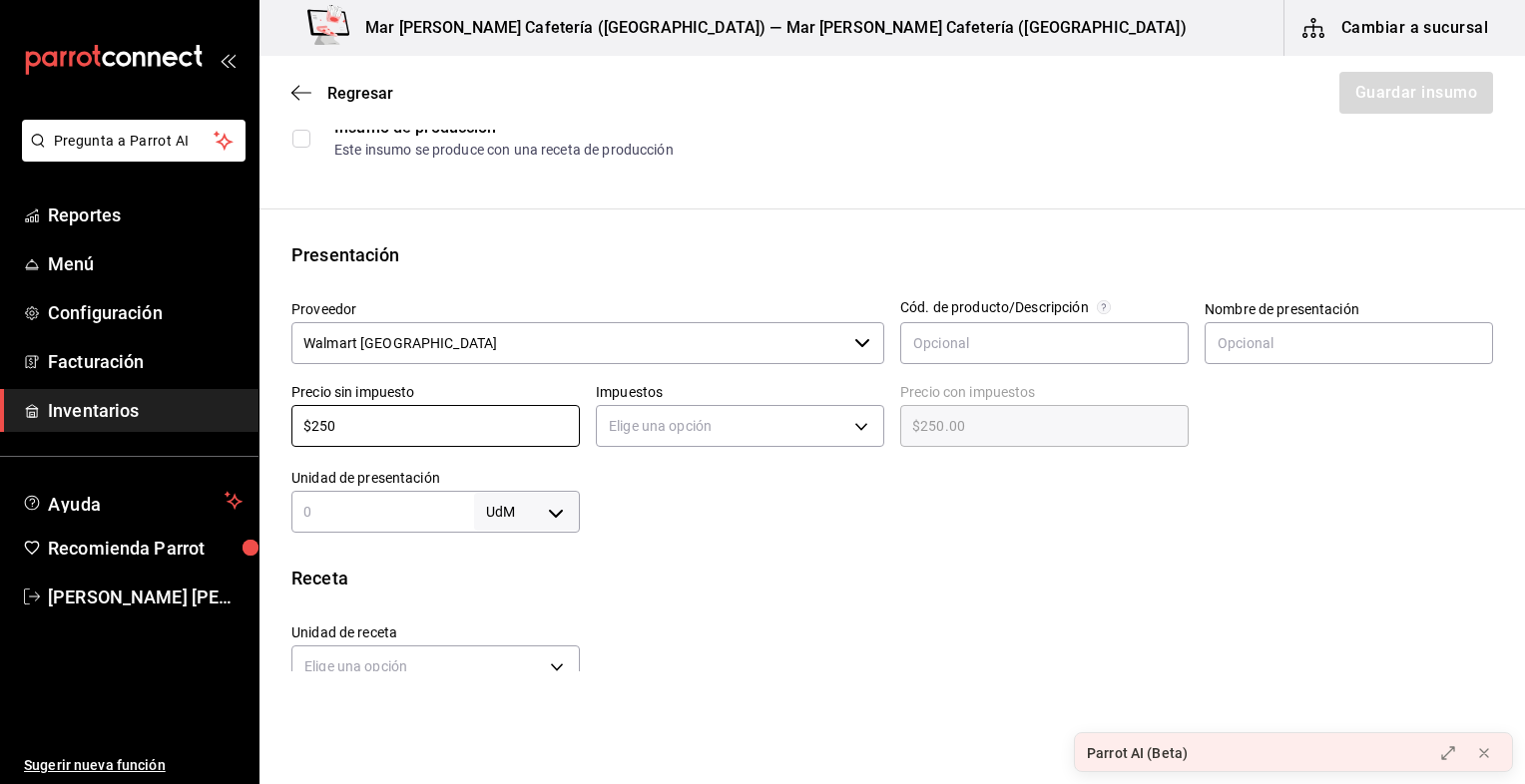 type on "$25" 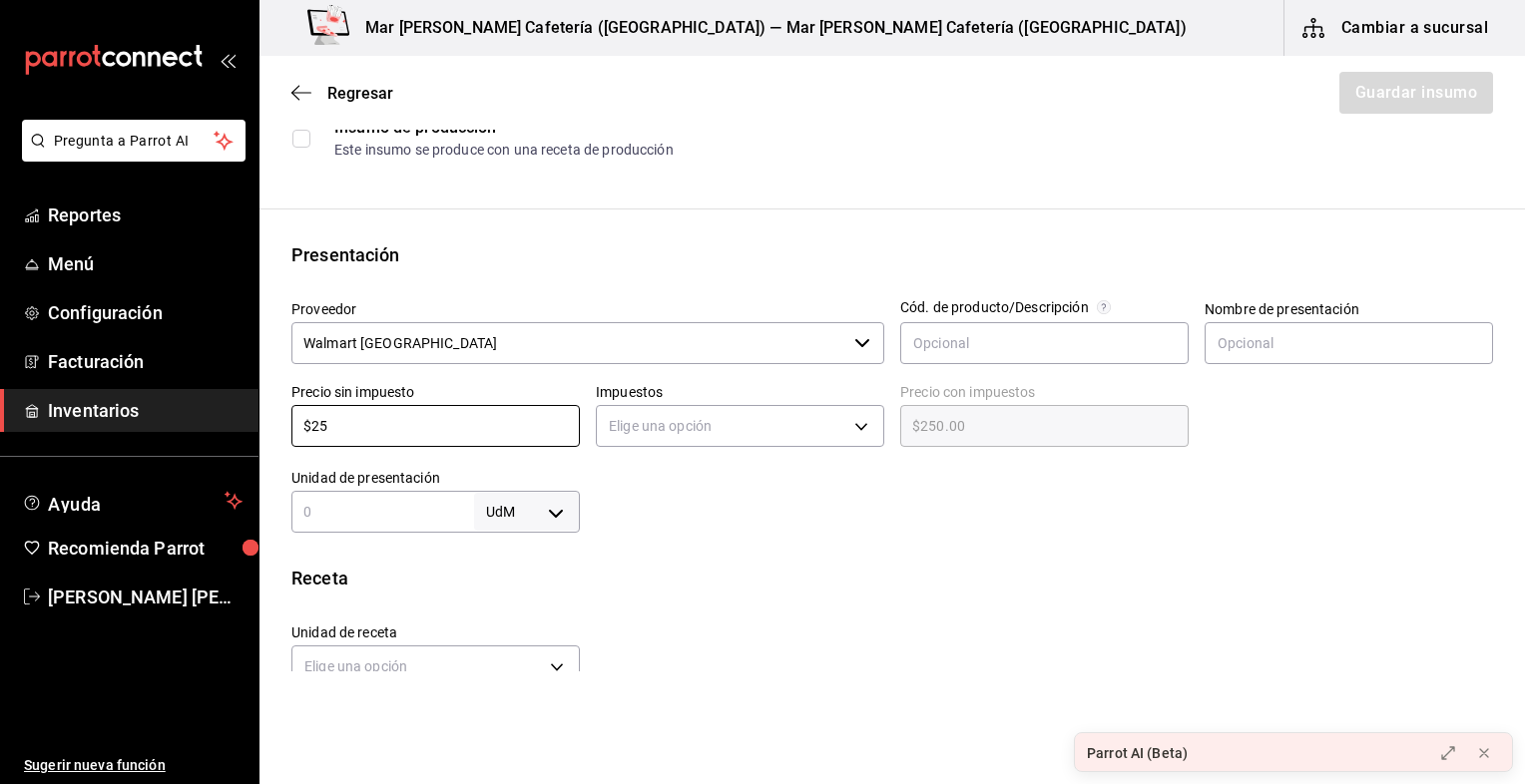 type on "$25.00" 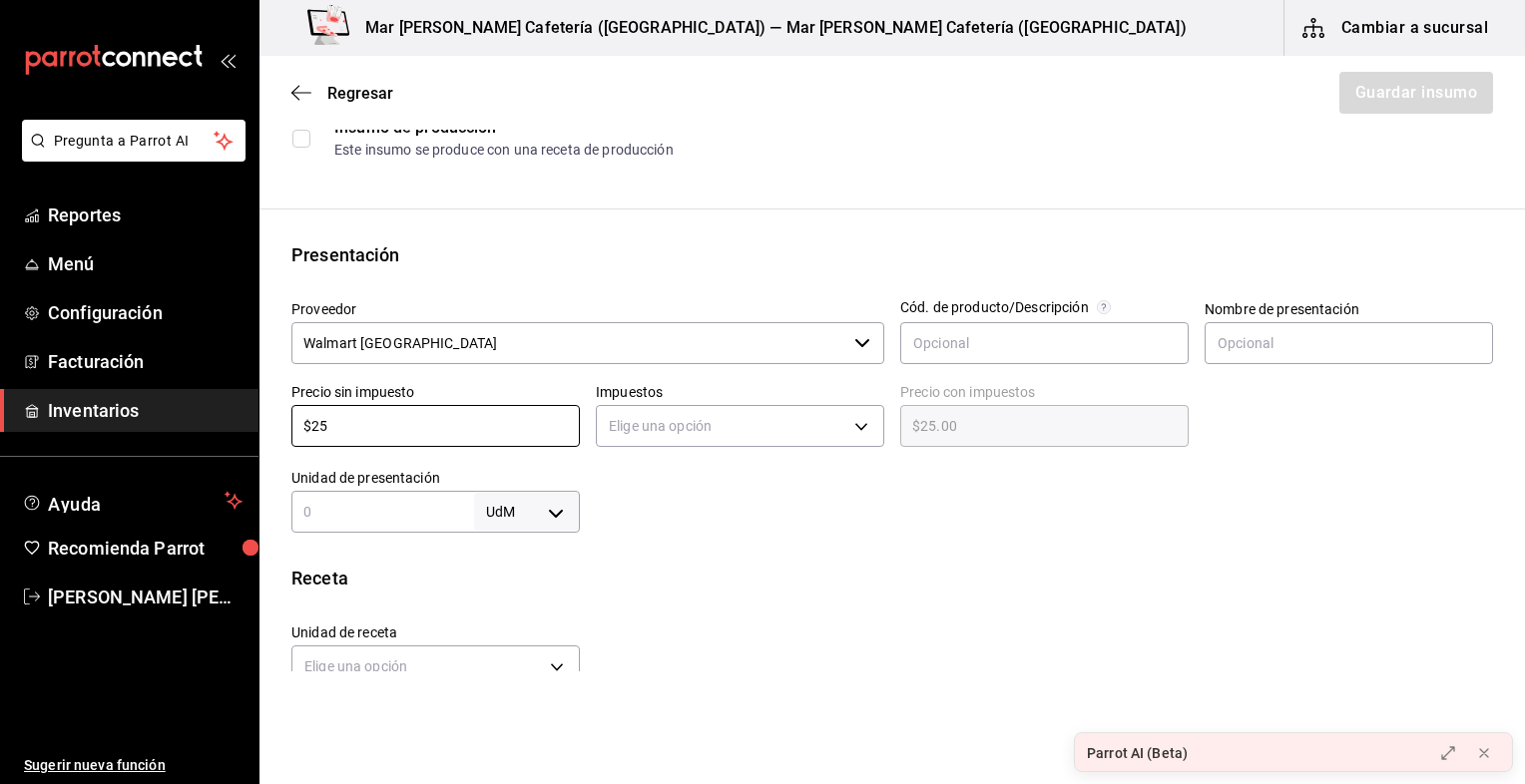 type on "$2" 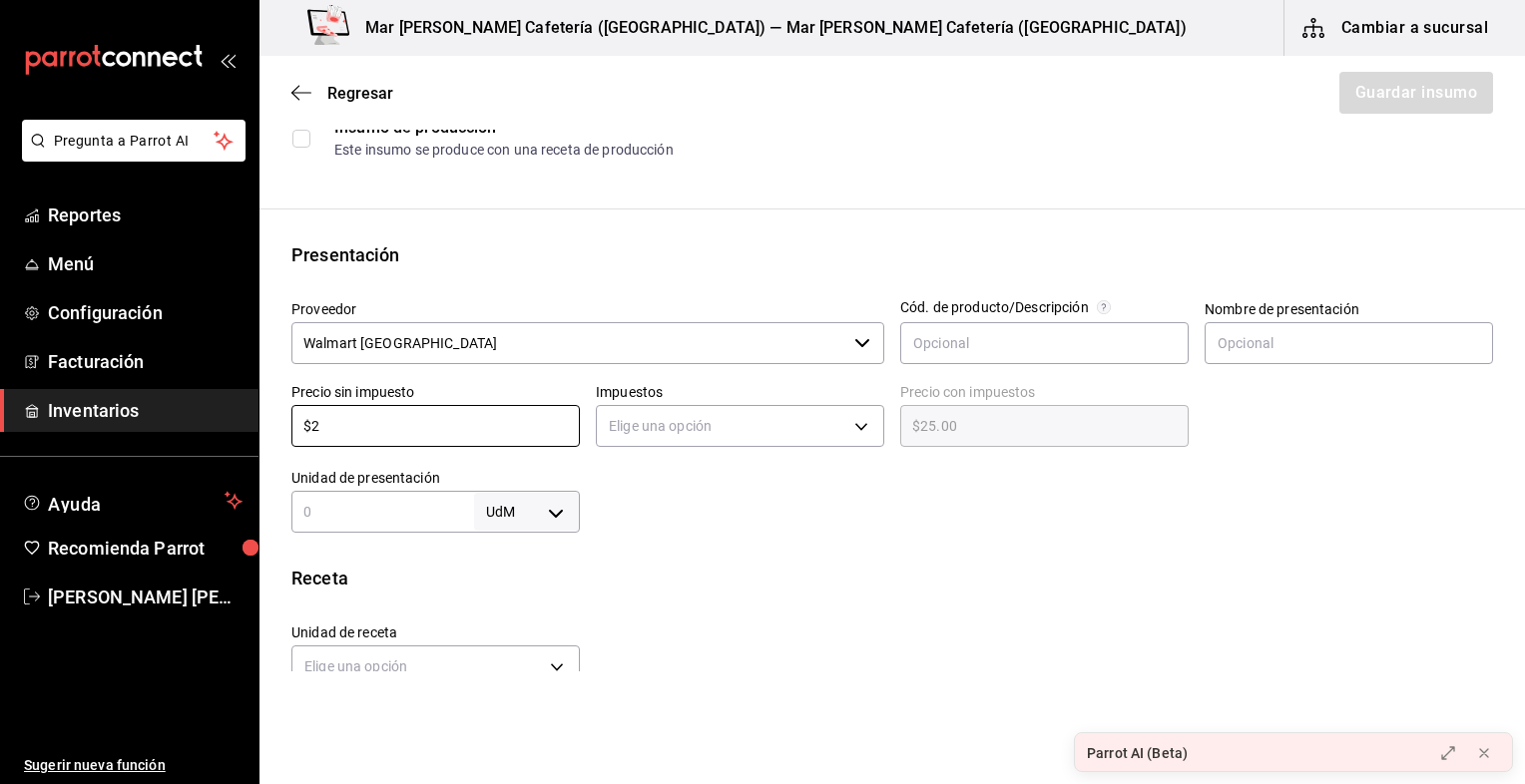 type on "$2.00" 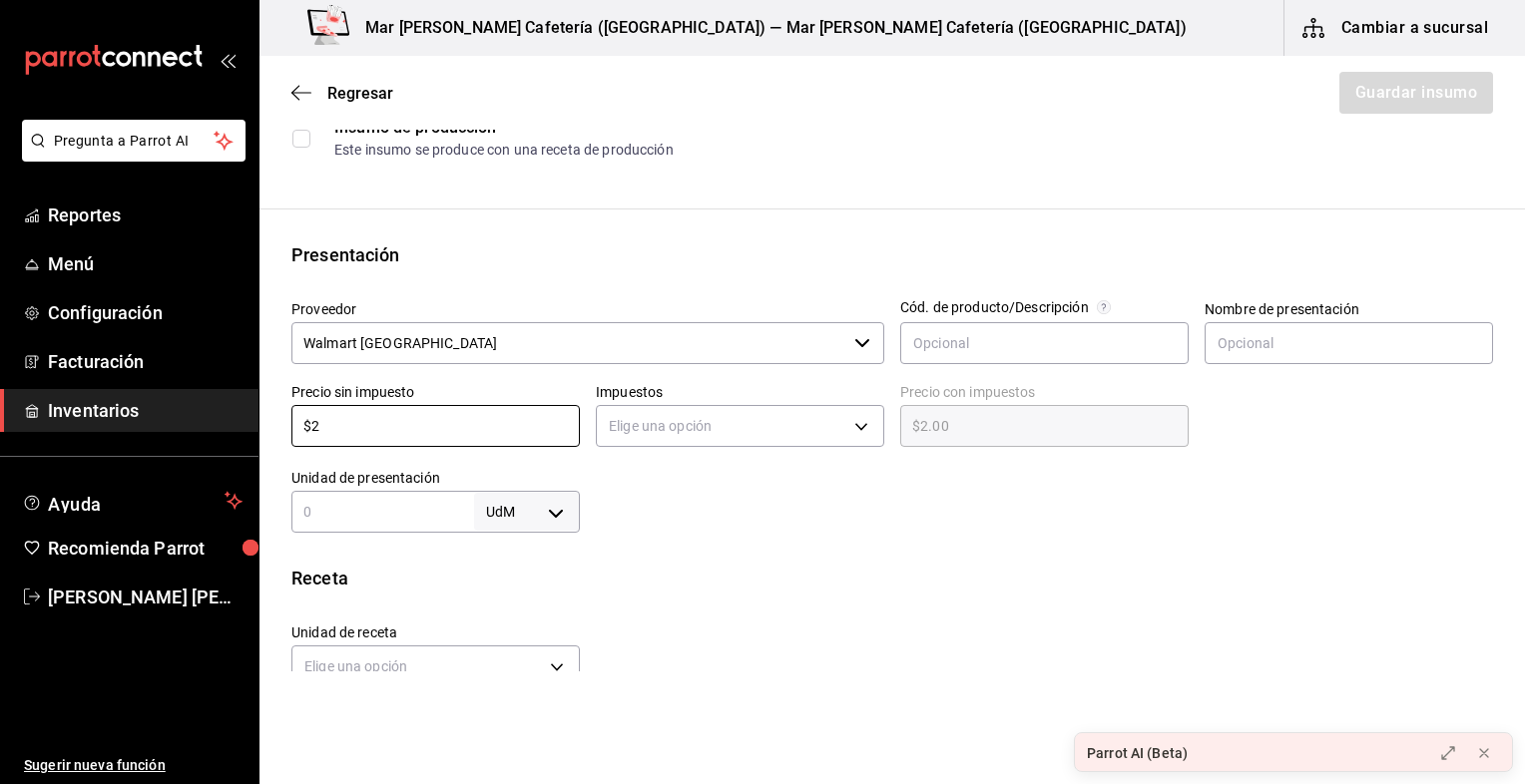 type 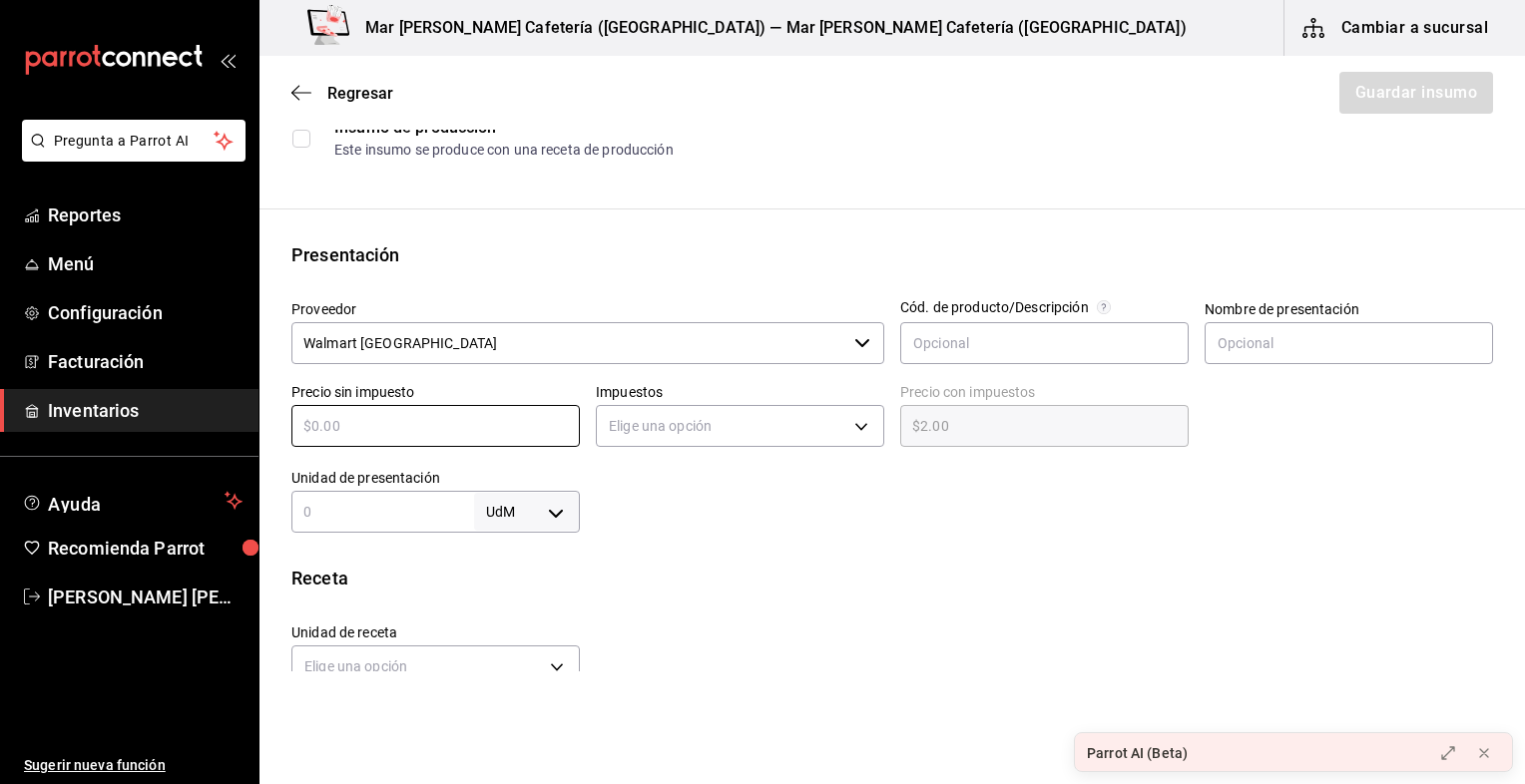 type on "$0.00" 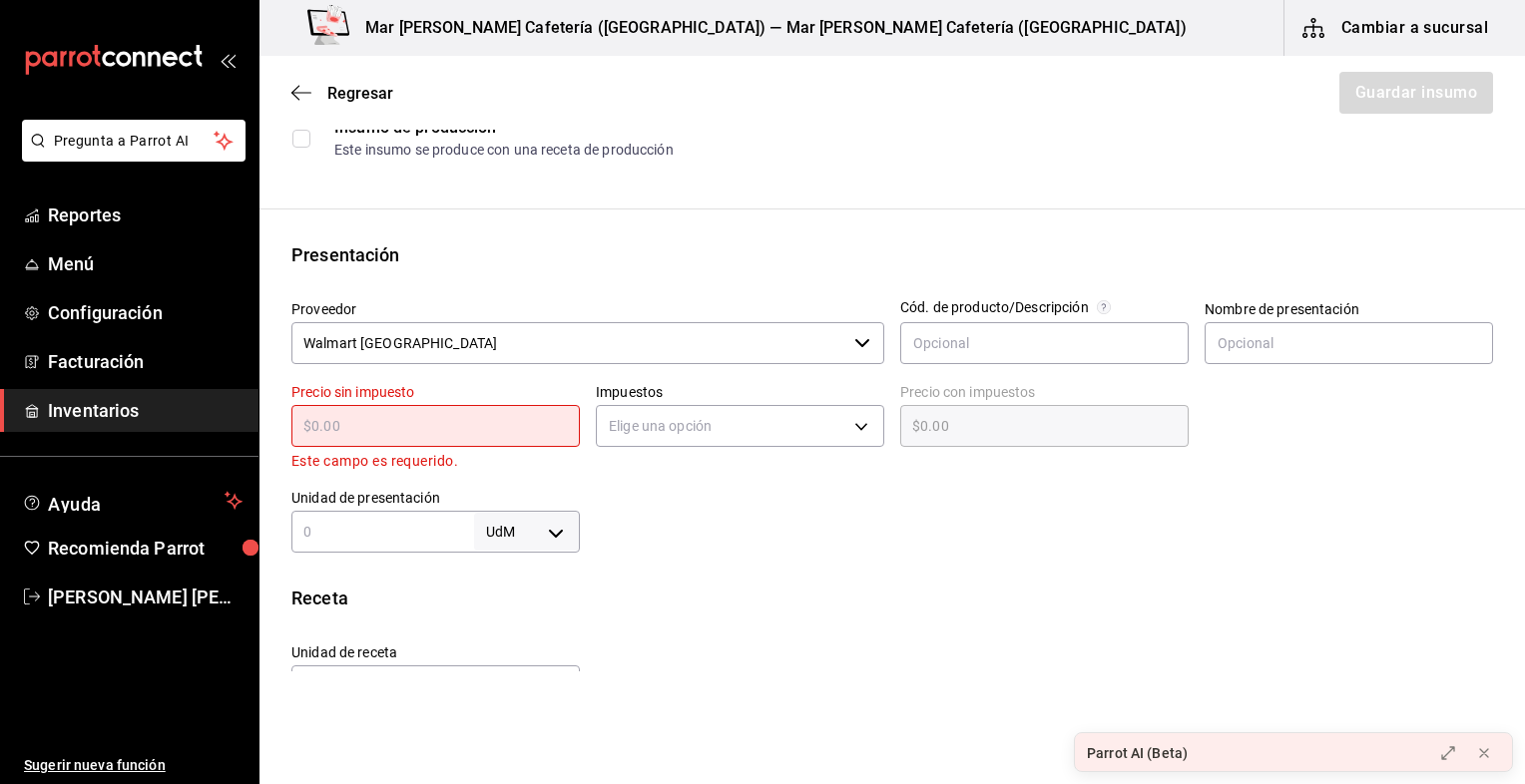 type on "$3" 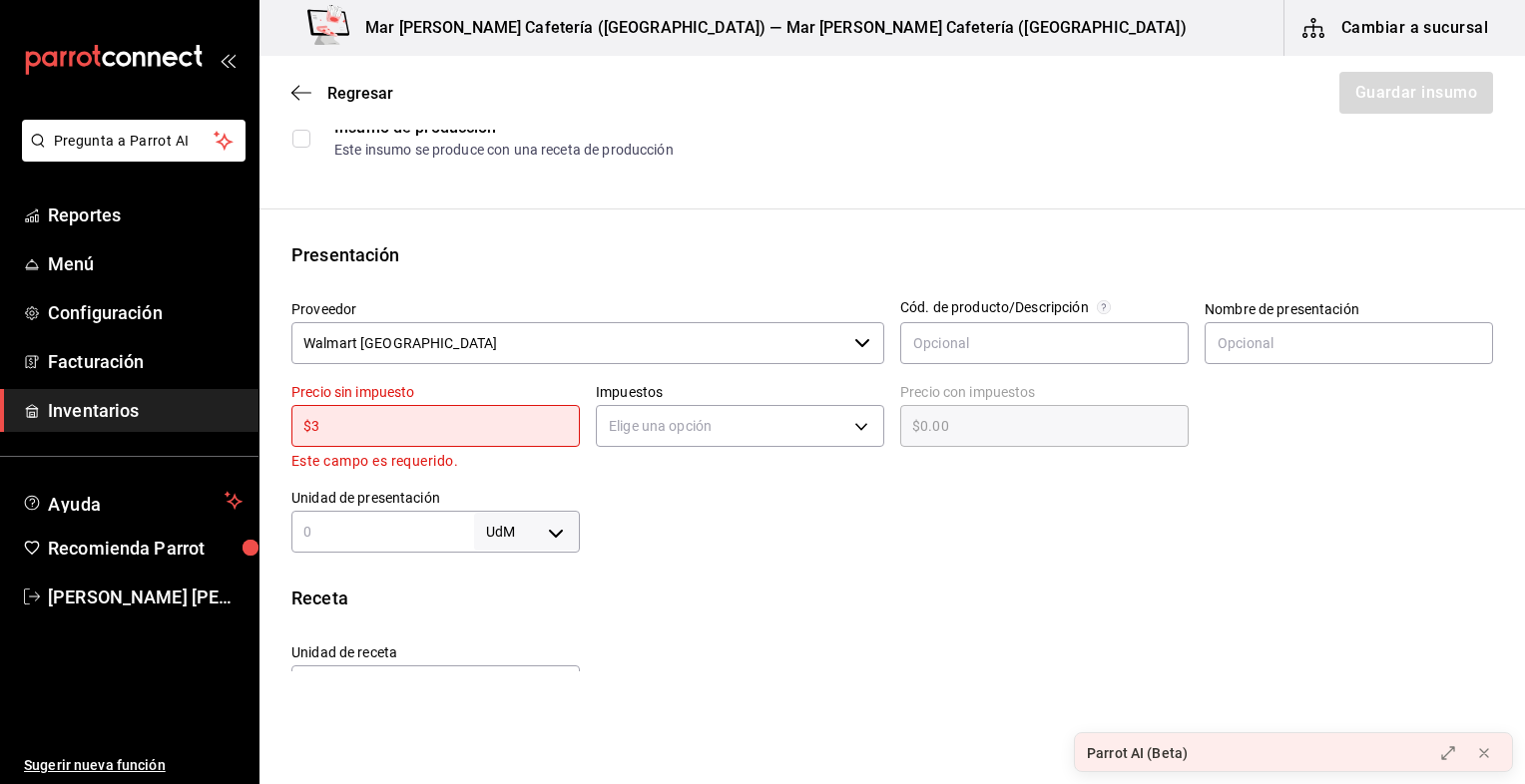 type on "$3.00" 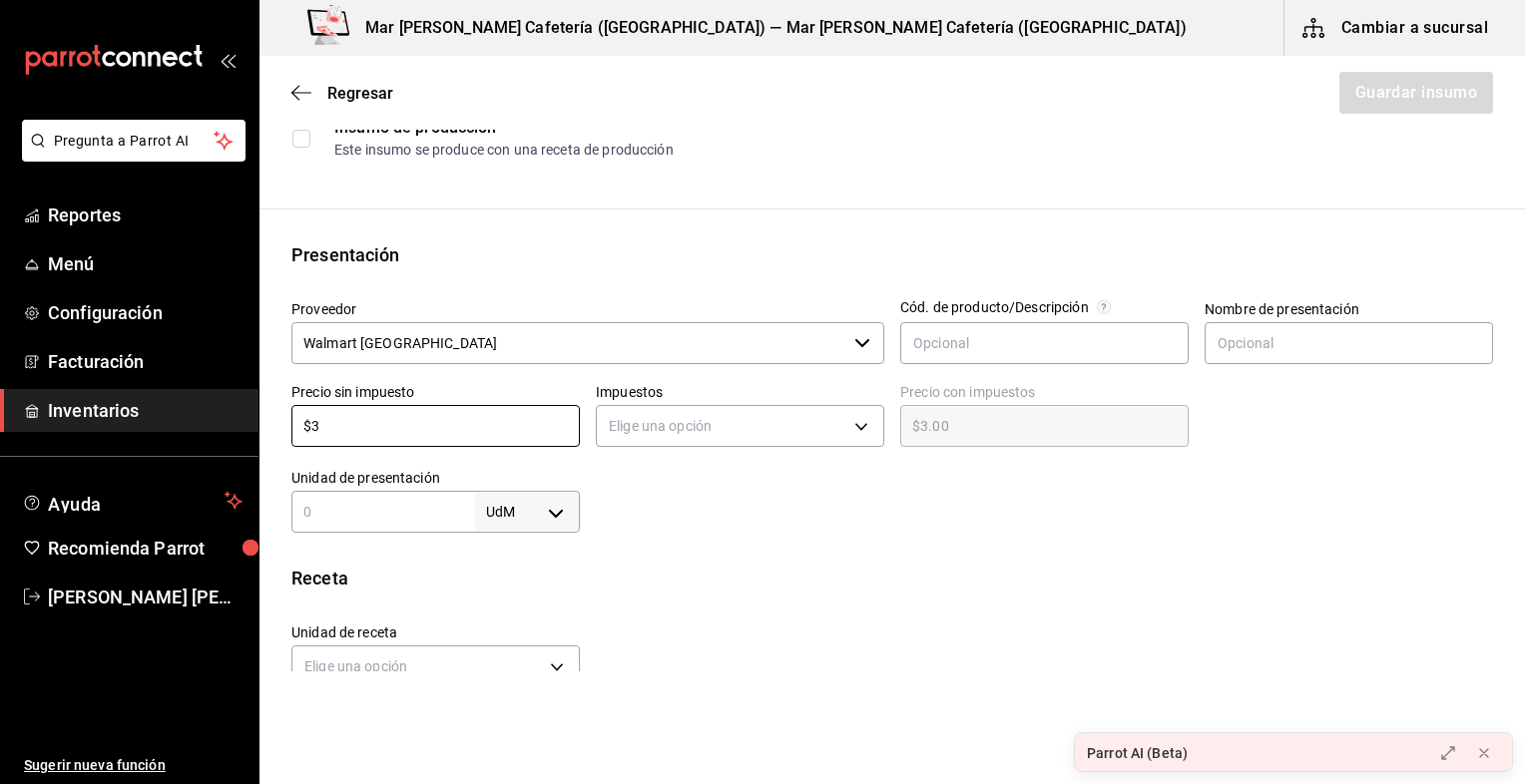 type on "$30" 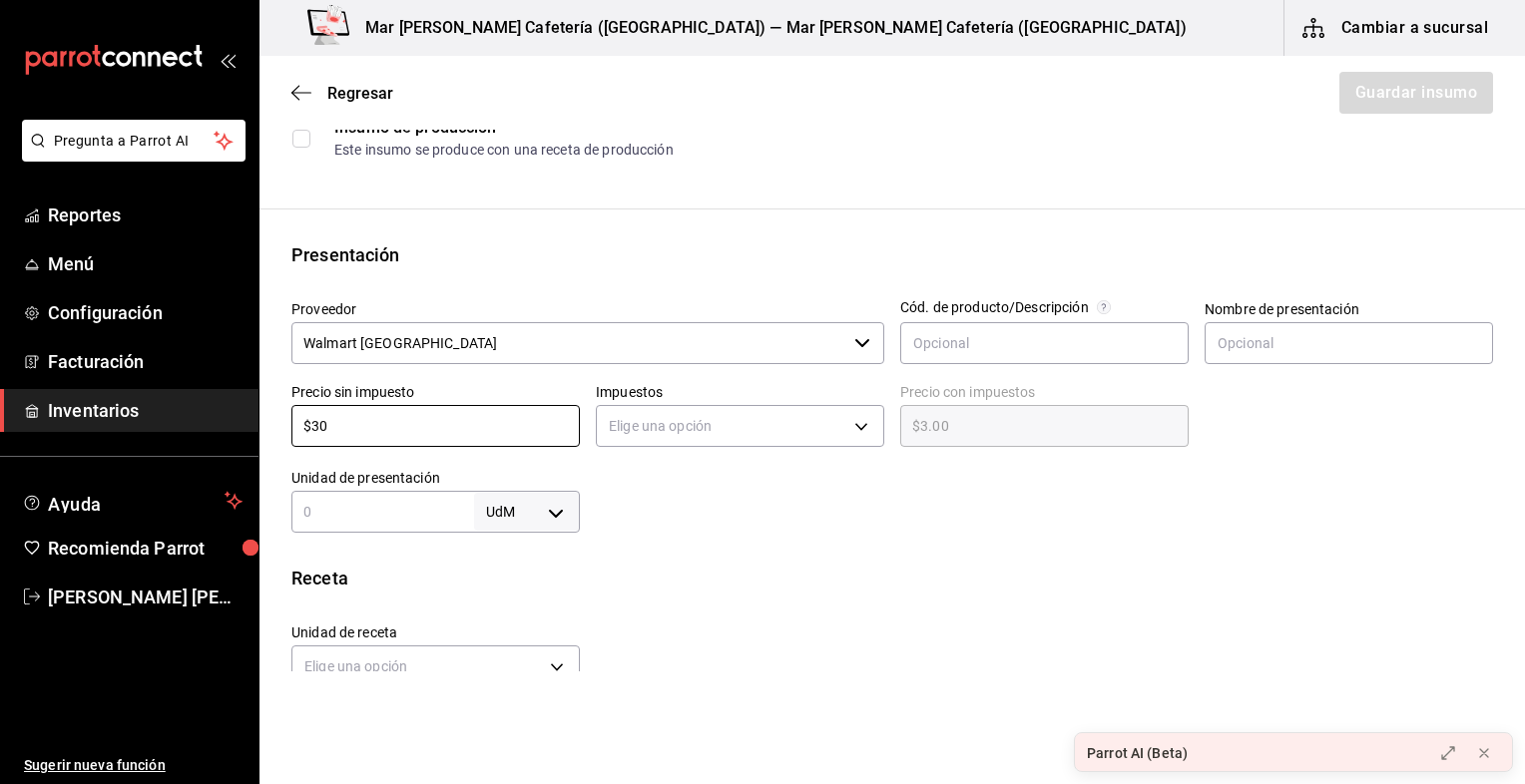 type on "$30.00" 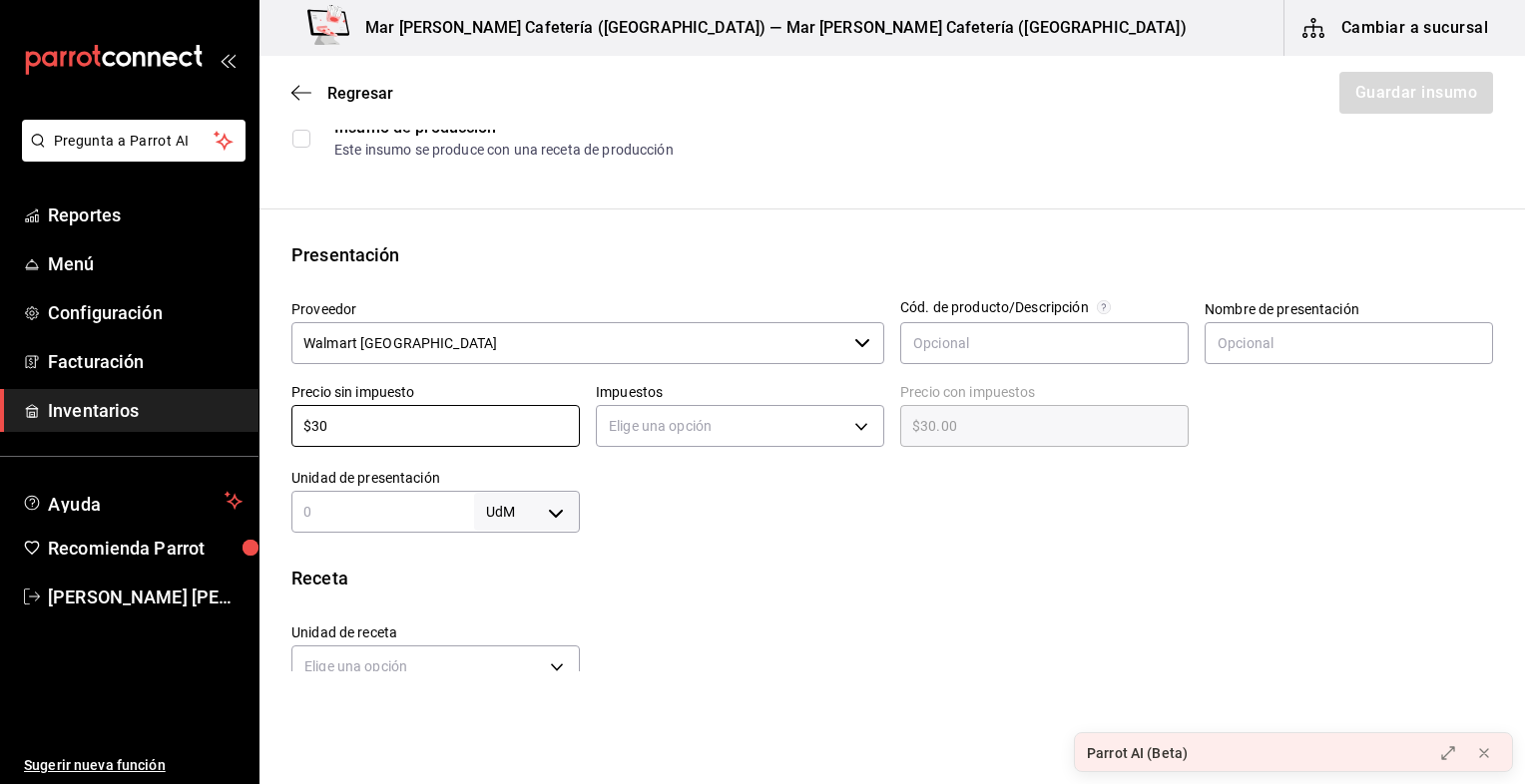 type on "$300" 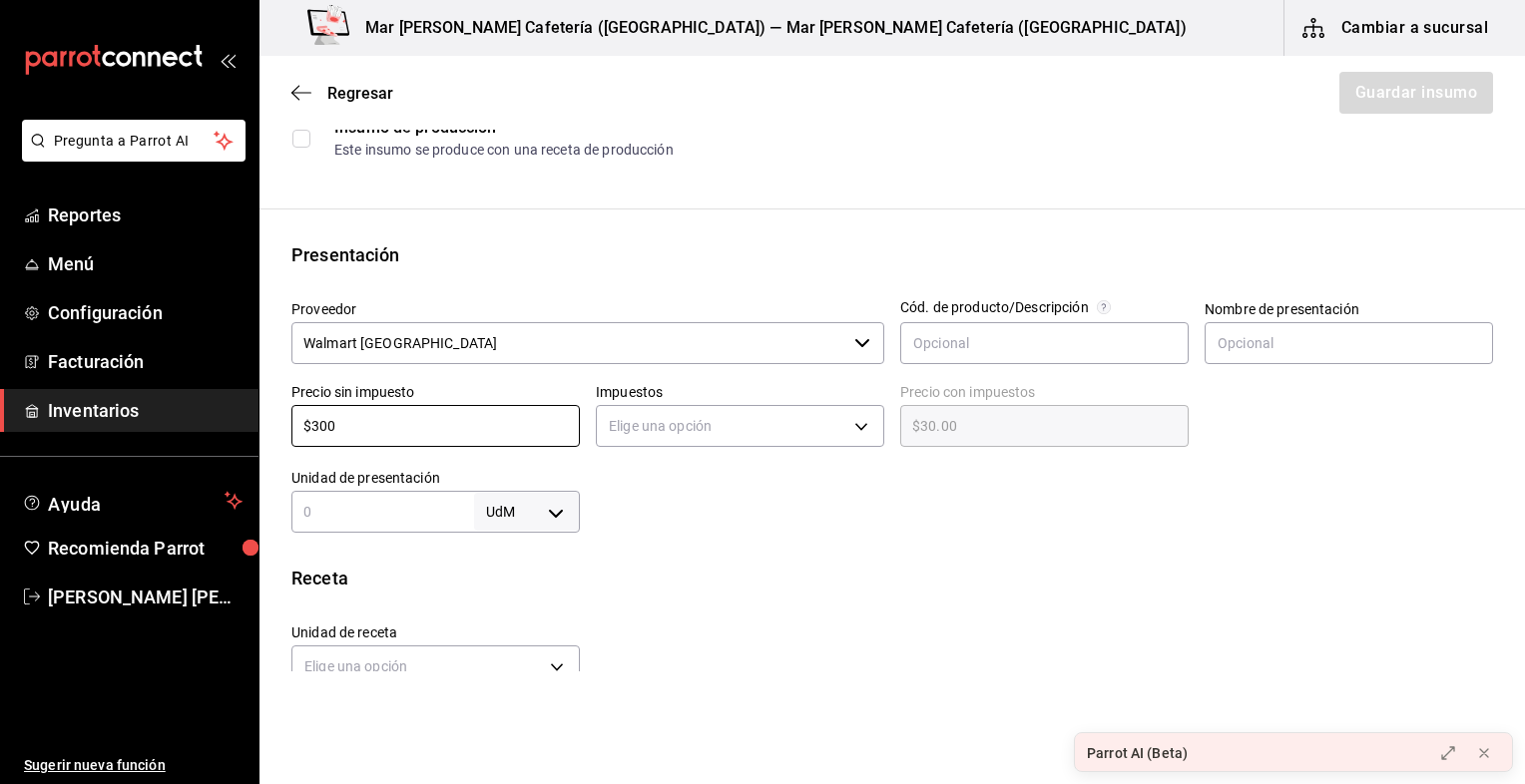 type on "$300.00" 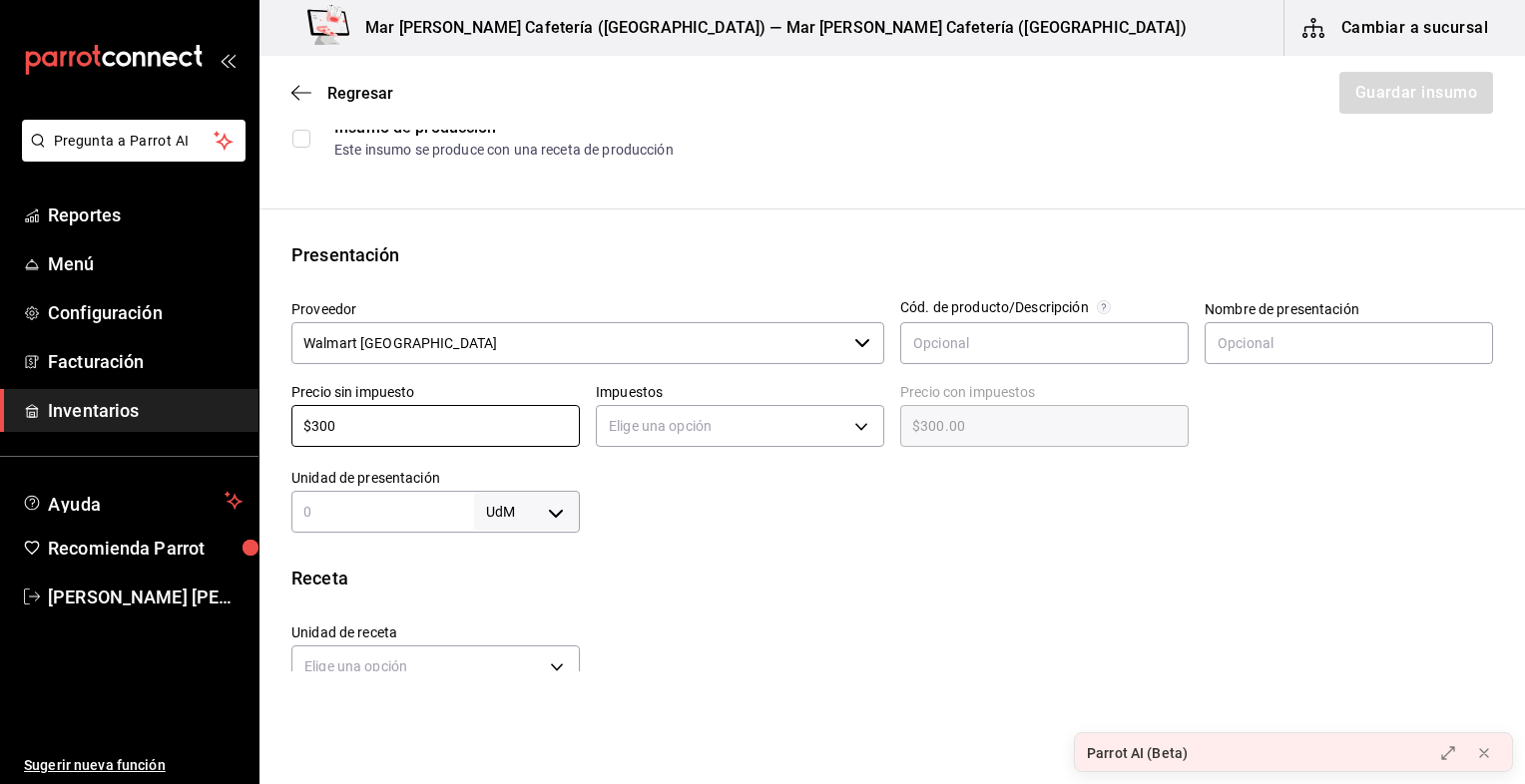 type on "$3,000" 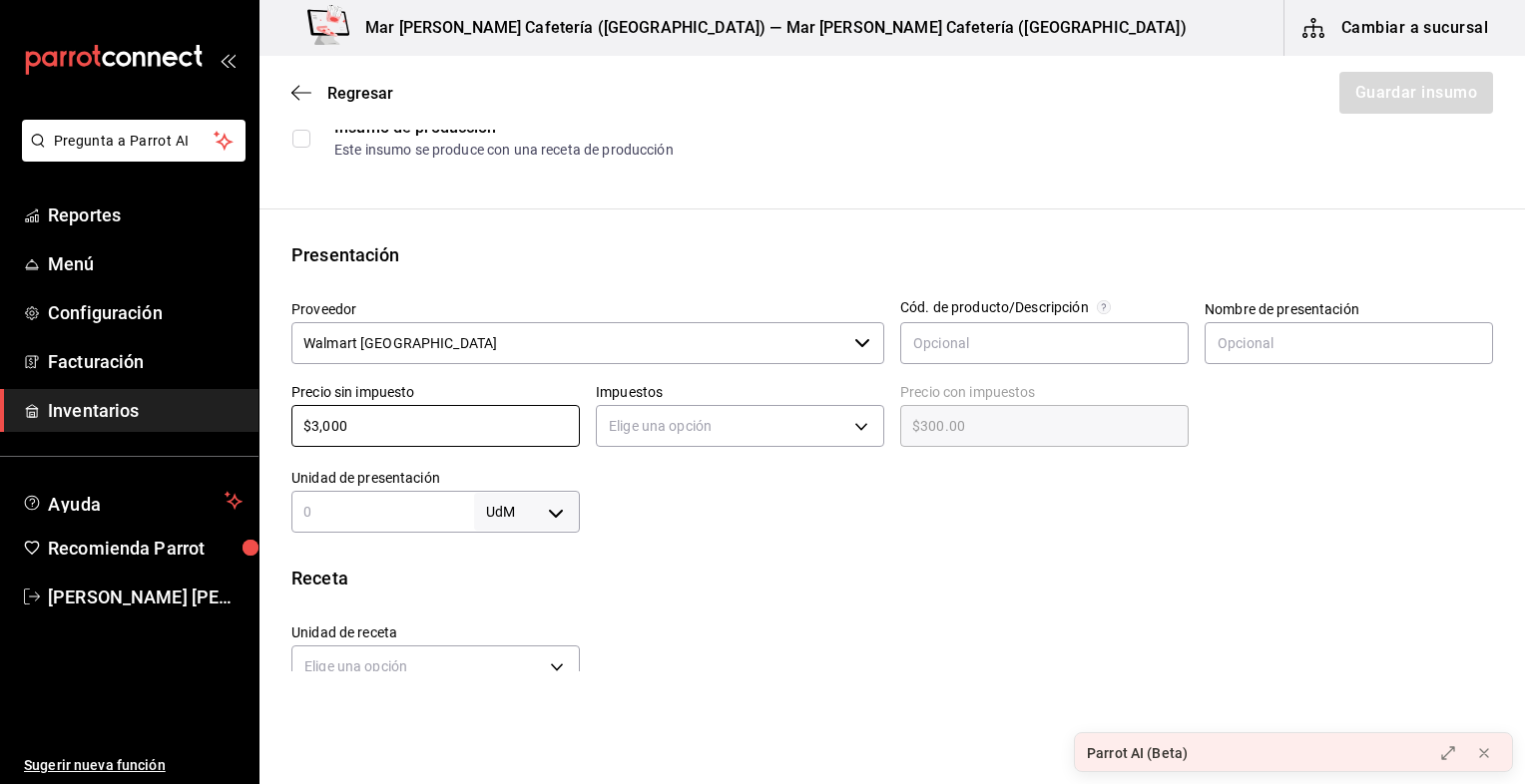 type on "$3,000.00" 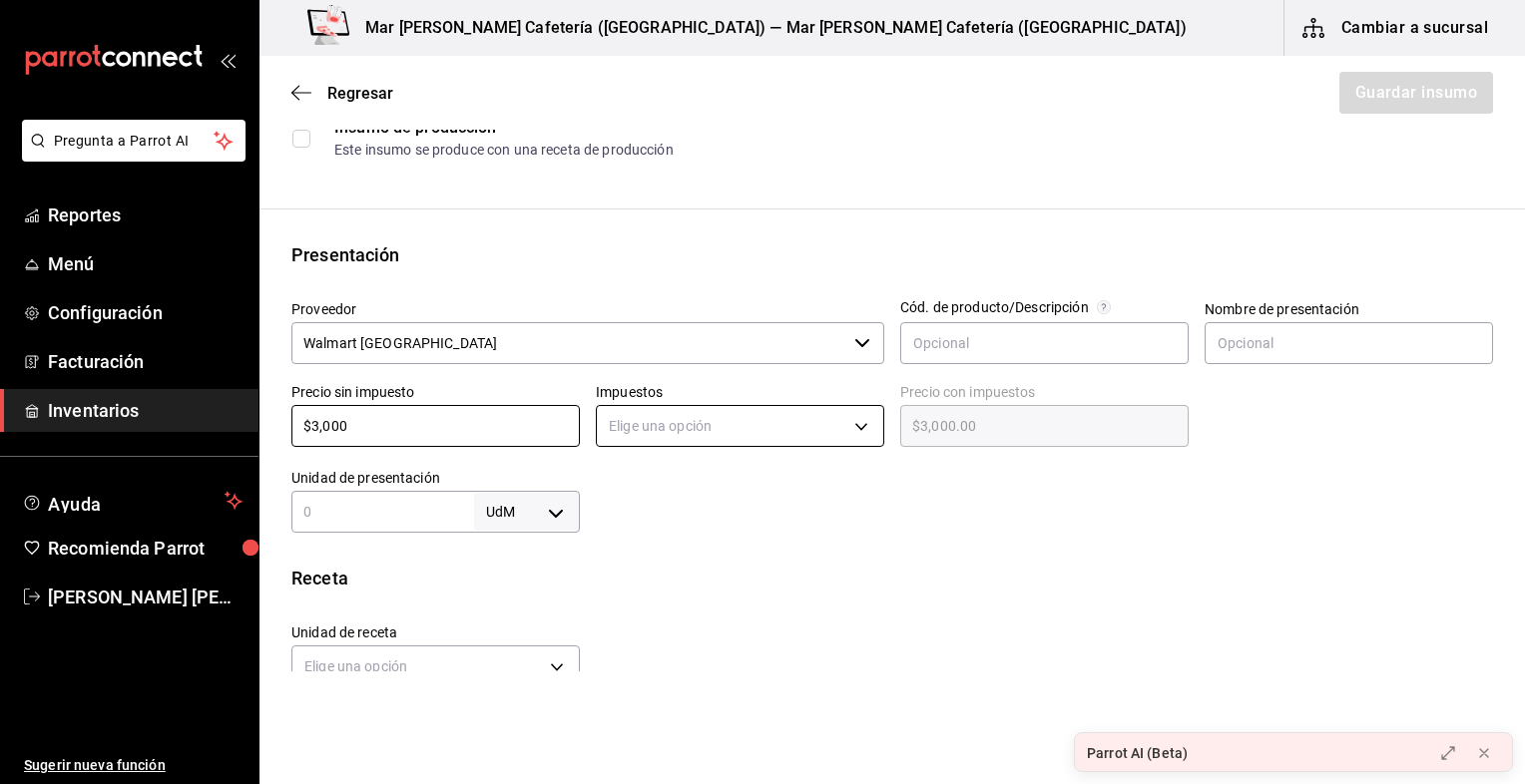type on "$3,000" 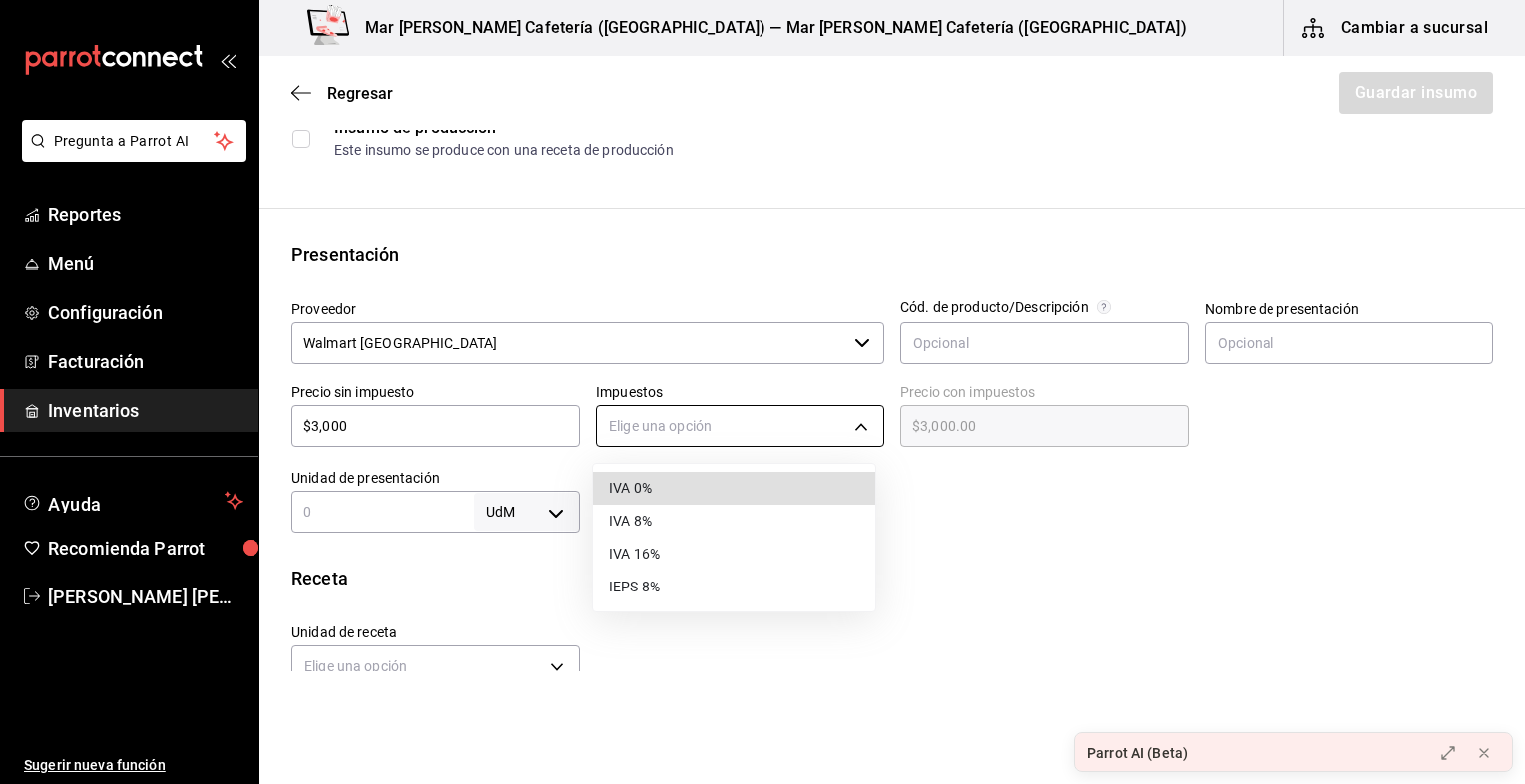 click on "Pregunta a Parrot AI Reportes   Menú   Configuración   Facturación   Inventarios   Ayuda Recomienda Parrot   [PERSON_NAME] [PERSON_NAME] [PERSON_NAME]   Sugerir nueva función   Mar [PERSON_NAME] Cafetería ([GEOGRAPHIC_DATA]) — Mar [PERSON_NAME] Cafetería ([GEOGRAPHIC_DATA]) Cambiar a sucursal Regresar Guardar insumo Insumo Nombre Matcha Categoría de inventario Refrigerador ​ Mínimo 200 ​ Ideal 1,000 ​ Insumo de producción Este insumo se produce con una receta de producción Presentación Proveedor Walmart USA ​ Cód. de producto/Descripción Nombre de presentación Precio sin impuesto $3,000 ​ Impuestos Elige una opción Precio con impuestos $3,000.00 ​ Unidad de presentación UdM ​ Receta Unidad de receta Elige una opción Factor de conversión ​ Ver ayuda de conversiones ¿La presentación  viene en otra caja? Si No Presentaciones por caja ​ Sin definir Unidades de conteo GANA 1 MES GRATIS EN TU SUSCRIPCIÓN AQUÍ Parrot AI (Beta) Pregunta a Parrot AI Reportes   Menú   Configuración   Facturación   Inventarios   Ayuda       IVA 0%" at bounding box center [762, 335] 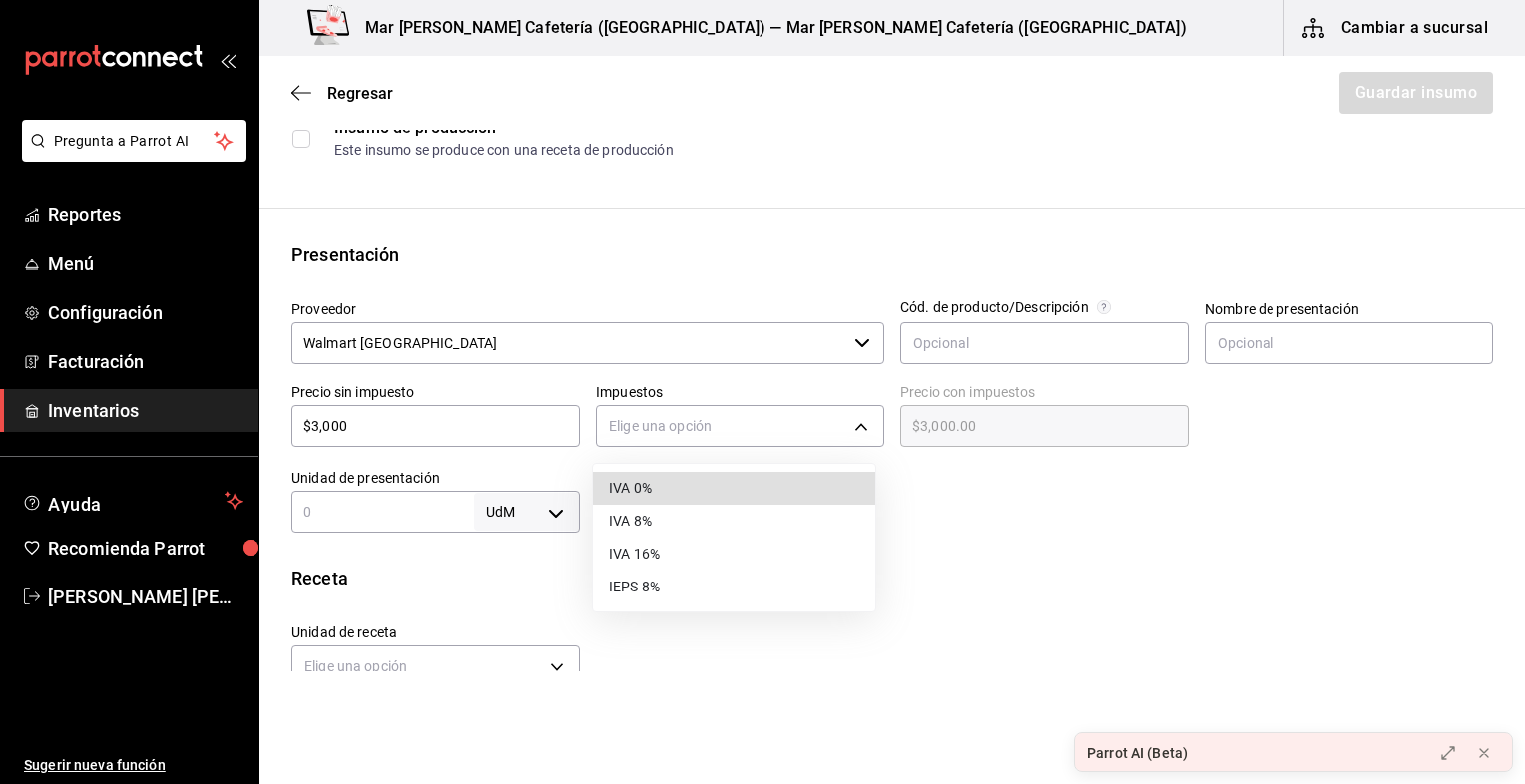 click on "IVA 0%" at bounding box center (734, 488) 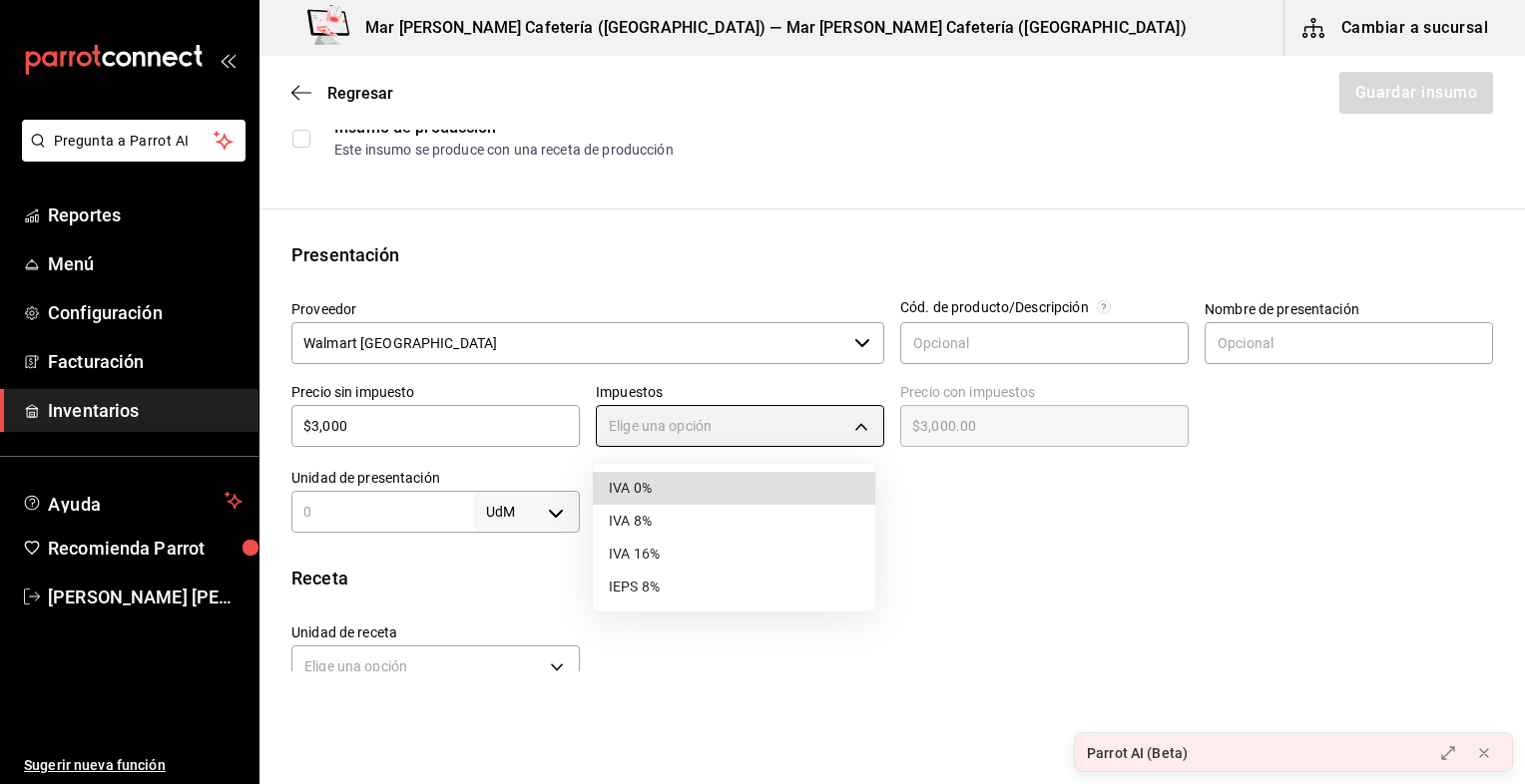 type on "IVA_0" 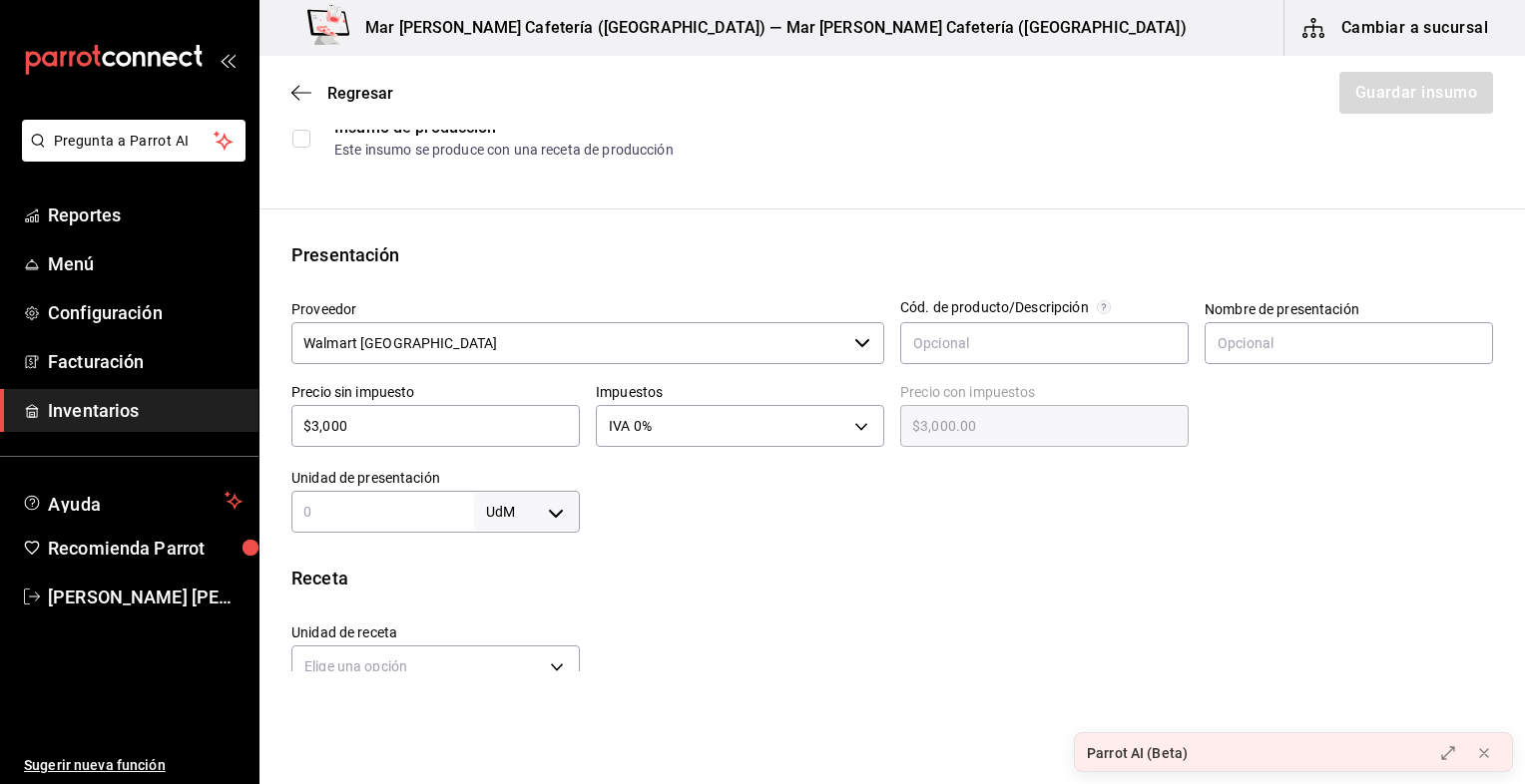 click at bounding box center (382, 512) 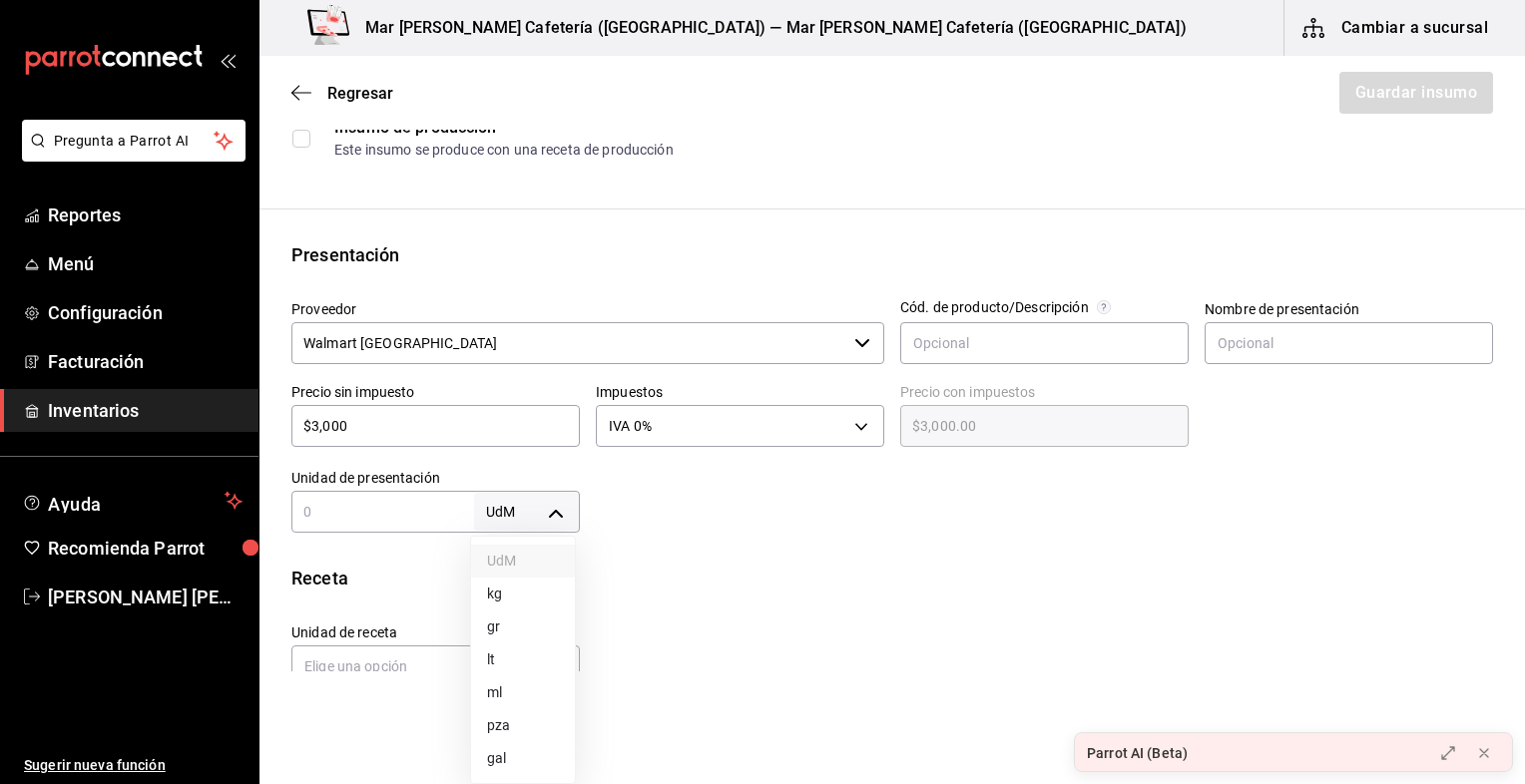 click on "Pregunta a Parrot AI Reportes   Menú   Configuración   Facturación   Inventarios   Ayuda Recomienda Parrot   [PERSON_NAME] [PERSON_NAME] [PERSON_NAME]   Sugerir nueva función   Mar [PERSON_NAME] Cafetería ([GEOGRAPHIC_DATA]) — Mar [PERSON_NAME] Cafetería ([GEOGRAPHIC_DATA]) Cambiar a sucursal Regresar Guardar insumo Insumo Nombre Matcha Categoría de inventario Refrigerador ​ Mínimo 200 ​ Ideal 1,000 ​ Insumo de producción Este insumo se produce con una receta de producción Presentación Proveedor Walmart USA ​ Cód. de producto/Descripción Nombre de presentación Precio sin impuesto $3,000 ​ Impuestos IVA 0% IVA_0 Precio con impuestos $3,000.00 ​ Unidad de presentación UdM ​ Receta Unidad de receta Elige una opción Factor de conversión ​ Ver ayuda de conversiones ¿La presentación  viene en otra caja? Si No Presentaciones por caja ​ Sin definir Unidades de conteo GANA 1 MES GRATIS EN TU SUSCRIPCIÓN AQUÍ Parrot AI (Beta) Pregunta a Parrot AI Reportes   Menú   Configuración   Facturación   Inventarios   Ayuda Recomienda Parrot" at bounding box center [762, 335] 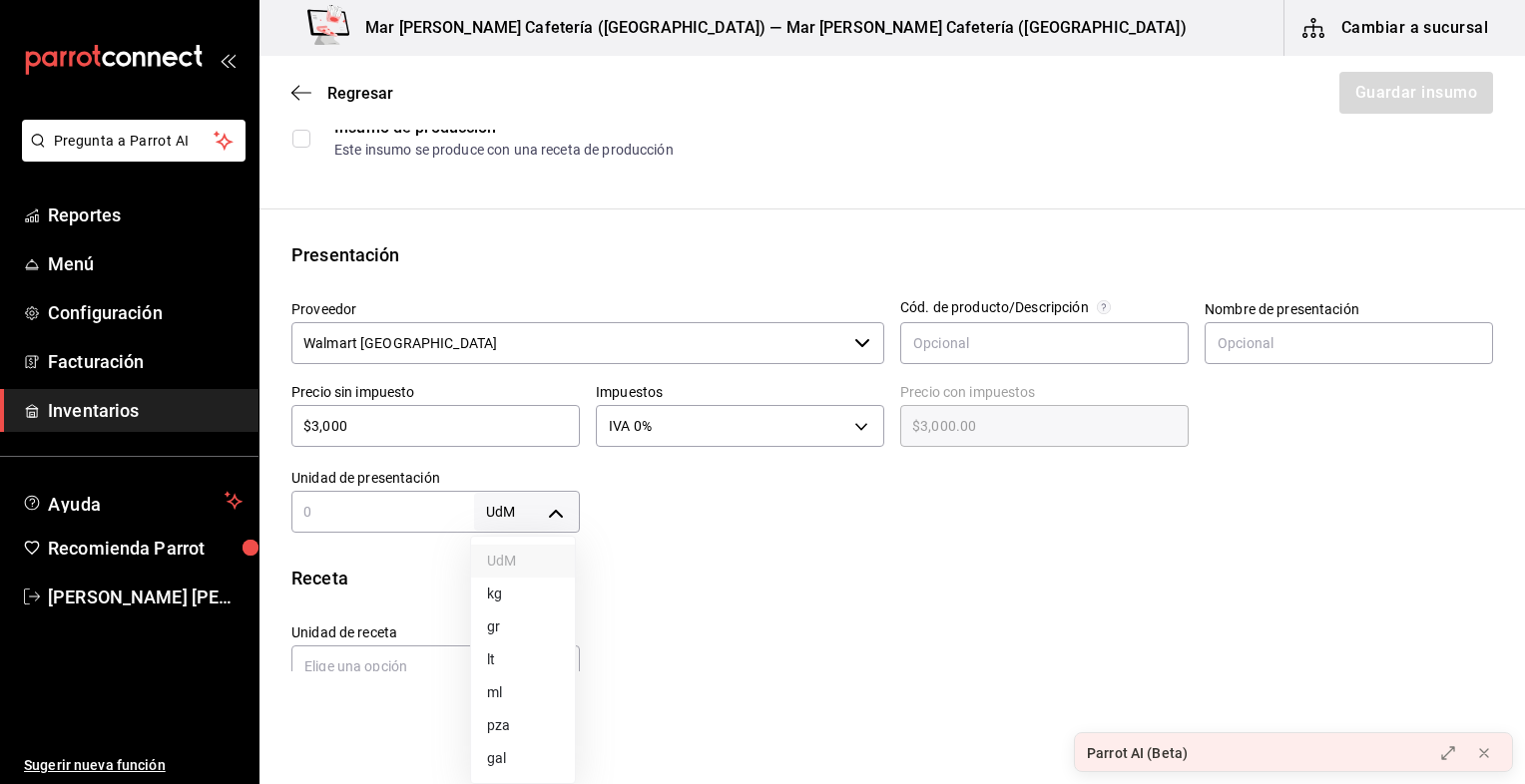 click on "gr" at bounding box center [523, 626] 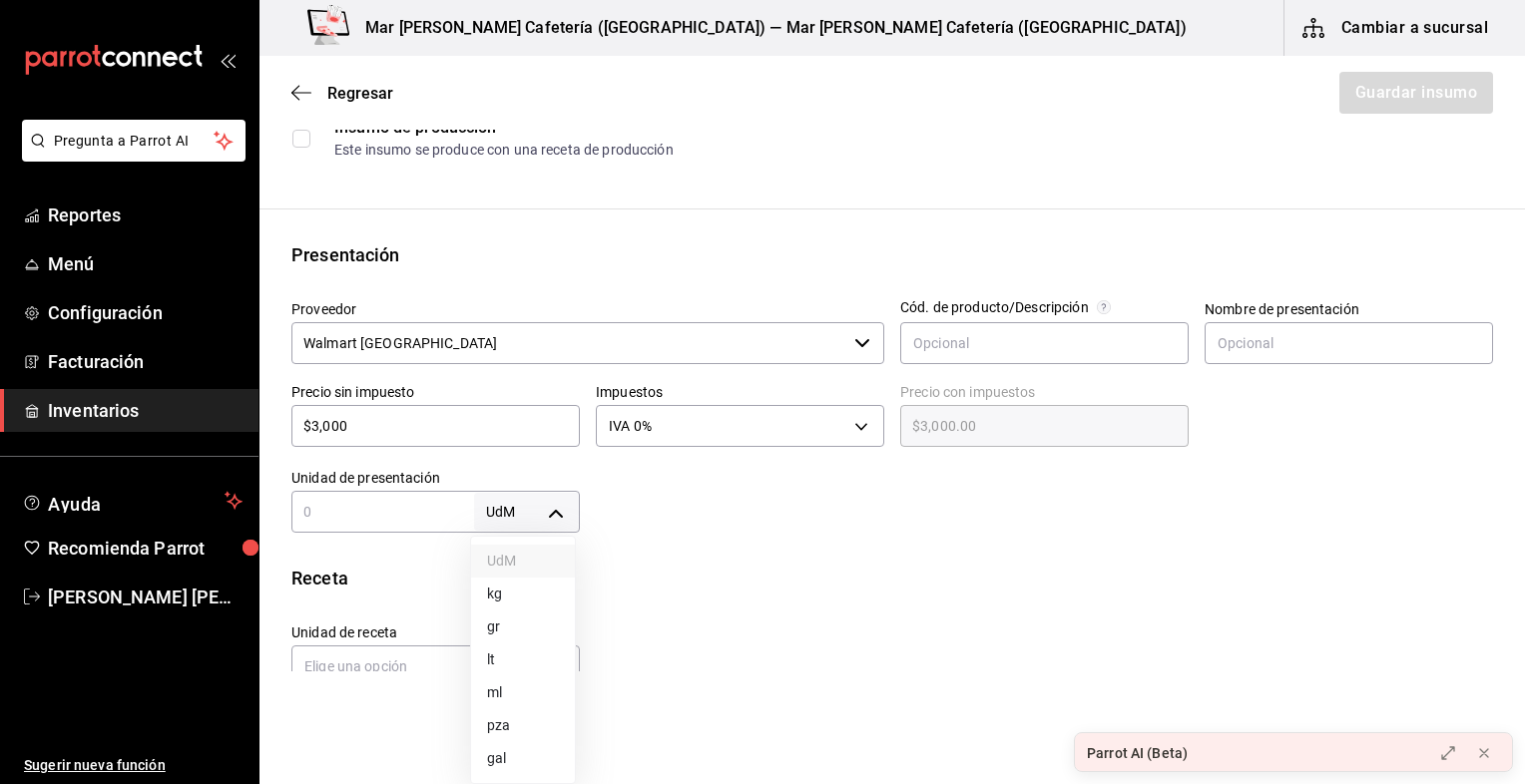 type on "GRAM" 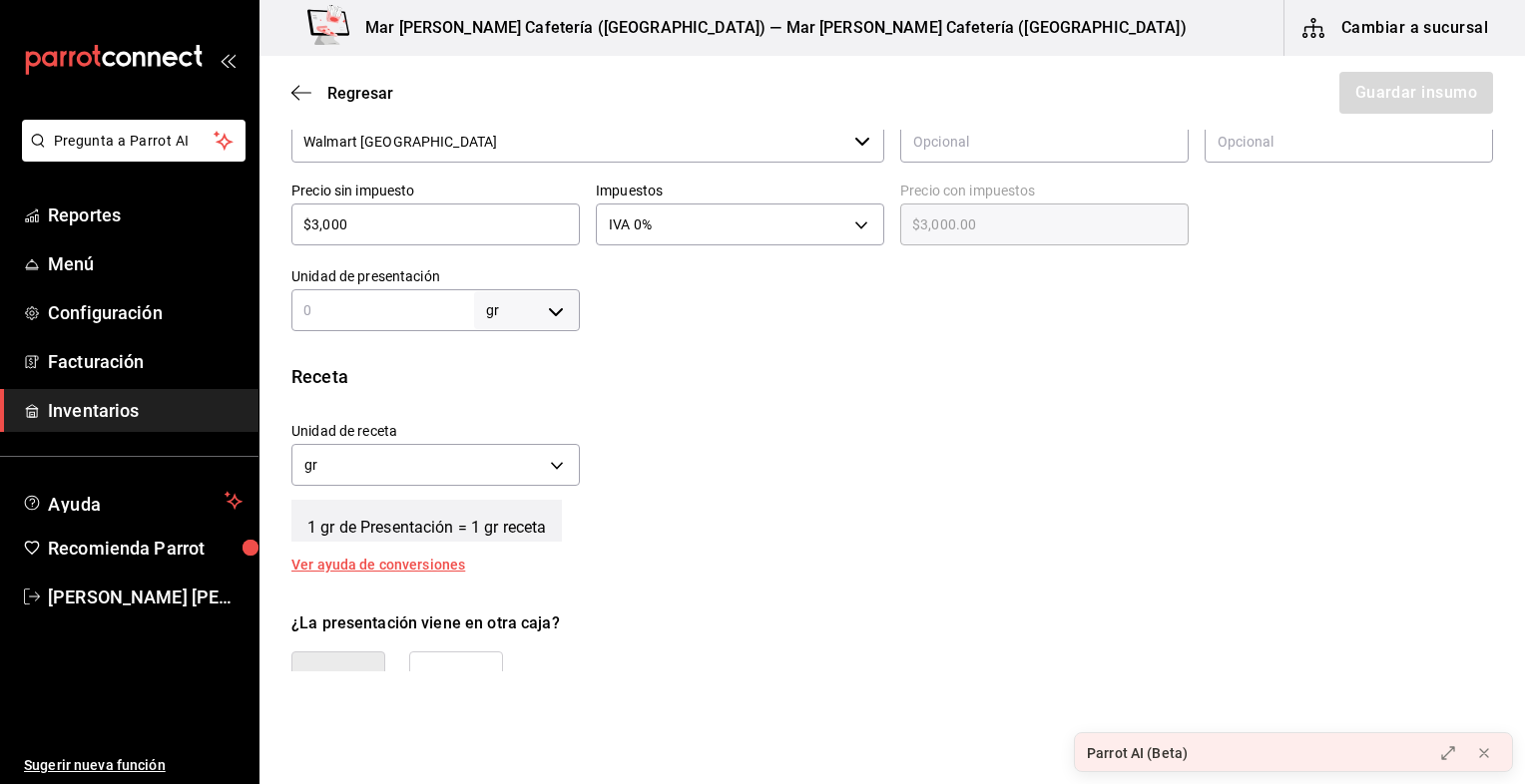 scroll, scrollTop: 498, scrollLeft: 0, axis: vertical 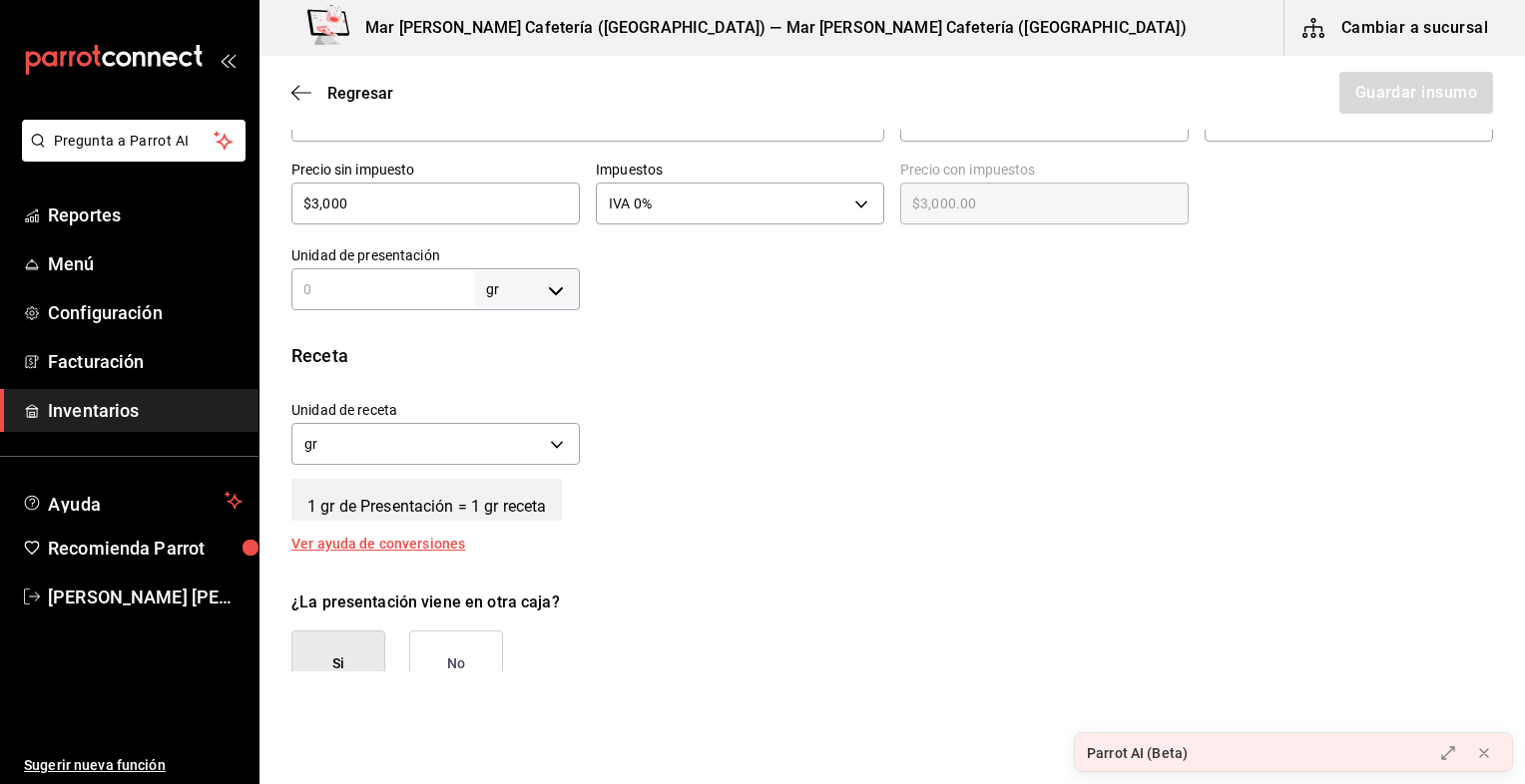 click at bounding box center (382, 289) 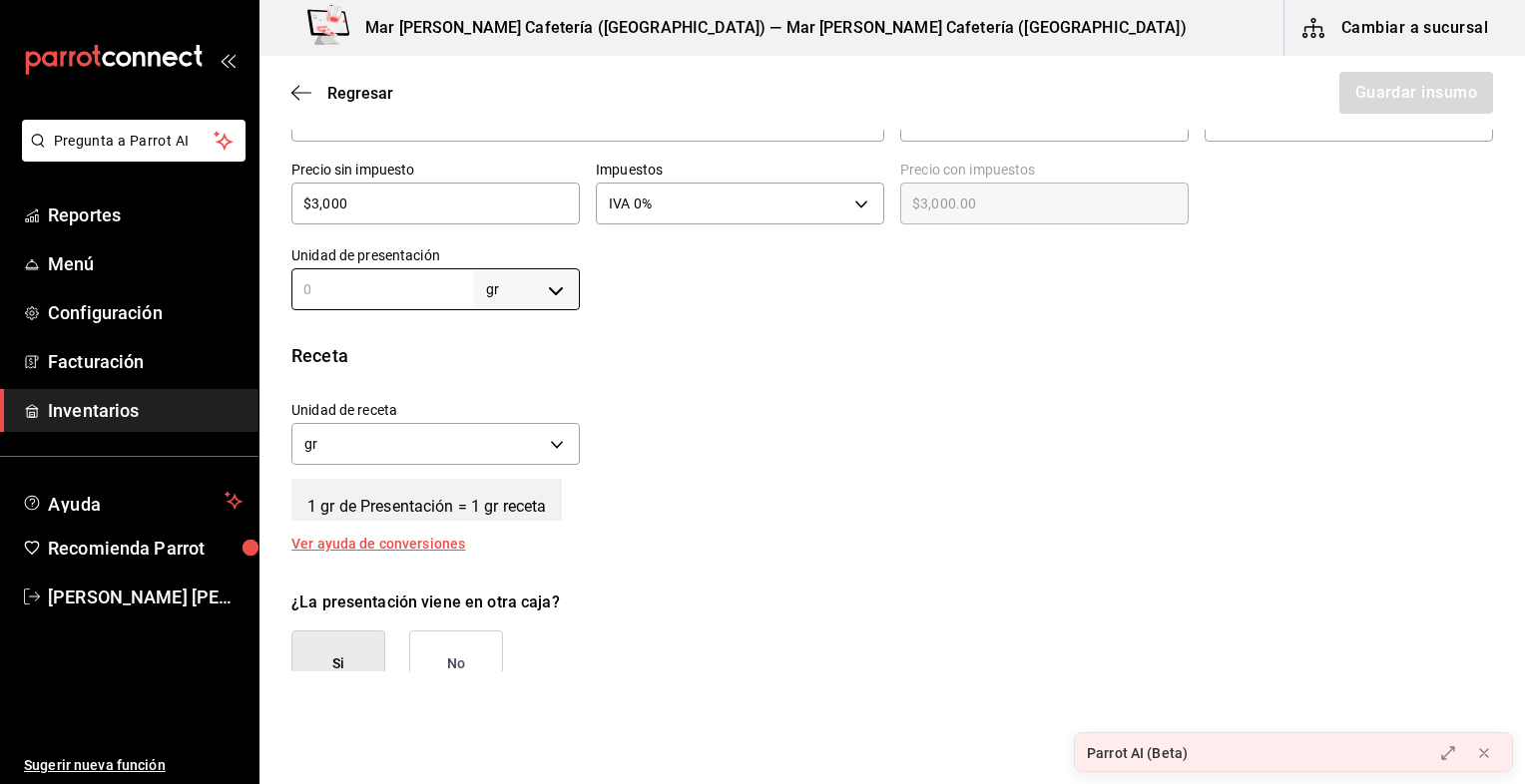 type on "1" 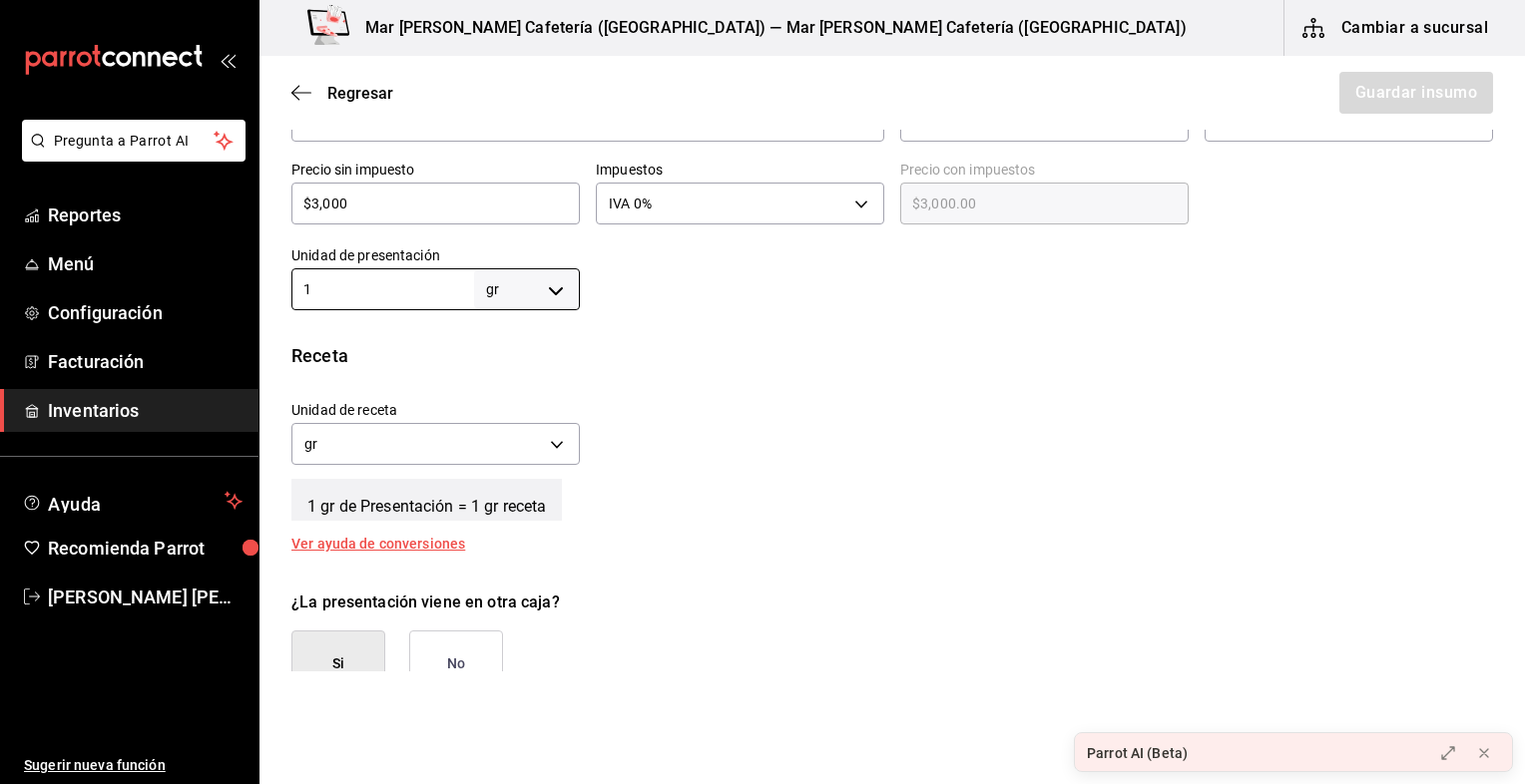 type on "1" 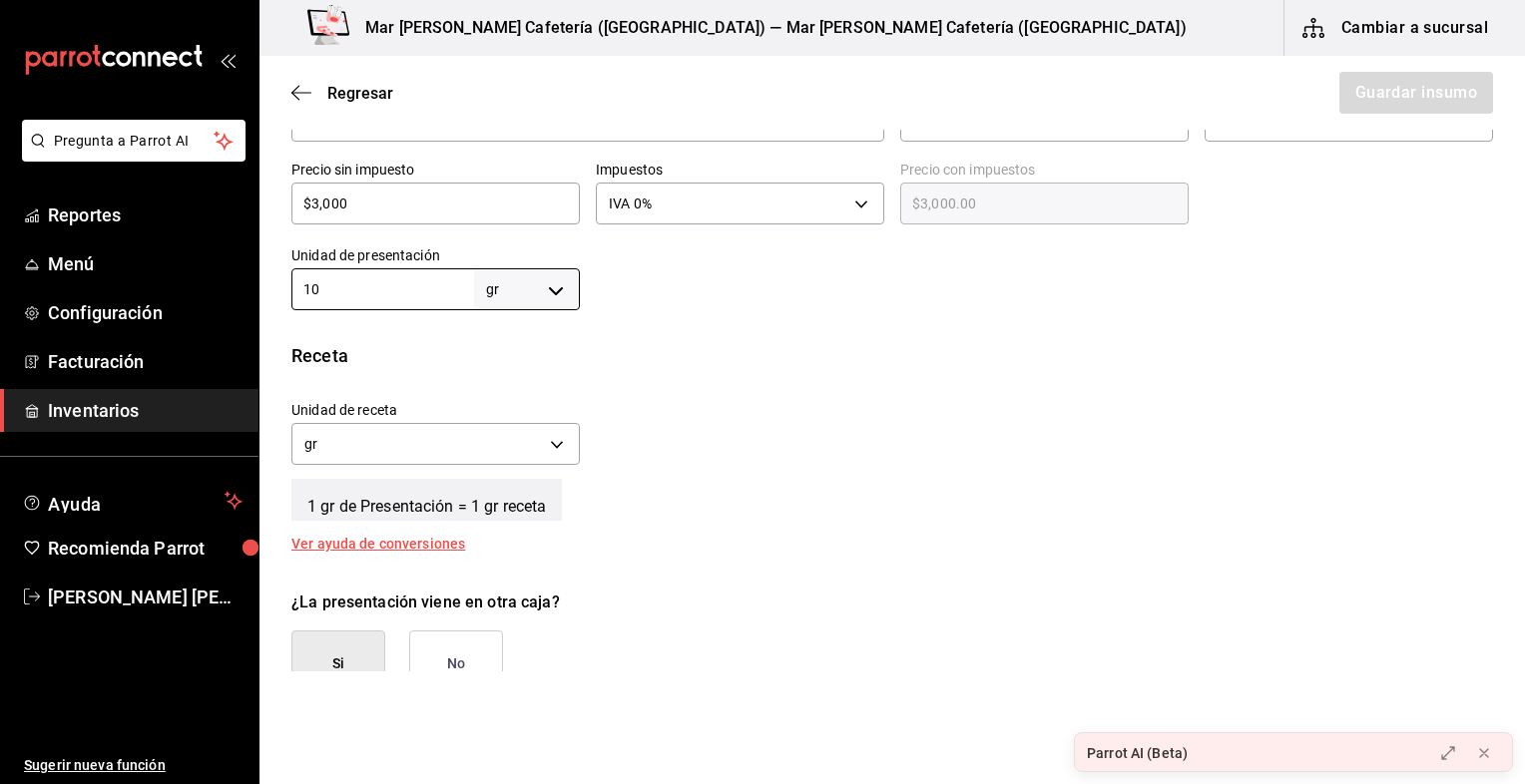 type on "10" 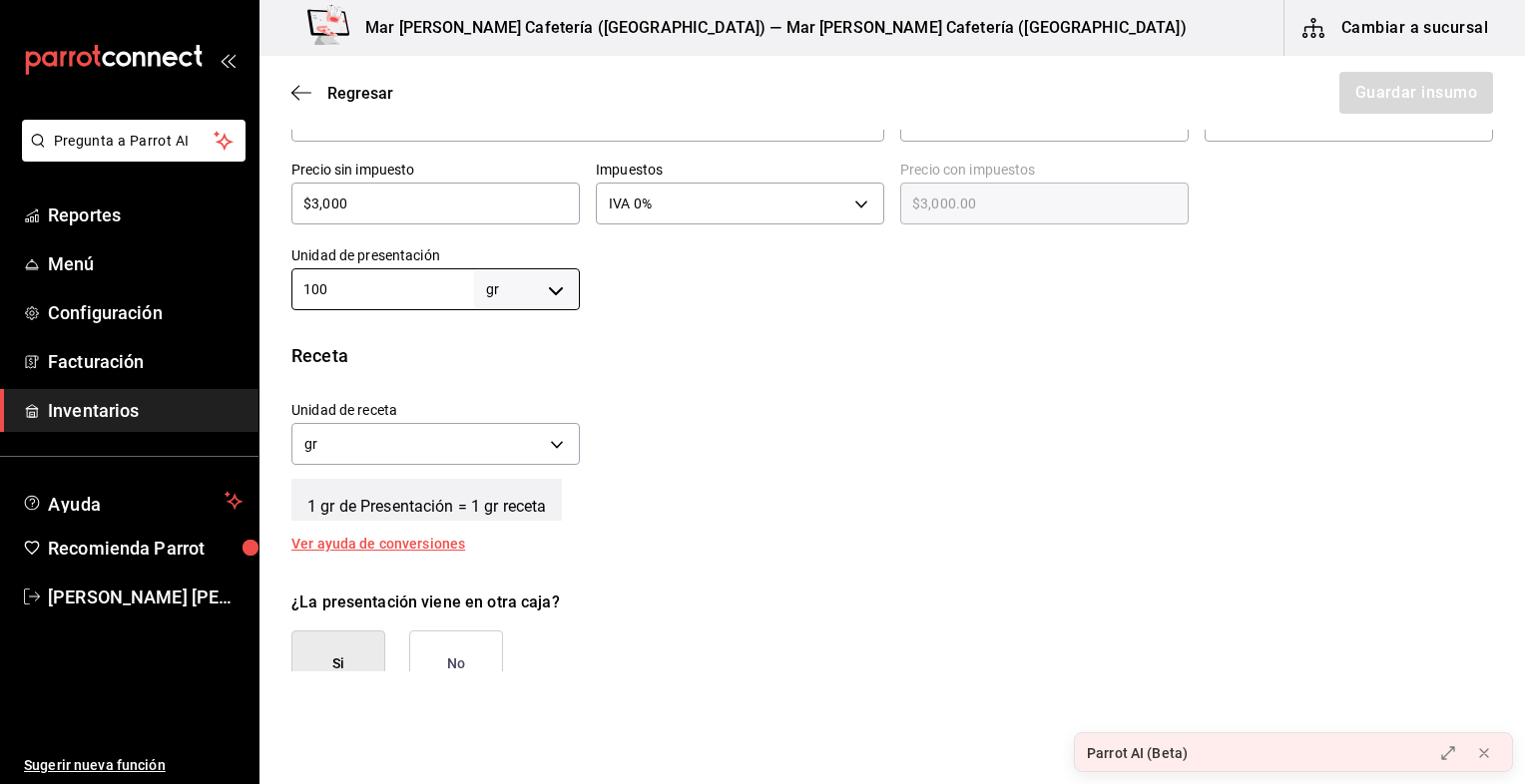 type on "100" 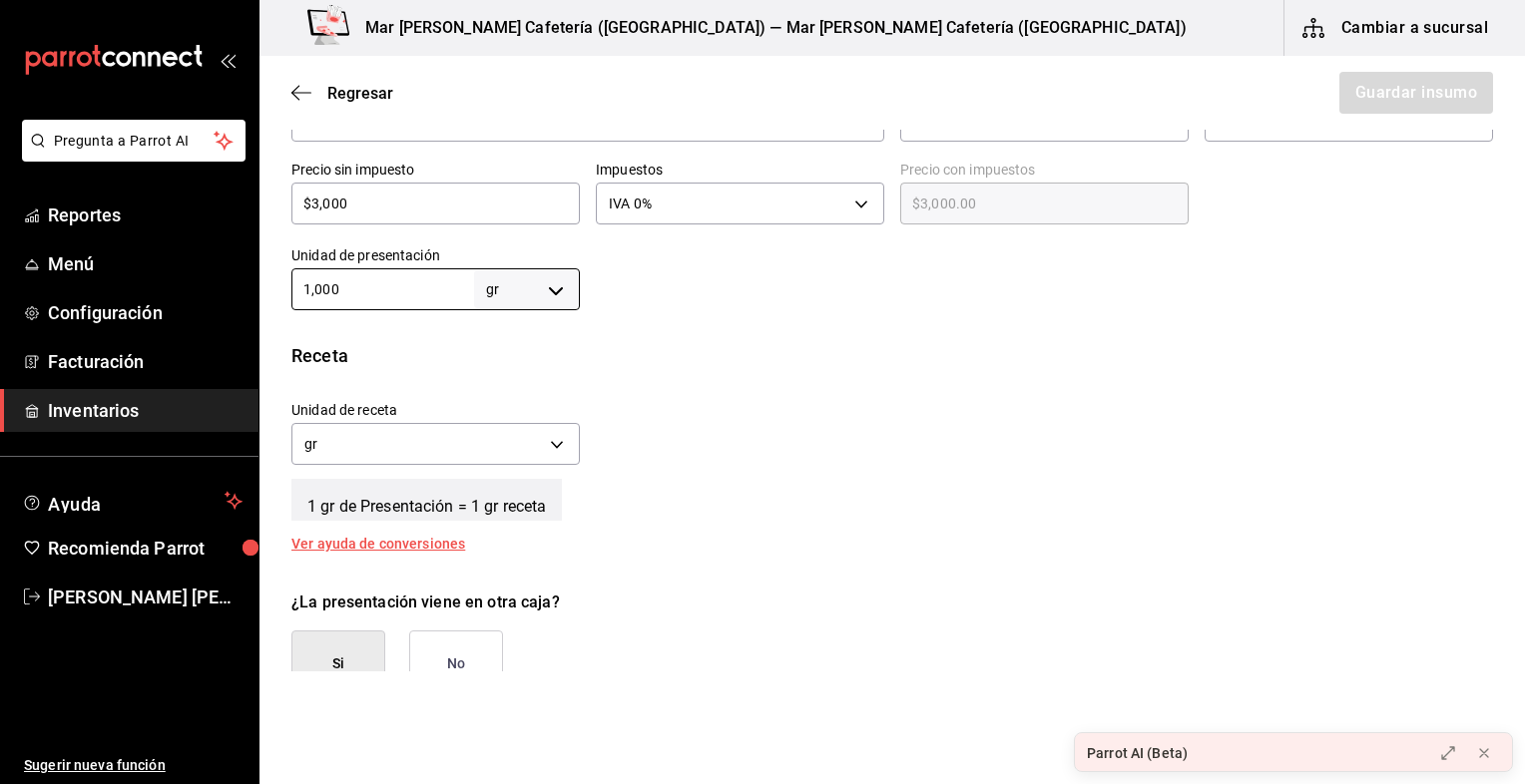 type on "1,000" 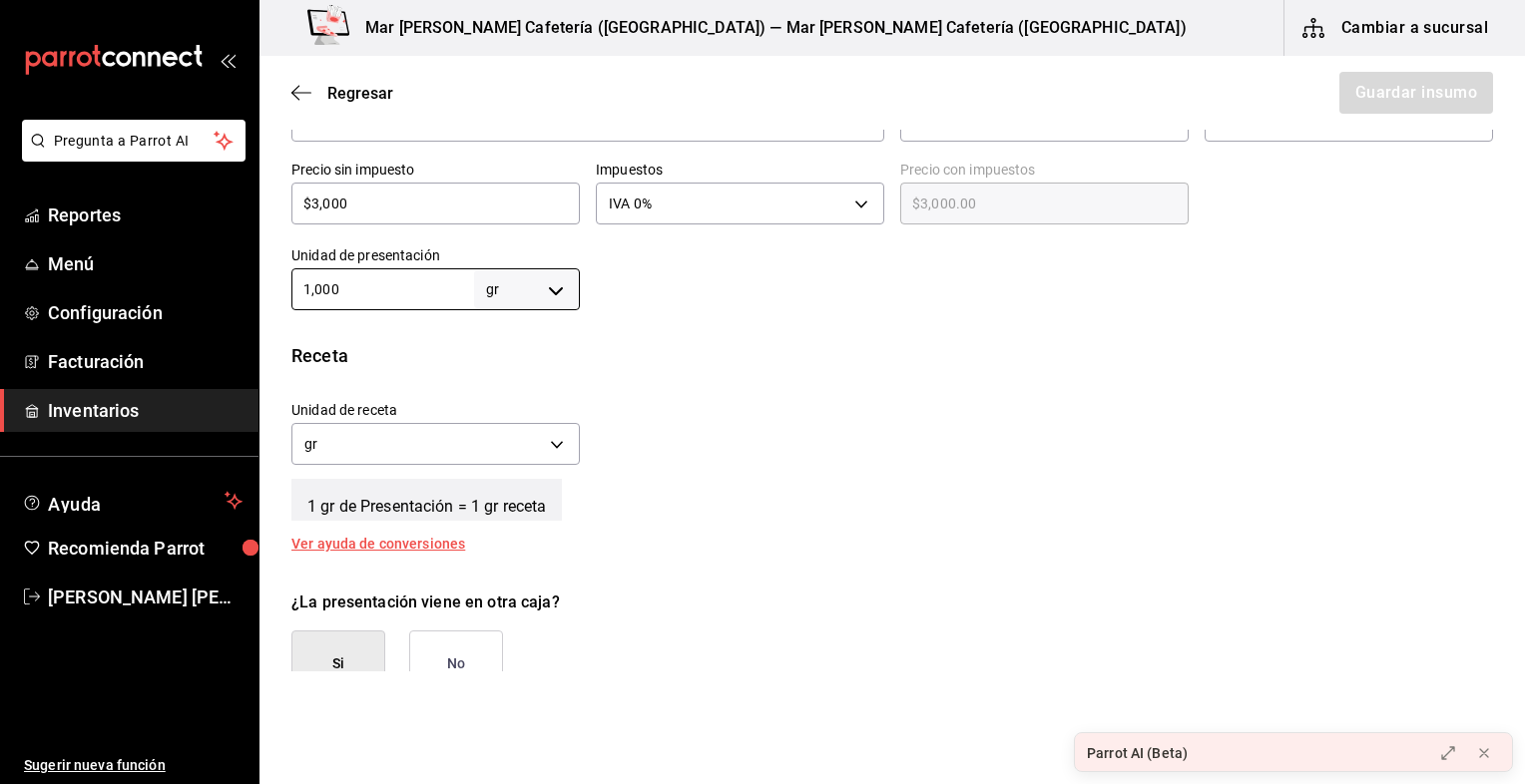 type on "1,000" 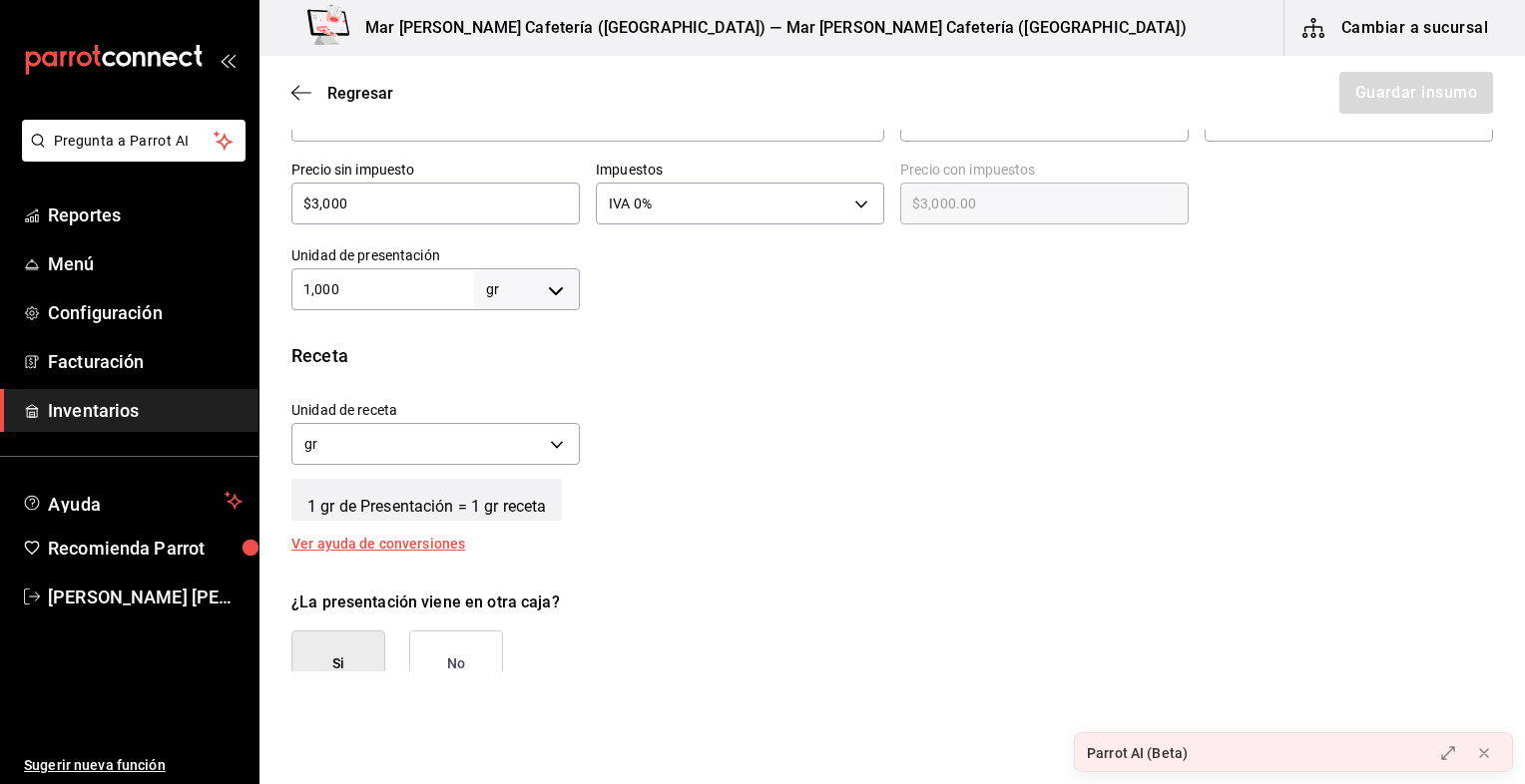 click on "No" at bounding box center [456, 663] 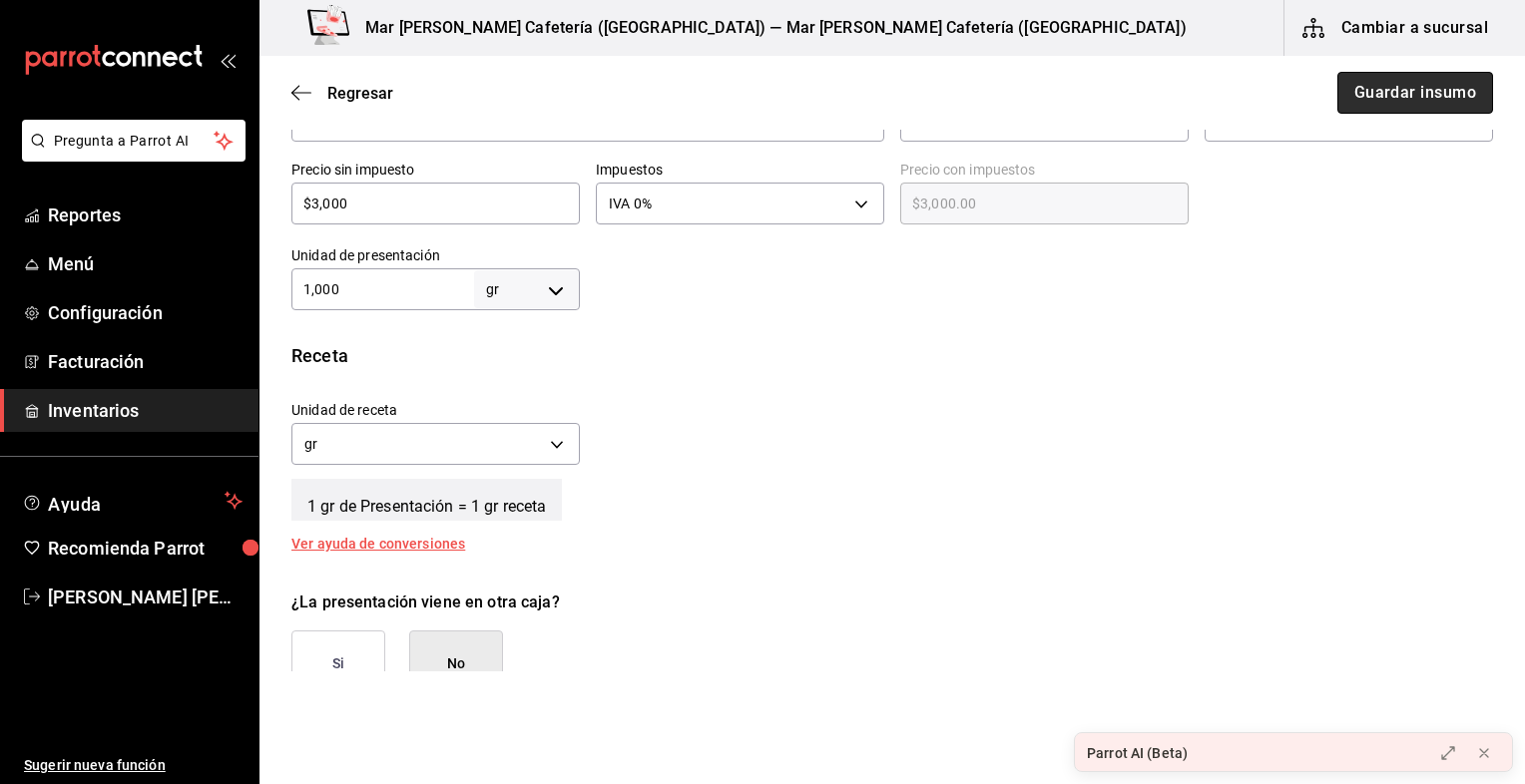 click on "Guardar insumo" at bounding box center [1415, 93] 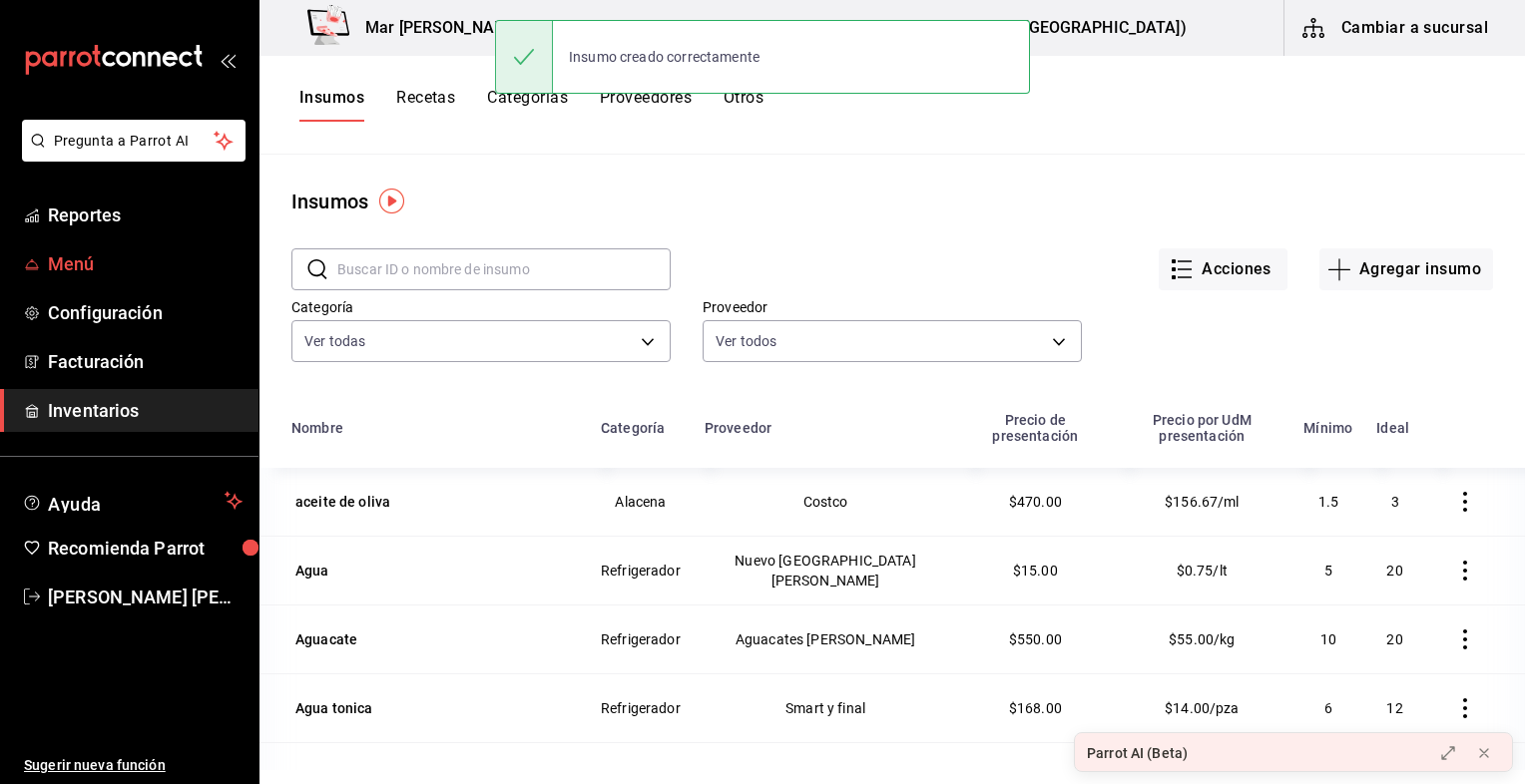 click on "Menú" at bounding box center [145, 263] 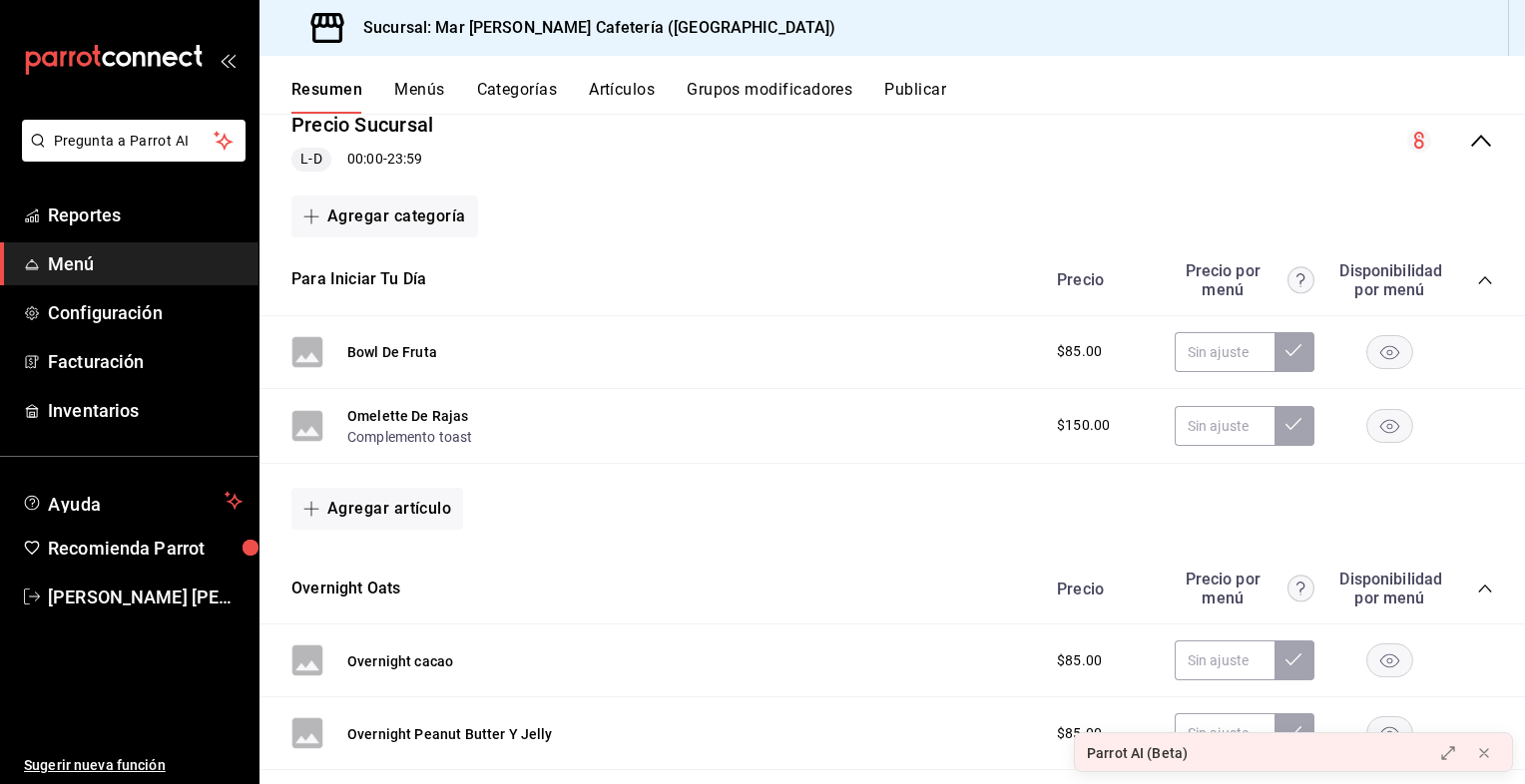 scroll, scrollTop: 215, scrollLeft: 0, axis: vertical 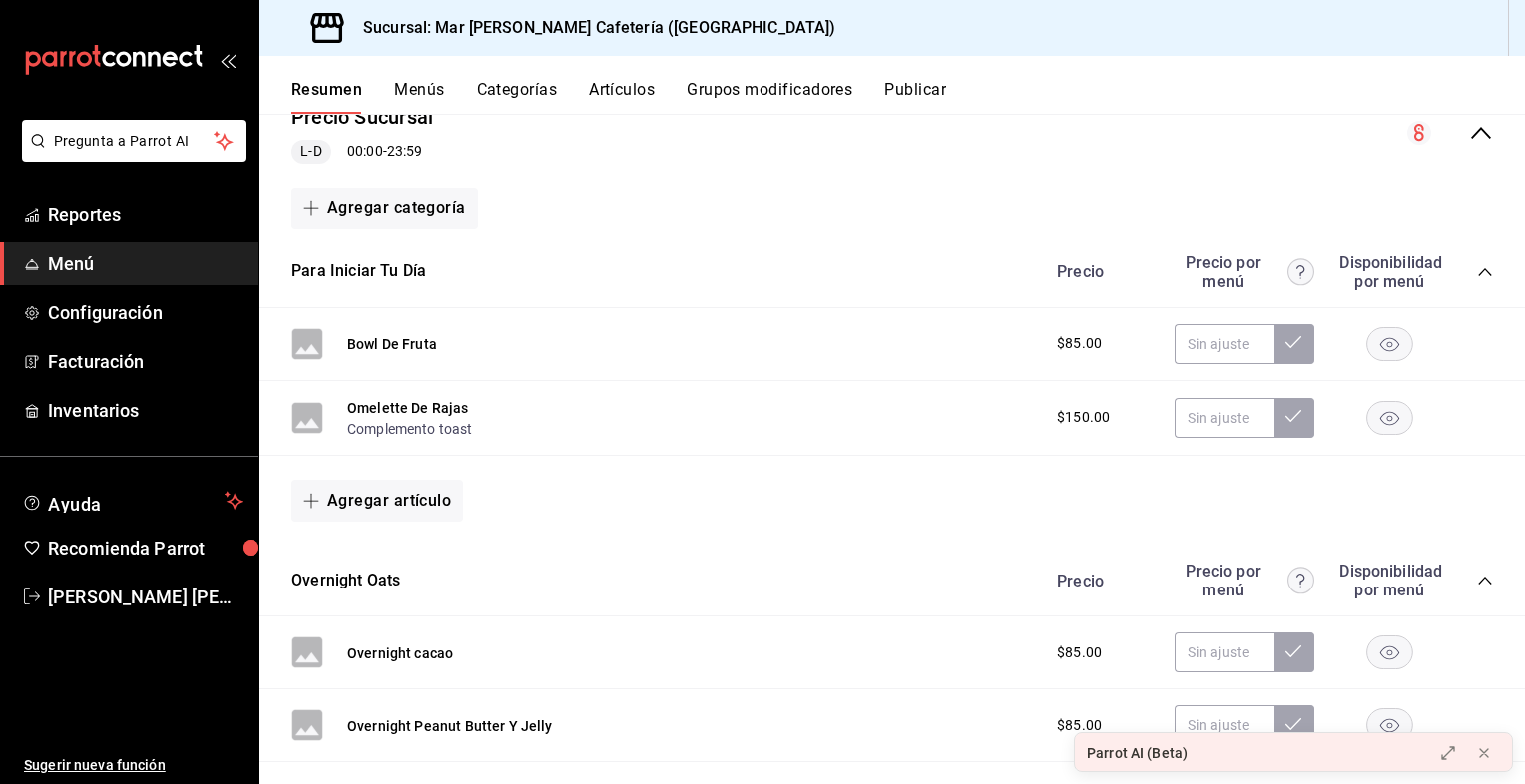 click on "Artículos" at bounding box center (622, 97) 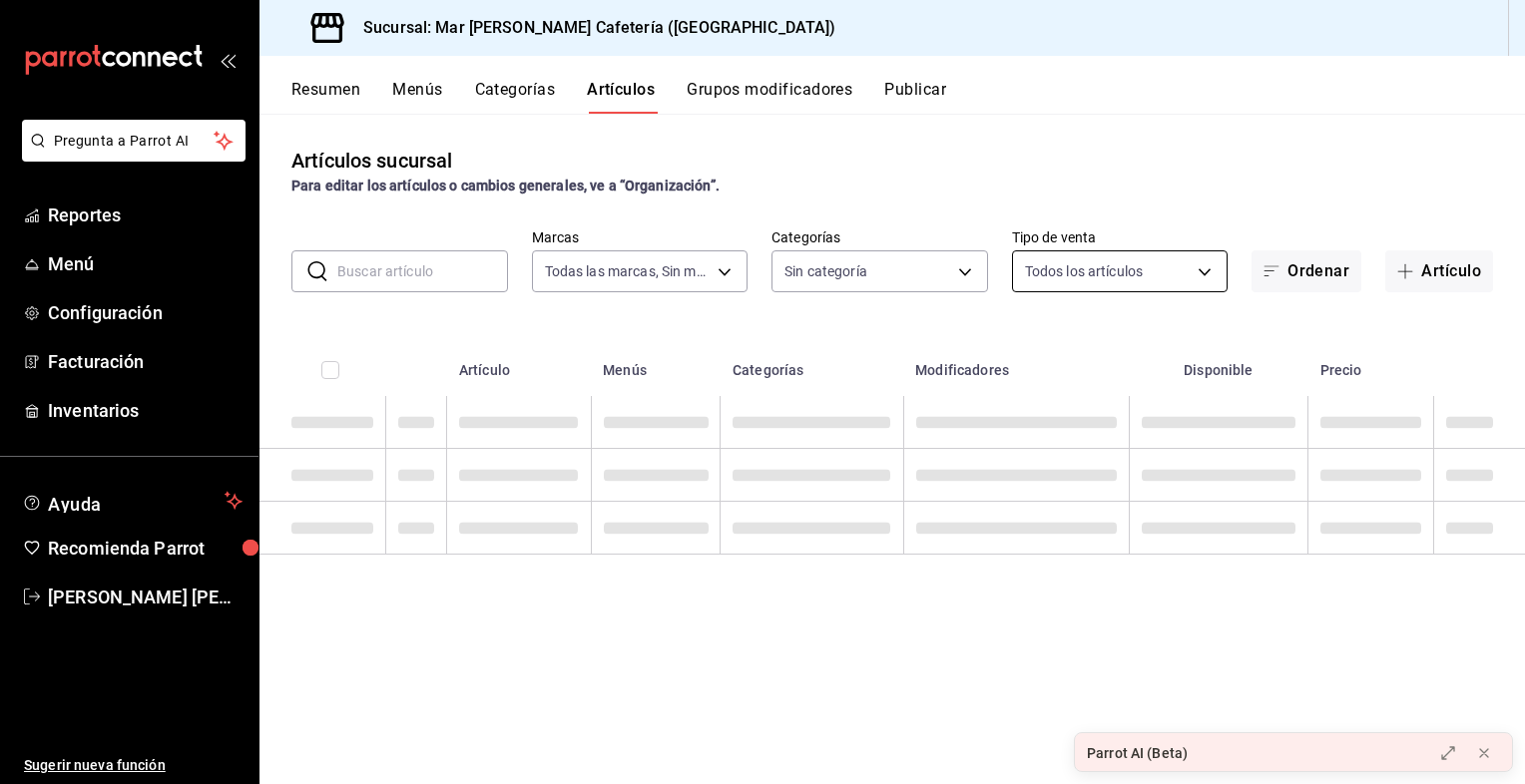 type on "f9d59448-4829-4b2a-bc56-a4ede4f91df2" 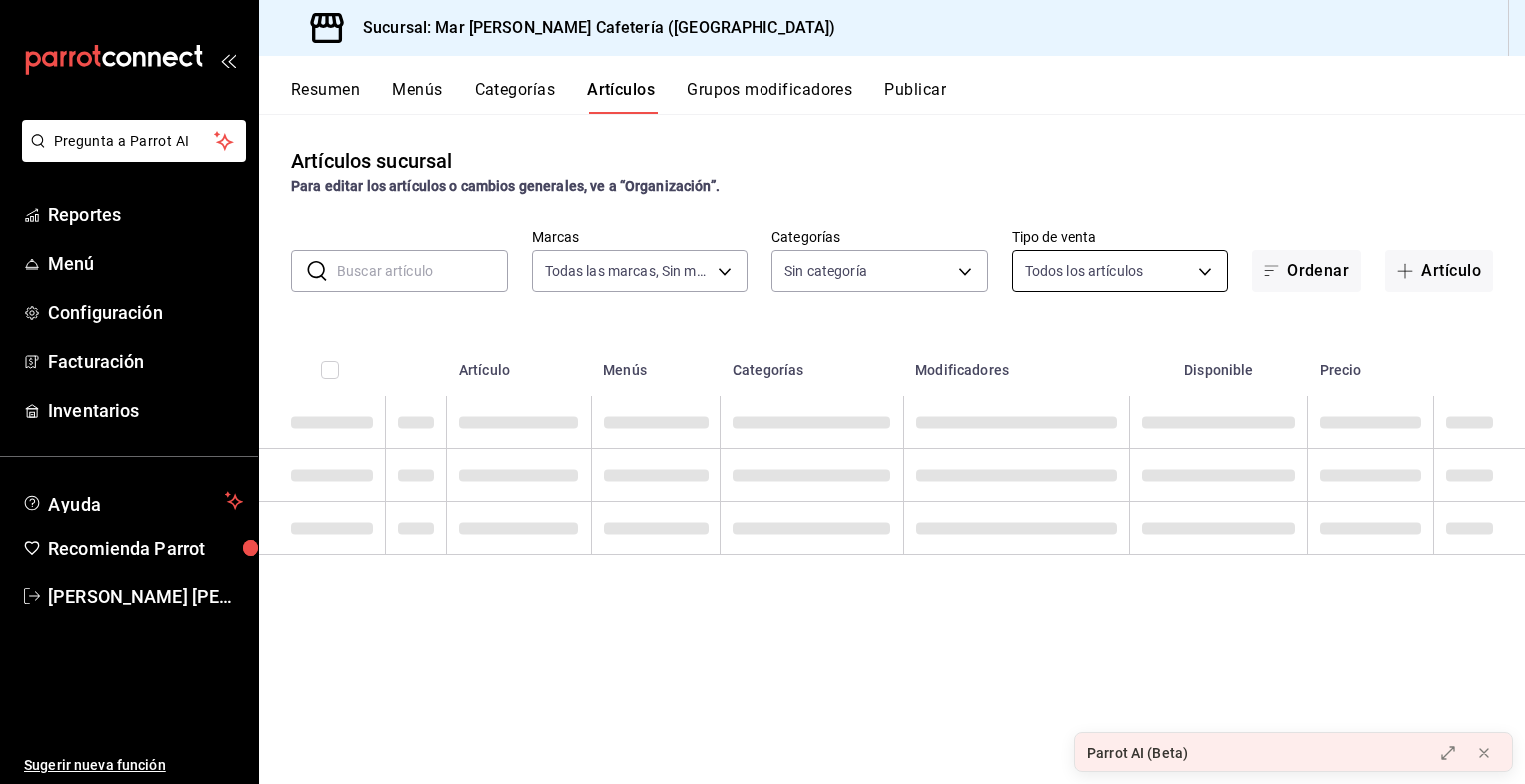type on "770bbc5e-167d-487e-91ea-049e02e369f9,b4e0cb4f-4499-42c8-a00d-527692d08816,4ef50aec-f9c0-4d13-ba1b-2e77d1781097,fe70a13c-ce9c-4d9a-accc-8bc96f673ecc,ed8b3db1-577c-42eb-854e-d0b3b0fa3158,efc314d2-1171-448d-9880-8764478b70df,a00bef6b-421d-4e69-9f0d-018b5203d8cb,c0685039-9b54-44e1-a1c6-733179069dfe,bc938c80-57c3-4f40-94fb-8df1216e00b7,4777599a-c4d0-4955-8b6c-e5c6cf5ccdd3,5a1aabca-e5a9-4d5c-8982-5c5c2de7b7a1,14f4e62e-3867-4aaa-8841-601075b59354,eebbf2d4-3ae7-4b03-875c-5aa3e3f0a491,4c6e9f4d-b8ff-4dde-a34f-3ea5865e5077,b7d281ab-1581-44a7-8b9a-16c931619c17" 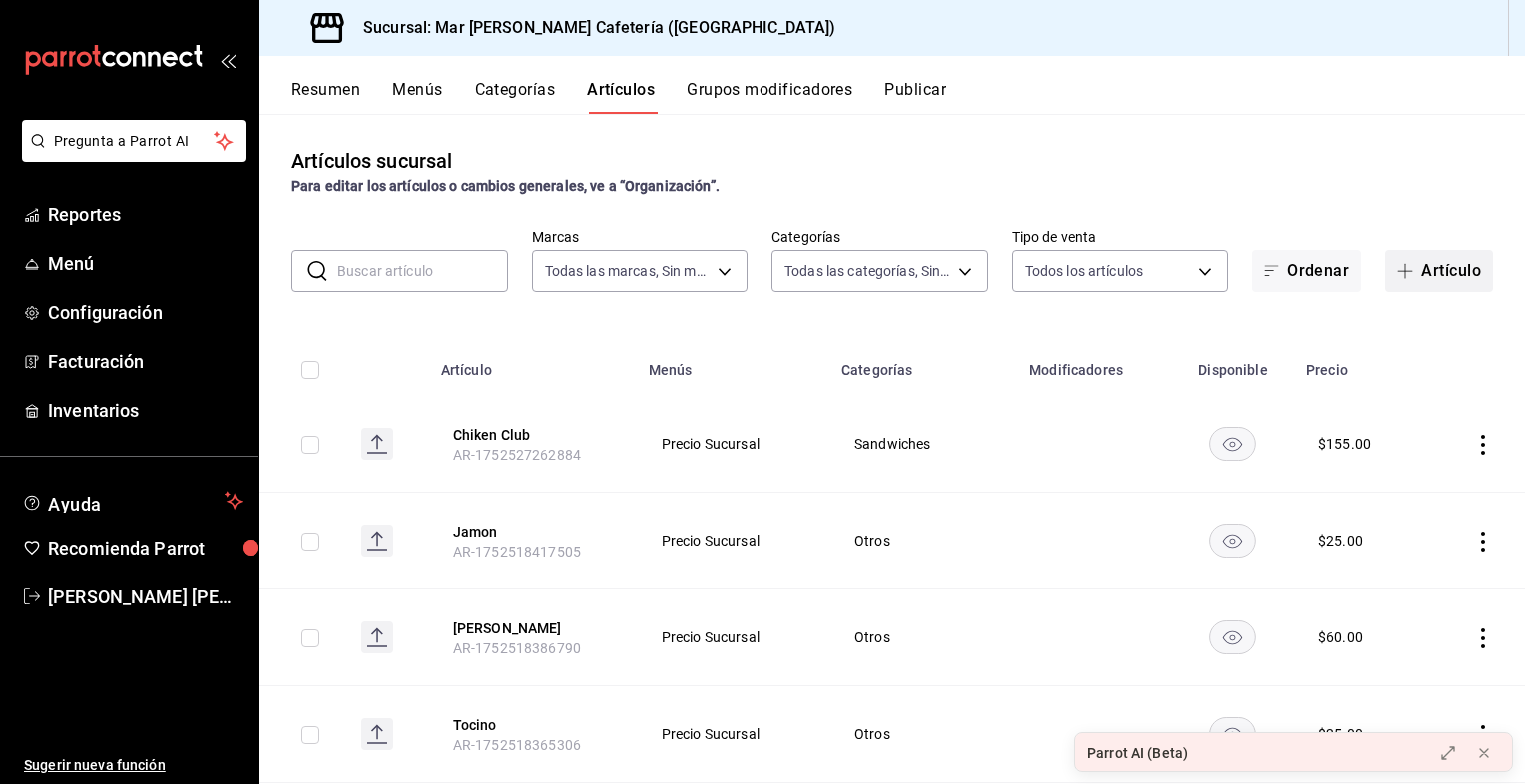 click 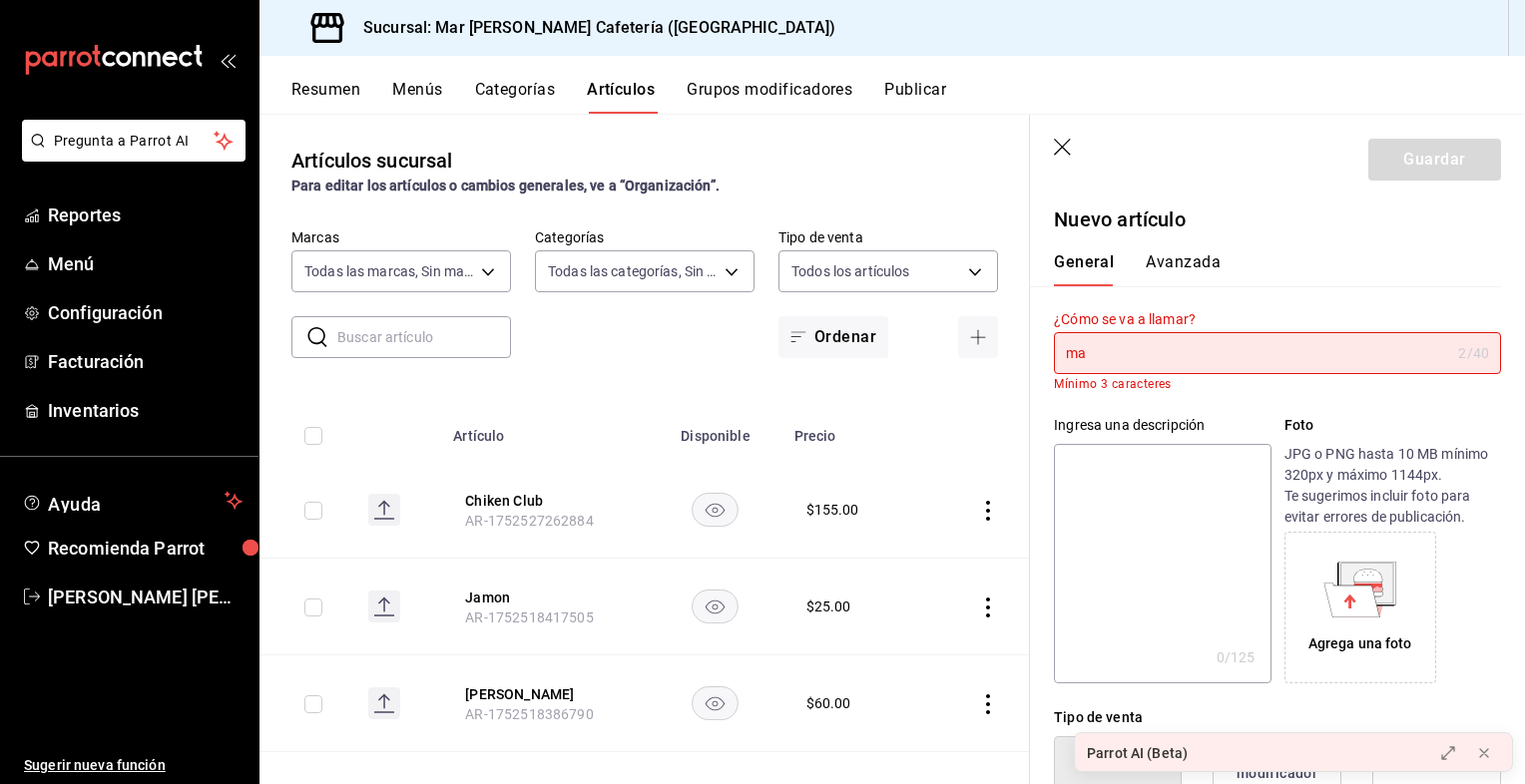 type on "m" 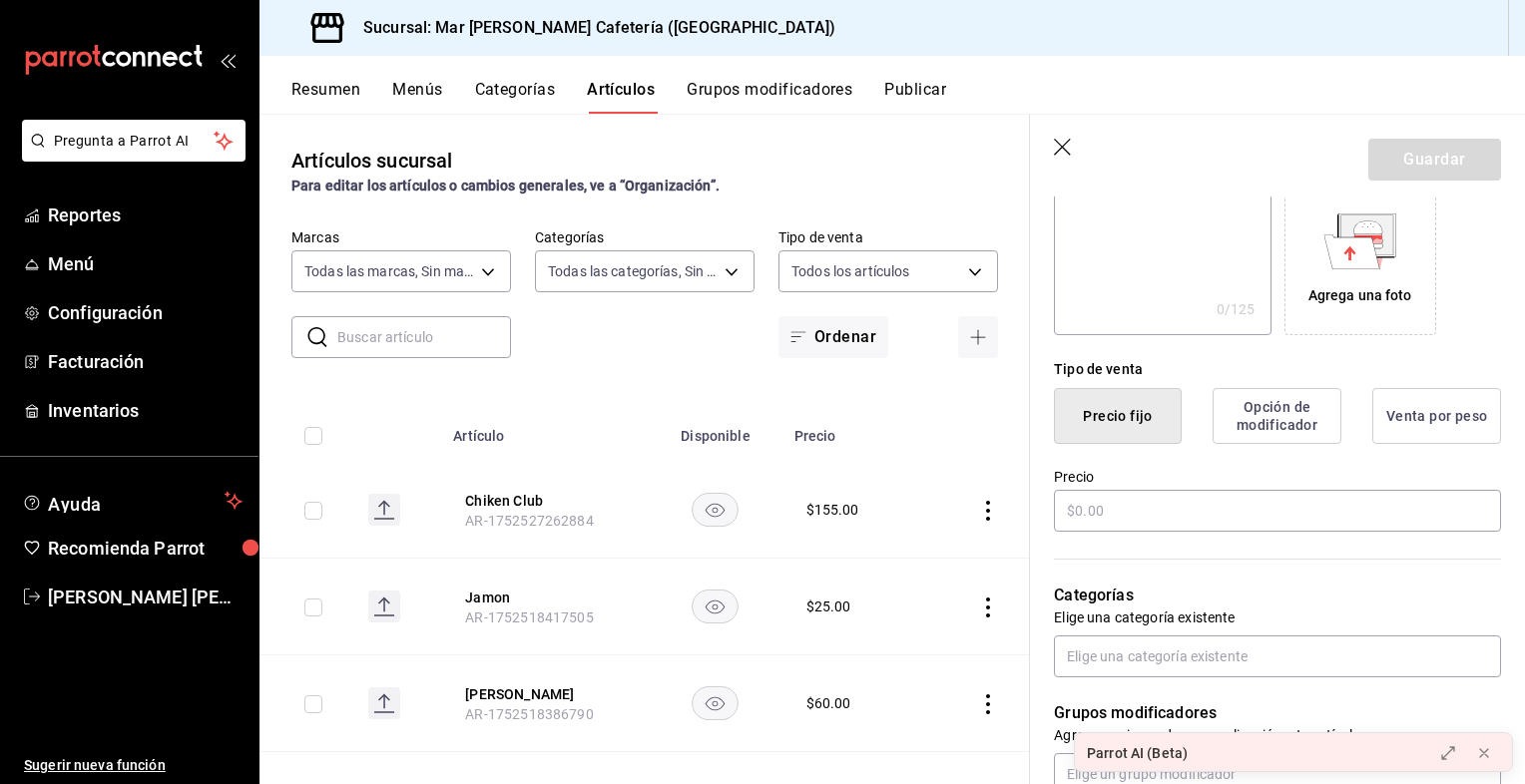 scroll, scrollTop: 339, scrollLeft: 0, axis: vertical 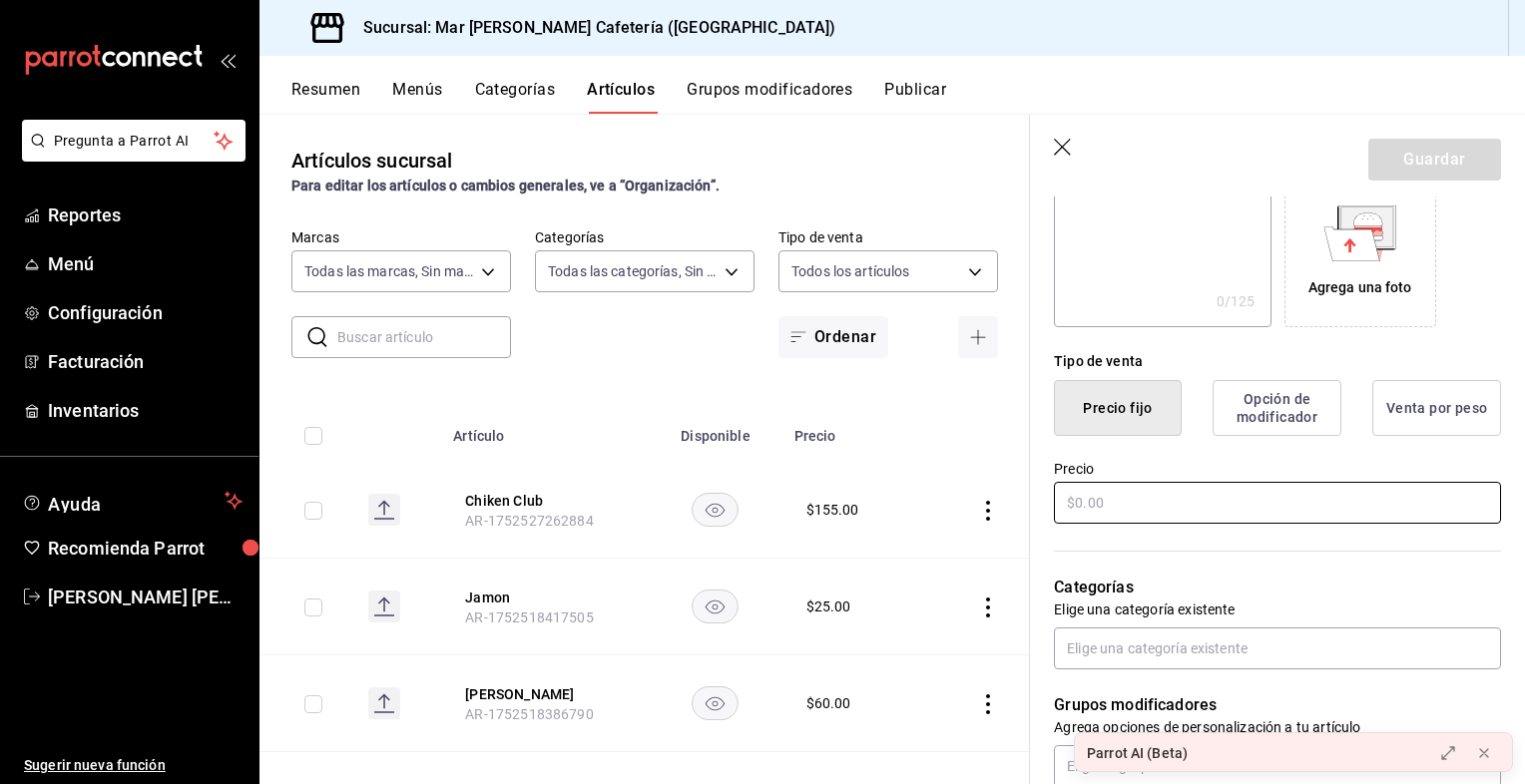 type on "Matcha" 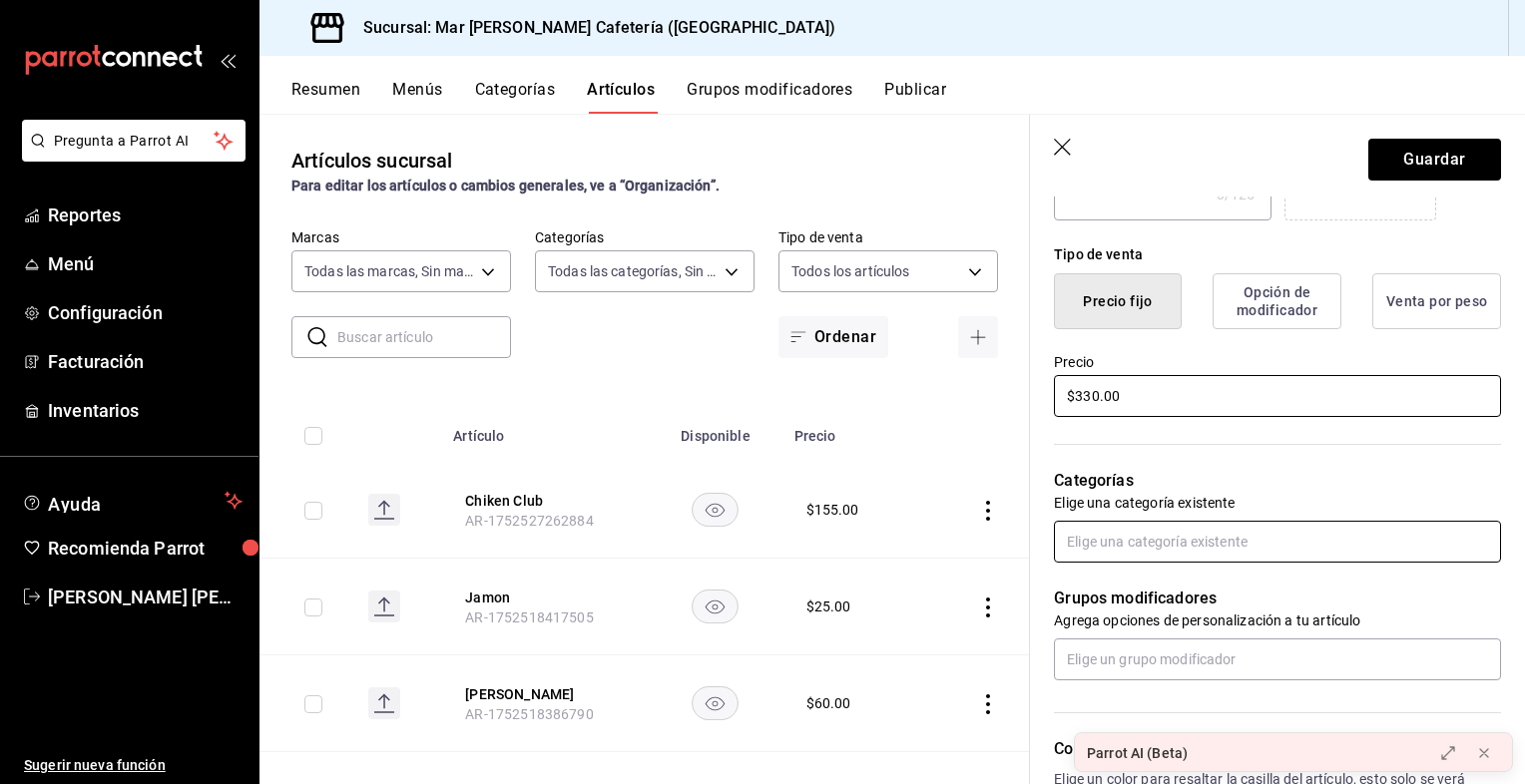 scroll, scrollTop: 451, scrollLeft: 0, axis: vertical 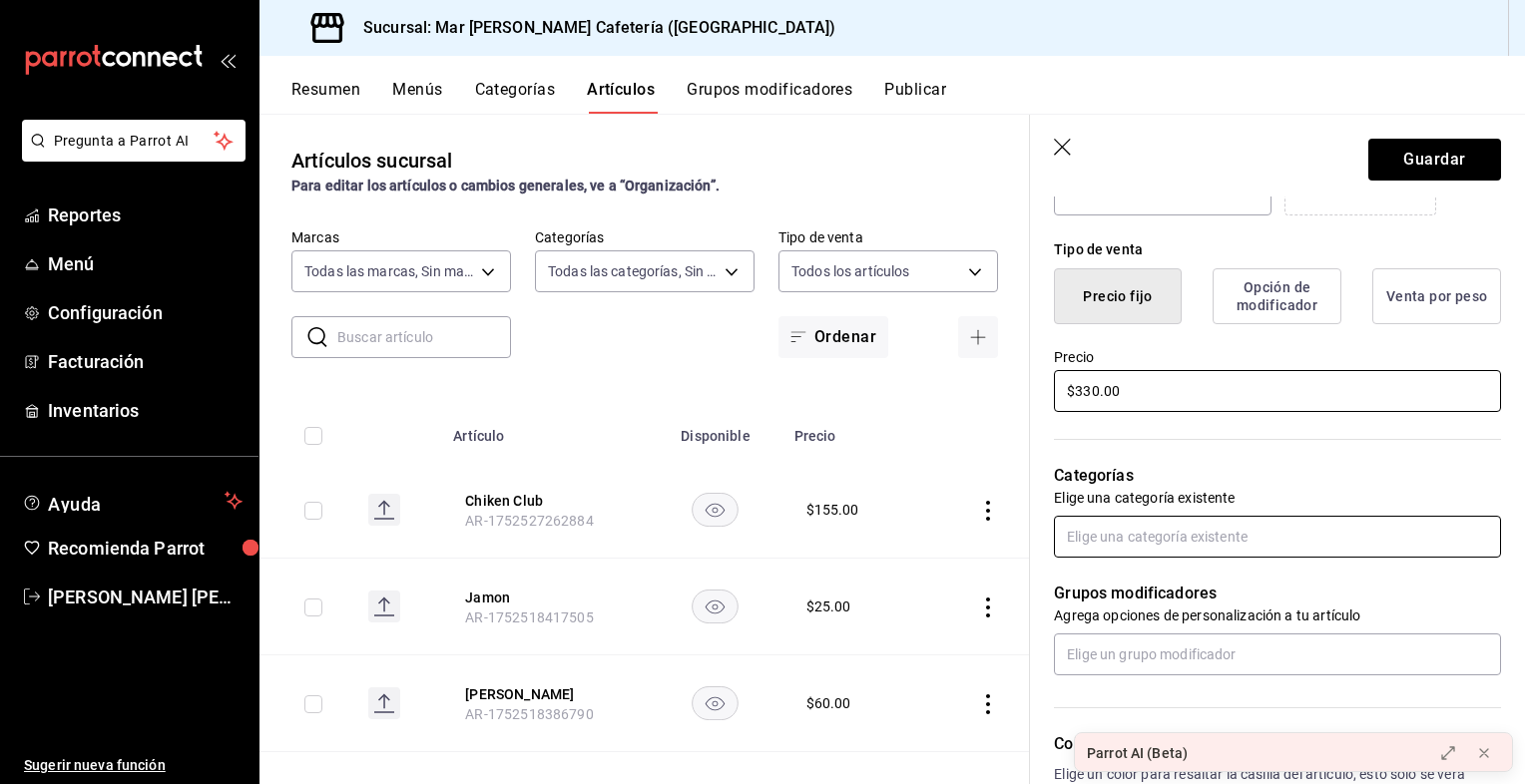 type on "$330.00" 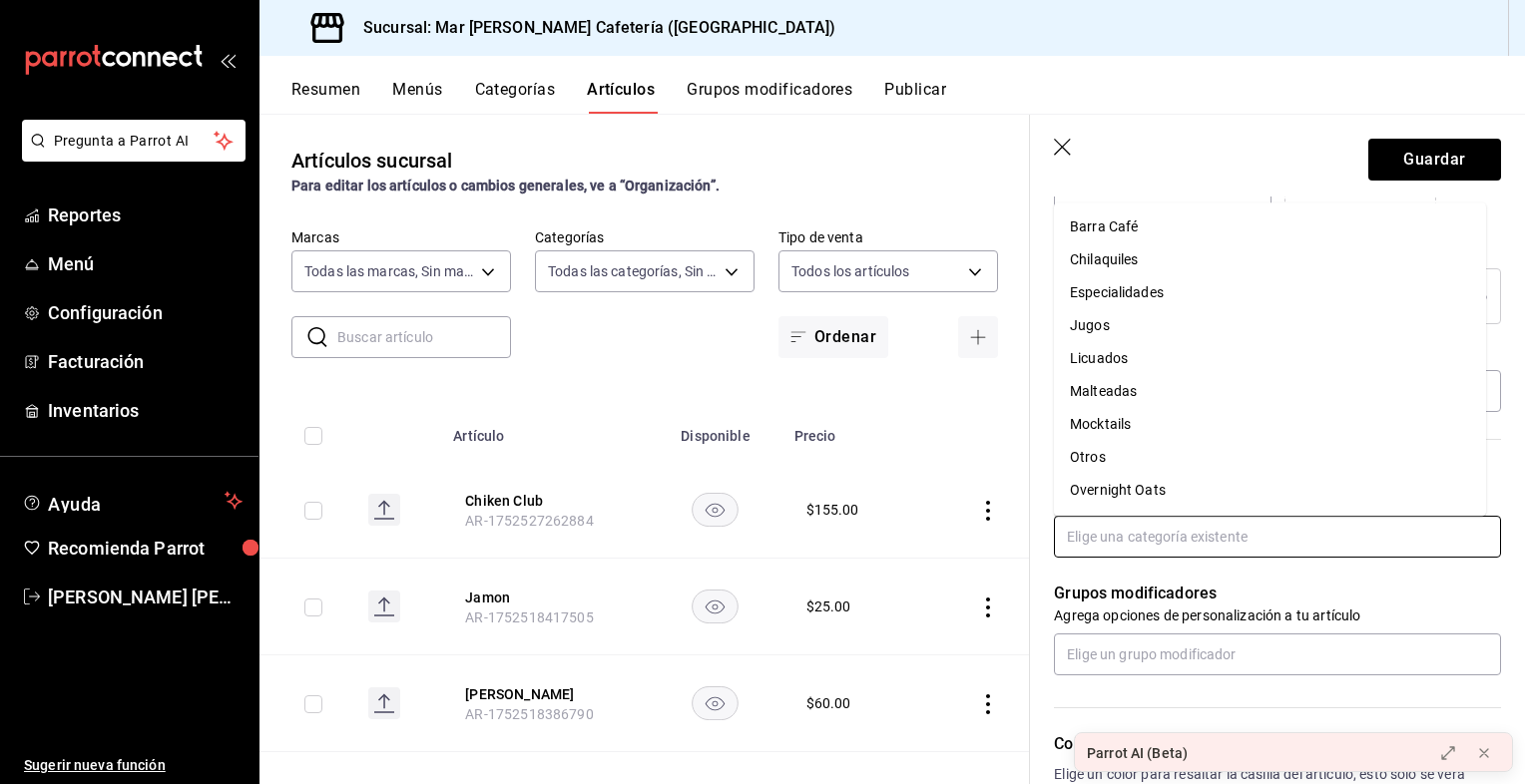 click at bounding box center (1277, 537) 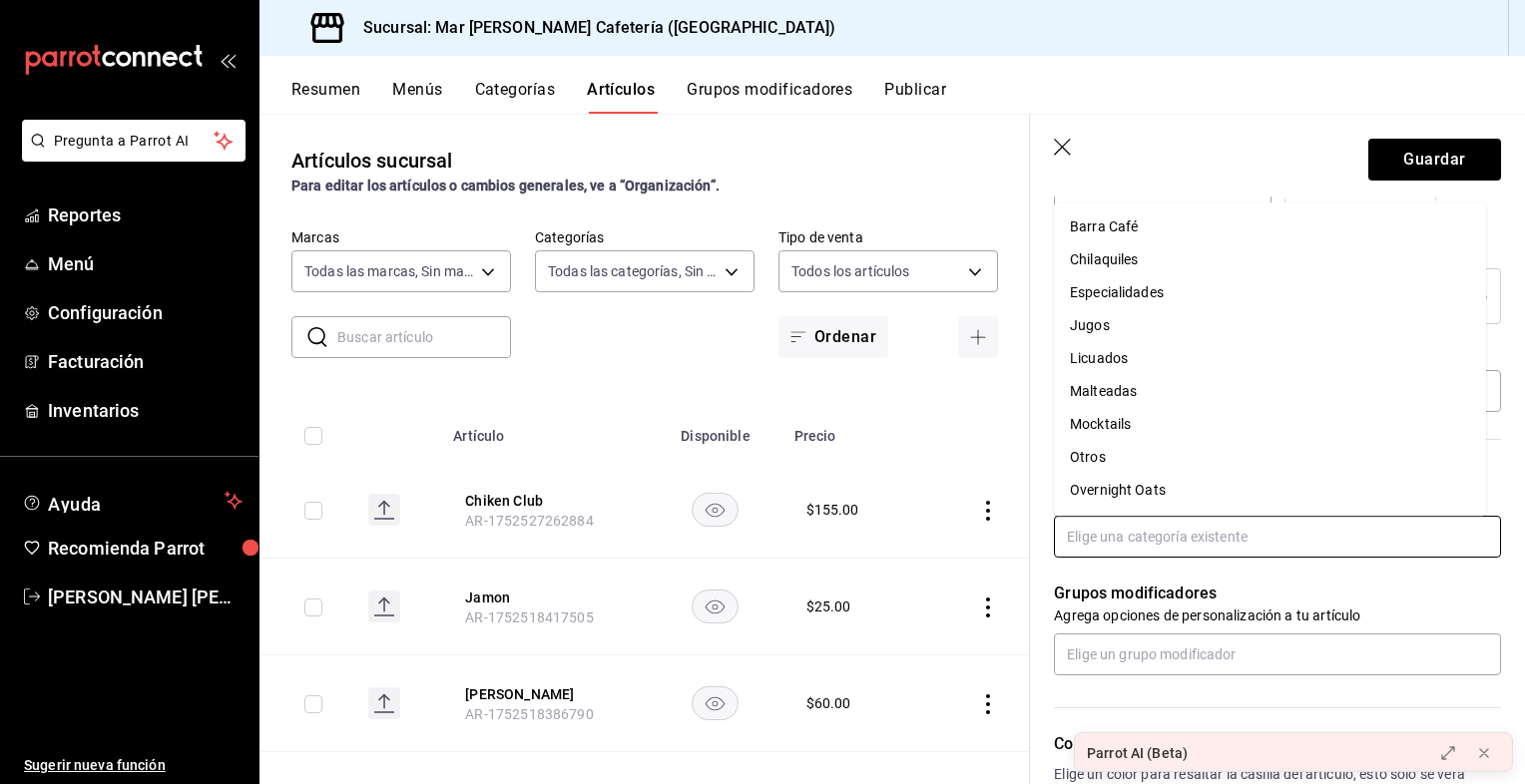 click on "Otros" at bounding box center (1270, 457) 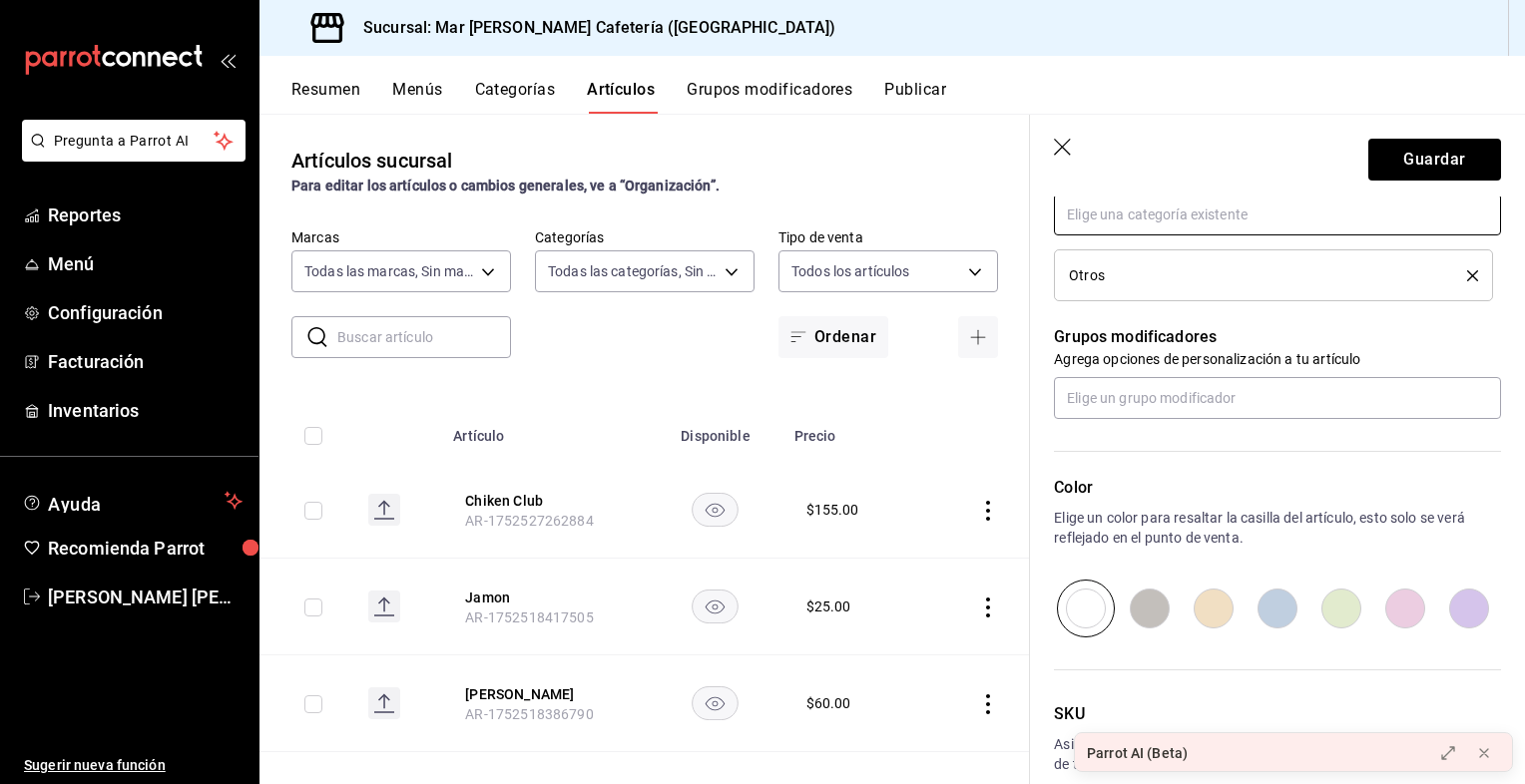 scroll, scrollTop: 876, scrollLeft: 0, axis: vertical 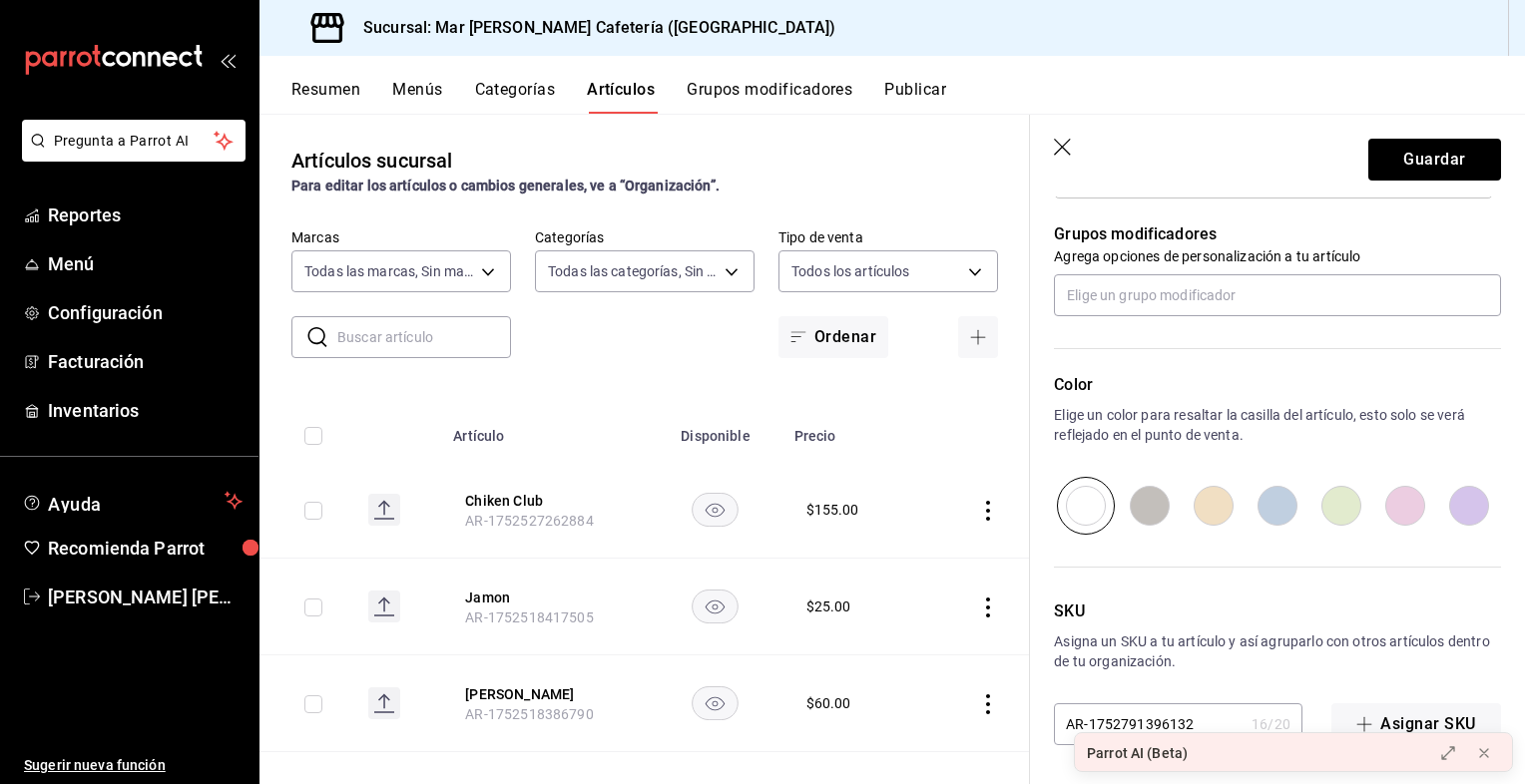 click at bounding box center (1214, 506) 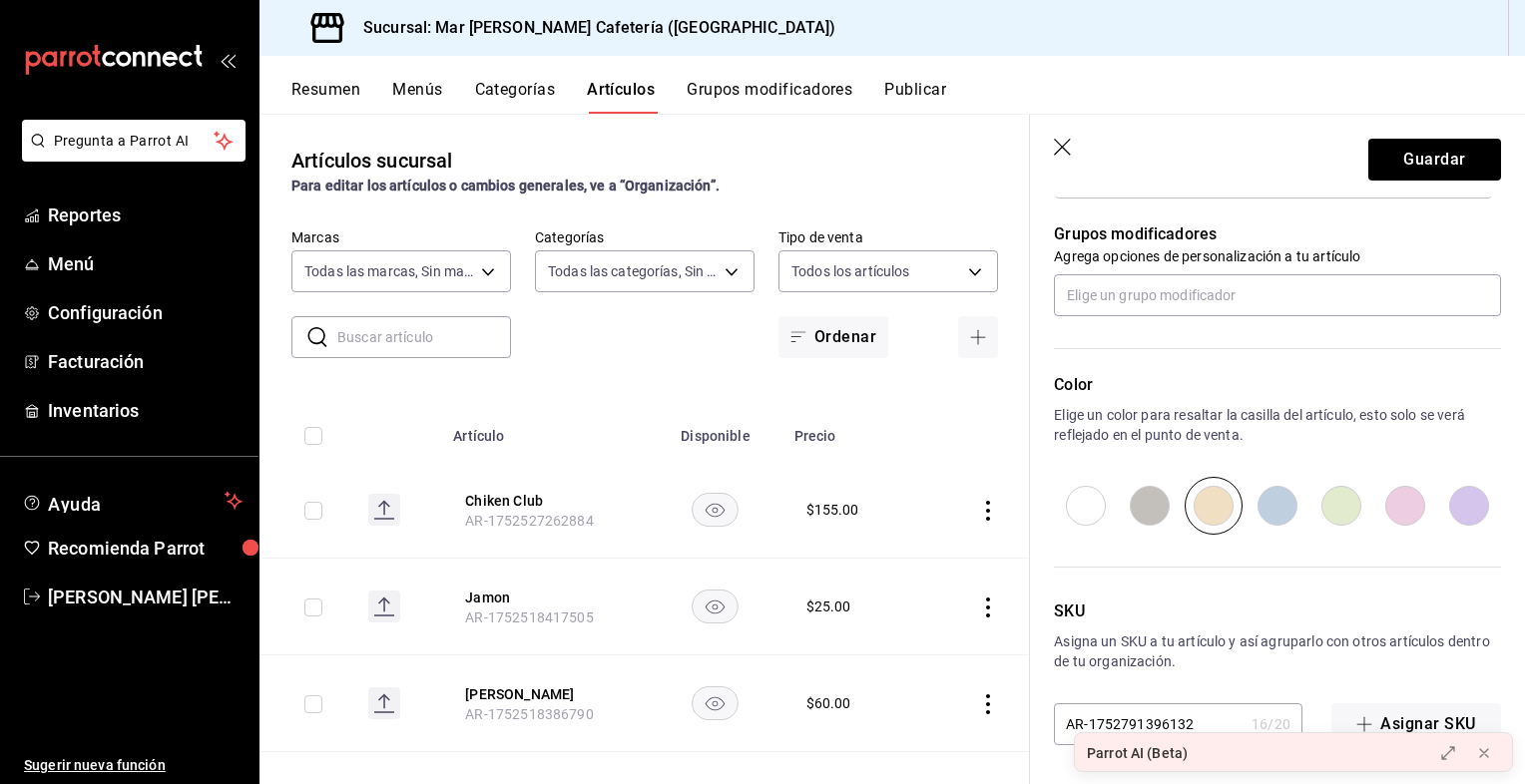 click at bounding box center [1405, 506] 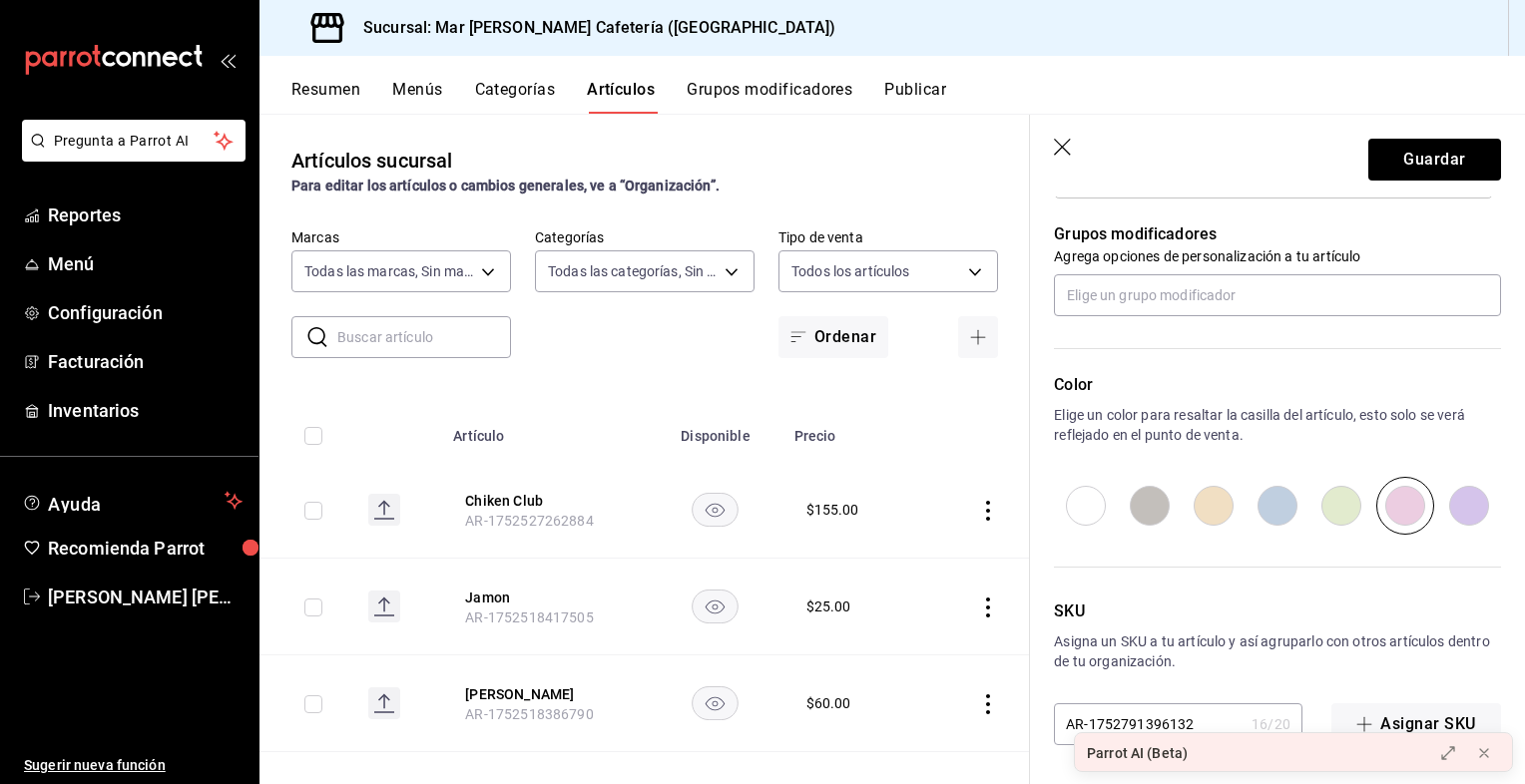 click at bounding box center (1469, 506) 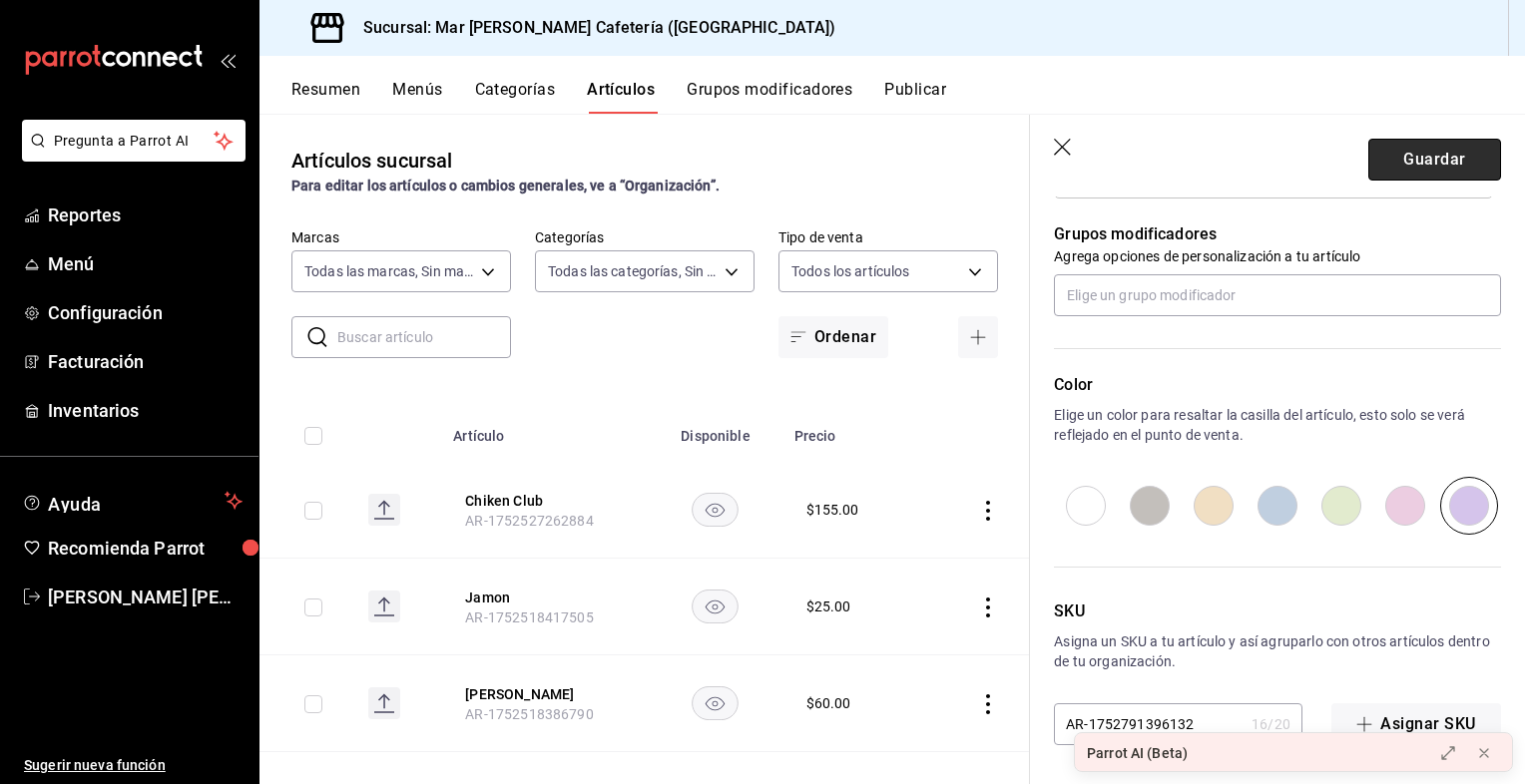 click on "Guardar" at bounding box center (1434, 160) 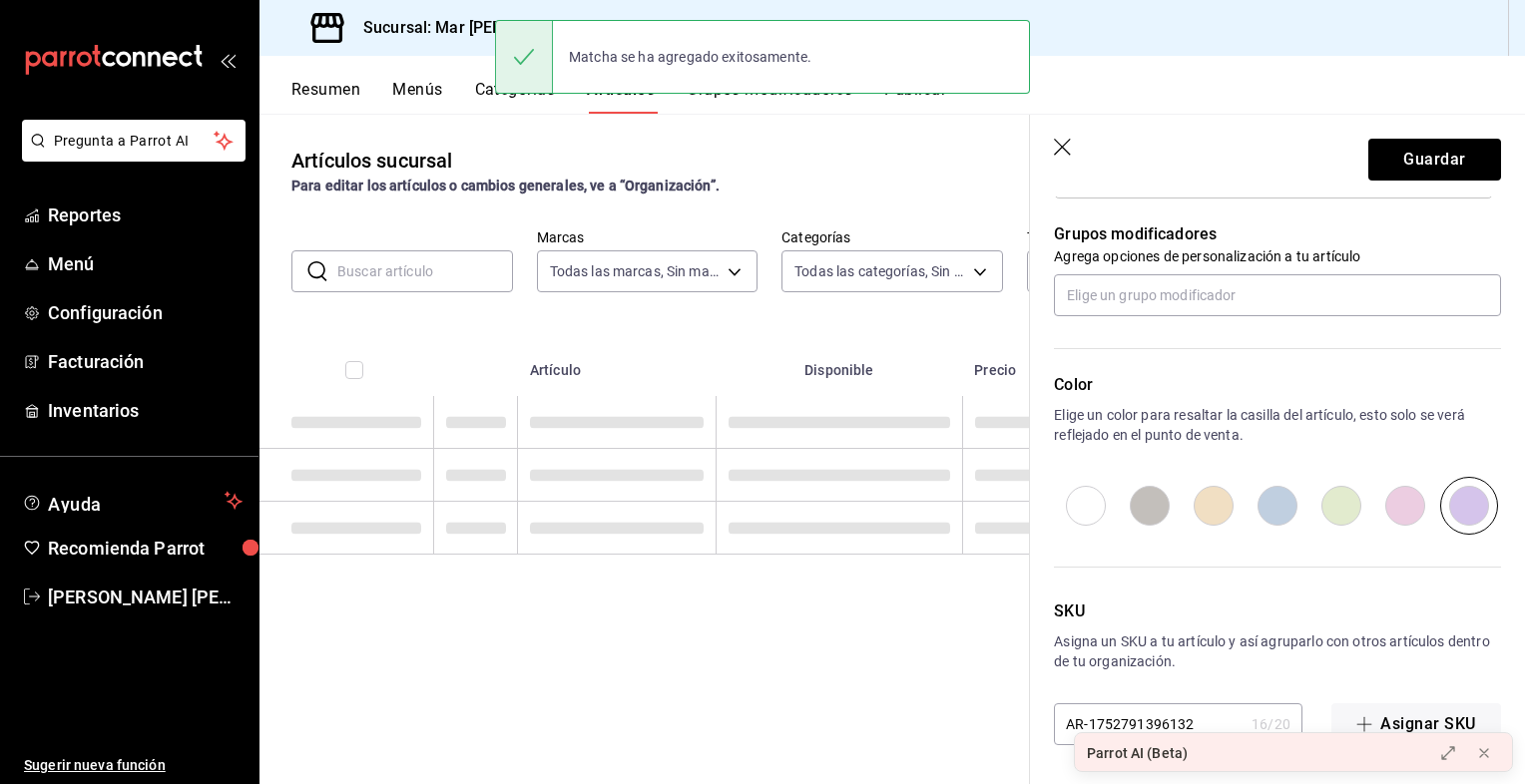 scroll, scrollTop: 0, scrollLeft: 0, axis: both 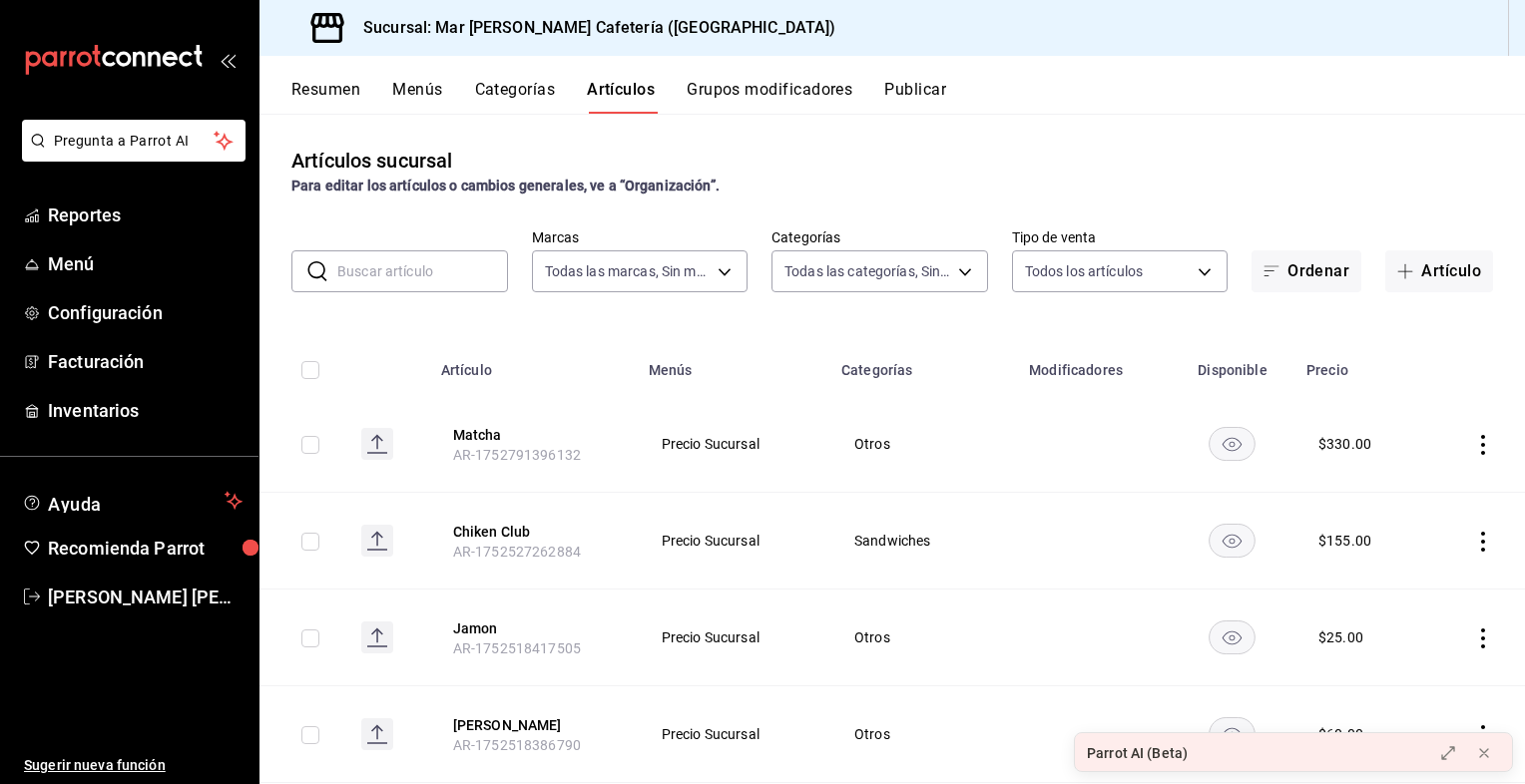 click on "Menús" at bounding box center (417, 97) 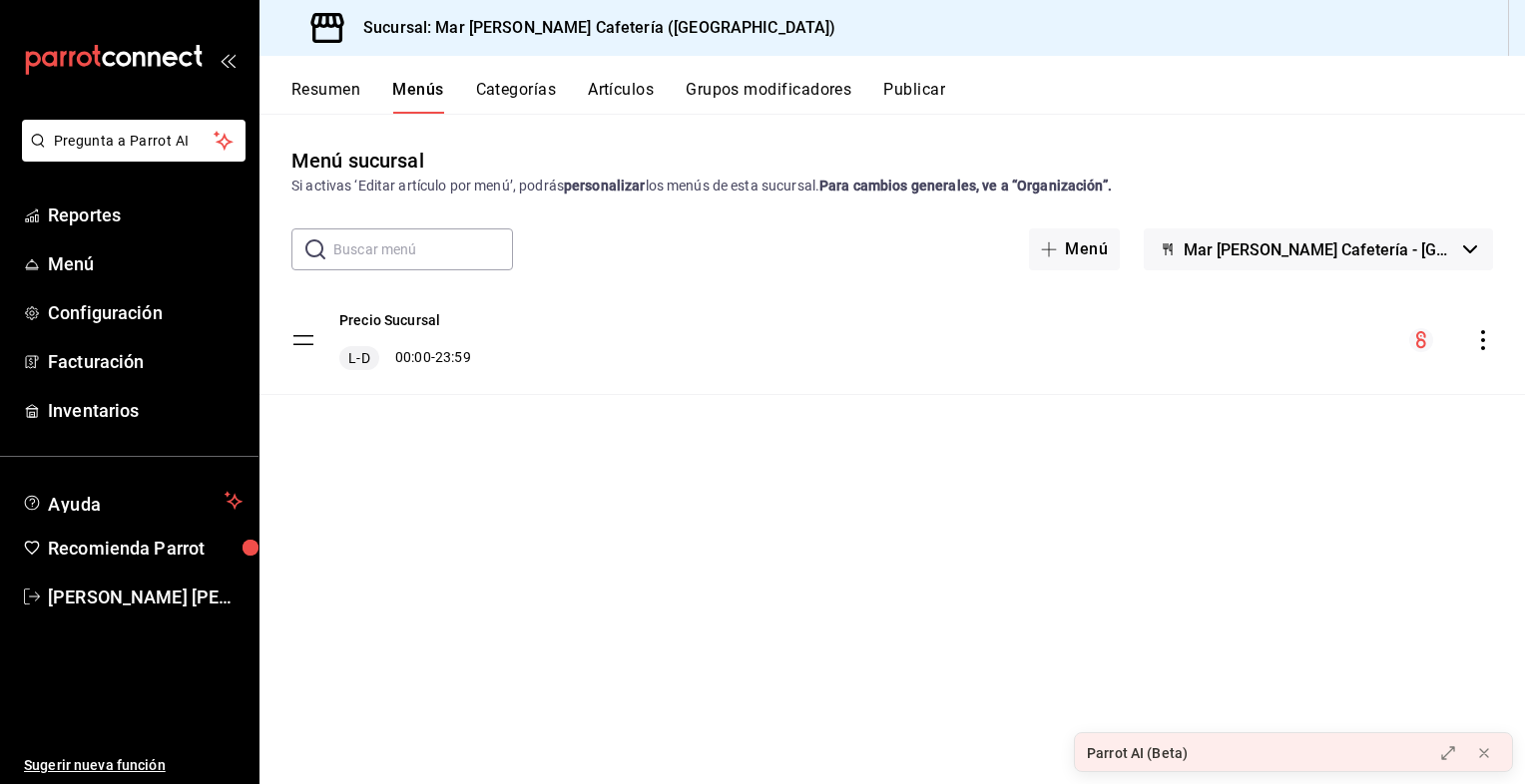 click on "Precio Sucursal L-D 00:00  -  23:59" at bounding box center [892, 340] 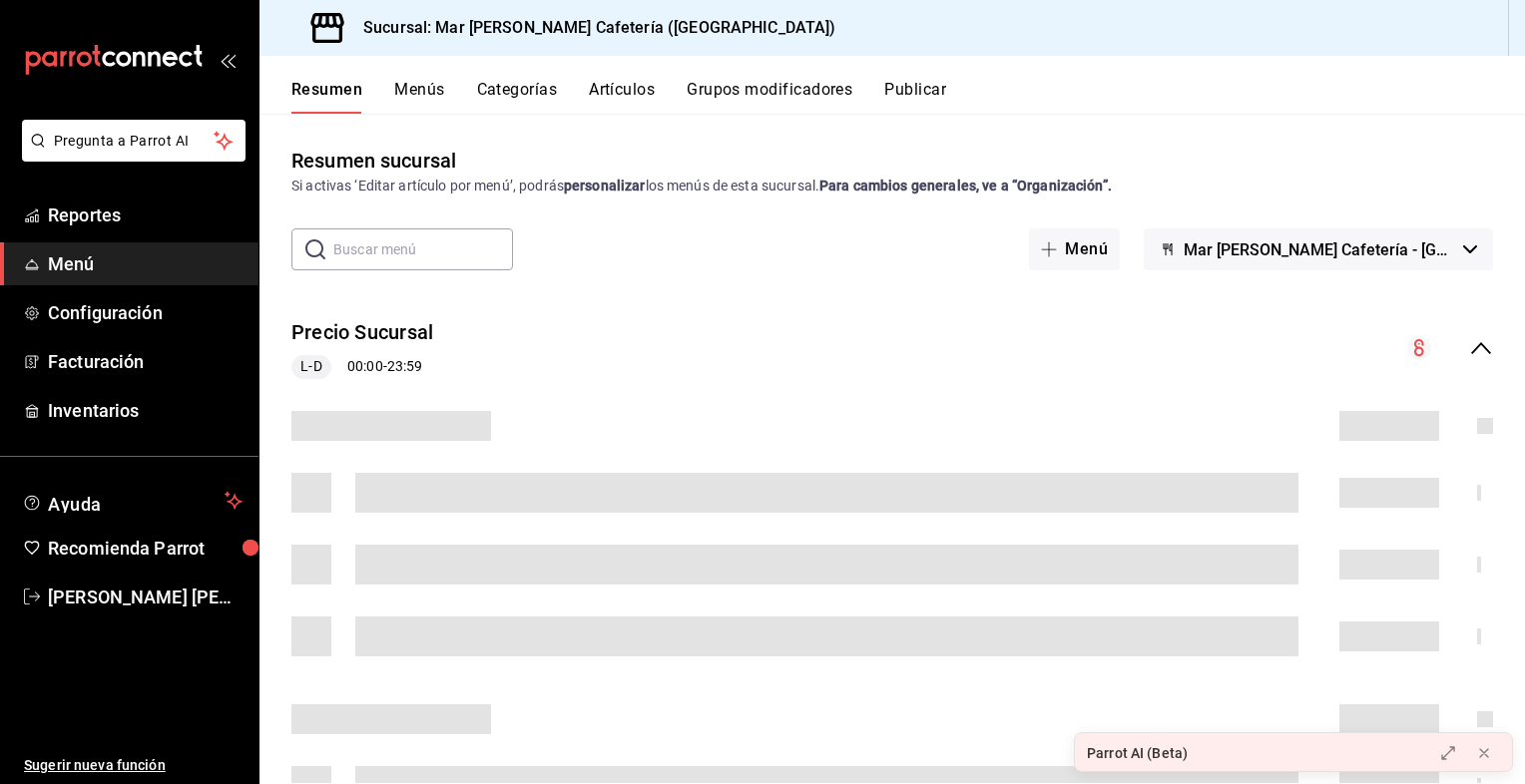click on "Menú" at bounding box center [129, 263] 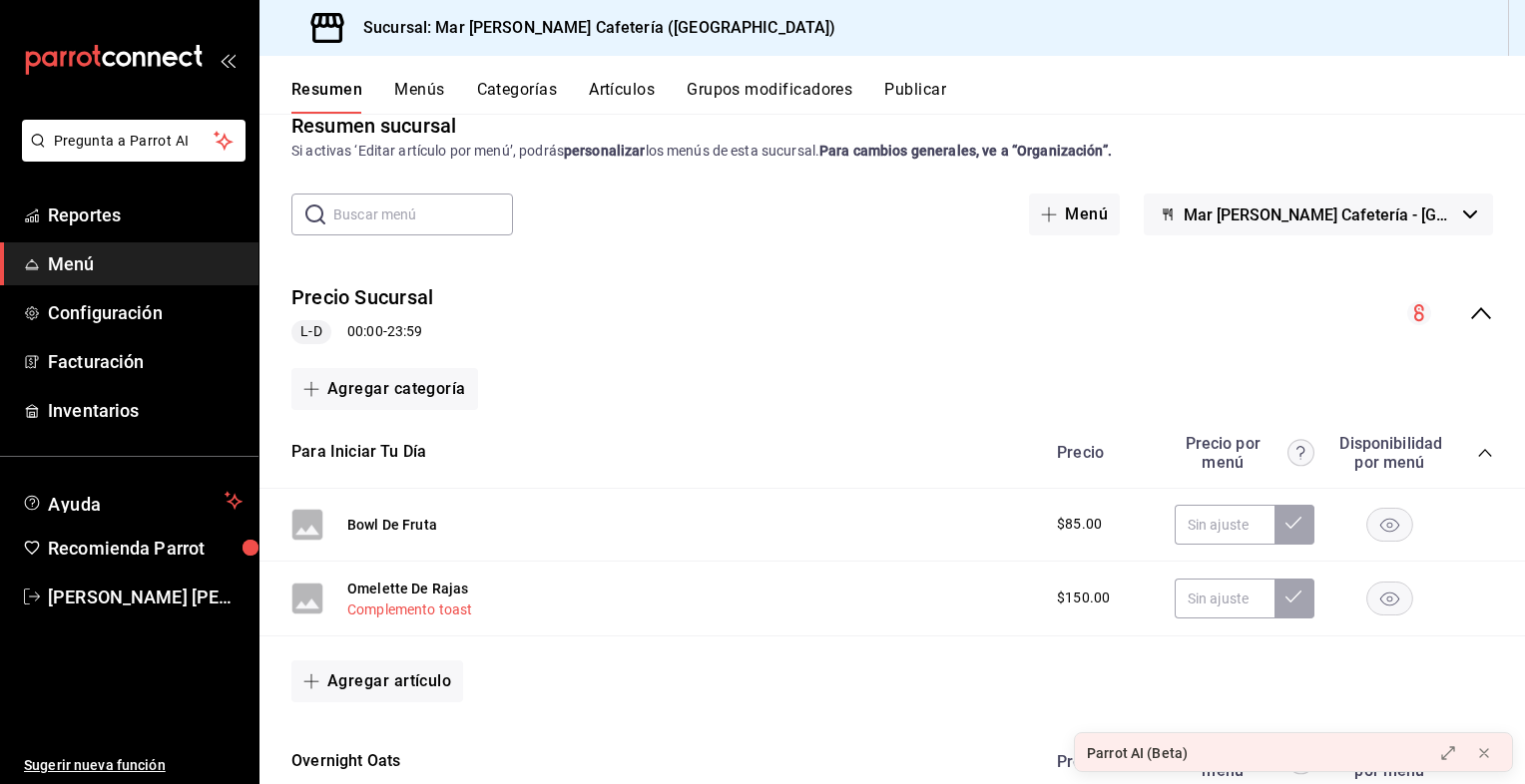 scroll, scrollTop: 0, scrollLeft: 0, axis: both 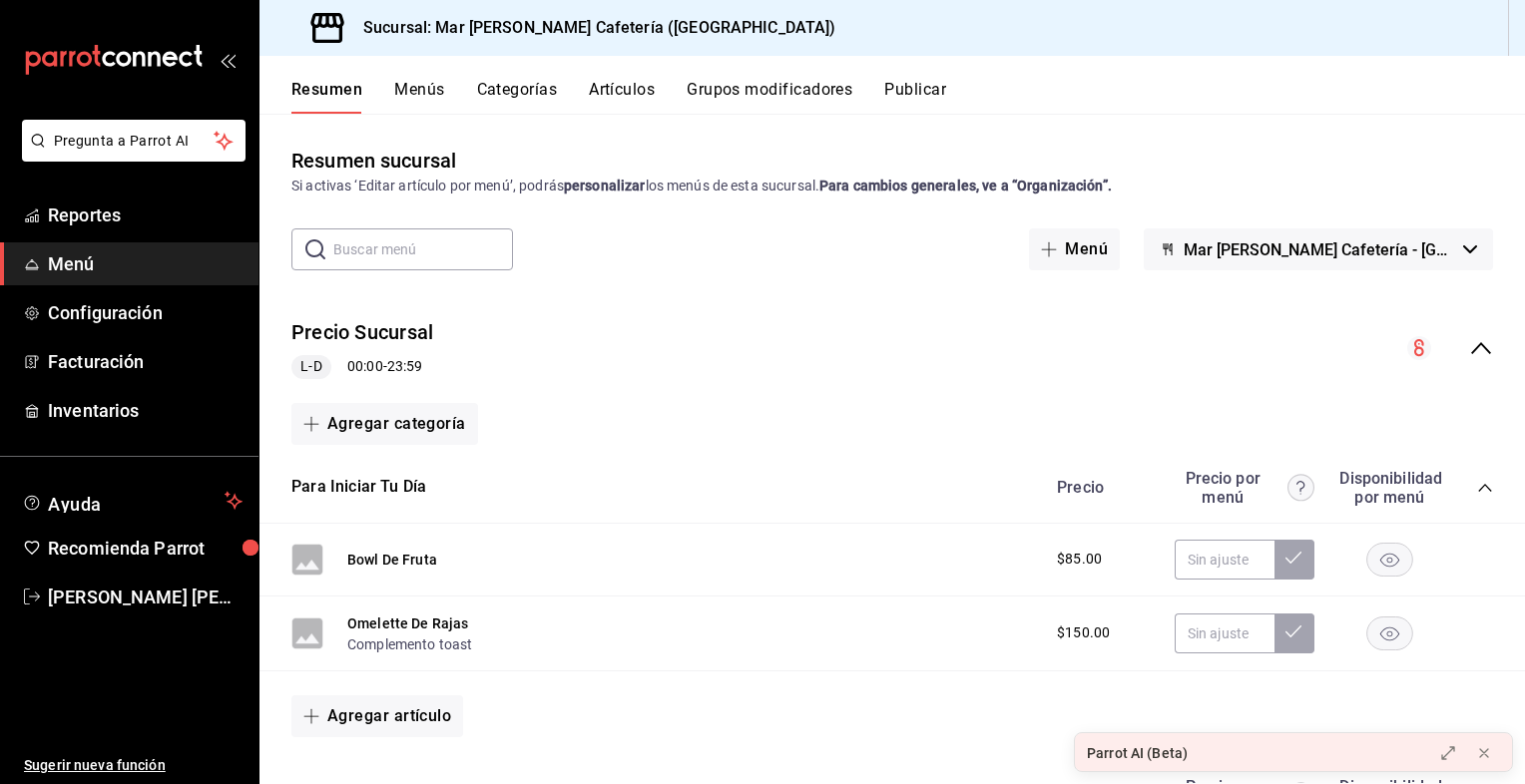 click at bounding box center (423, 249) 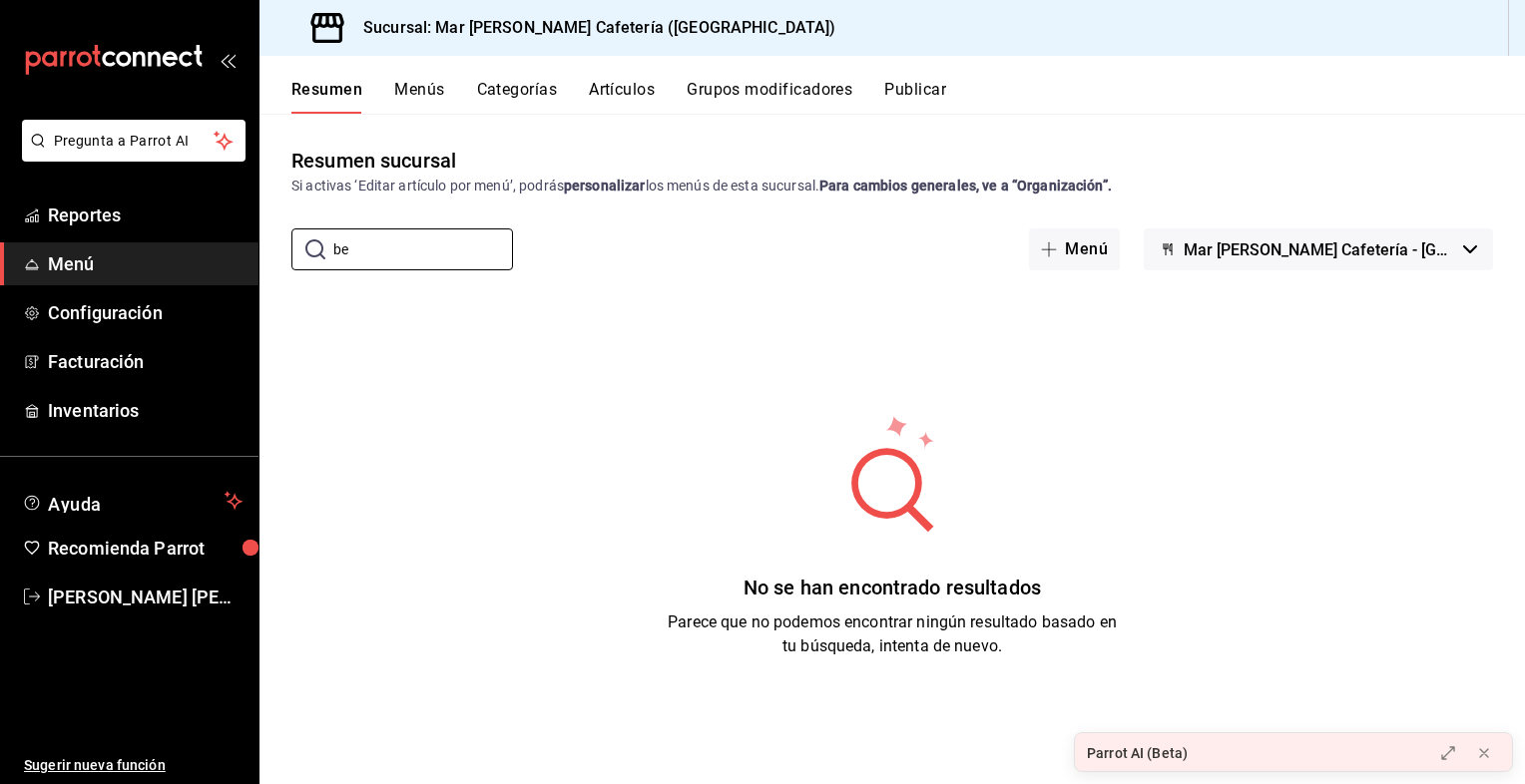 type on "b" 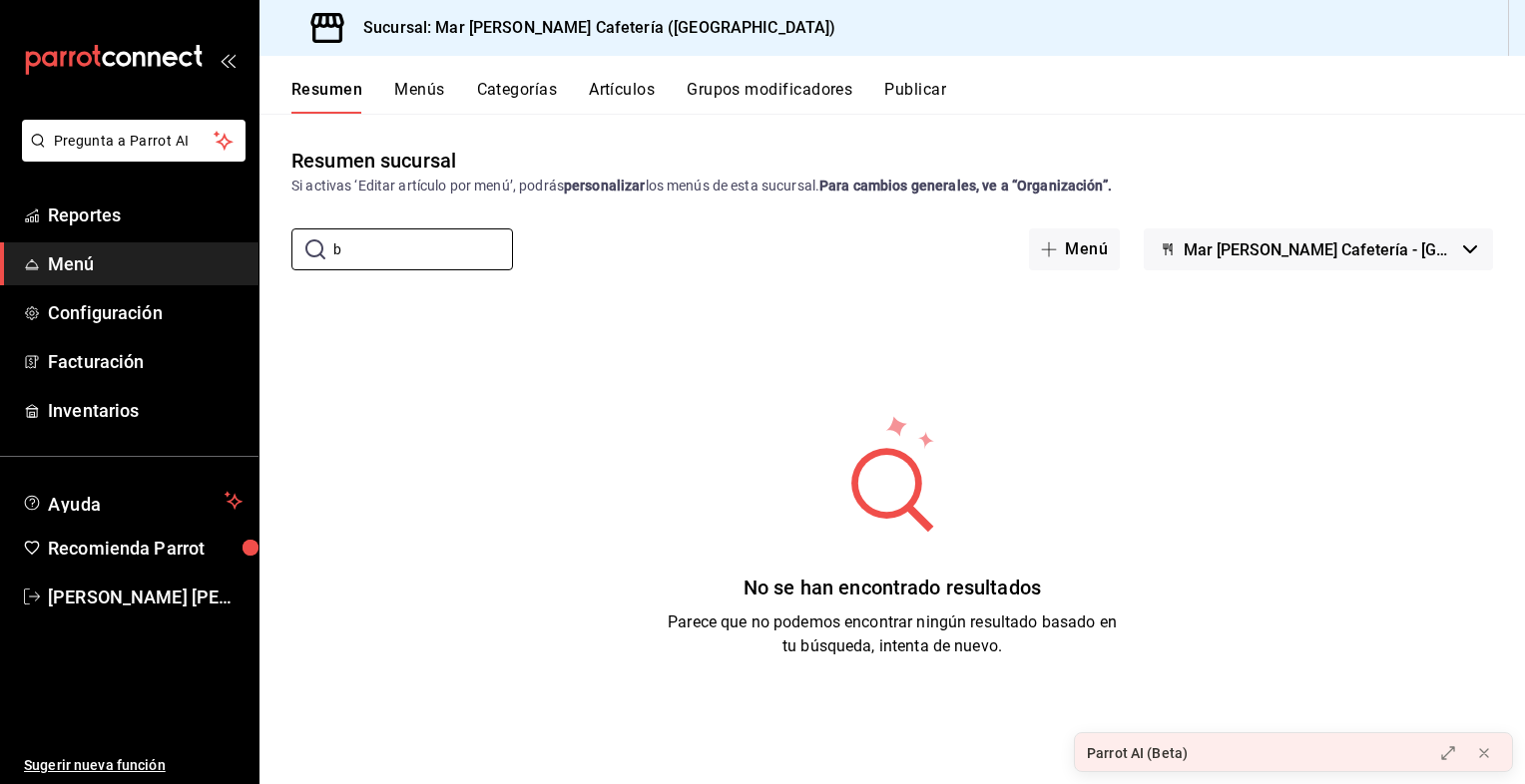 type 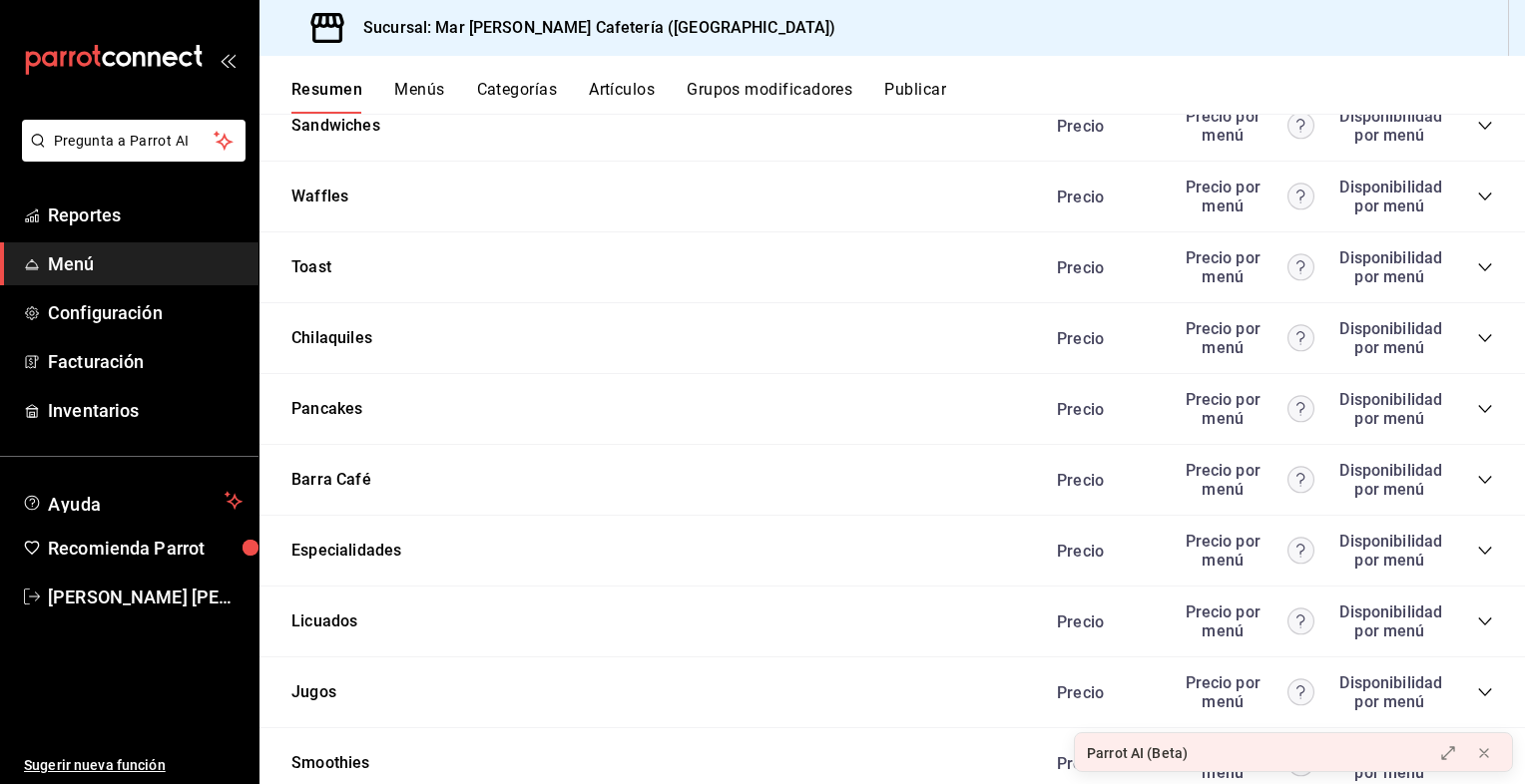 scroll, scrollTop: 981, scrollLeft: 0, axis: vertical 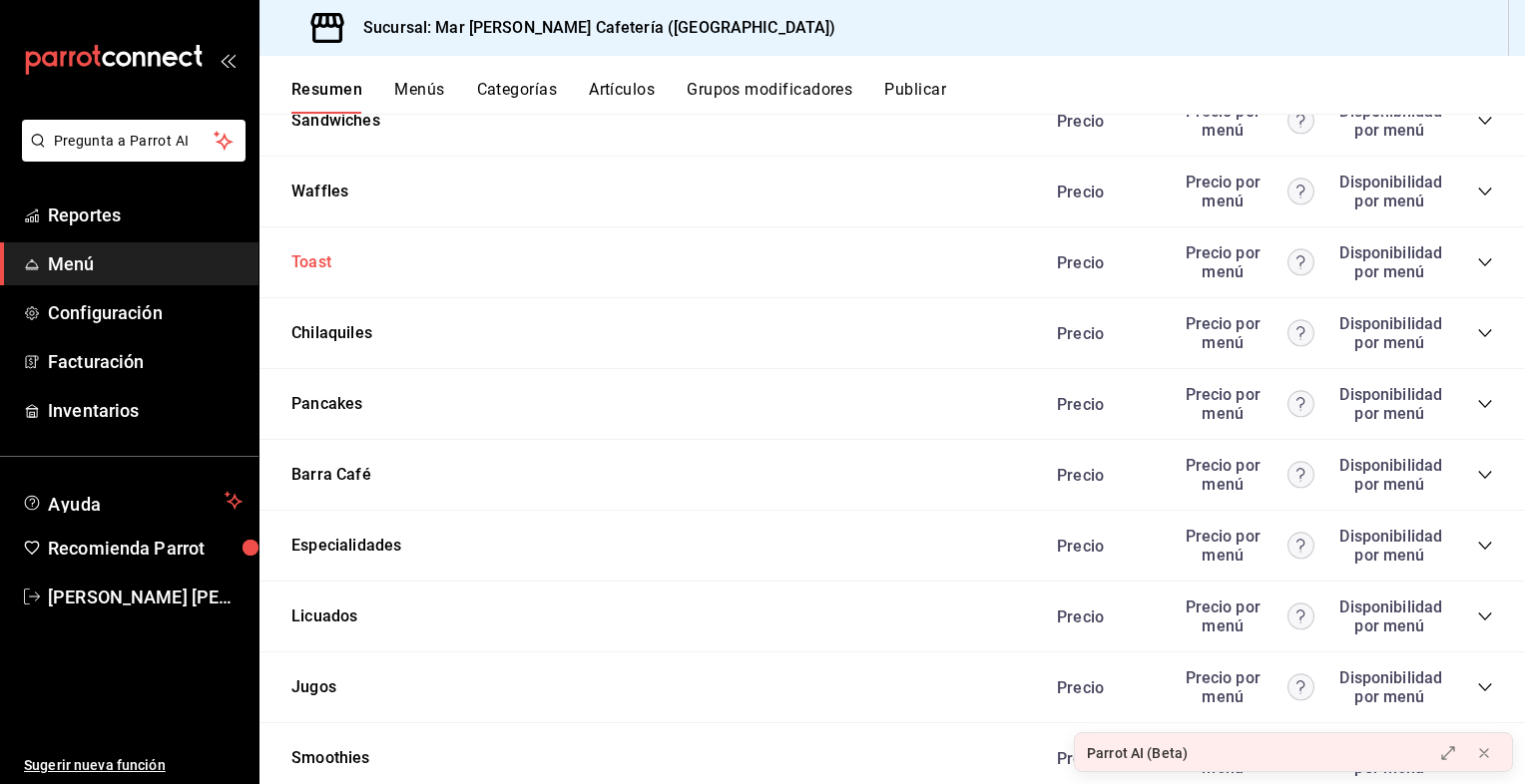 click on "Toast" at bounding box center [311, 262] 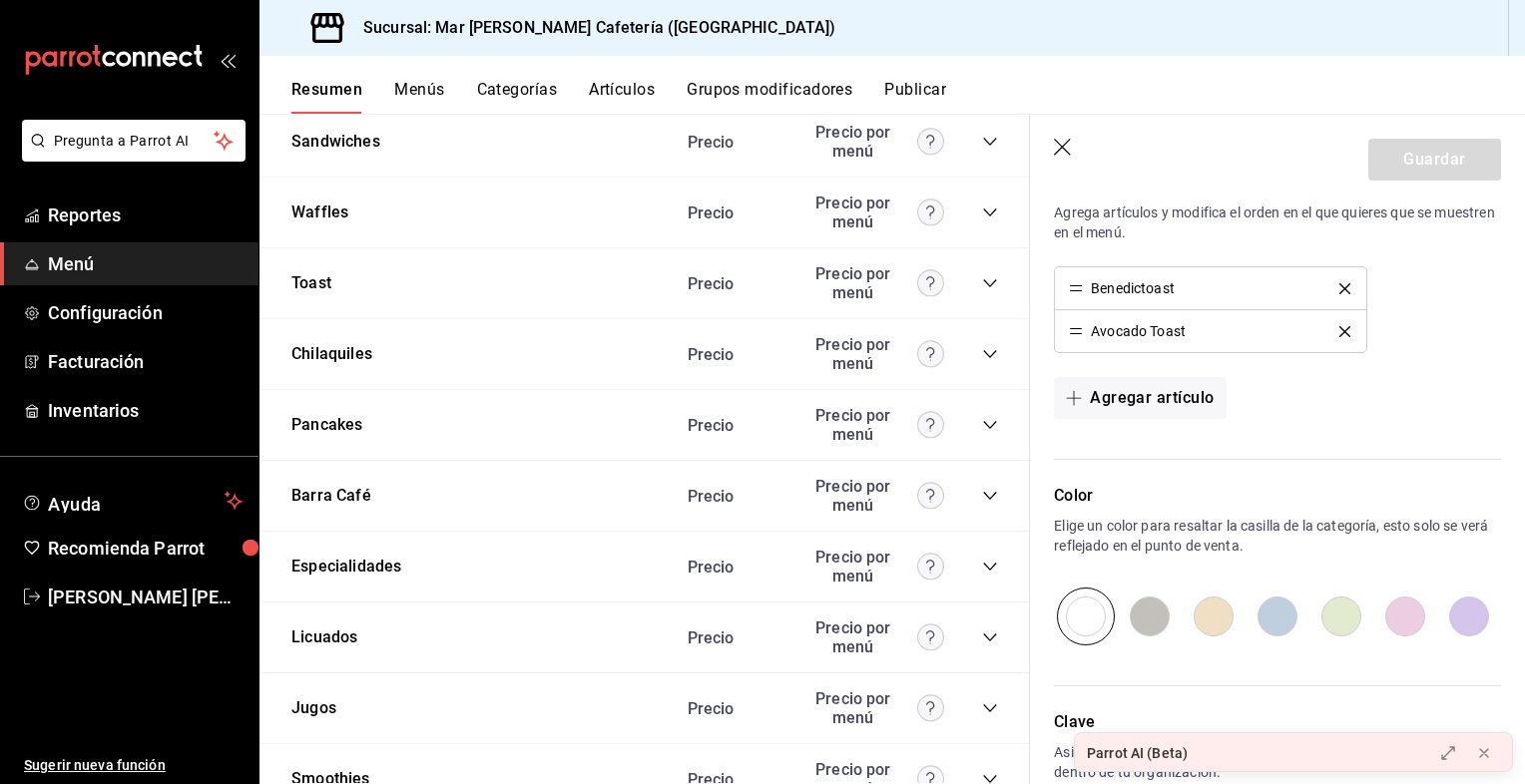 scroll, scrollTop: 534, scrollLeft: 0, axis: vertical 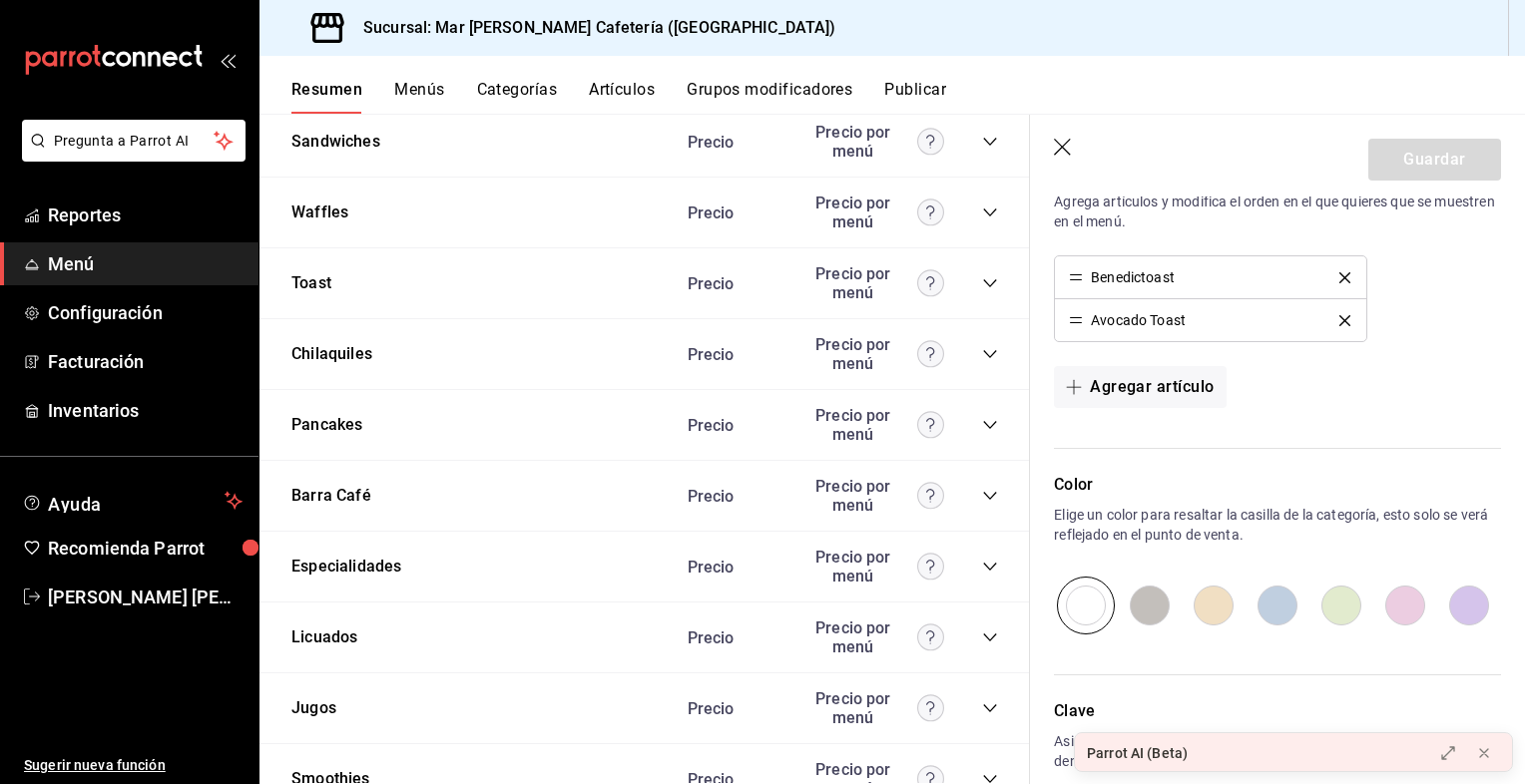 click on "Benedictoast" at bounding box center (1210, 277) 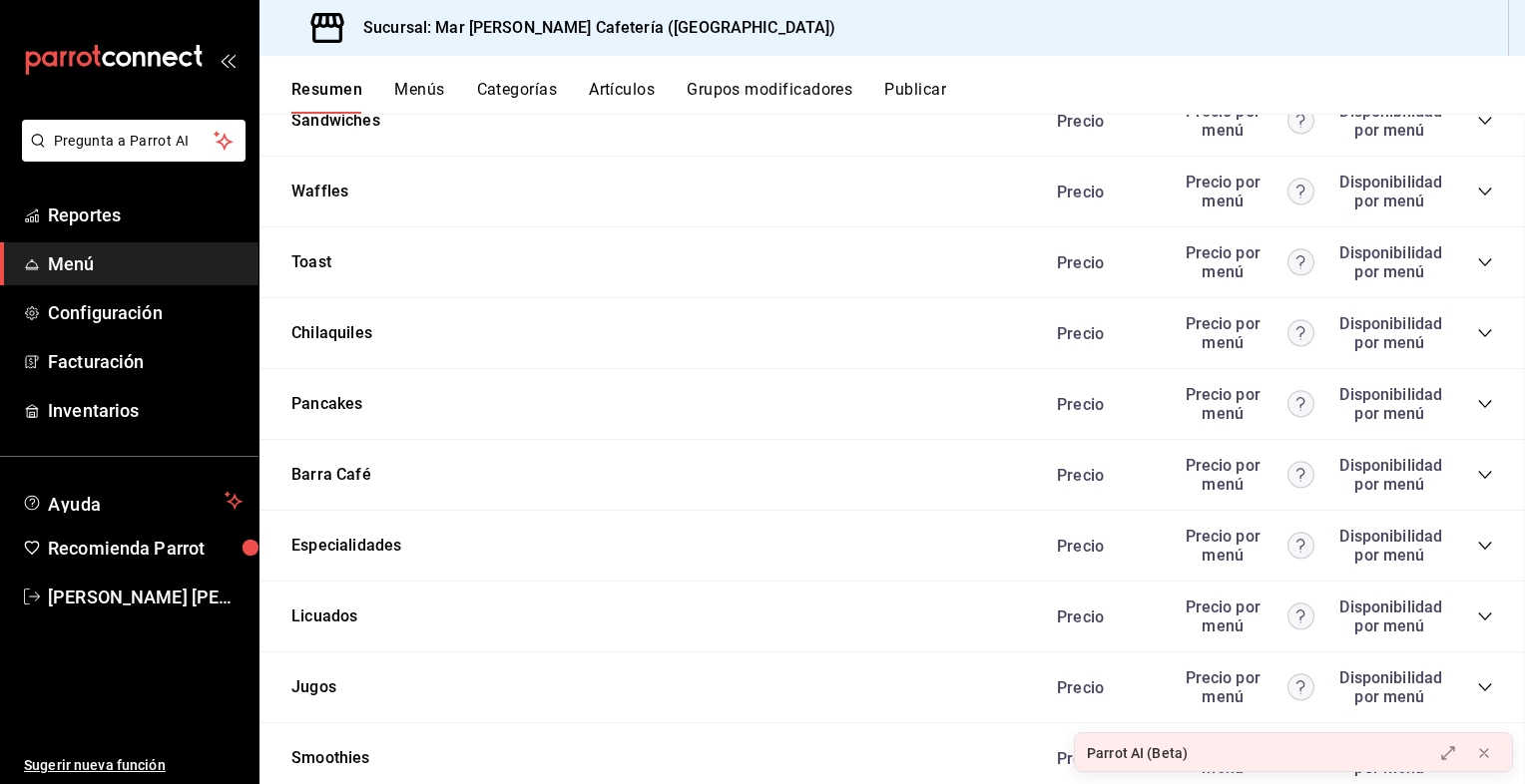scroll, scrollTop: 0, scrollLeft: 0, axis: both 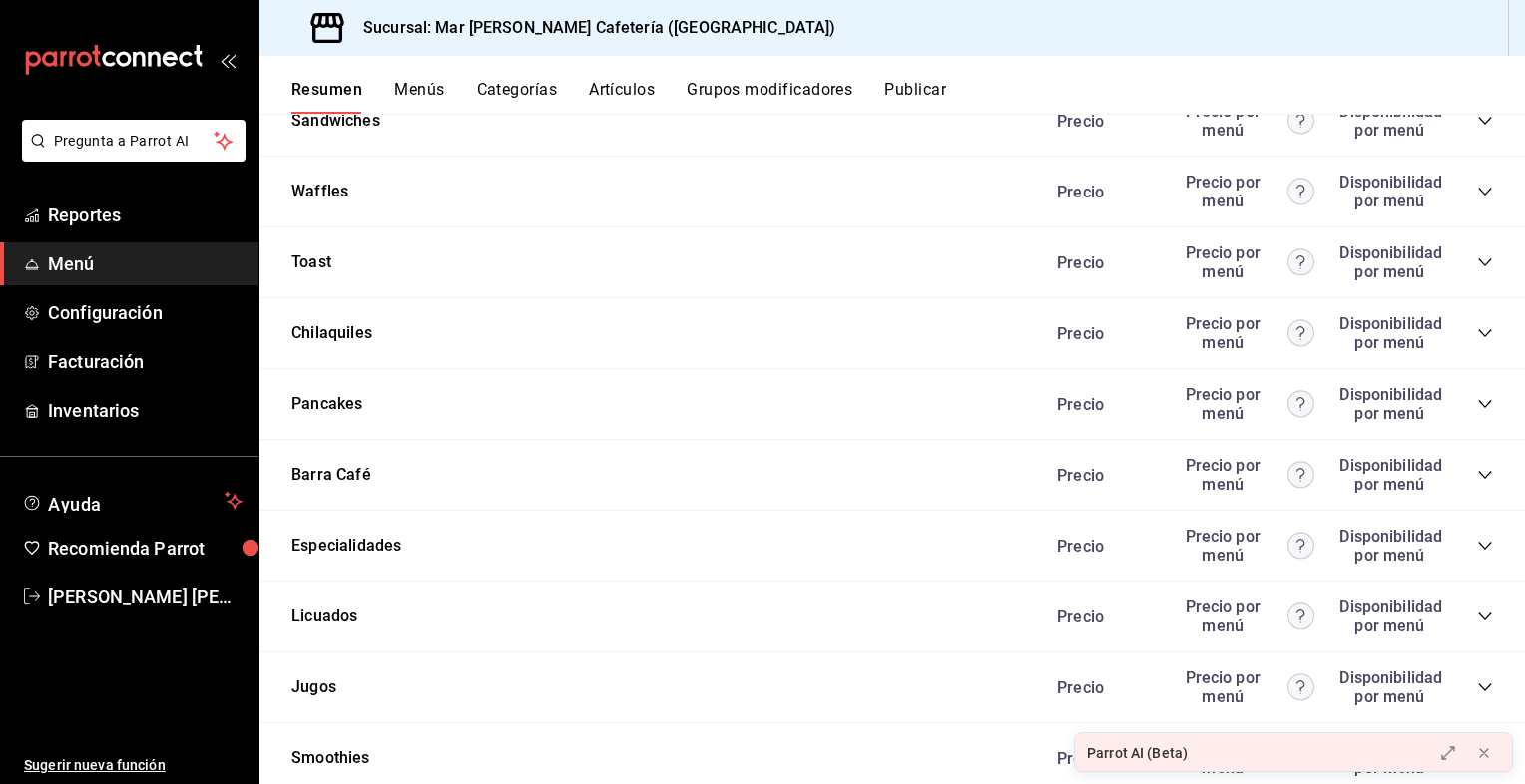 click on "Menús" at bounding box center [419, 97] 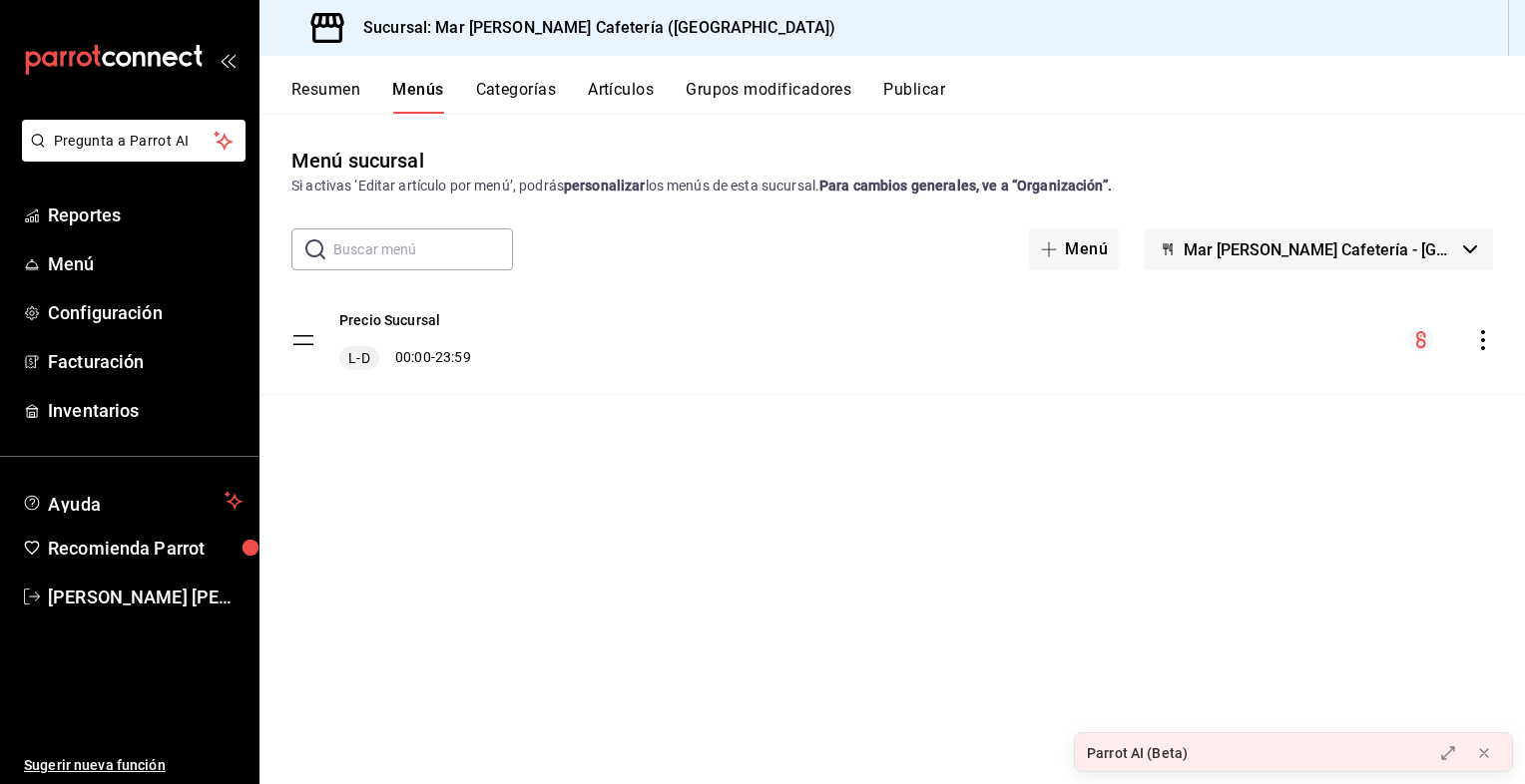 click on "Artículos" at bounding box center [621, 97] 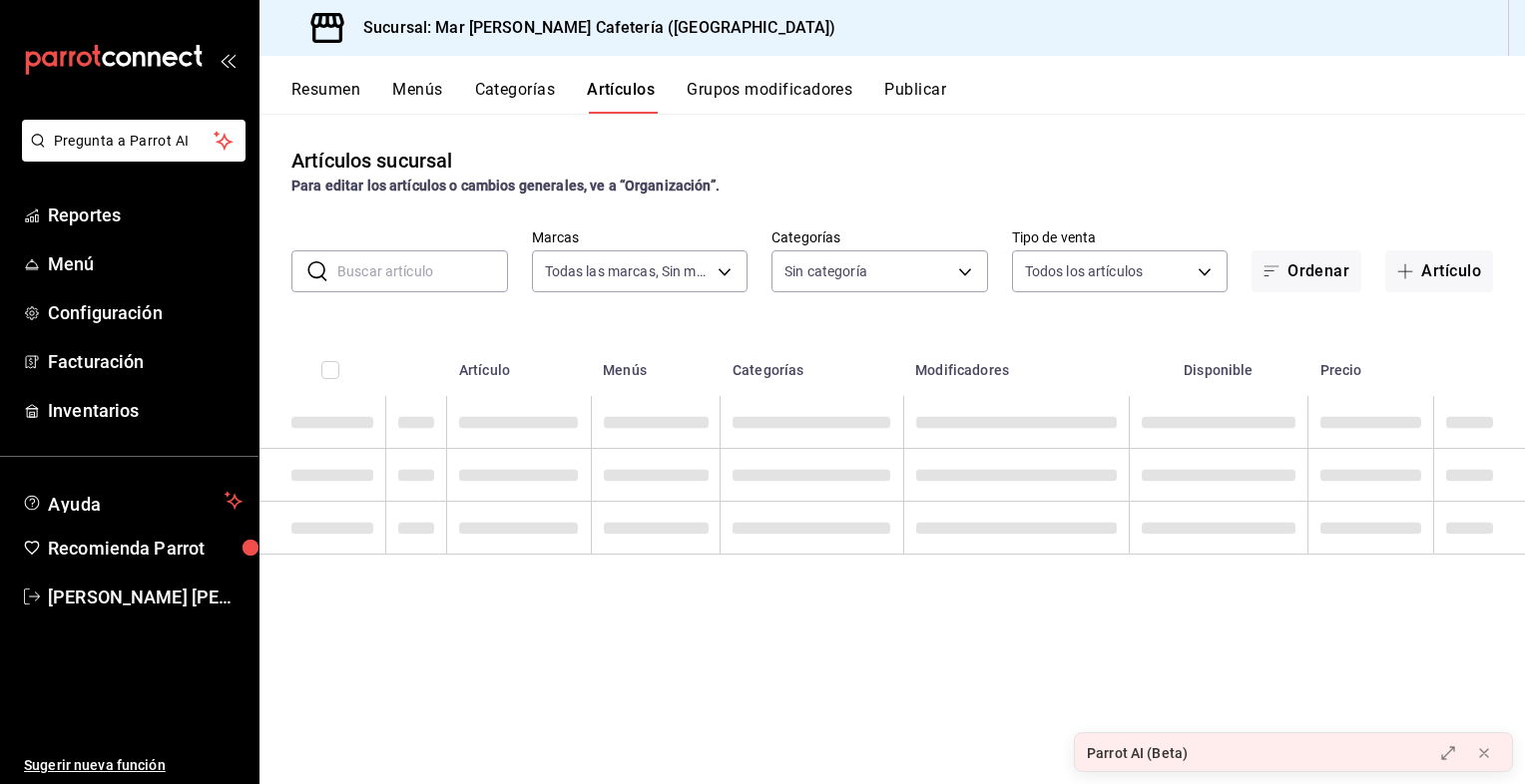 type on "f9d59448-4829-4b2a-bc56-a4ede4f91df2" 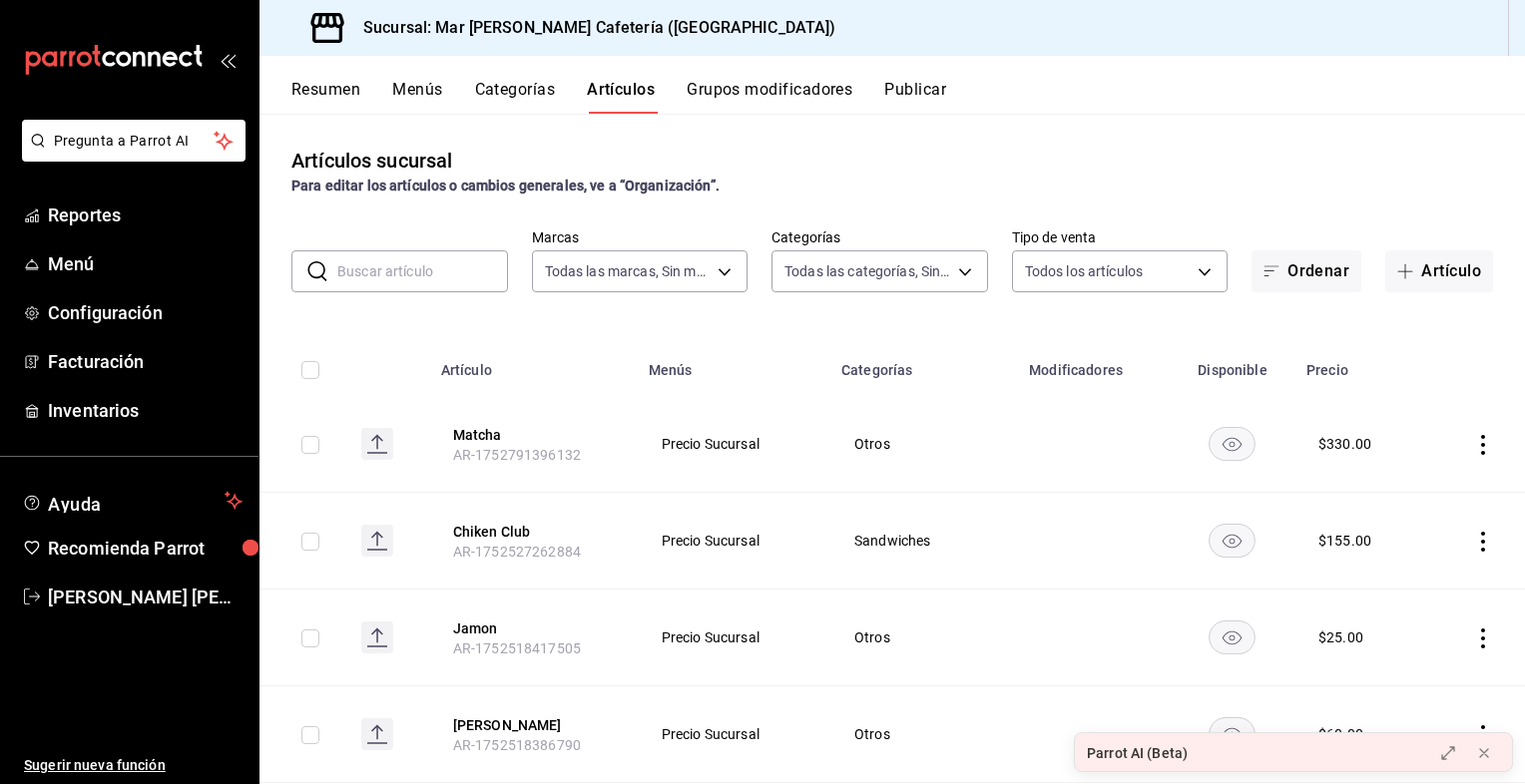 type on "770bbc5e-167d-487e-91ea-049e02e369f9,b4e0cb4f-4499-42c8-a00d-527692d08816,4ef50aec-f9c0-4d13-ba1b-2e77d1781097,fe70a13c-ce9c-4d9a-accc-8bc96f673ecc,ed8b3db1-577c-42eb-854e-d0b3b0fa3158,efc314d2-1171-448d-9880-8764478b70df,a00bef6b-421d-4e69-9f0d-018b5203d8cb,c0685039-9b54-44e1-a1c6-733179069dfe,bc938c80-57c3-4f40-94fb-8df1216e00b7,4777599a-c4d0-4955-8b6c-e5c6cf5ccdd3,5a1aabca-e5a9-4d5c-8982-5c5c2de7b7a1,14f4e62e-3867-4aaa-8841-601075b59354,eebbf2d4-3ae7-4b03-875c-5aa3e3f0a491,4c6e9f4d-b8ff-4dde-a34f-3ea5865e5077,b7d281ab-1581-44a7-8b9a-16c931619c17" 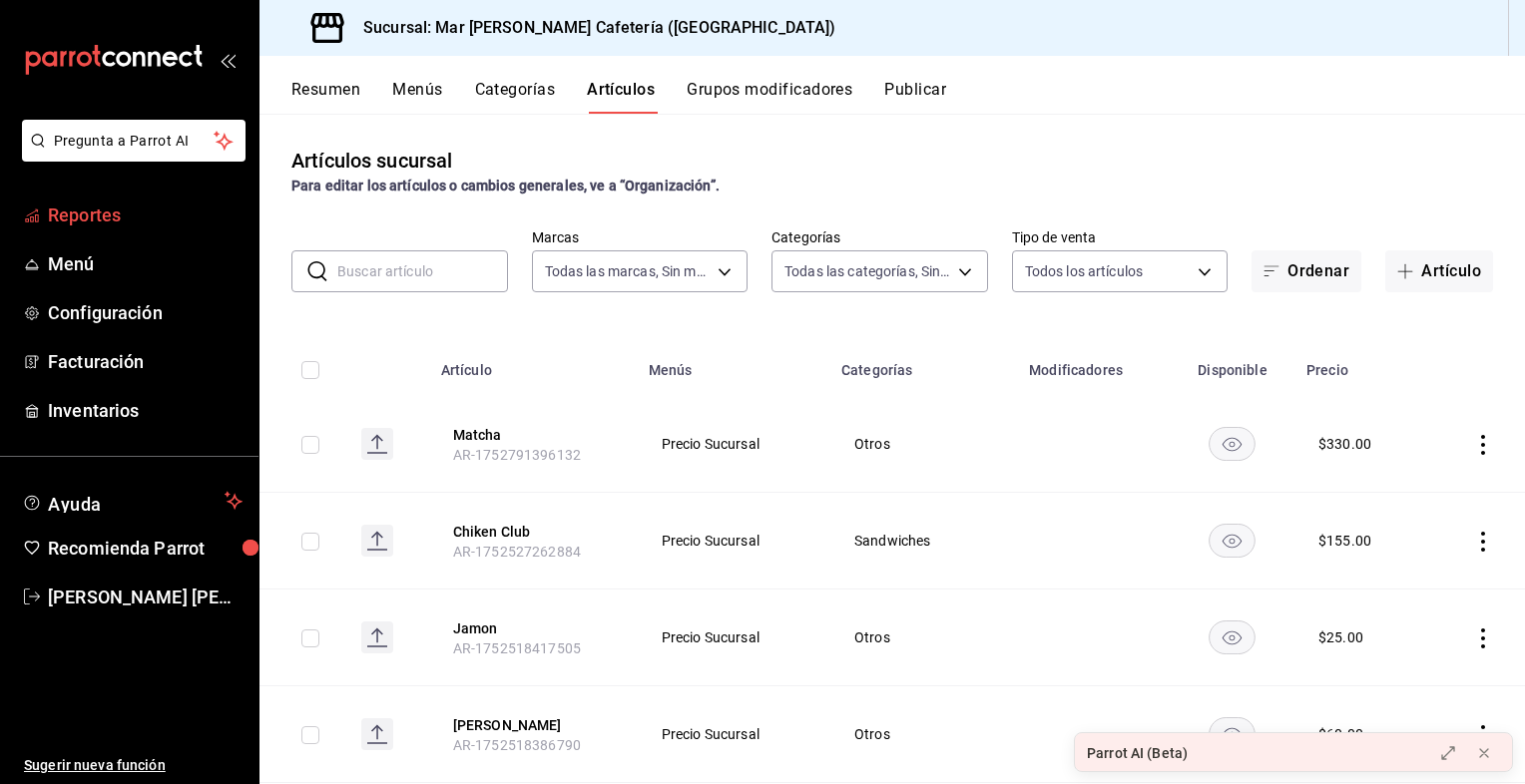 click on "Reportes" at bounding box center (145, 214) 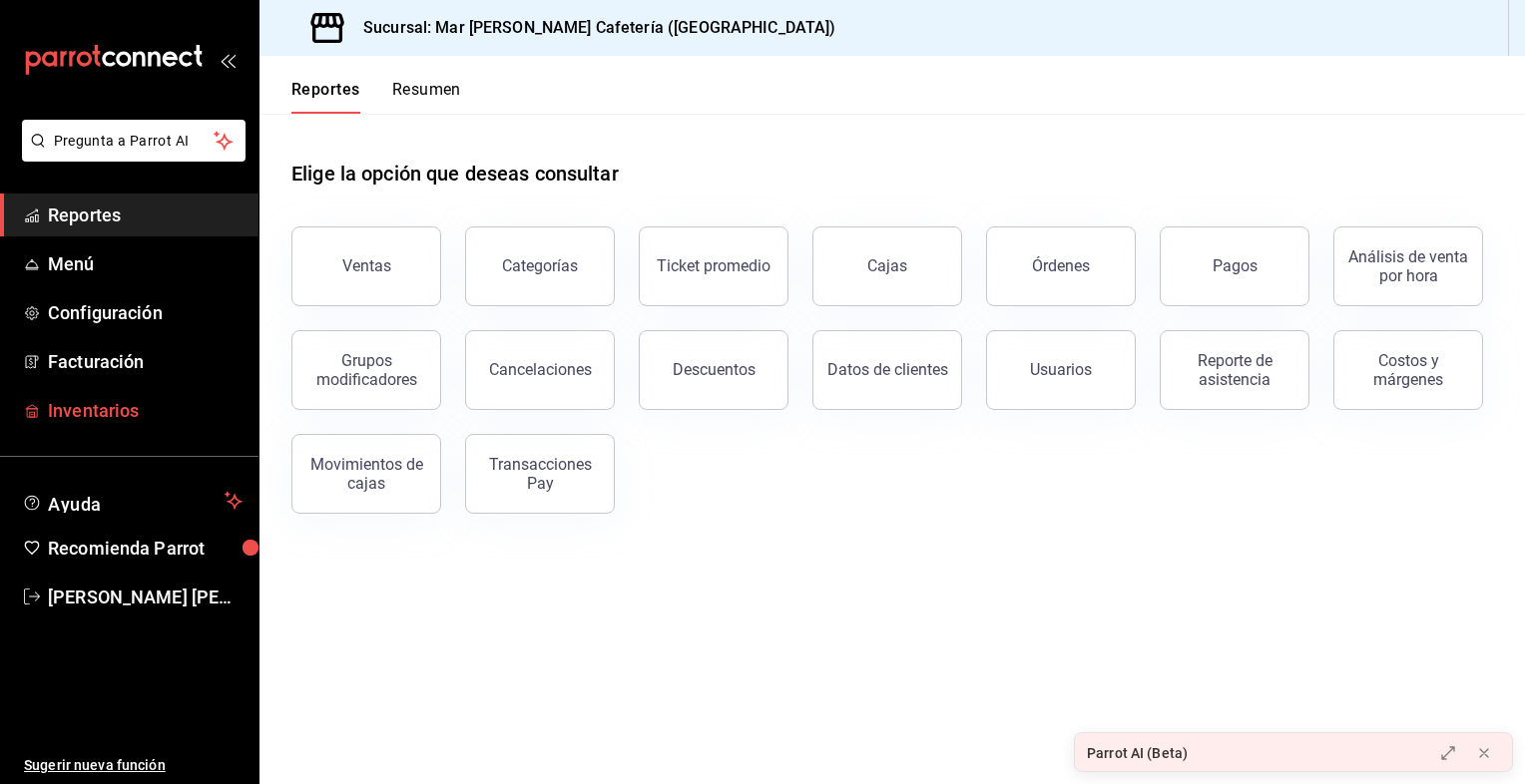 click on "Inventarios" at bounding box center [145, 410] 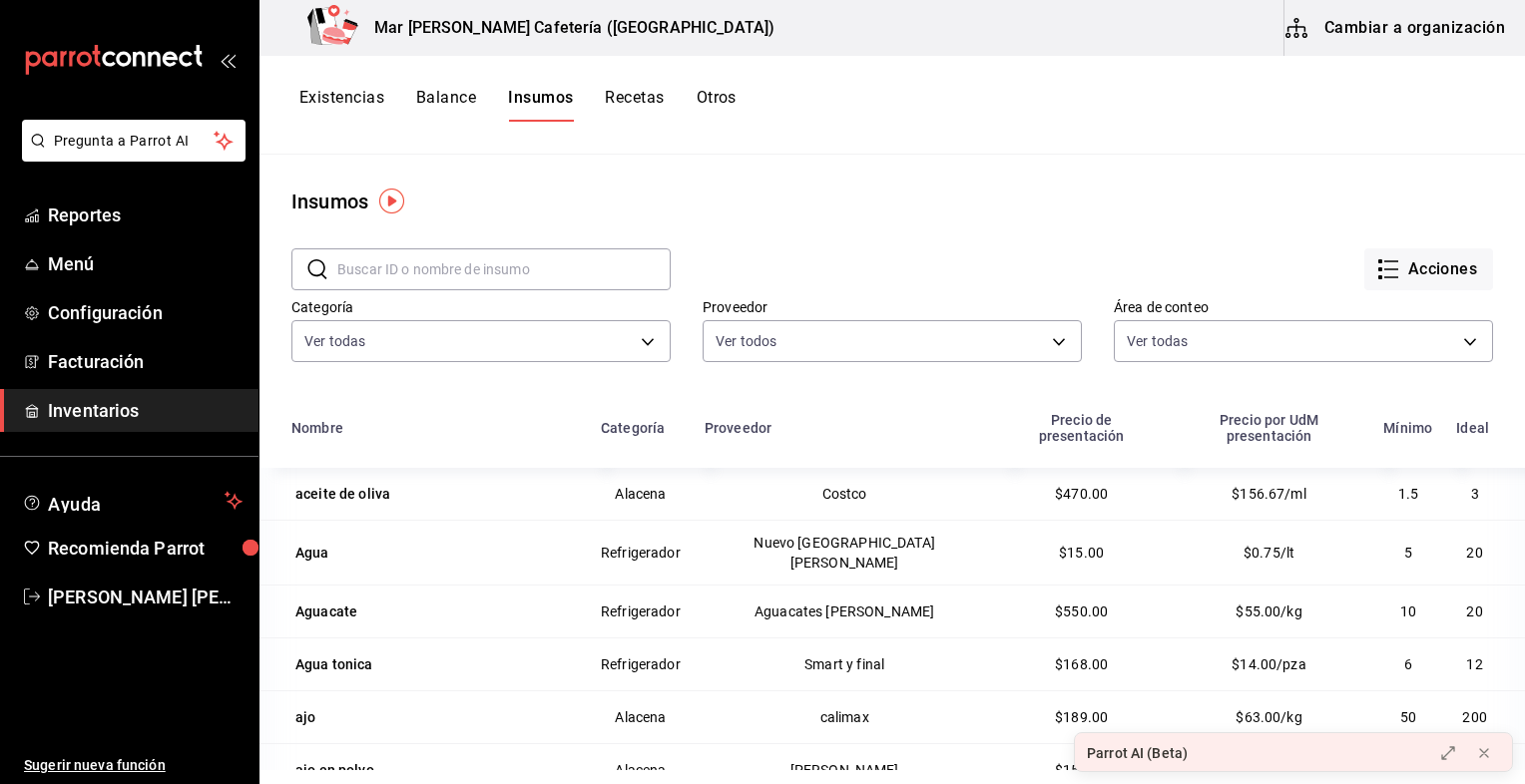 click on "Balance" at bounding box center (446, 105) 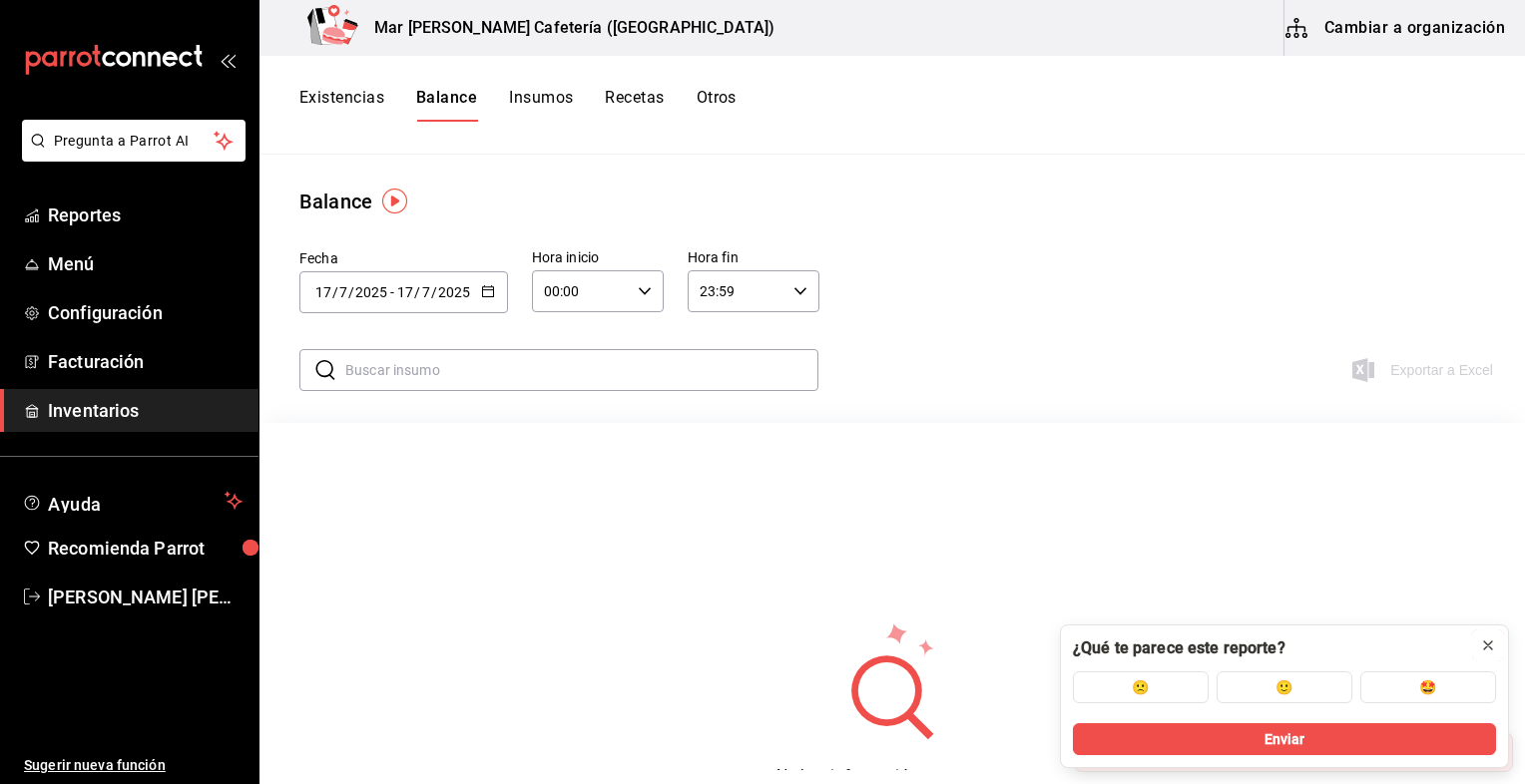 click at bounding box center (1488, 645) 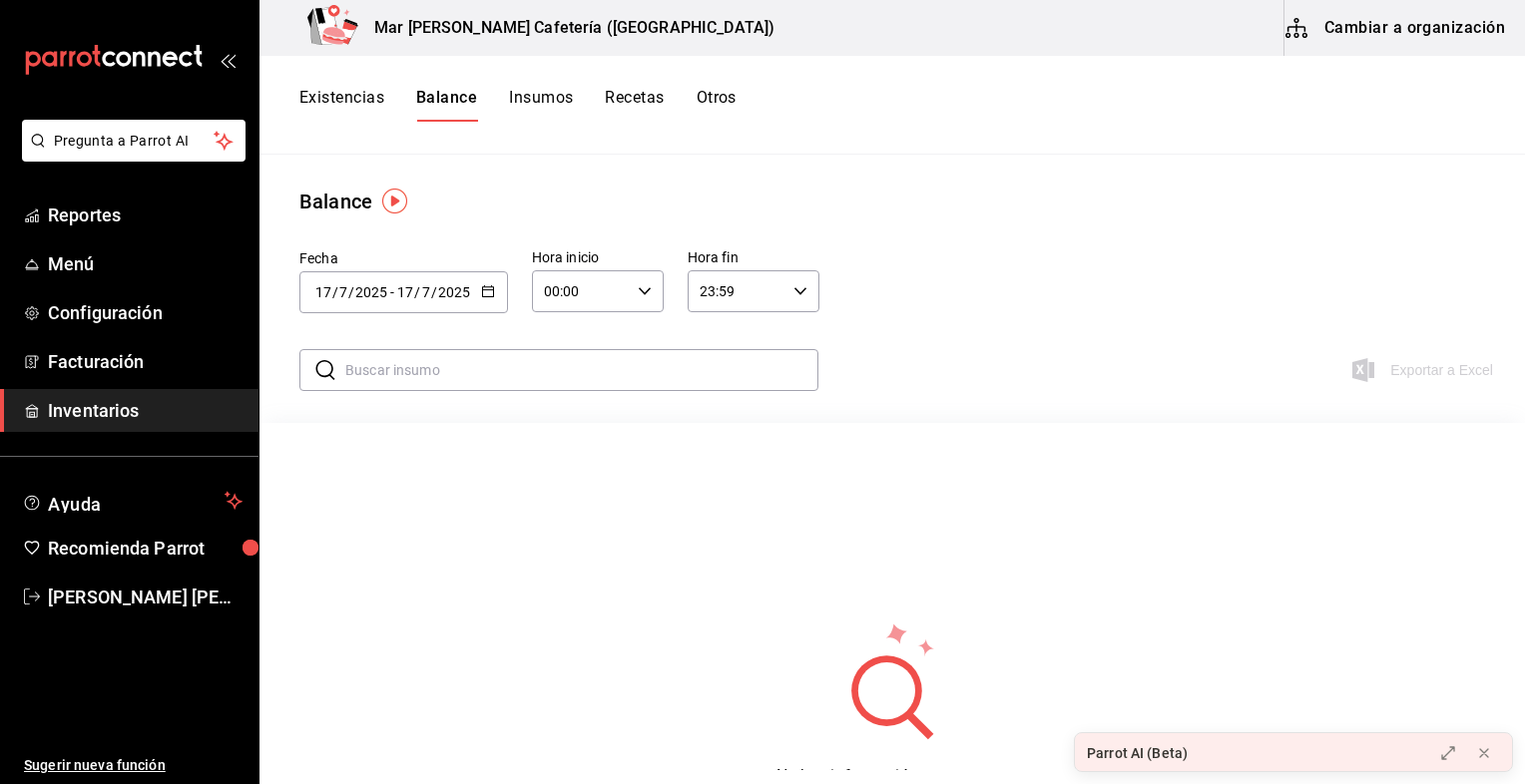 click 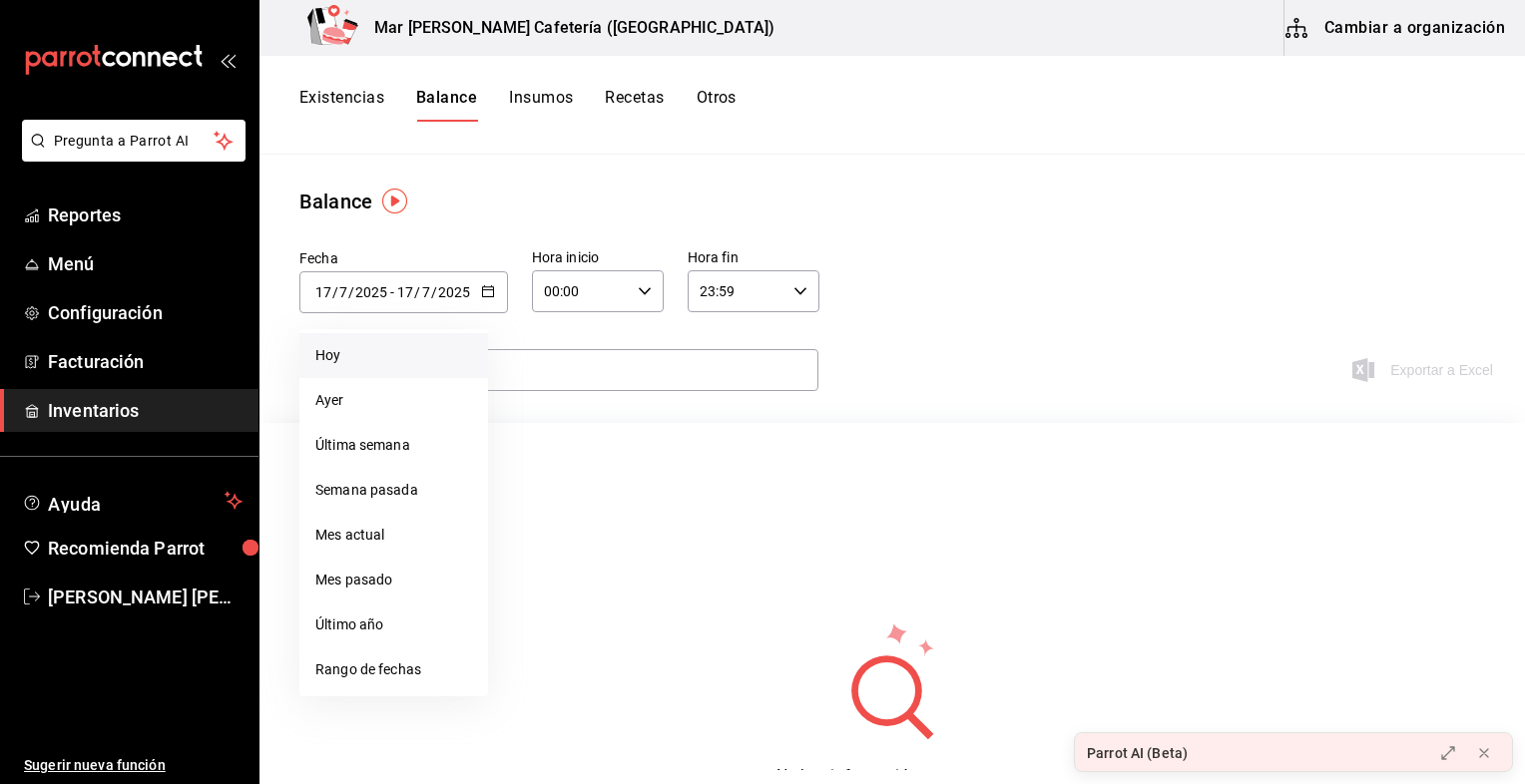 click on "Hoy" at bounding box center [393, 355] 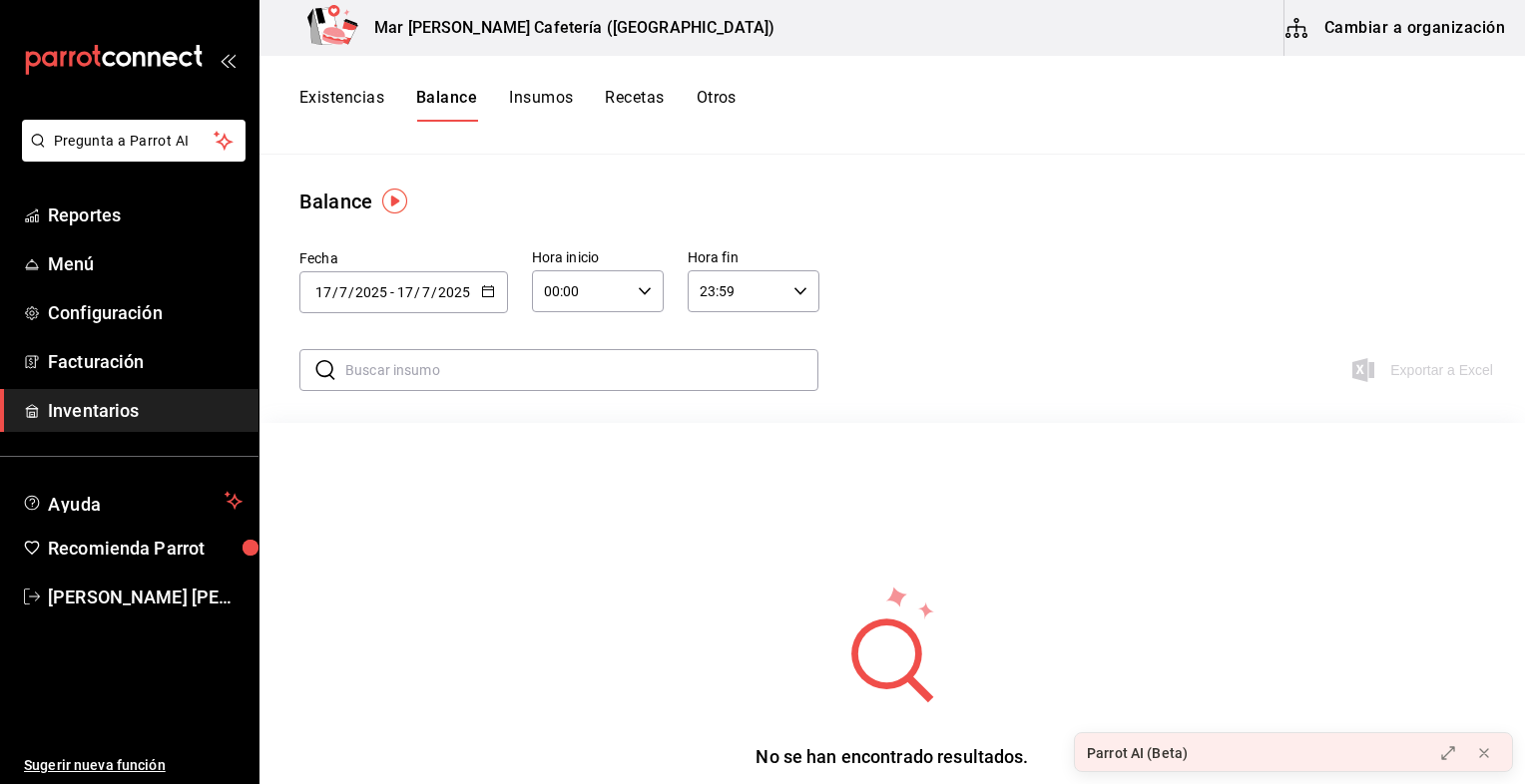 click on "[DATE] [DATE] - [DATE] [DATE]" at bounding box center [403, 292] 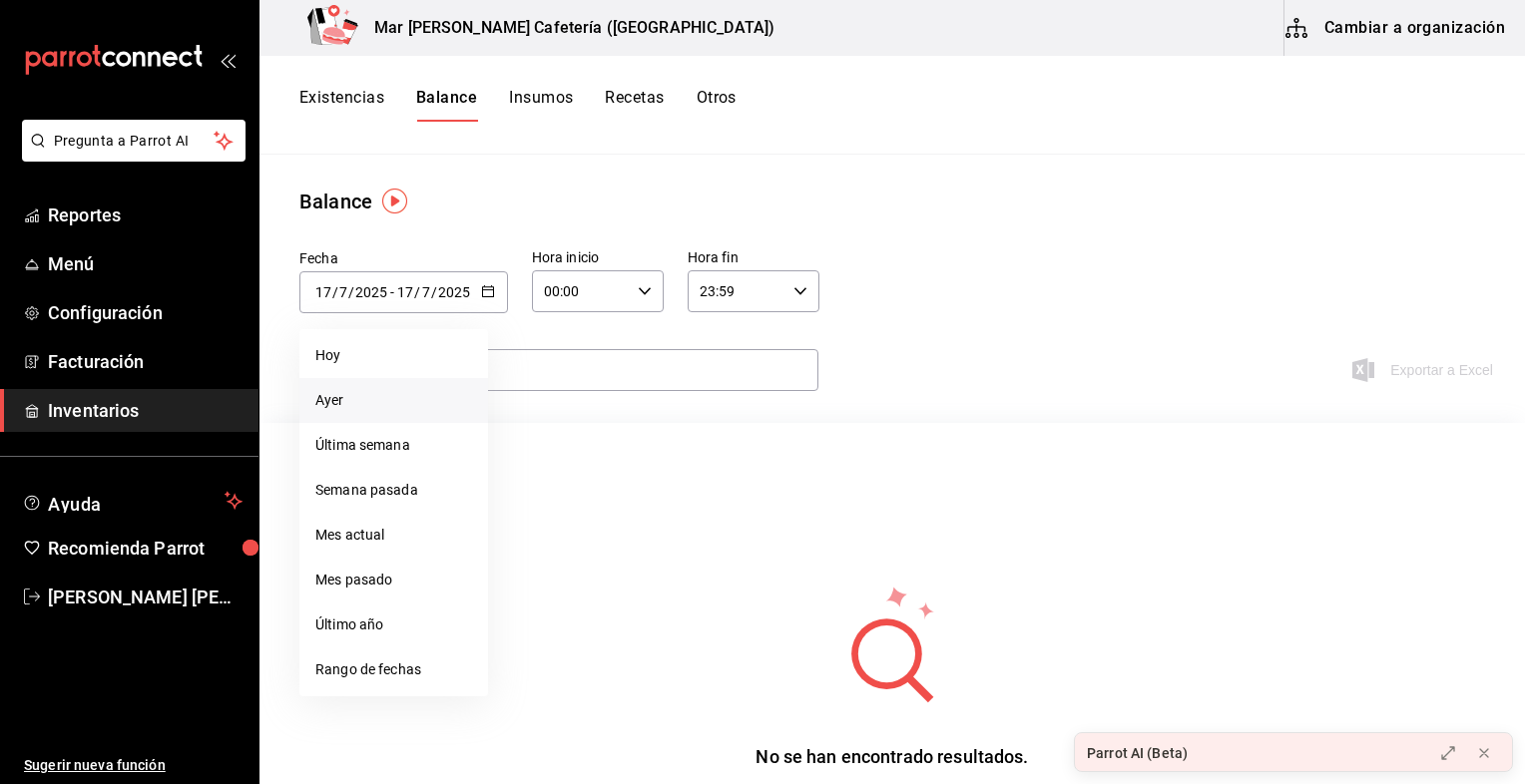click on "Ayer" at bounding box center [393, 400] 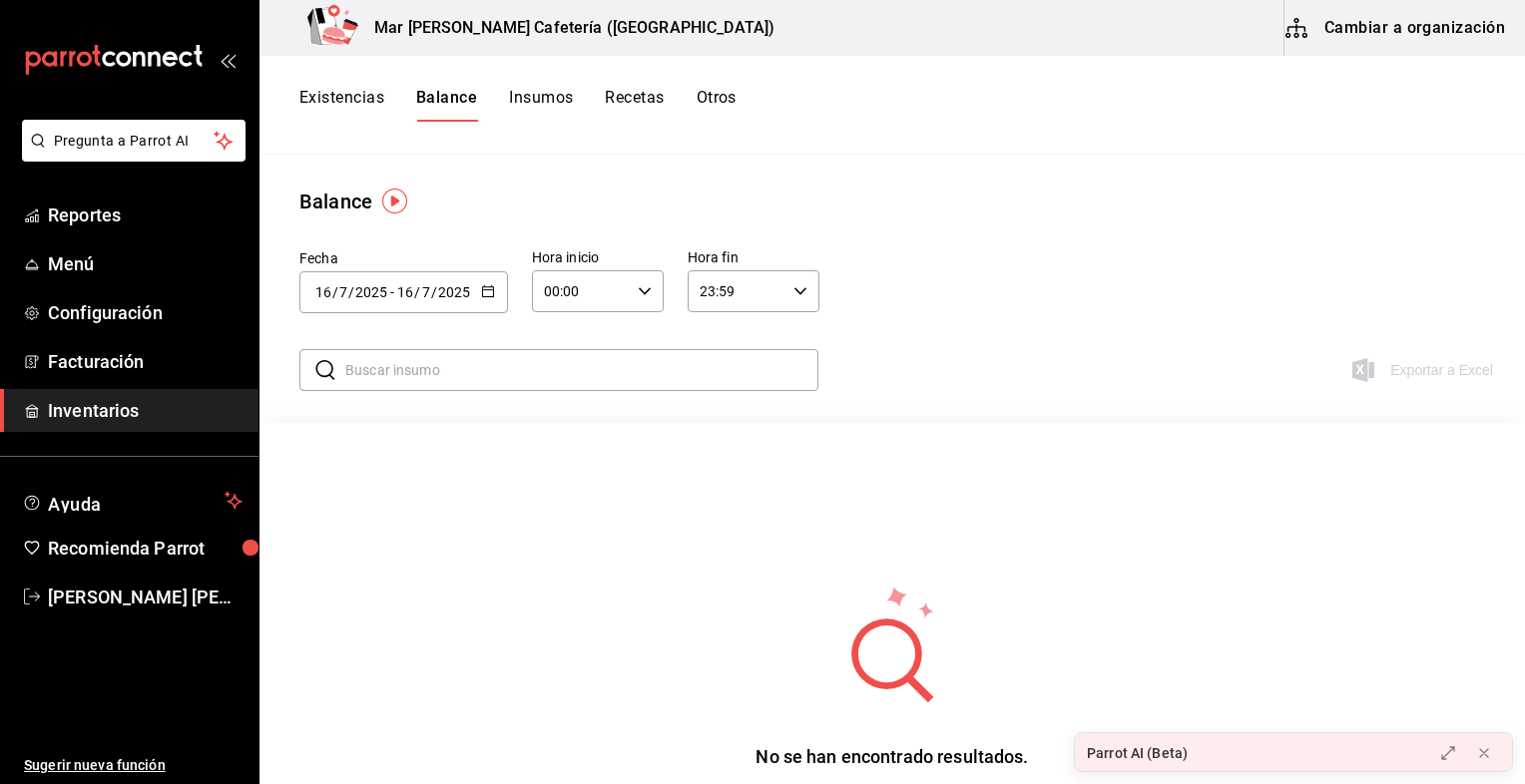 click on "00:00 Hora inicio" at bounding box center [598, 291] 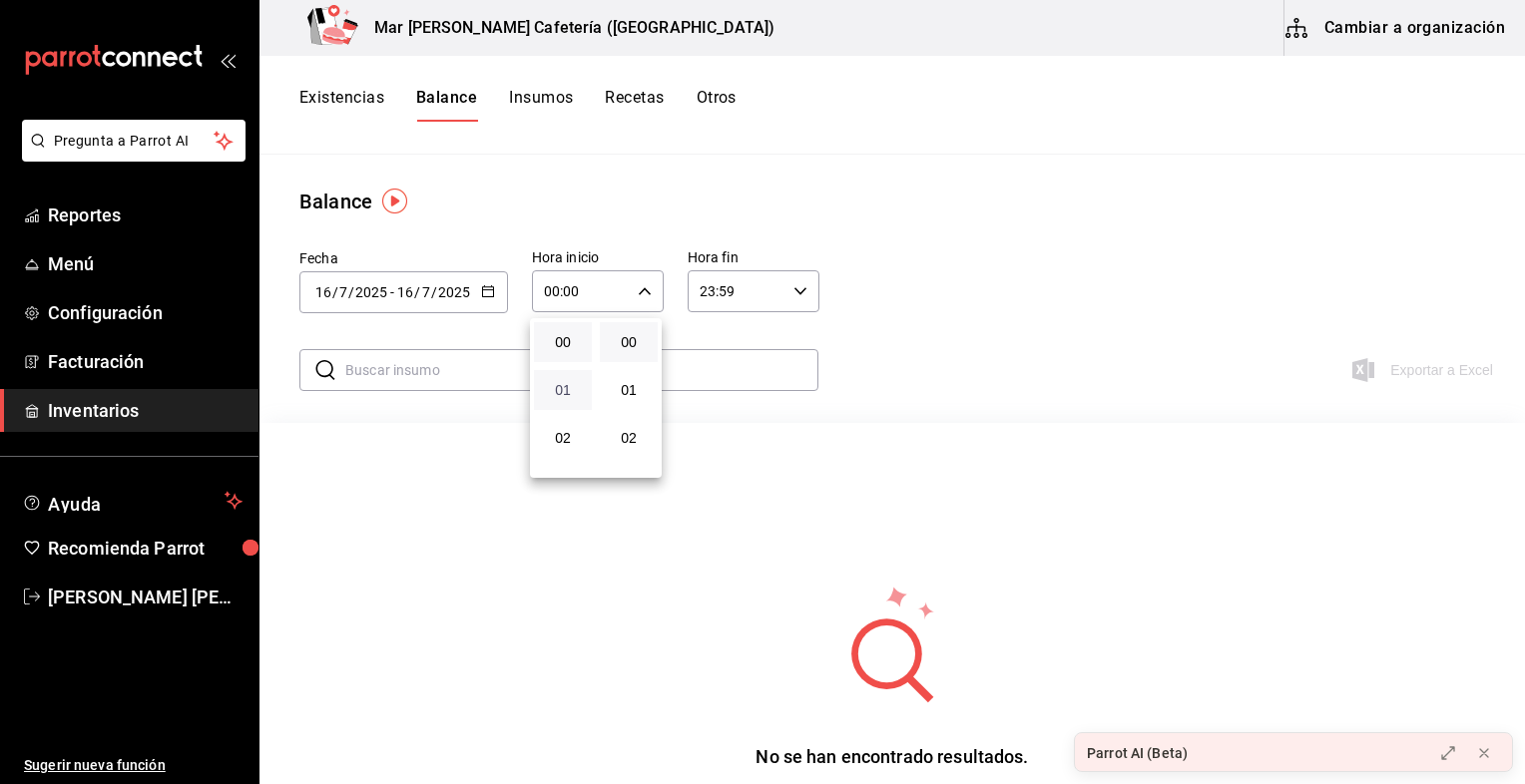click on "01" at bounding box center [563, 390] 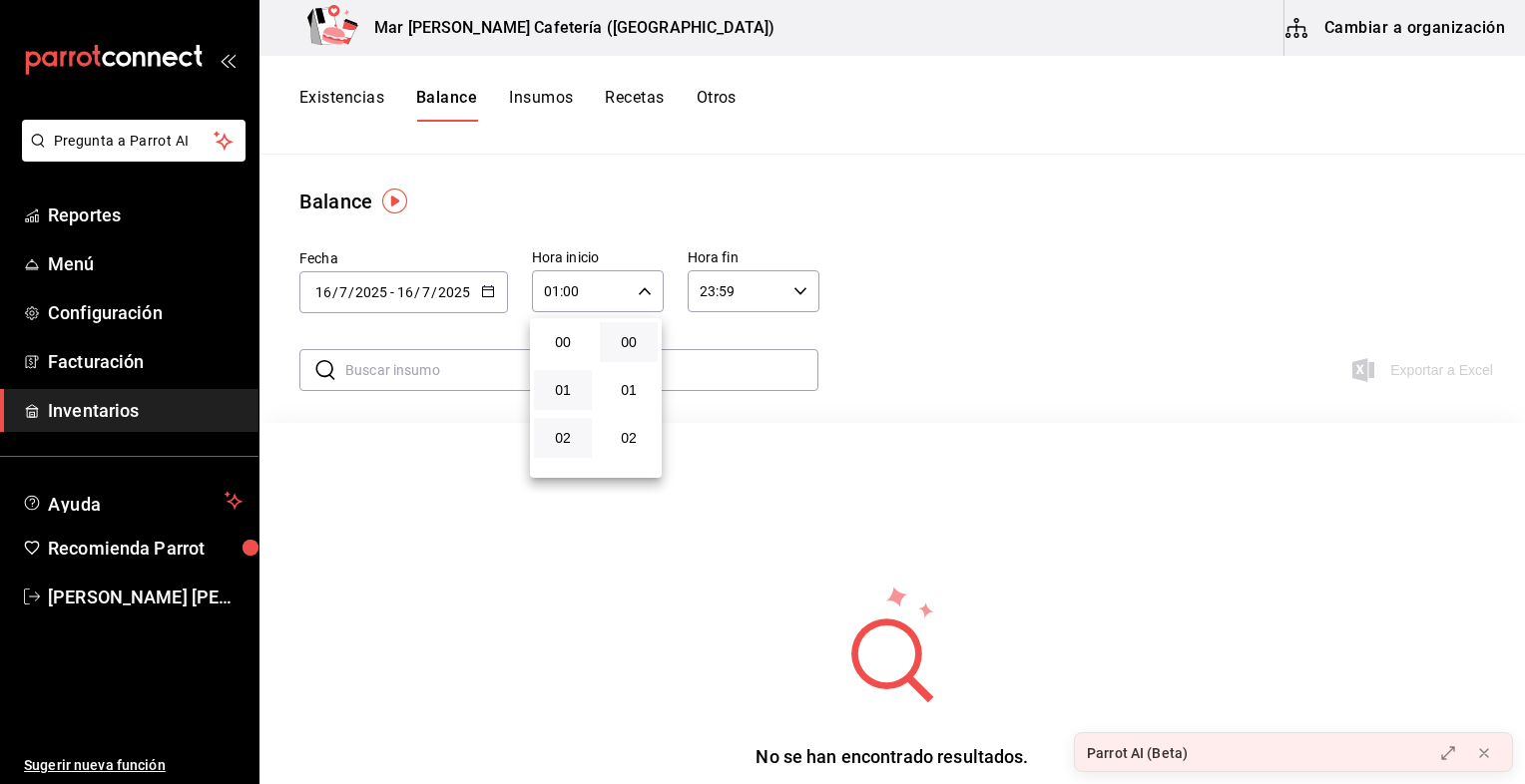 click on "02" at bounding box center [563, 438] 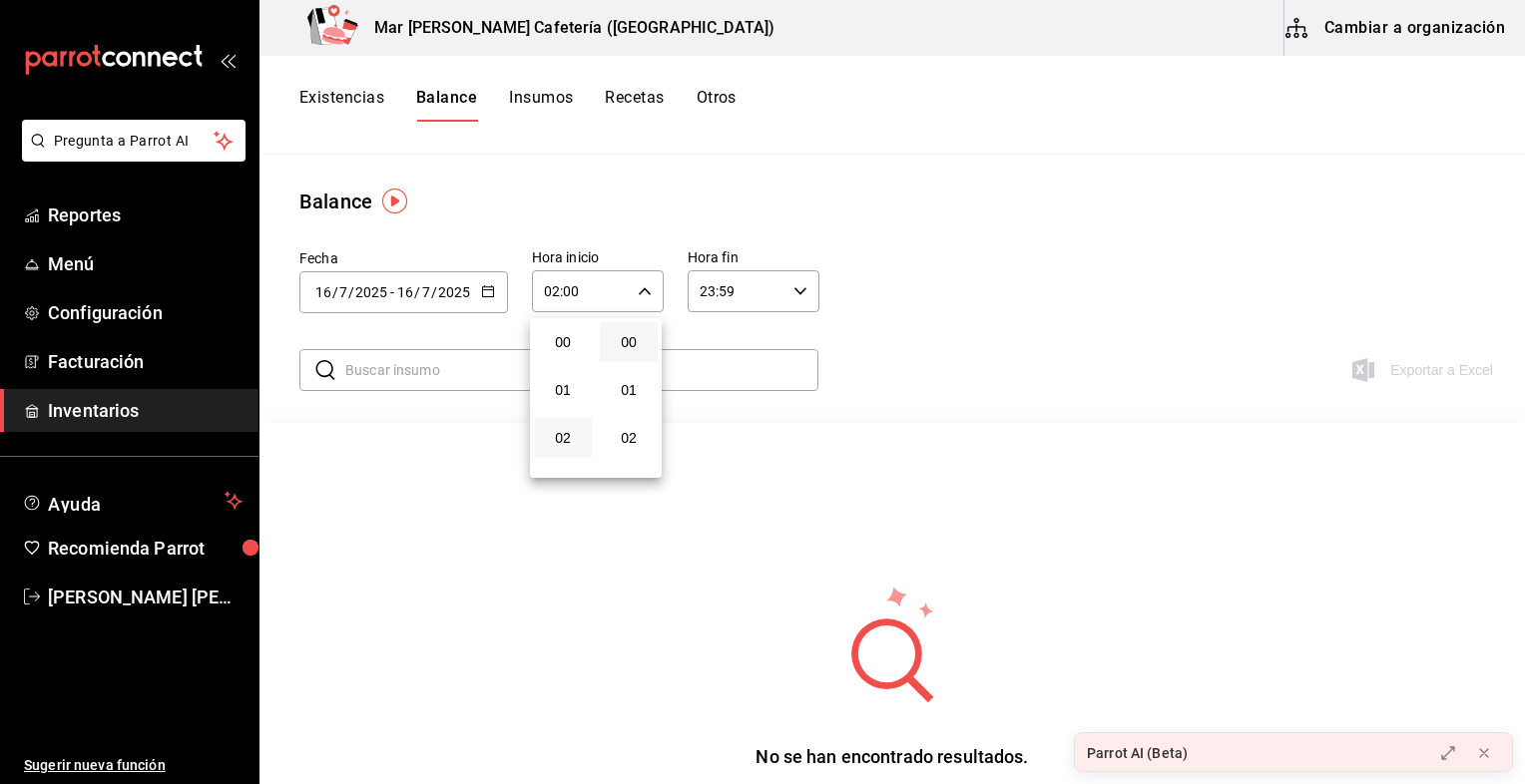 click at bounding box center [762, 392] 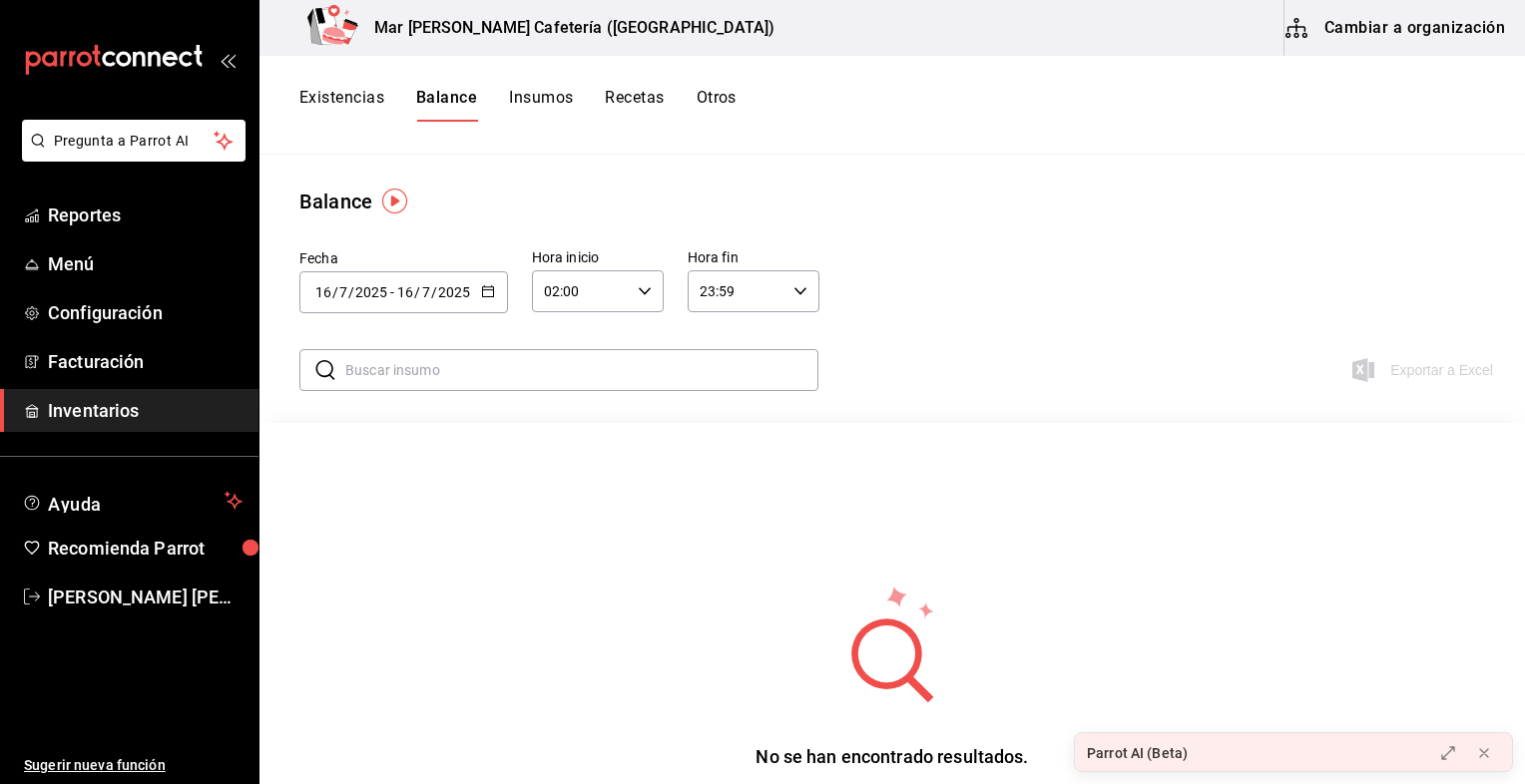 click on "Recetas" at bounding box center [634, 105] 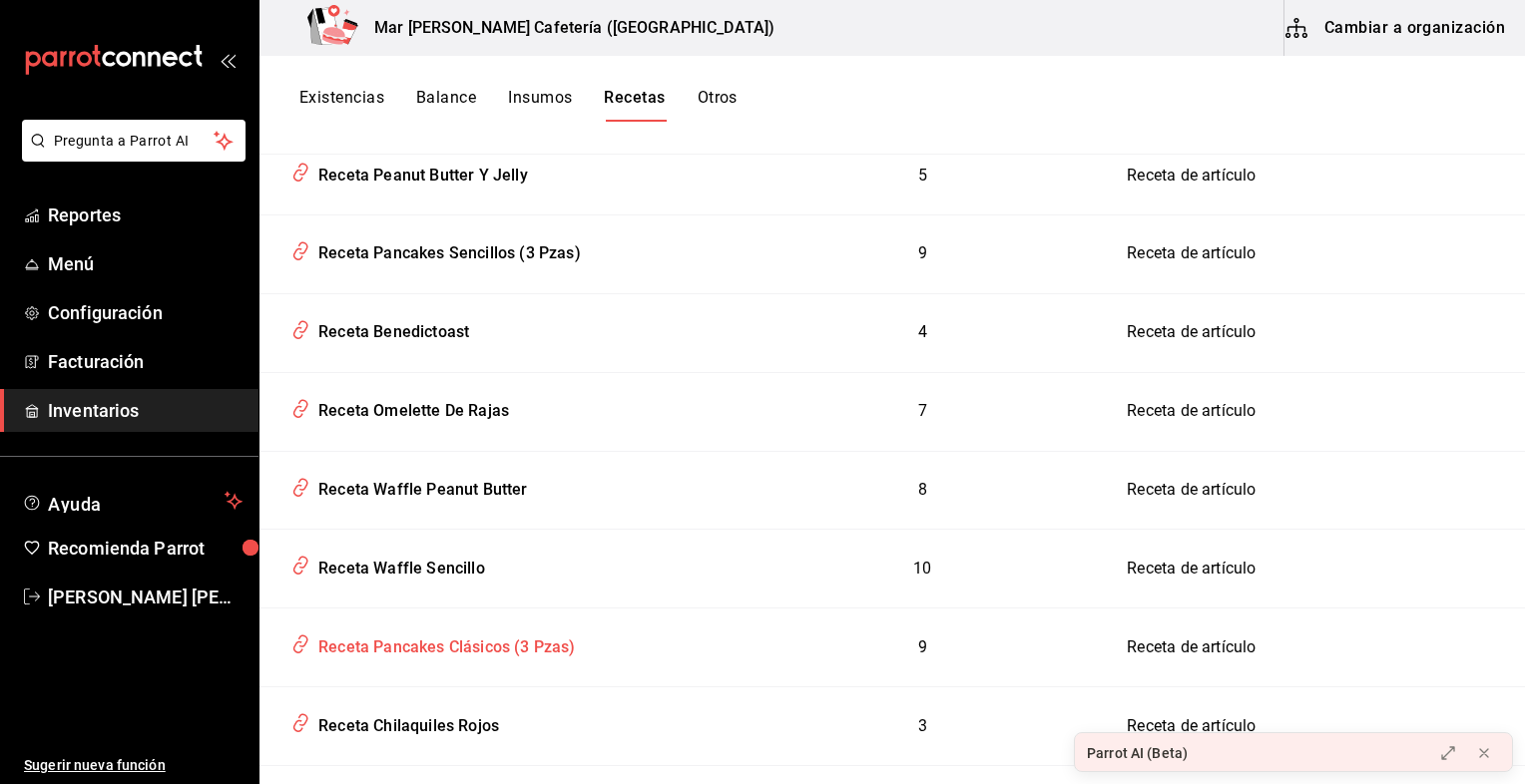 scroll, scrollTop: 1503, scrollLeft: 0, axis: vertical 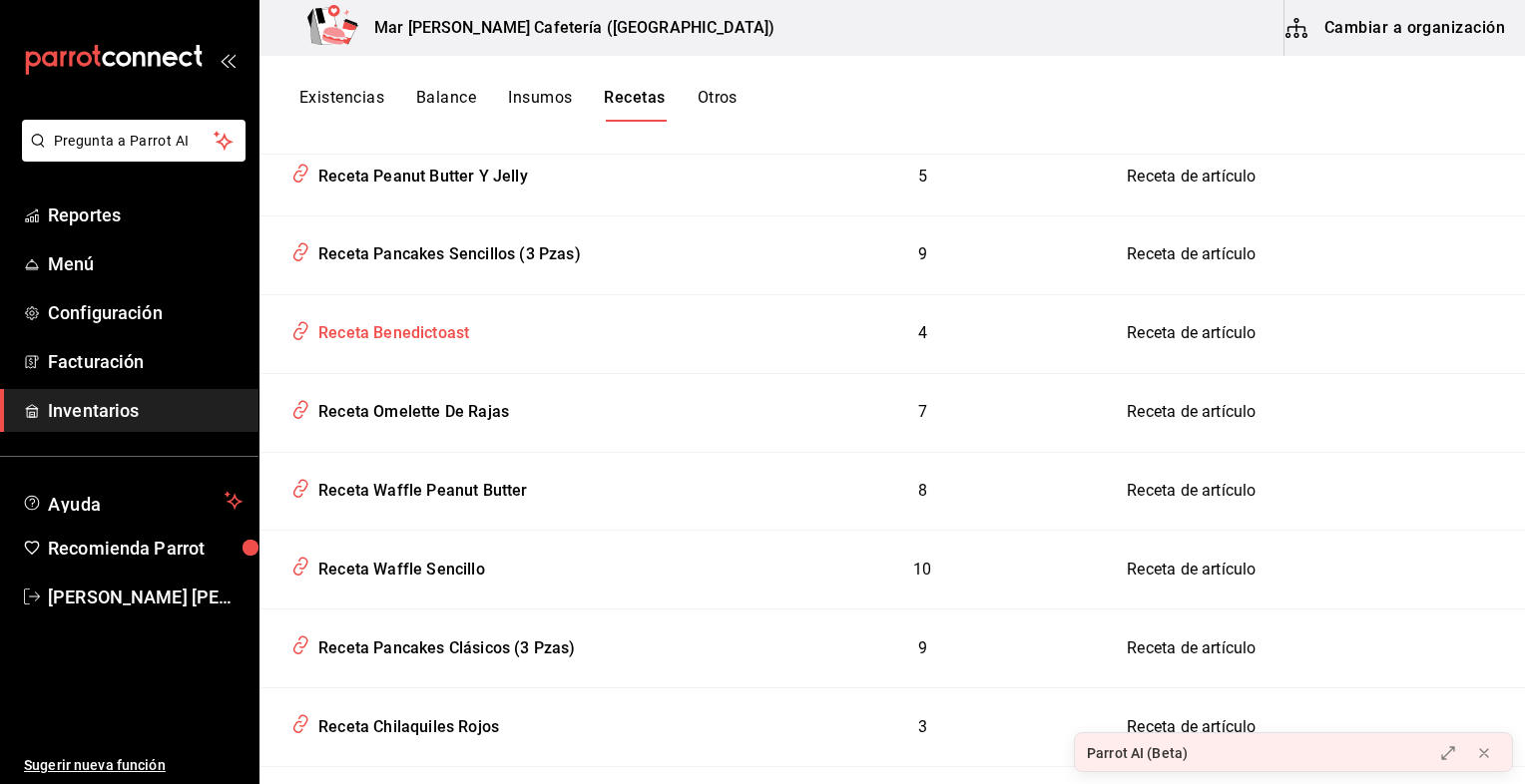 click on "Receta Benedictoast" at bounding box center [389, 329] 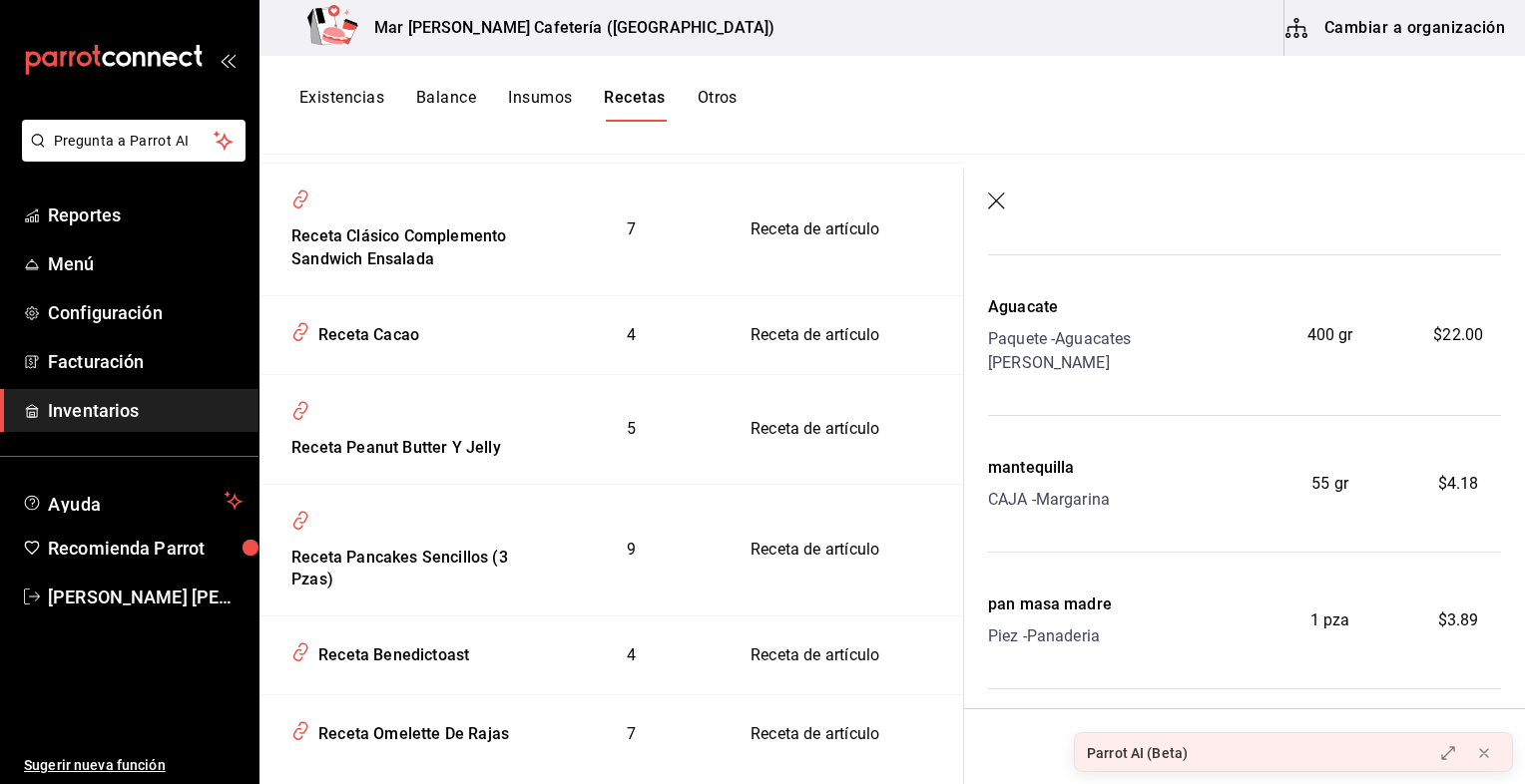scroll, scrollTop: 0, scrollLeft: 0, axis: both 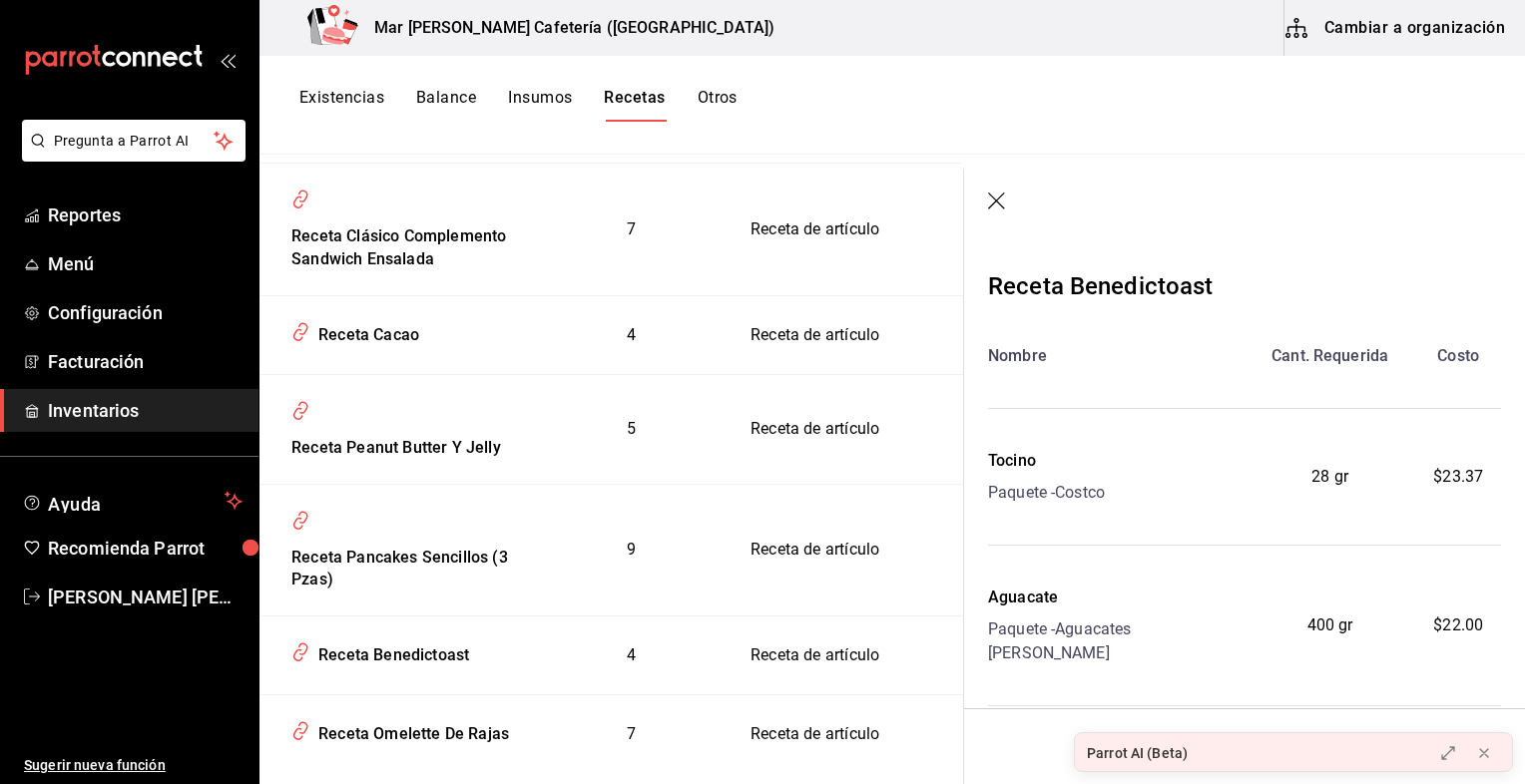 click 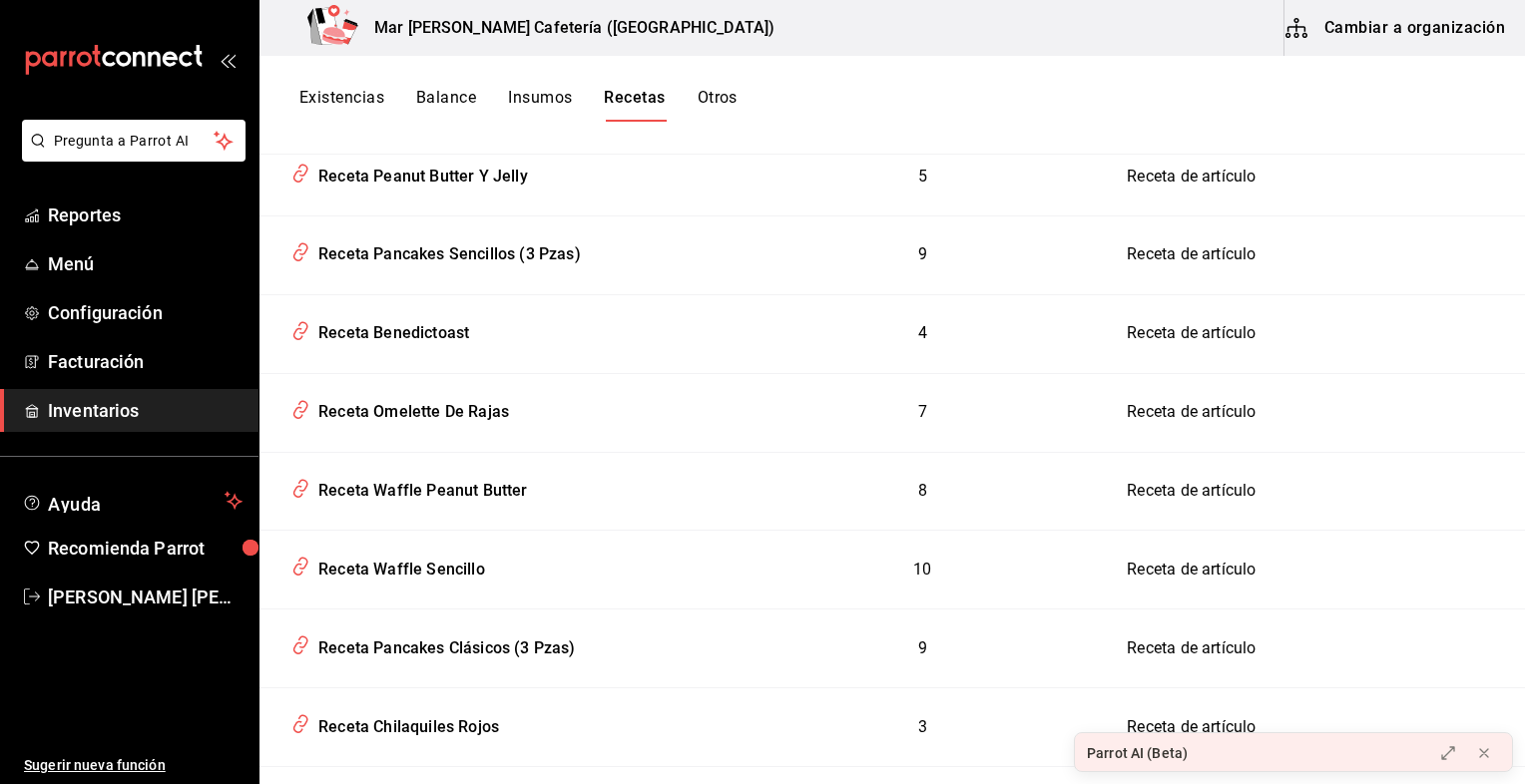 click on "Existencias" at bounding box center [341, 105] 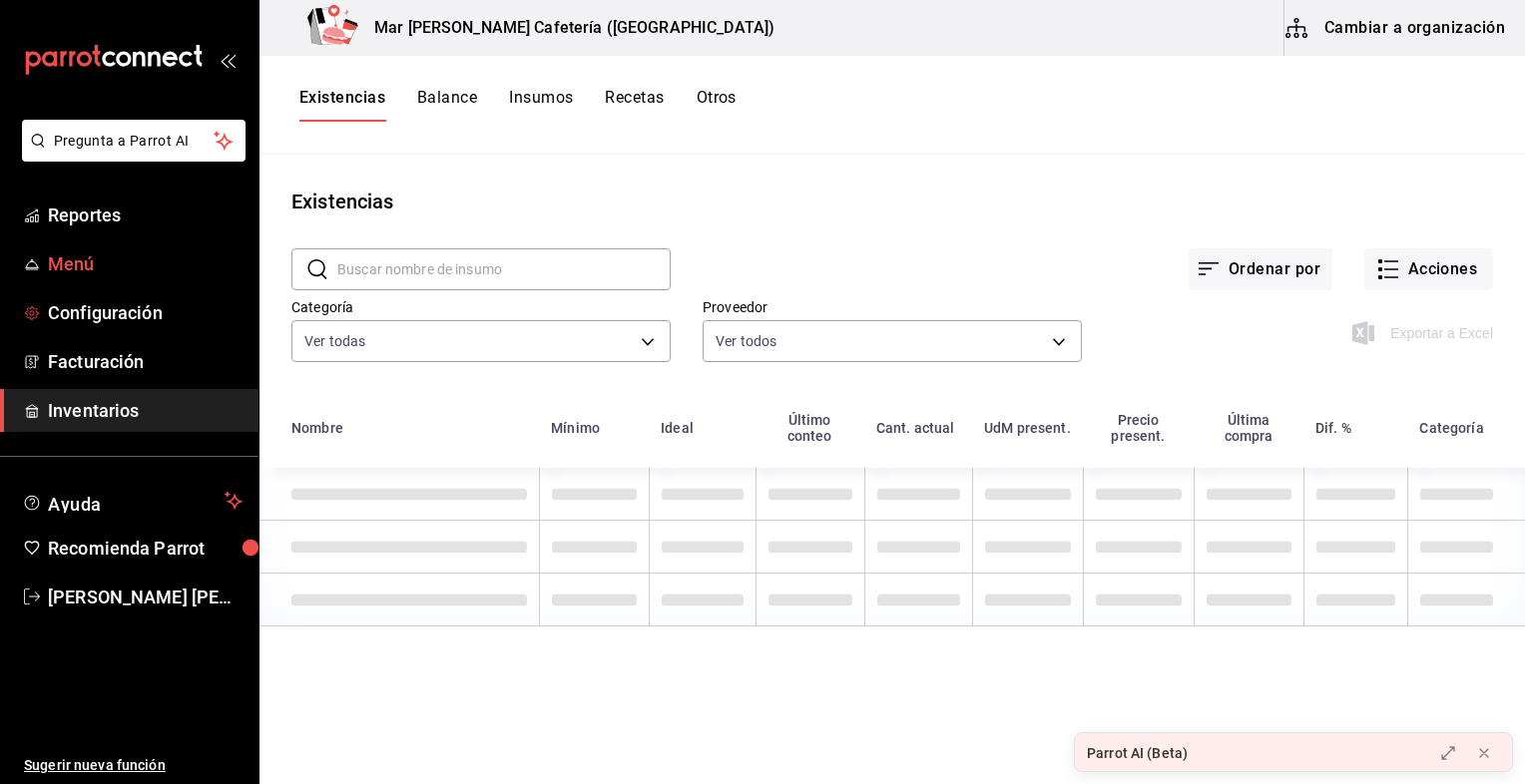 click on "Menú" at bounding box center (145, 263) 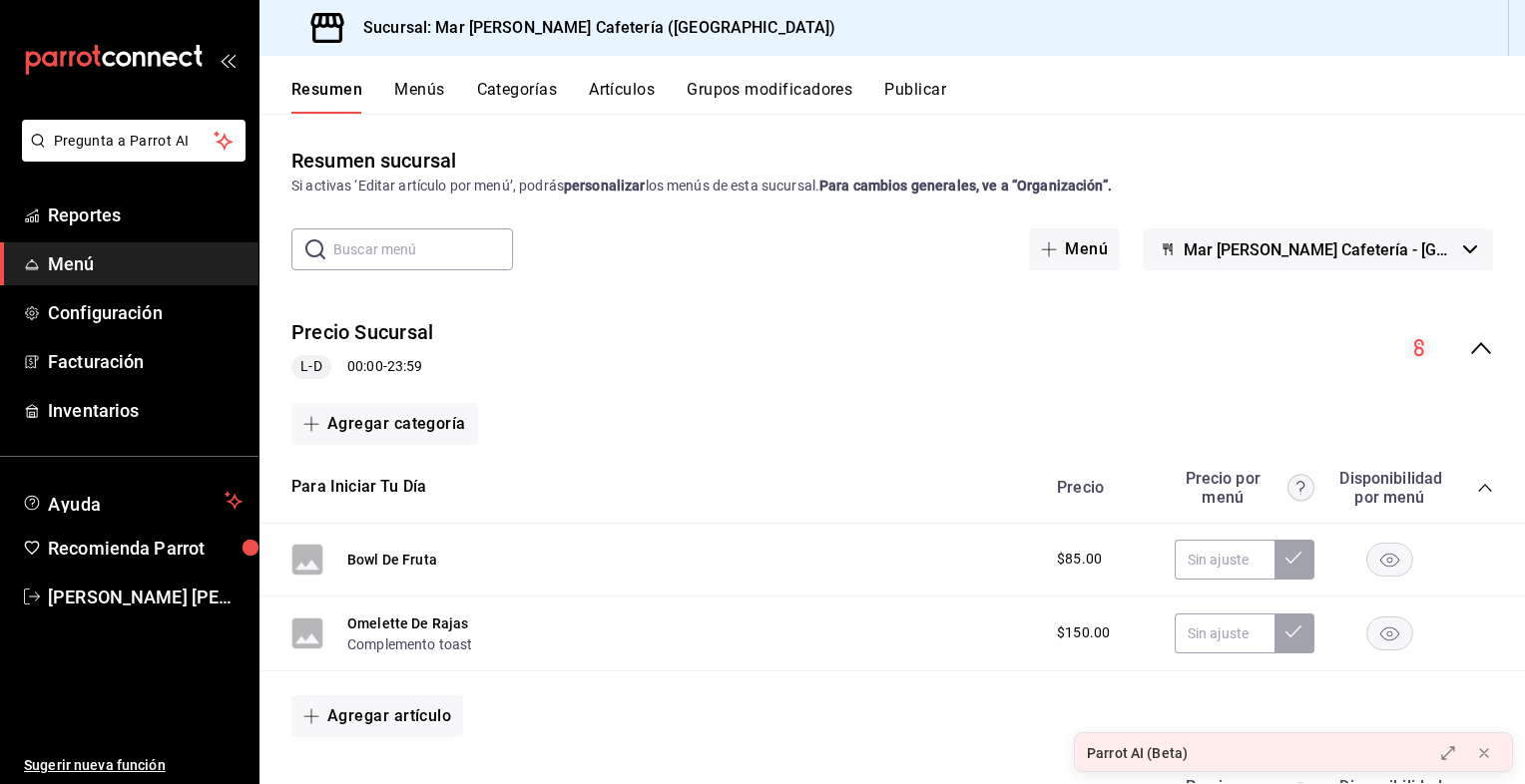 click on "Publicar" at bounding box center [915, 97] 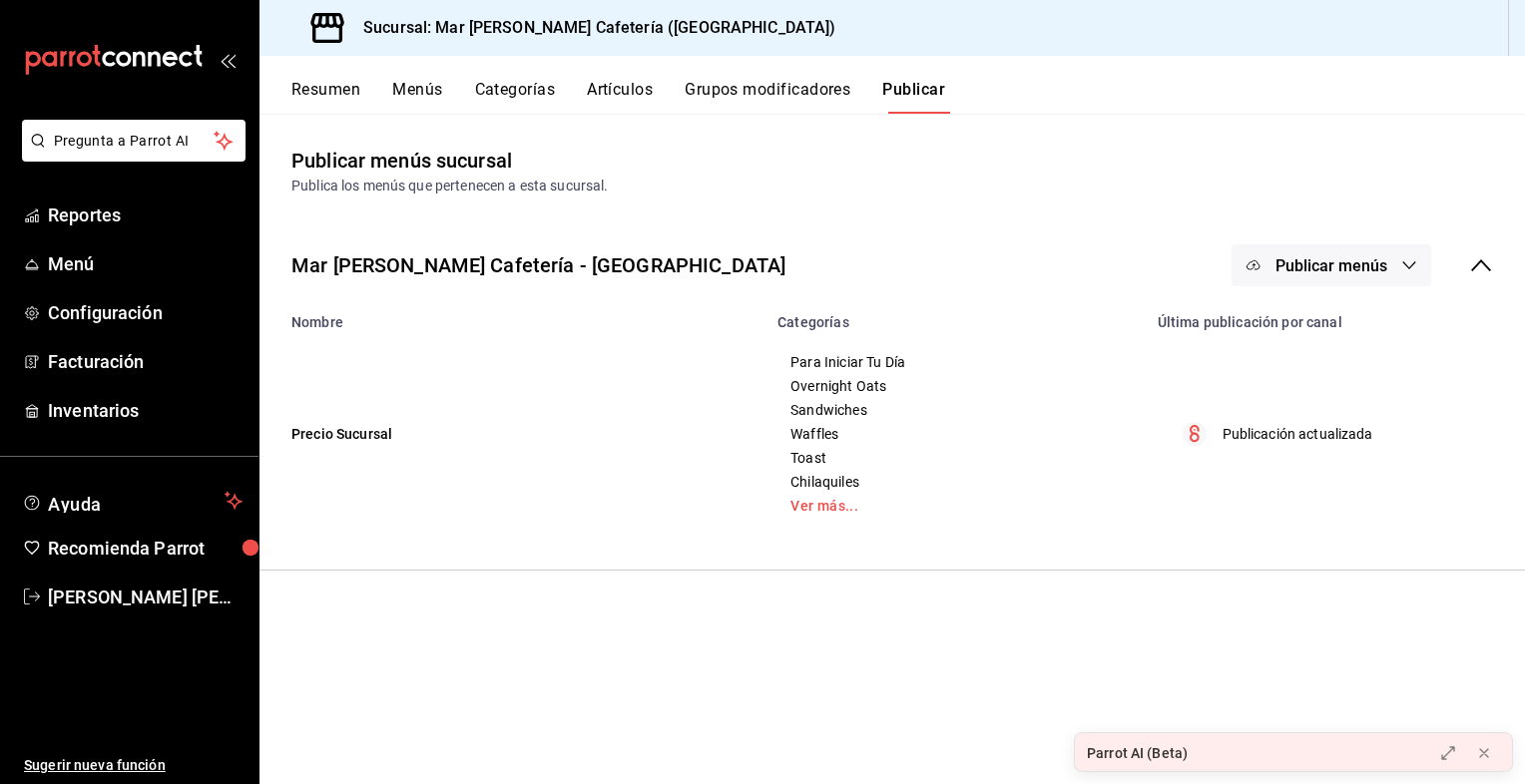 click on "Categorías" at bounding box center (515, 97) 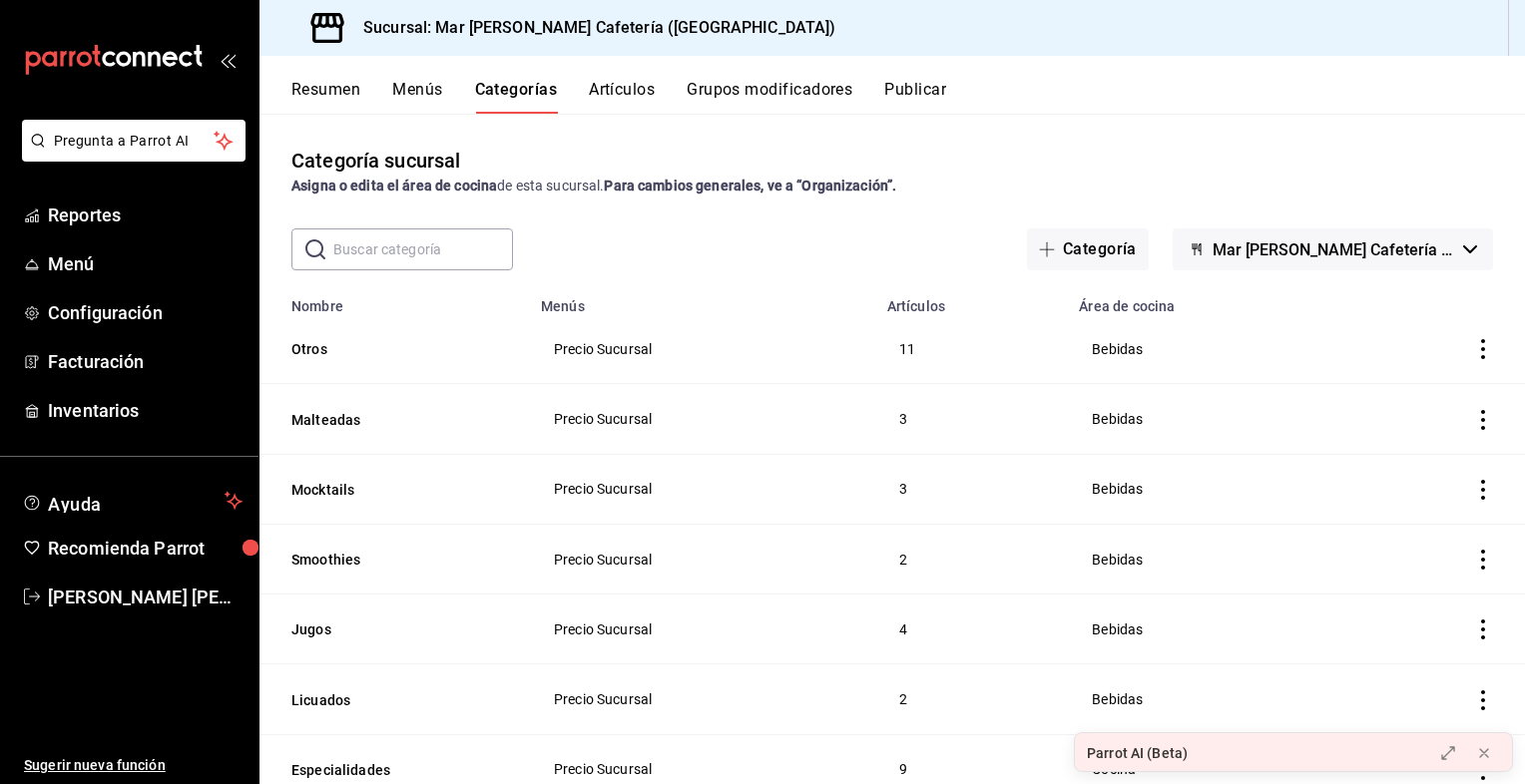 click on "Menús" at bounding box center (417, 97) 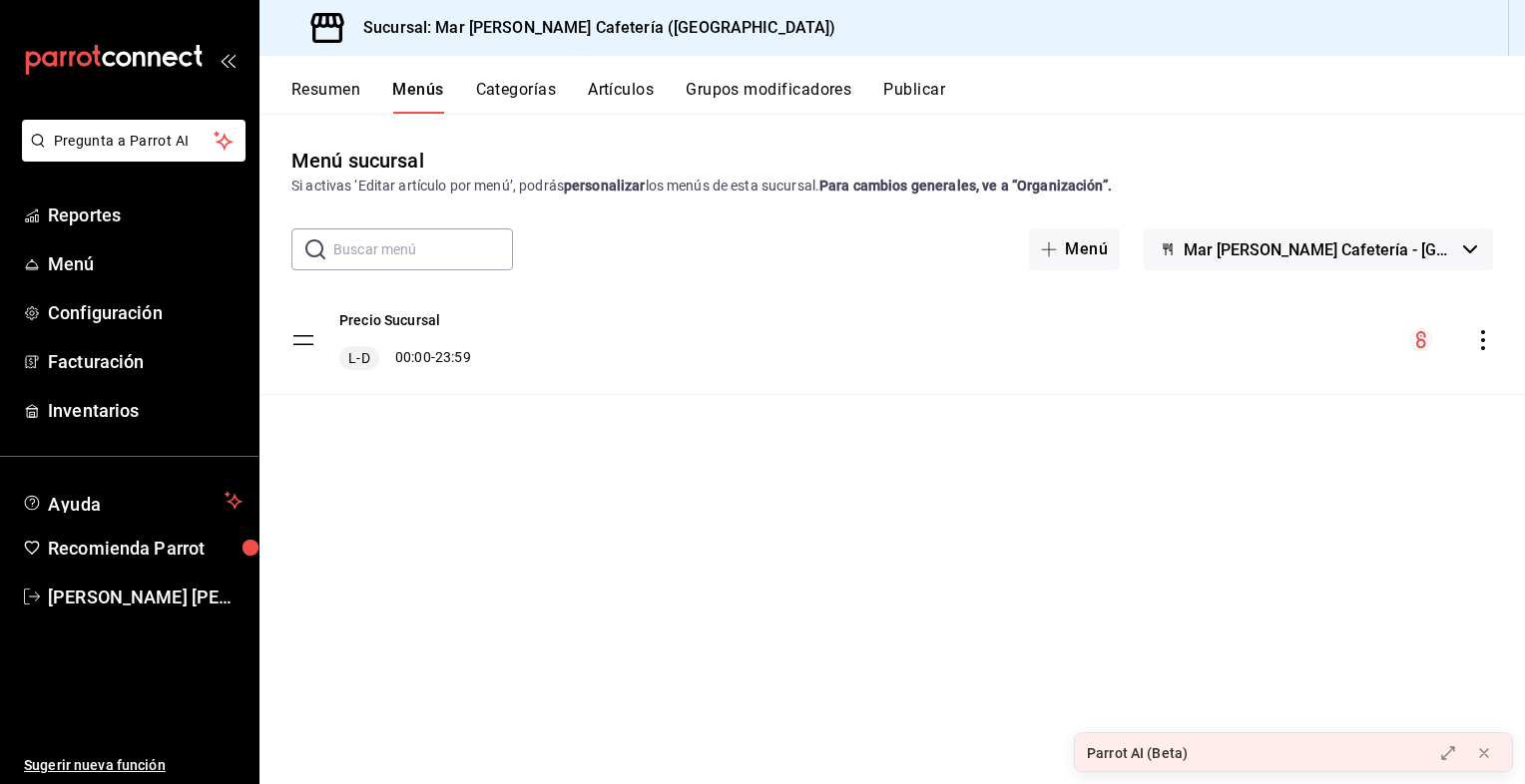 click on "Resumen" at bounding box center [325, 97] 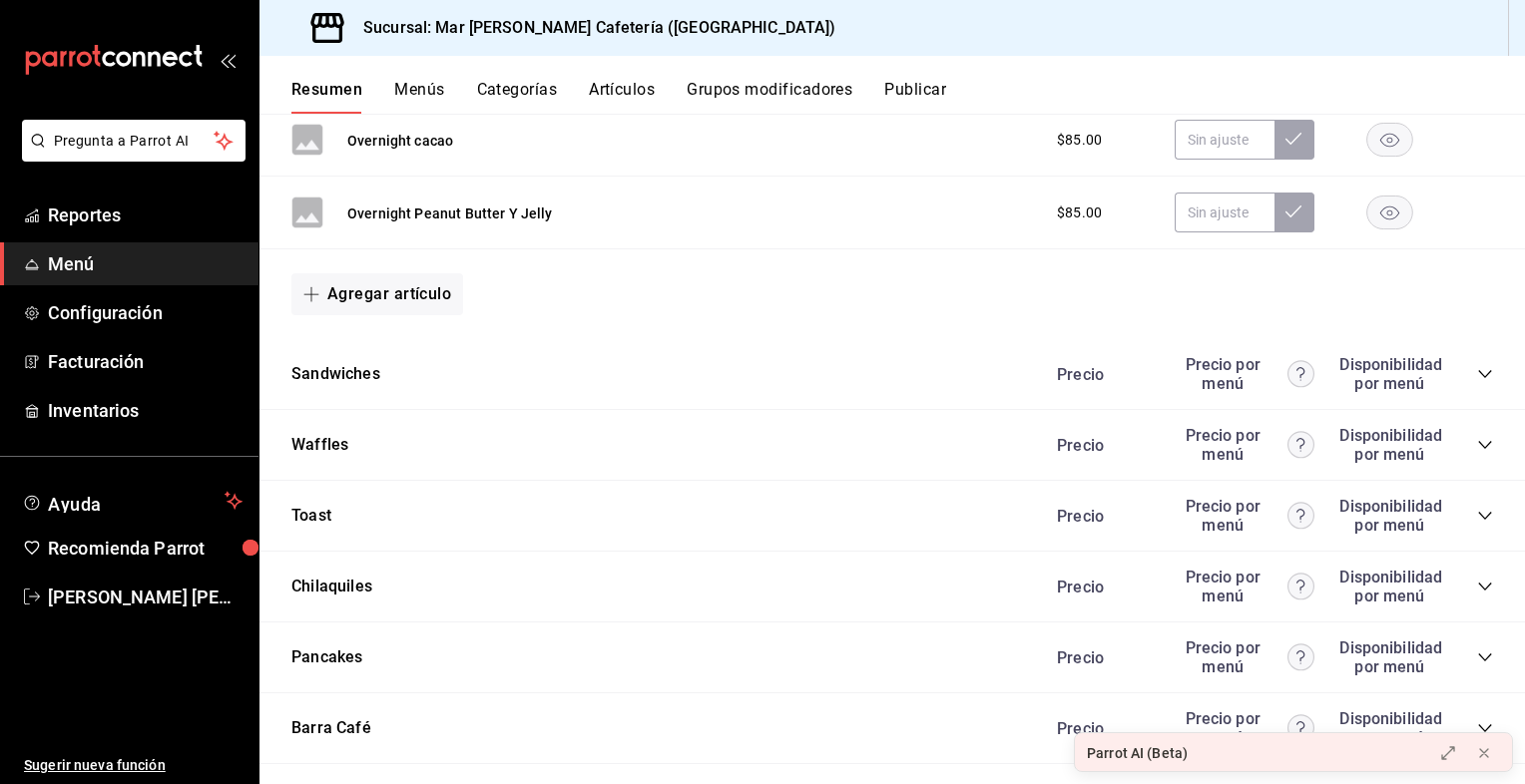 scroll, scrollTop: 730, scrollLeft: 0, axis: vertical 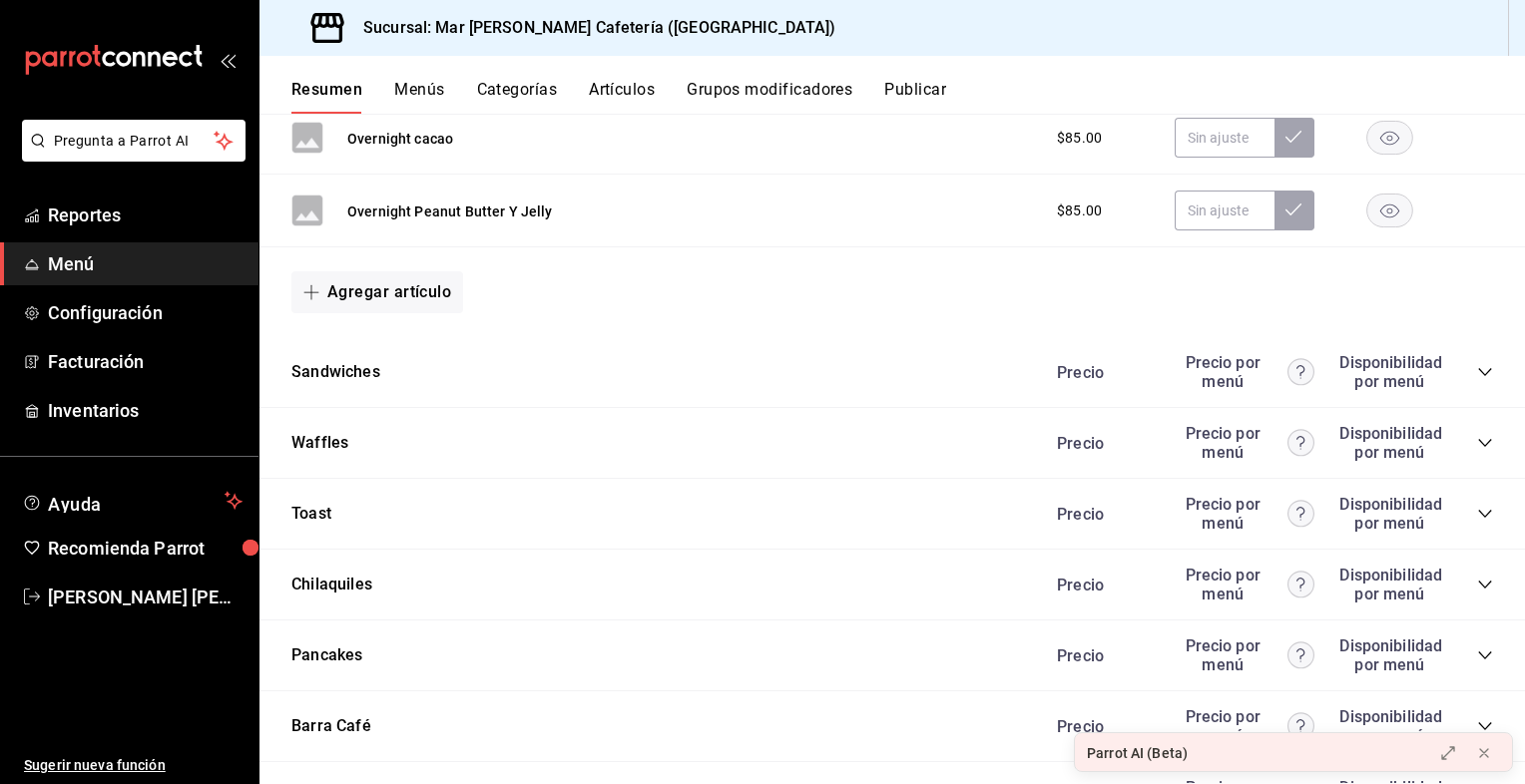click on "Toast Precio Precio por menú   Disponibilidad por menú" at bounding box center [892, 514] 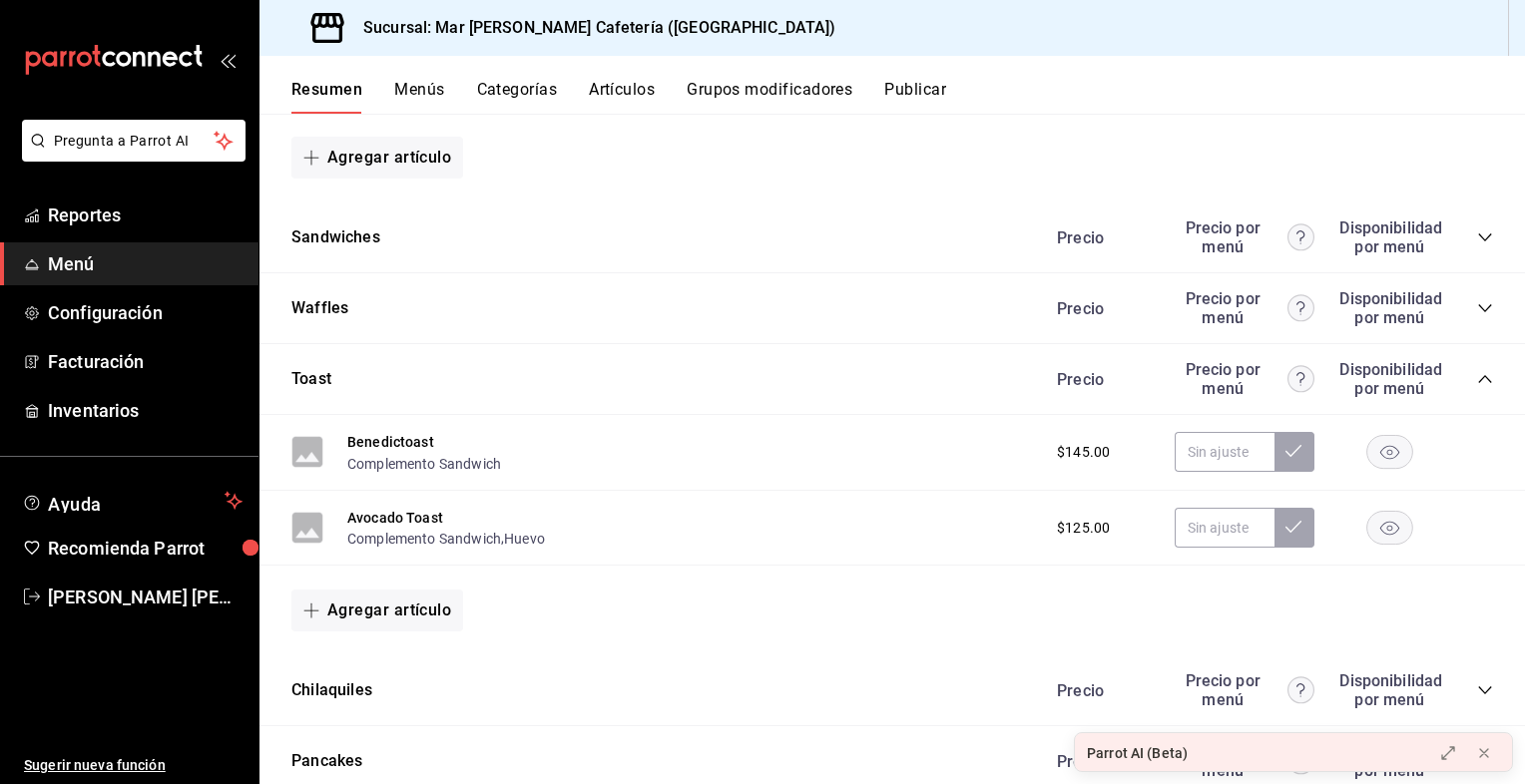 scroll, scrollTop: 869, scrollLeft: 0, axis: vertical 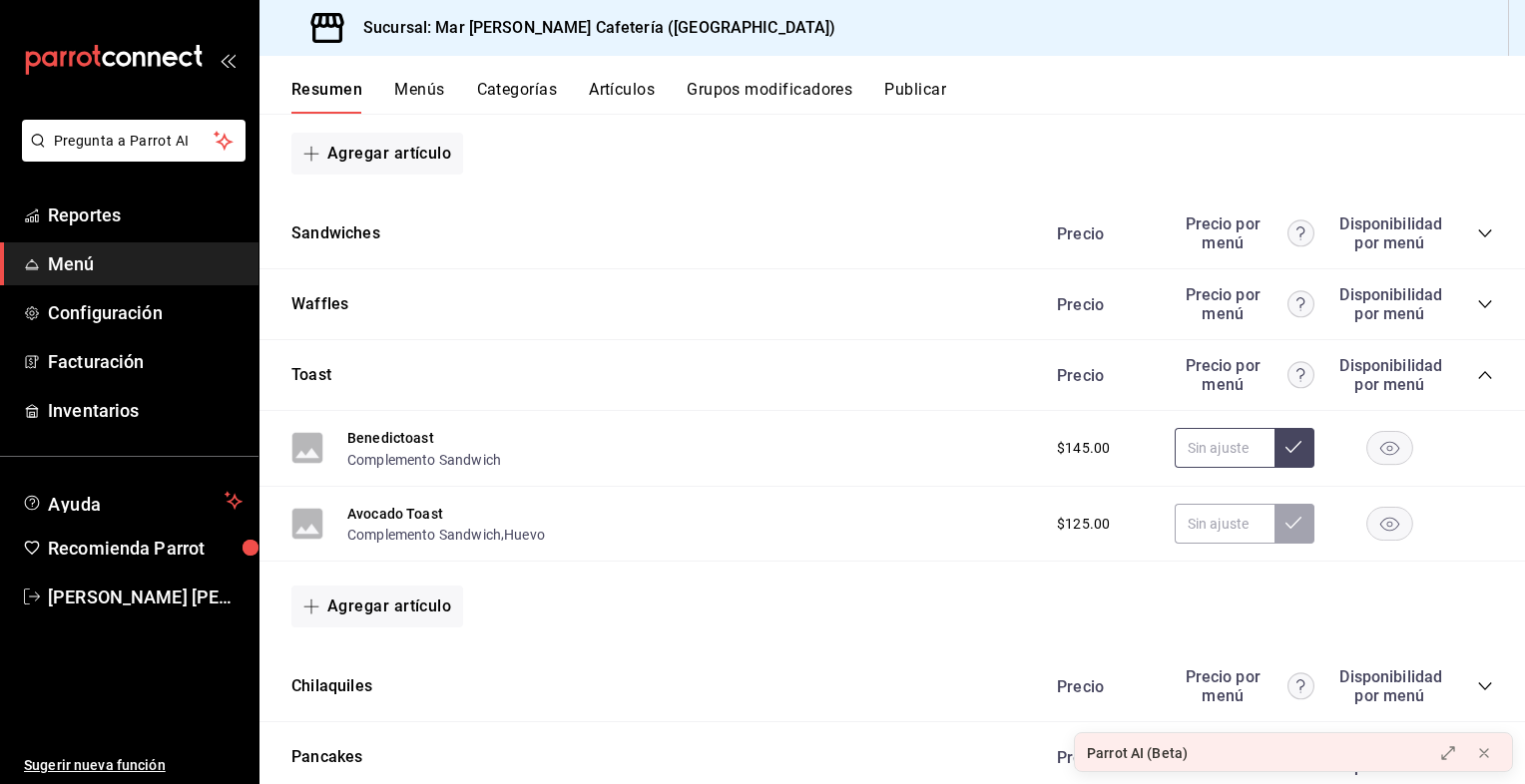 click at bounding box center (1294, 448) 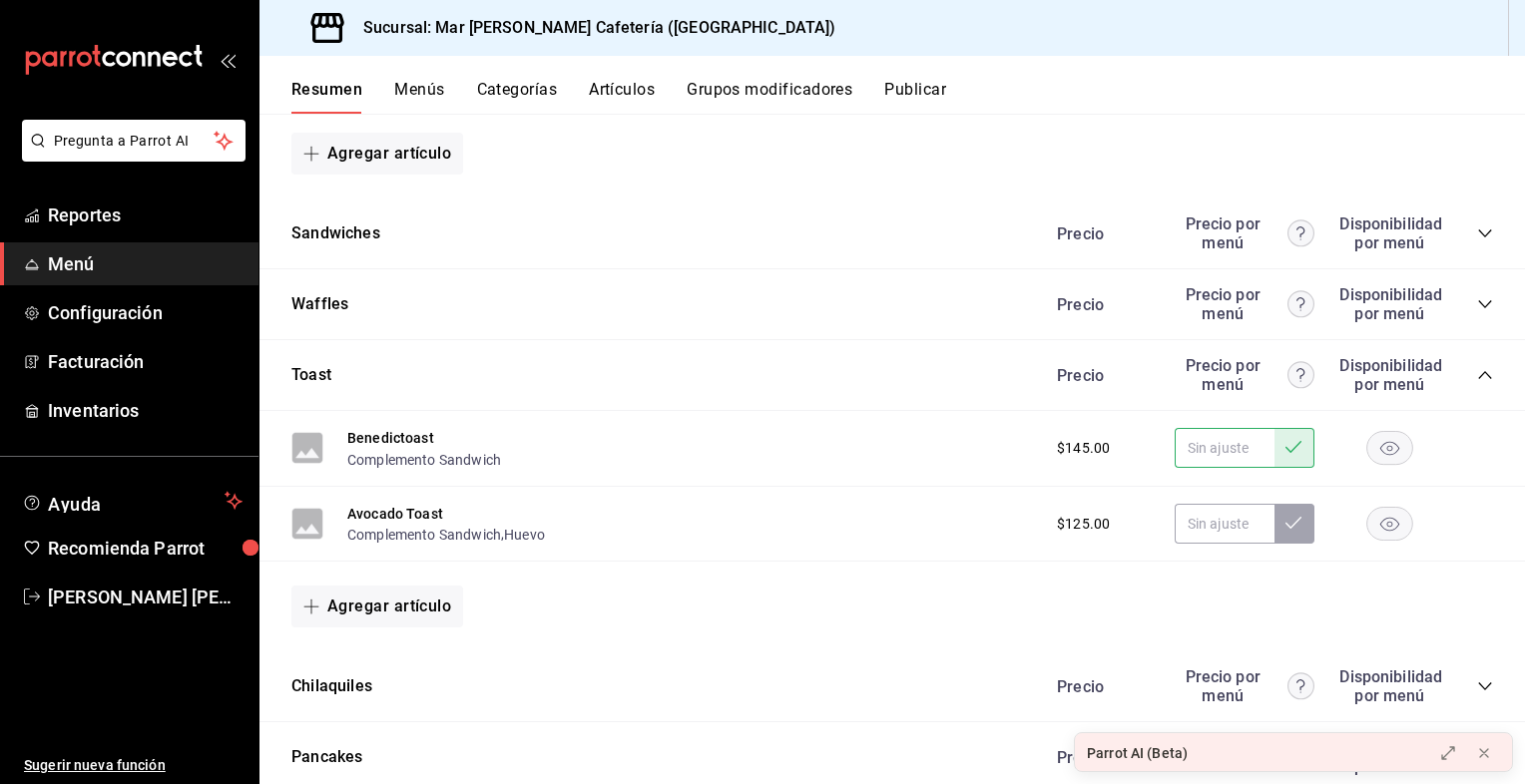 click at bounding box center (1294, 448) 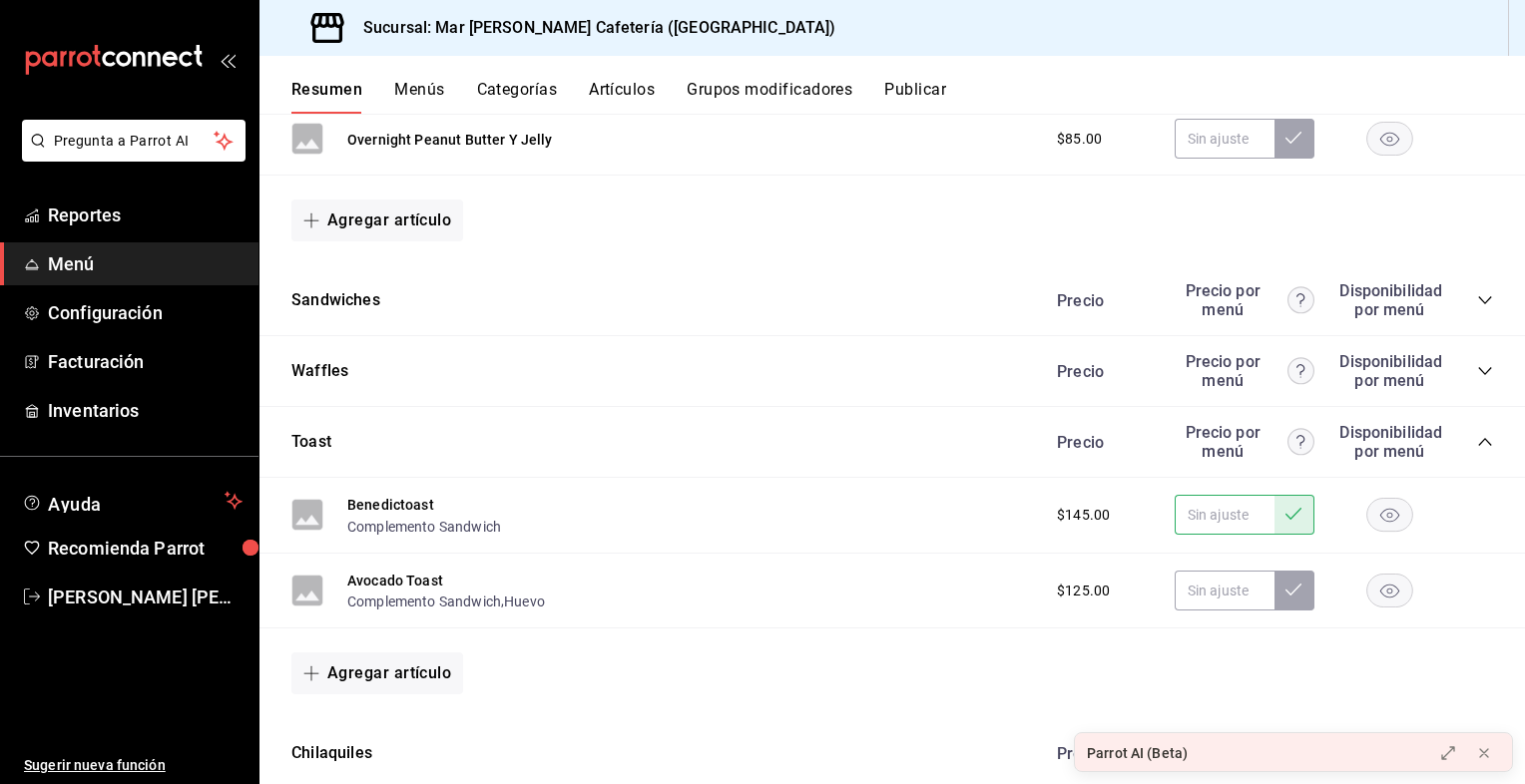scroll, scrollTop: 786, scrollLeft: 0, axis: vertical 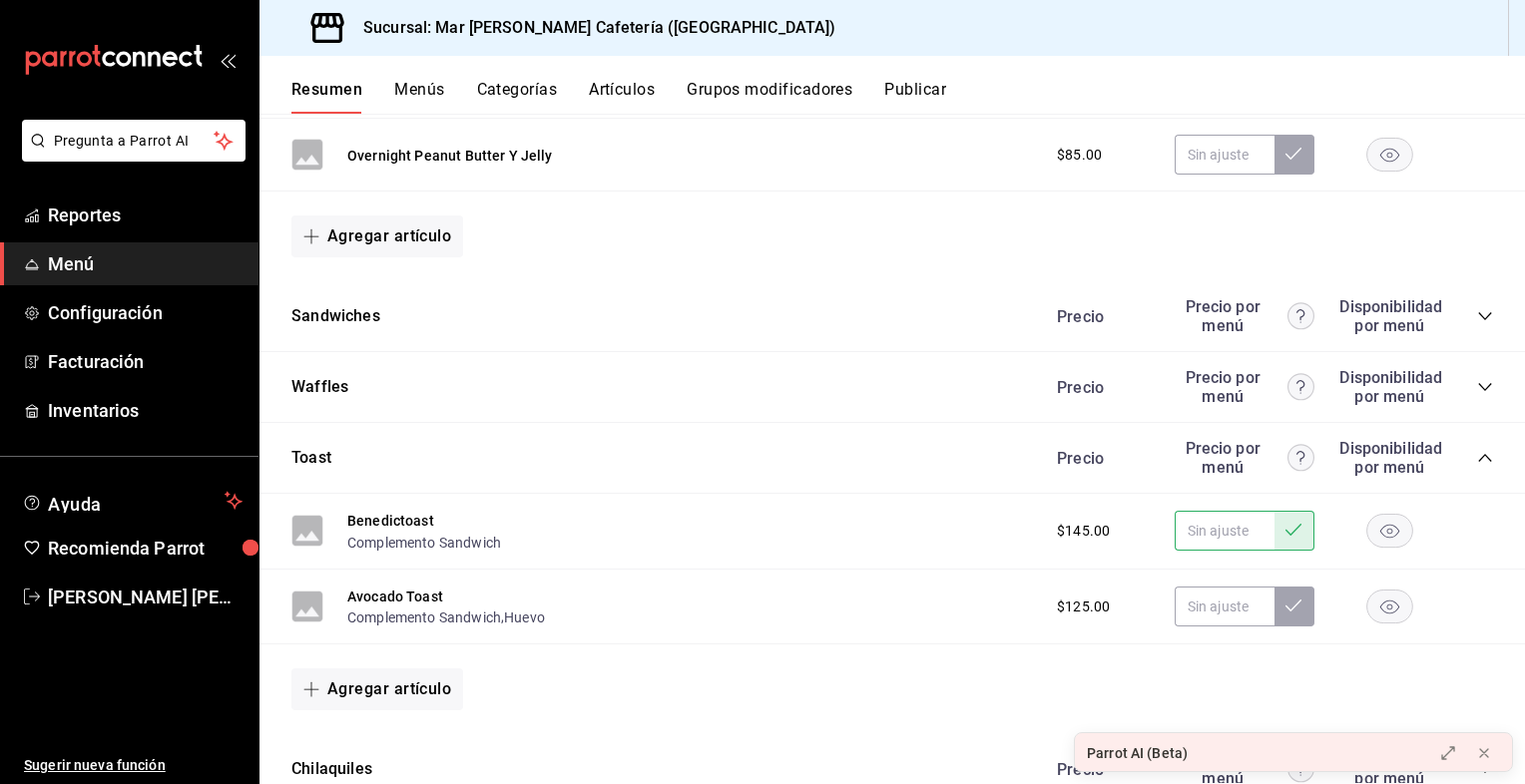 click on "Precio por menú" at bounding box center (1245, 458) 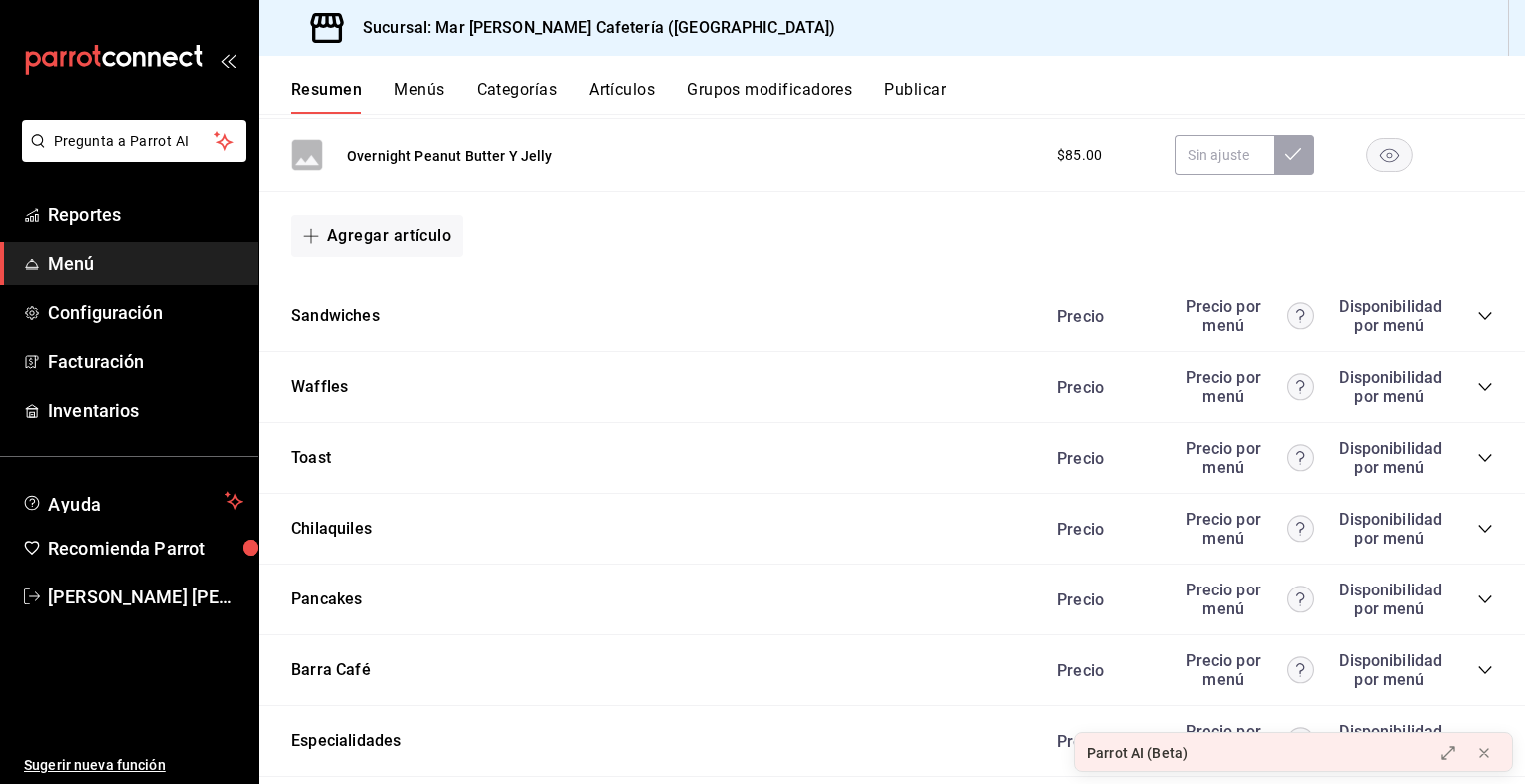 click on "Precio por menú" at bounding box center [1245, 458] 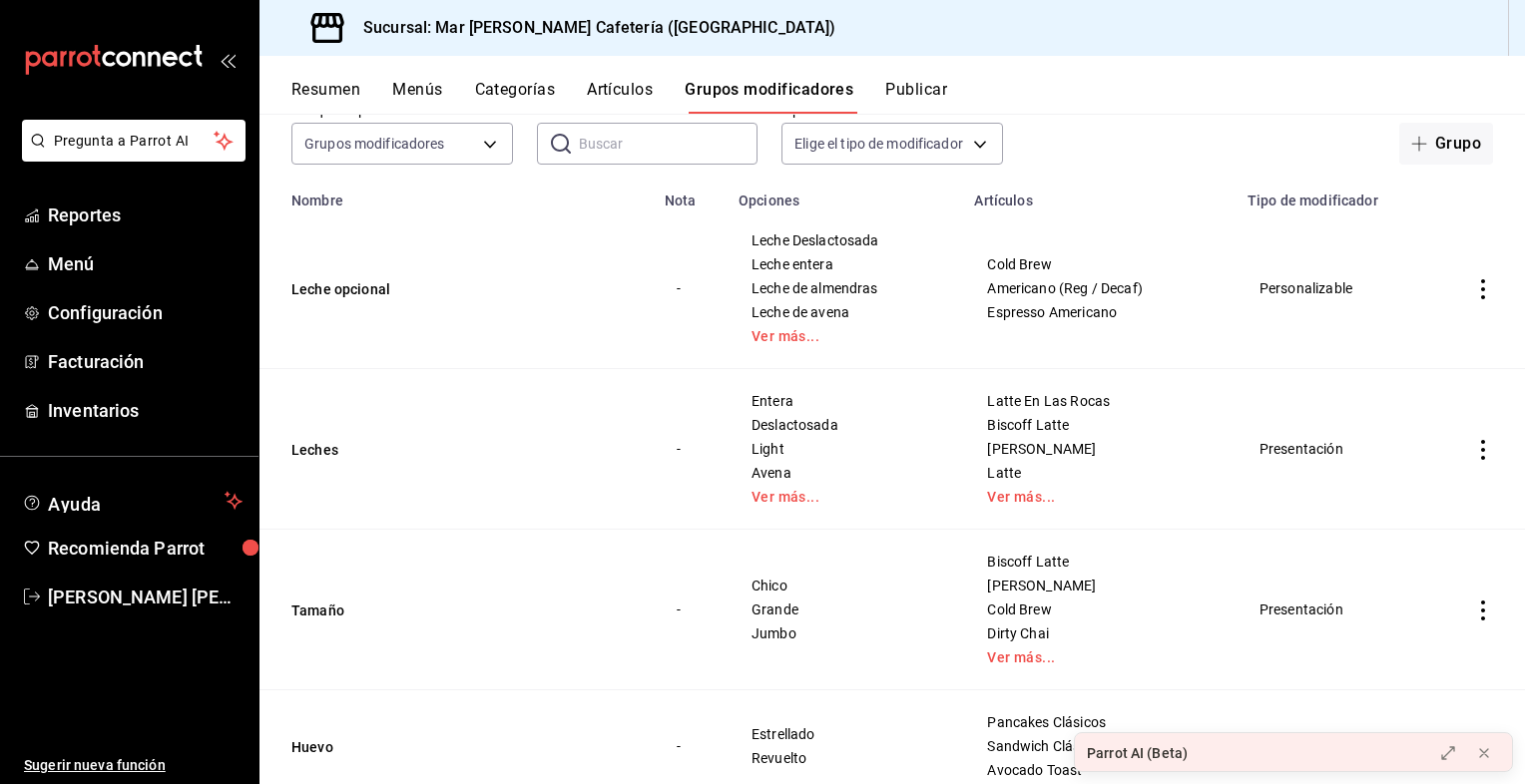 scroll, scrollTop: 144, scrollLeft: 0, axis: vertical 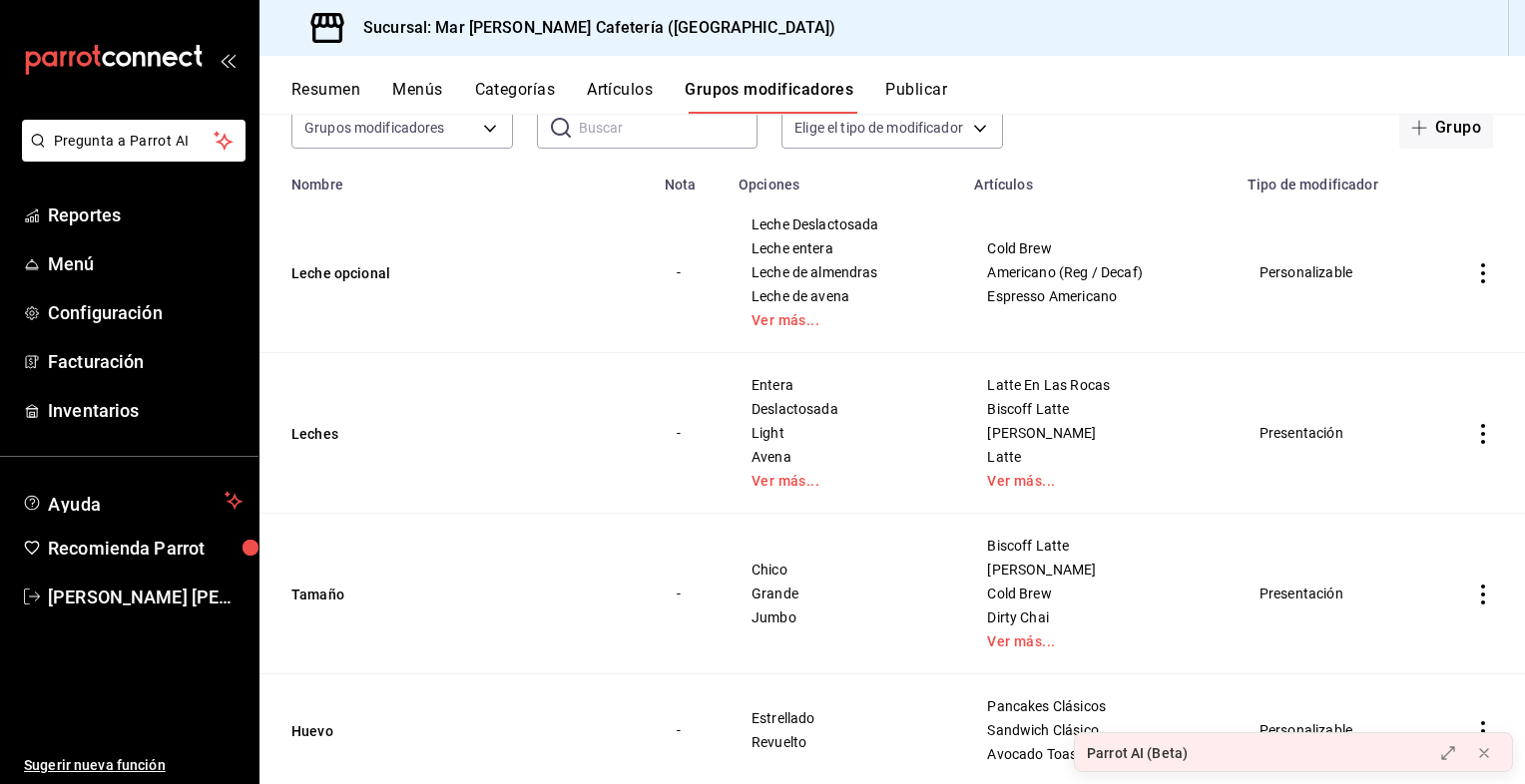 click 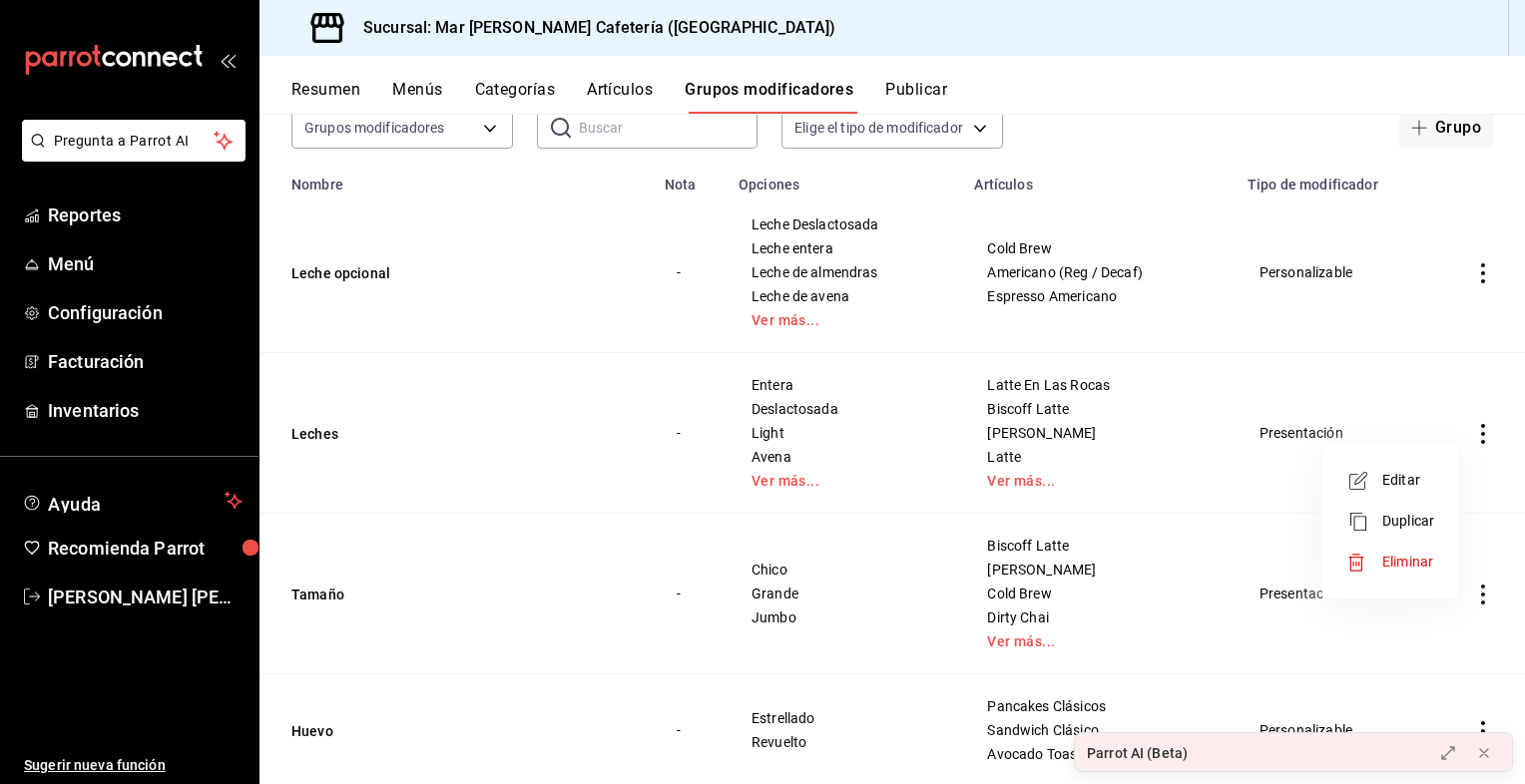 click on "Editar" at bounding box center (1408, 480) 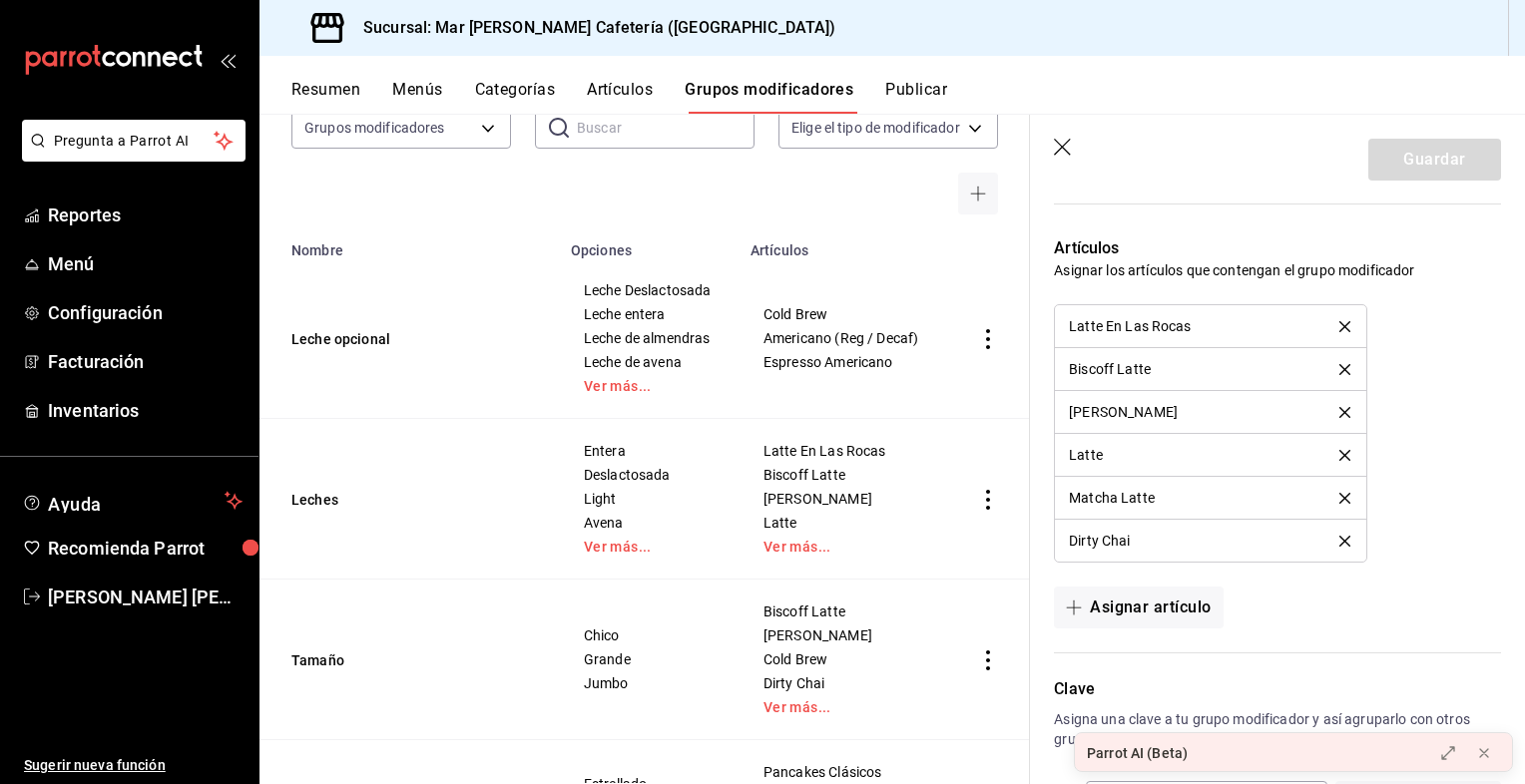 scroll, scrollTop: 1546, scrollLeft: 0, axis: vertical 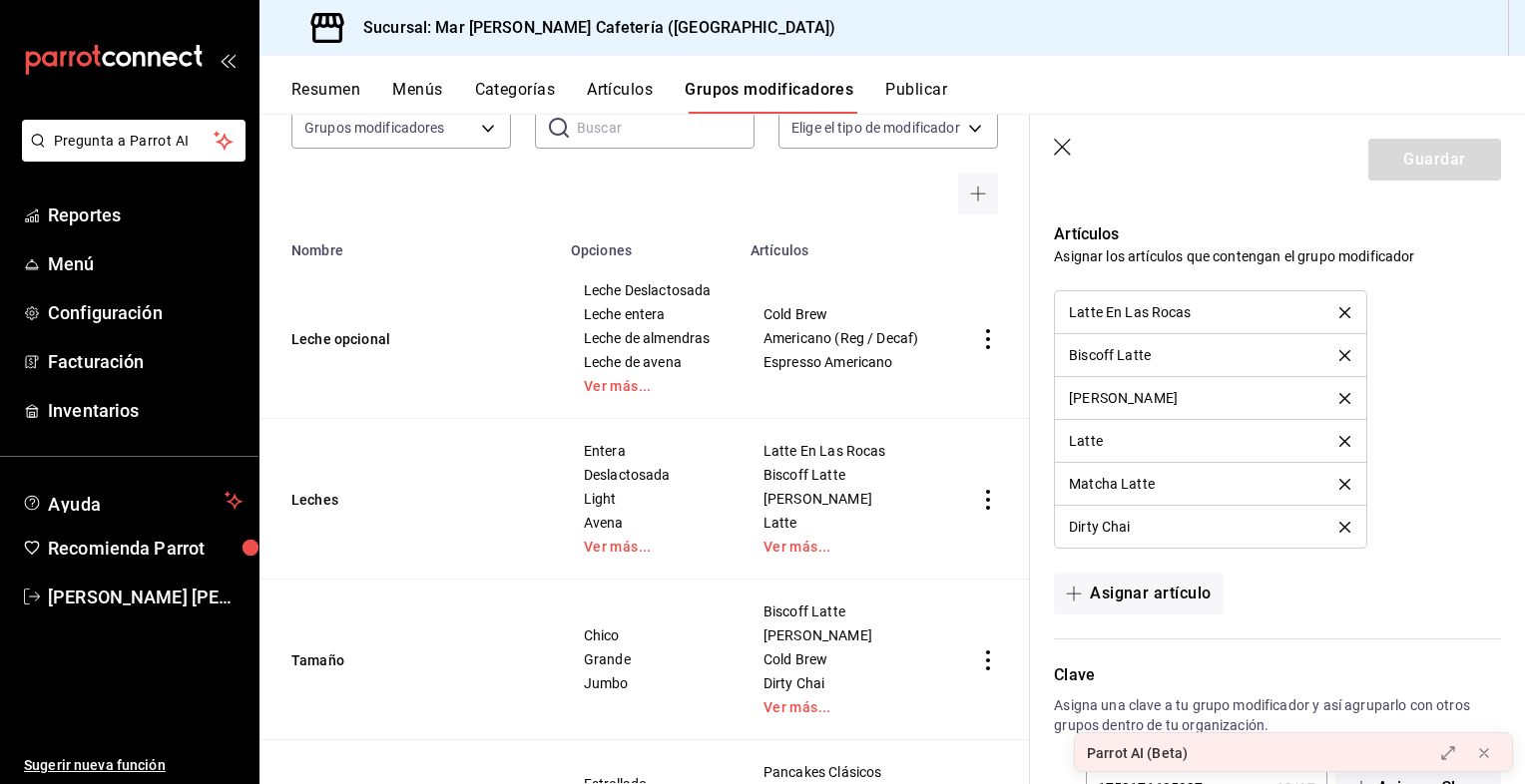 click 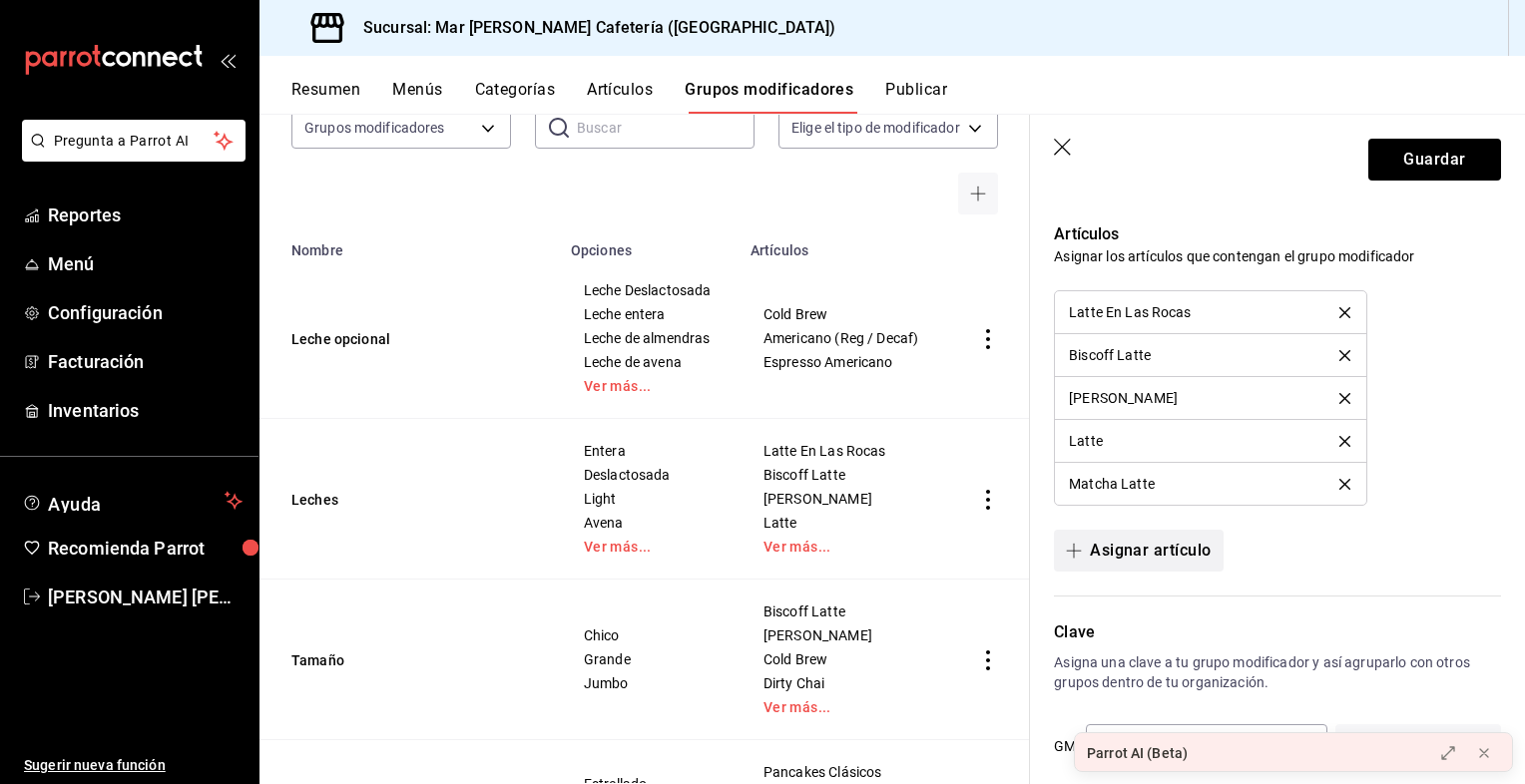 click on "Asignar artículo" at bounding box center [1138, 551] 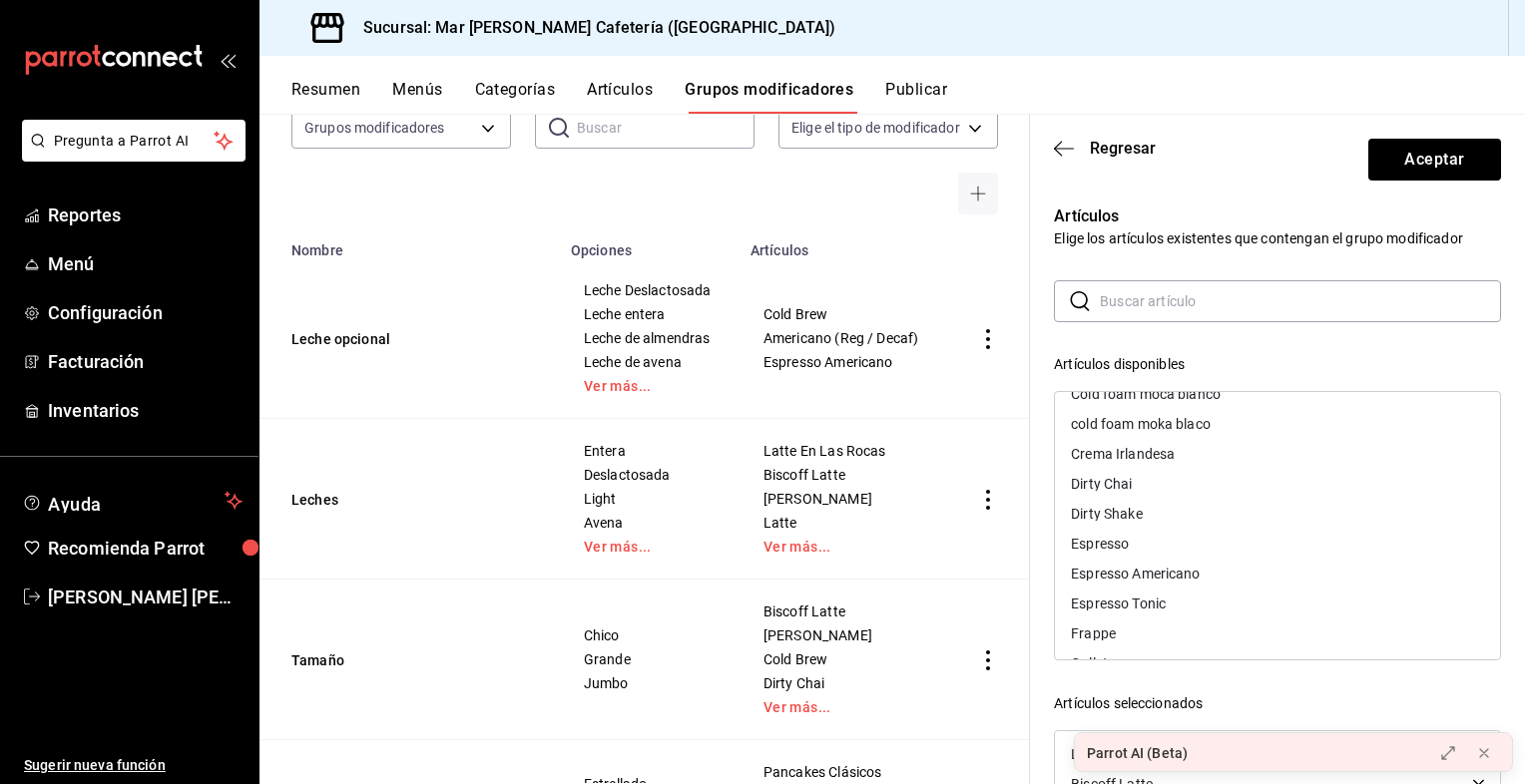 scroll, scrollTop: 571, scrollLeft: 0, axis: vertical 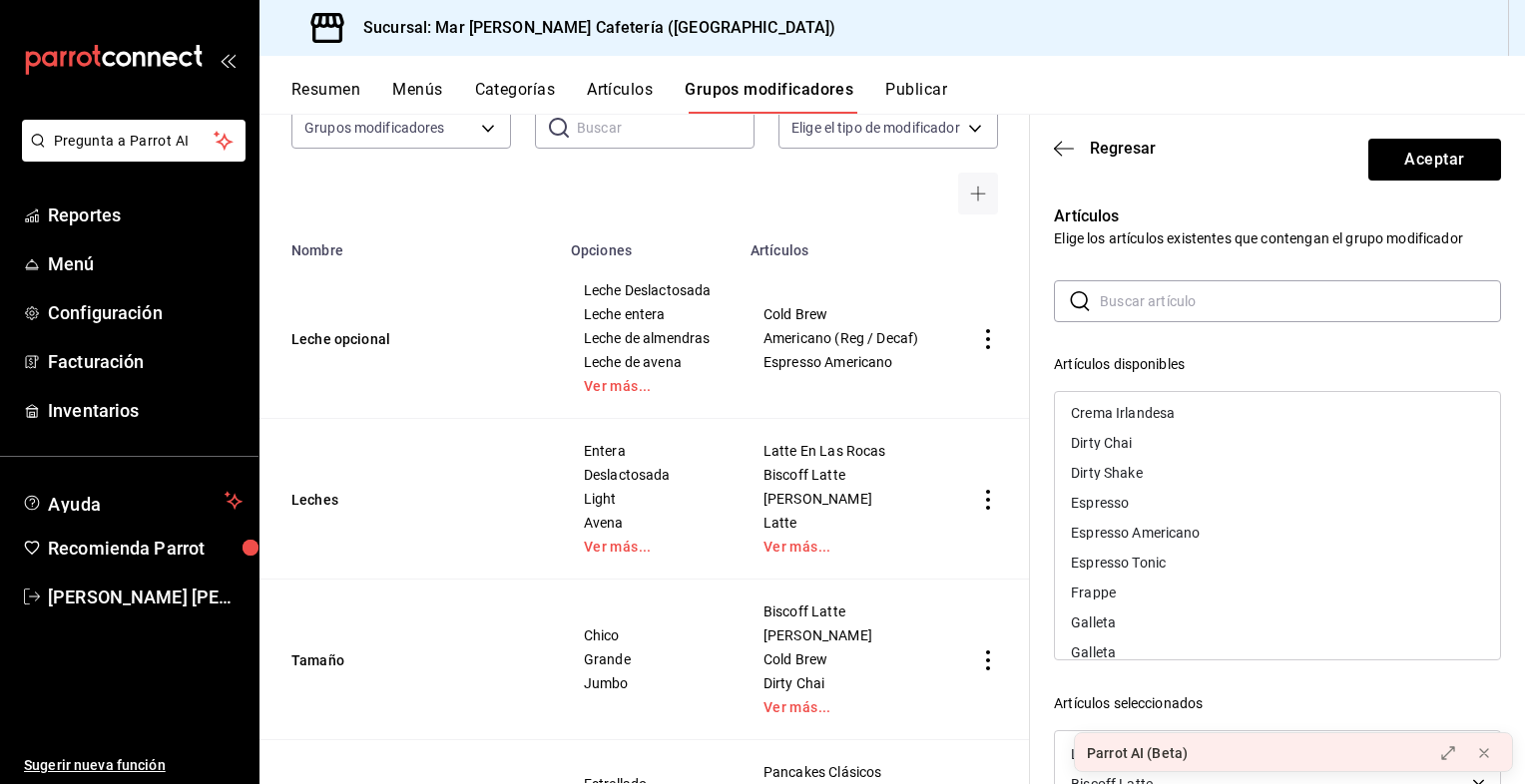 click on "Dirty Chai" at bounding box center [1101, 443] 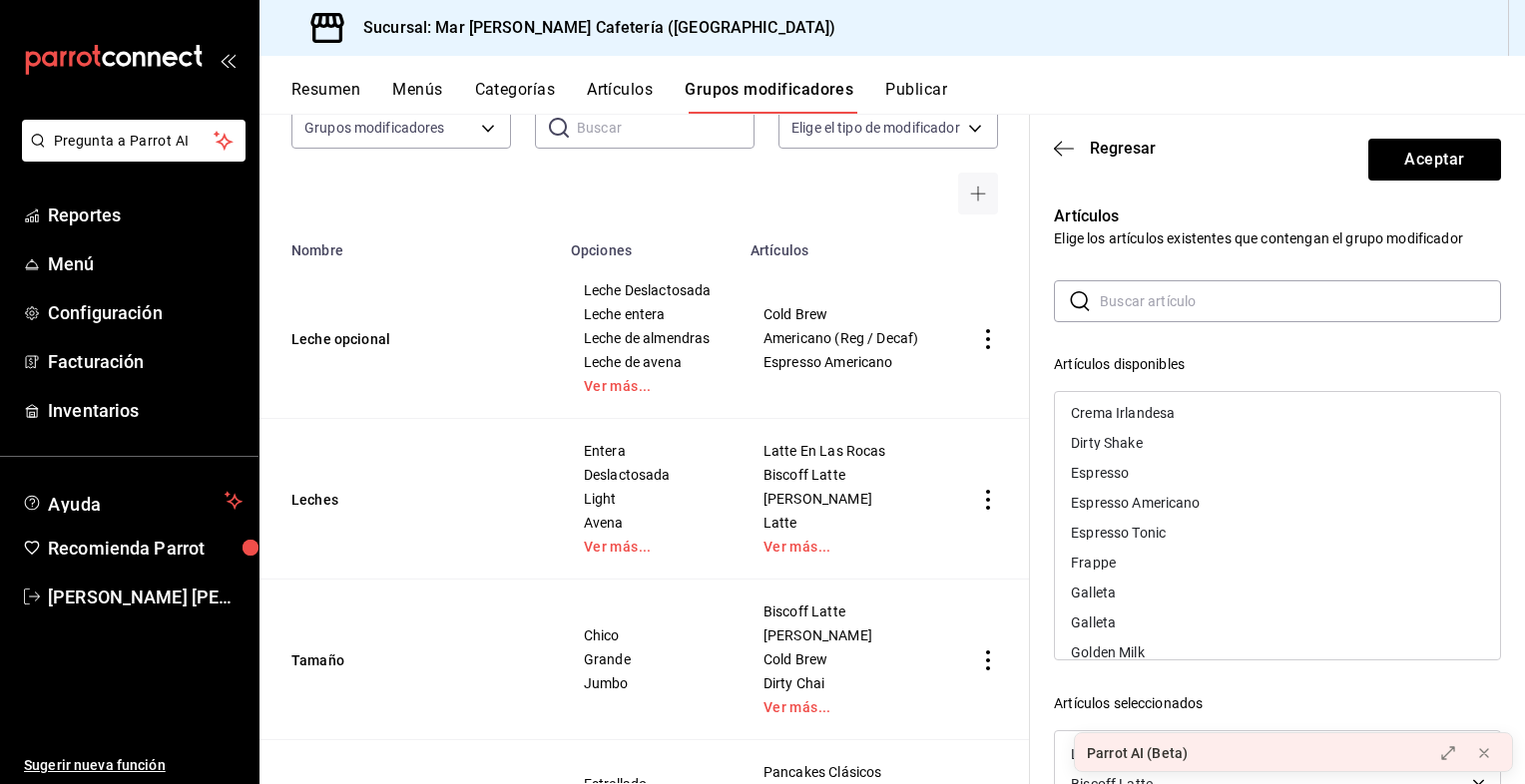click on "Dirty Shake" at bounding box center (1106, 443) 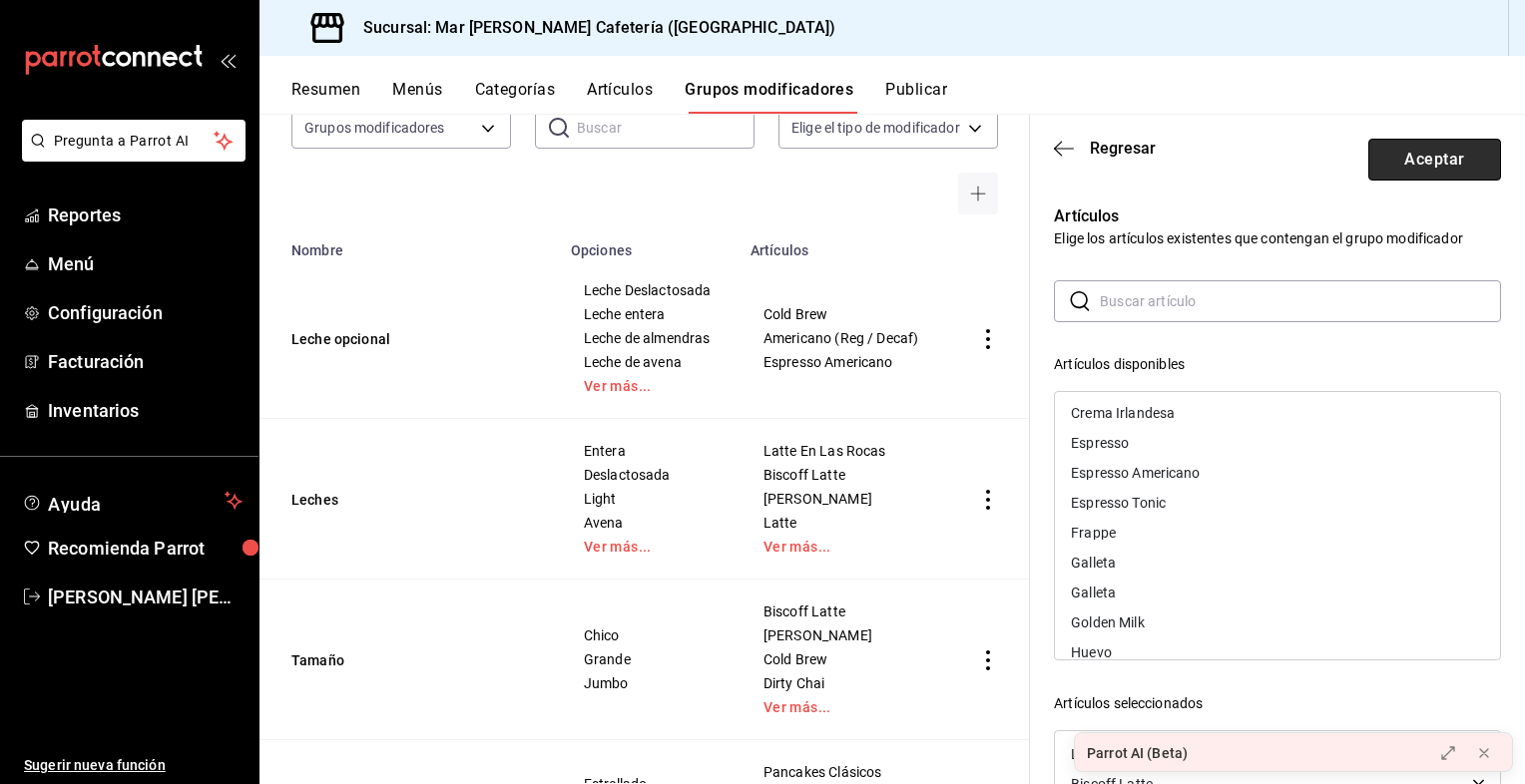 click on "Aceptar" at bounding box center [1434, 160] 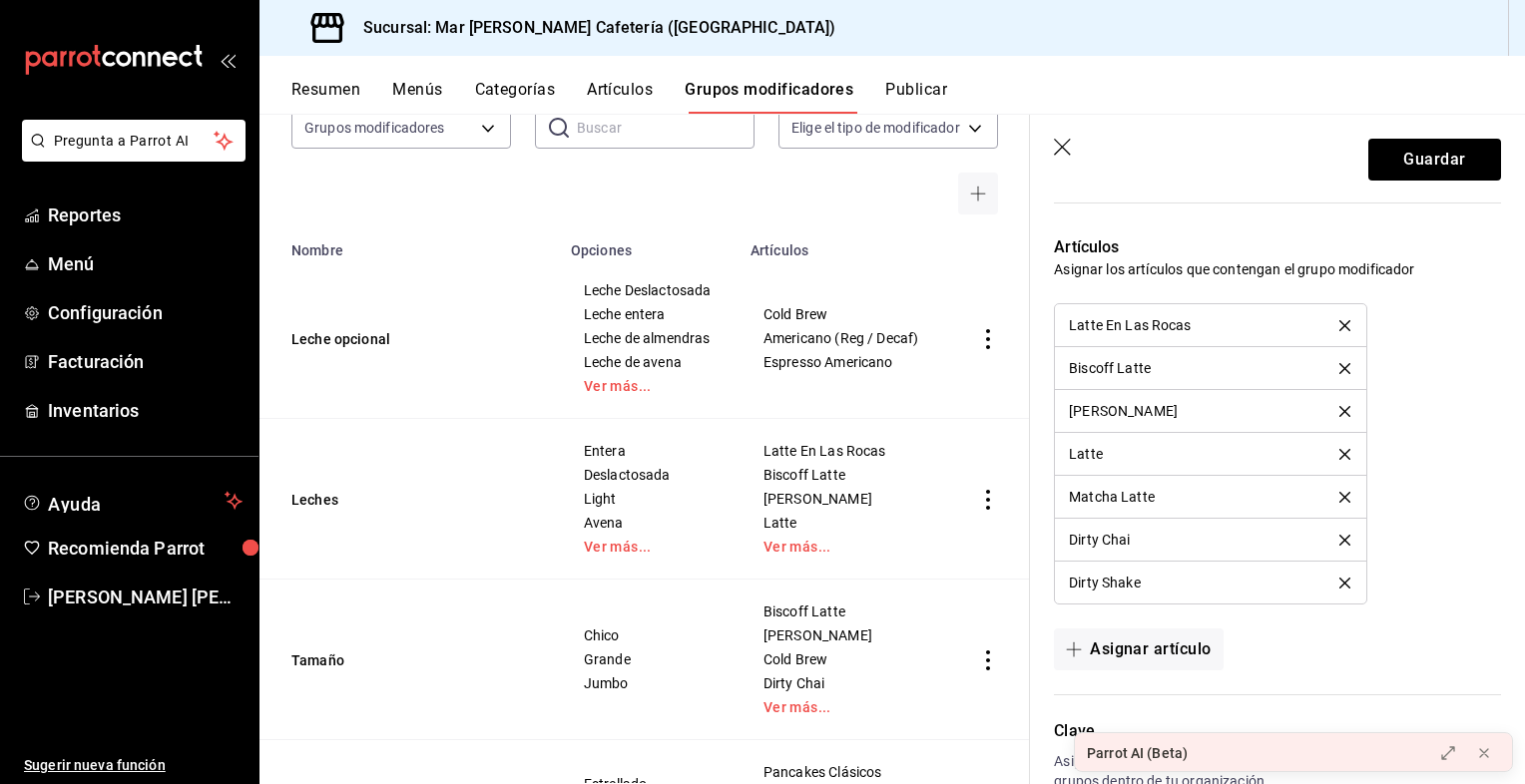 scroll, scrollTop: 1526, scrollLeft: 0, axis: vertical 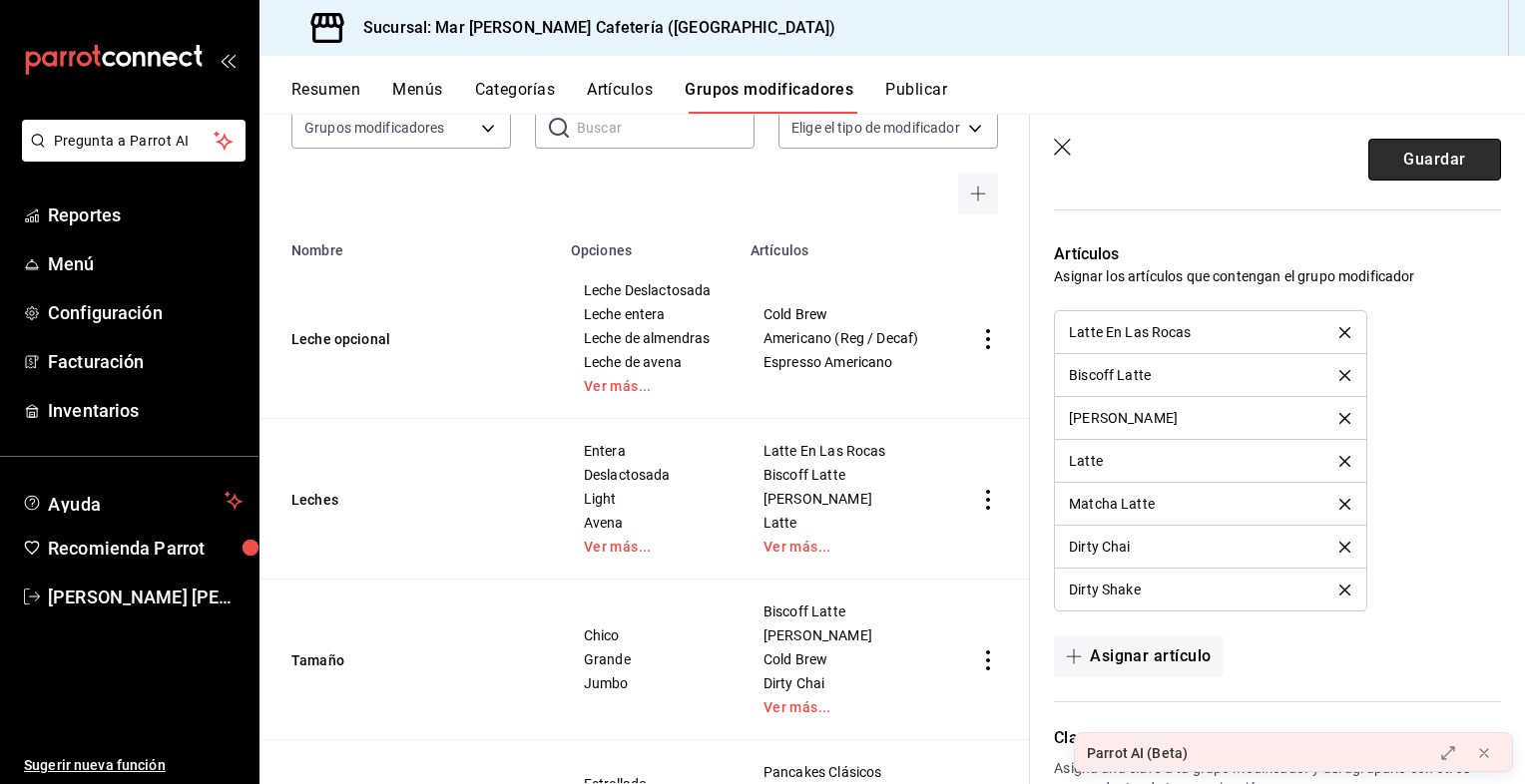 click on "Guardar" at bounding box center (1434, 160) 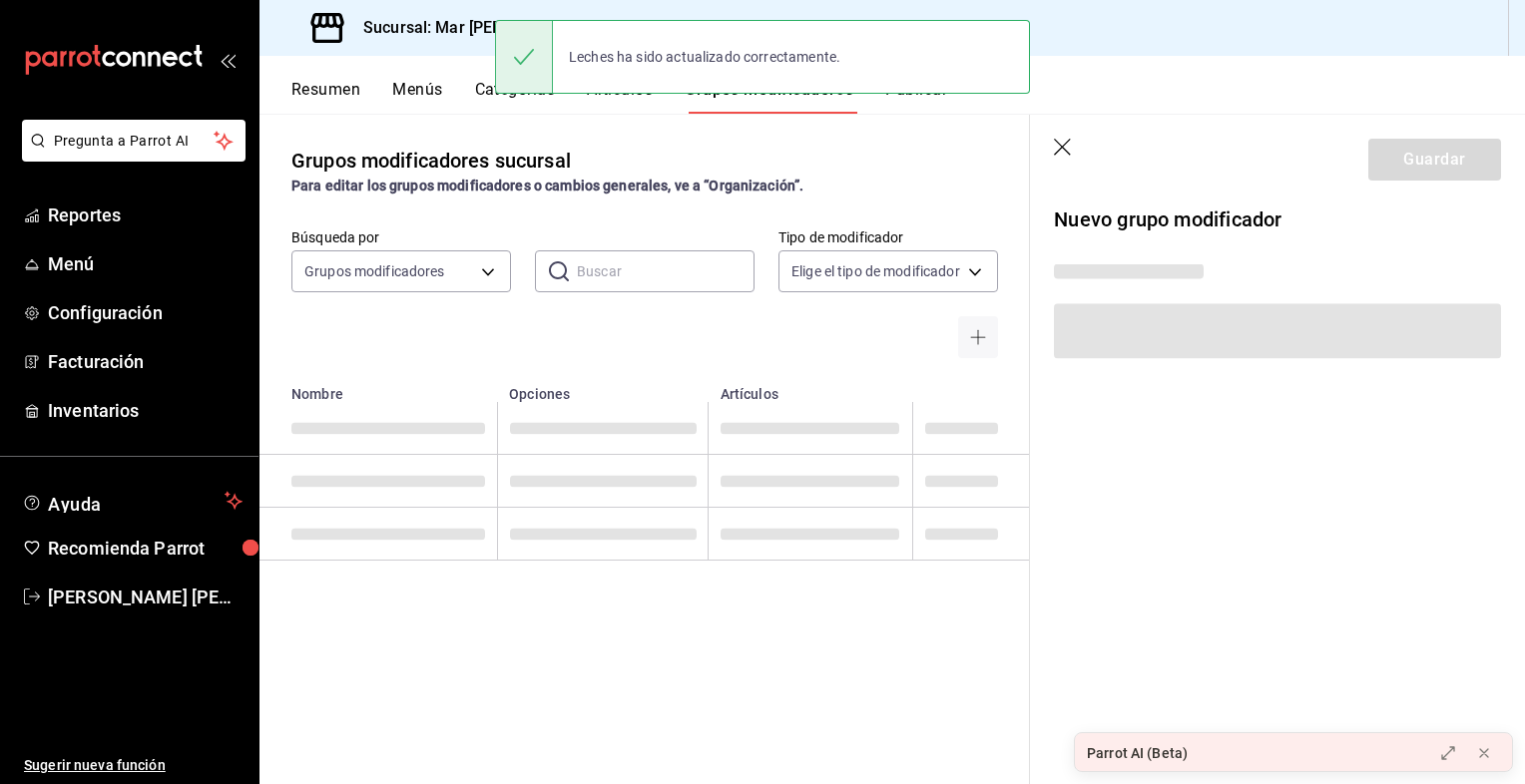scroll, scrollTop: 0, scrollLeft: 0, axis: both 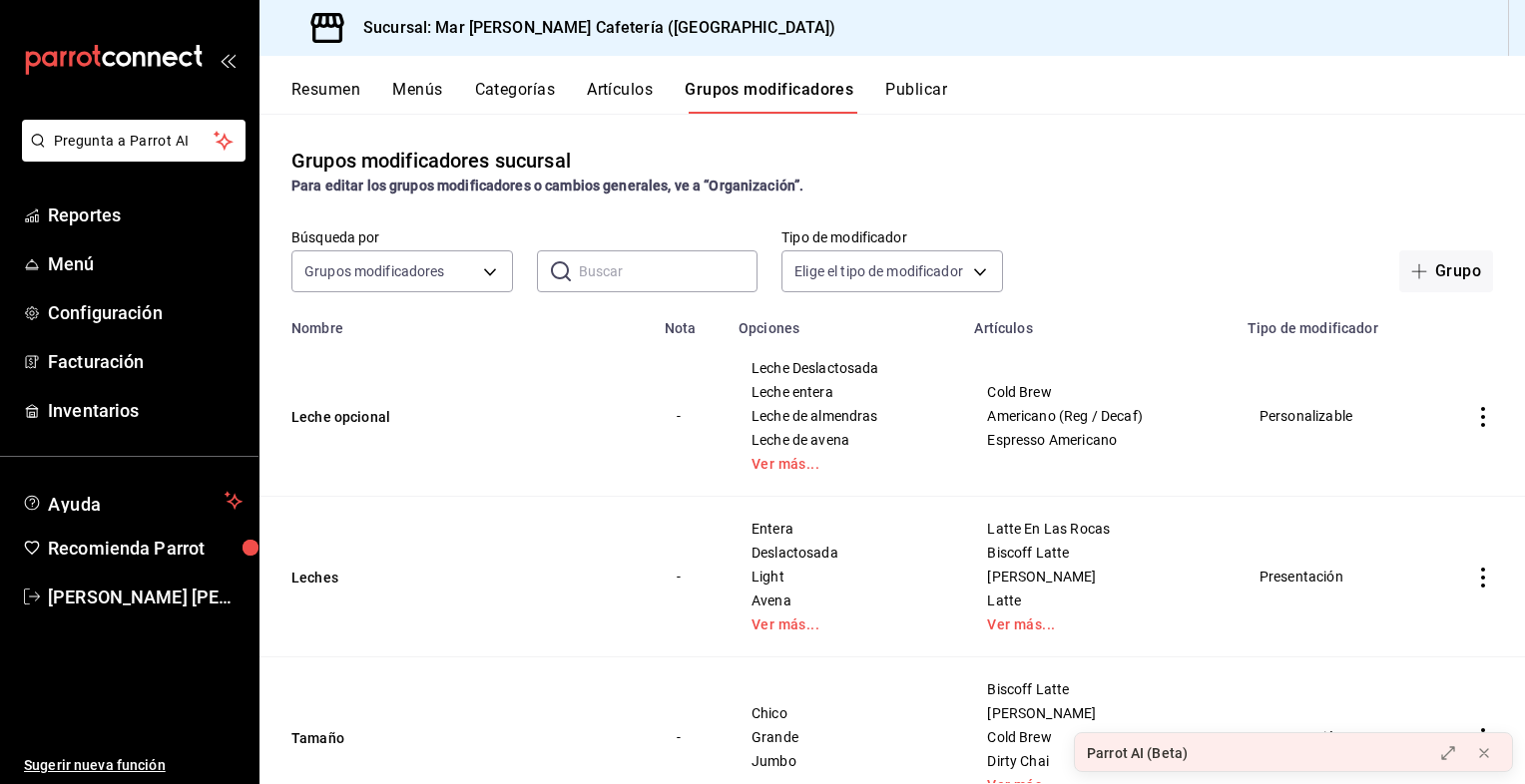click 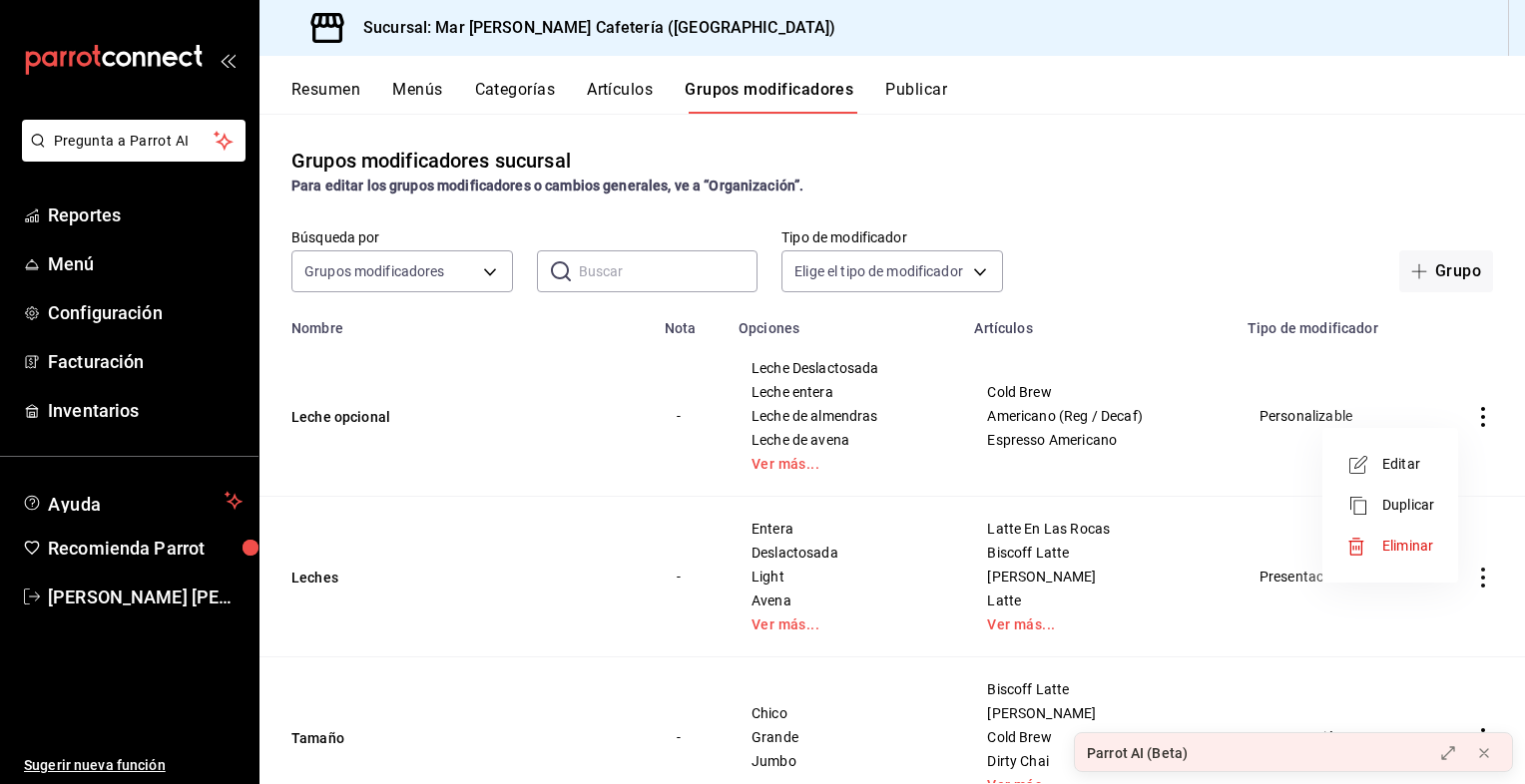 click on "Editar" at bounding box center [1408, 464] 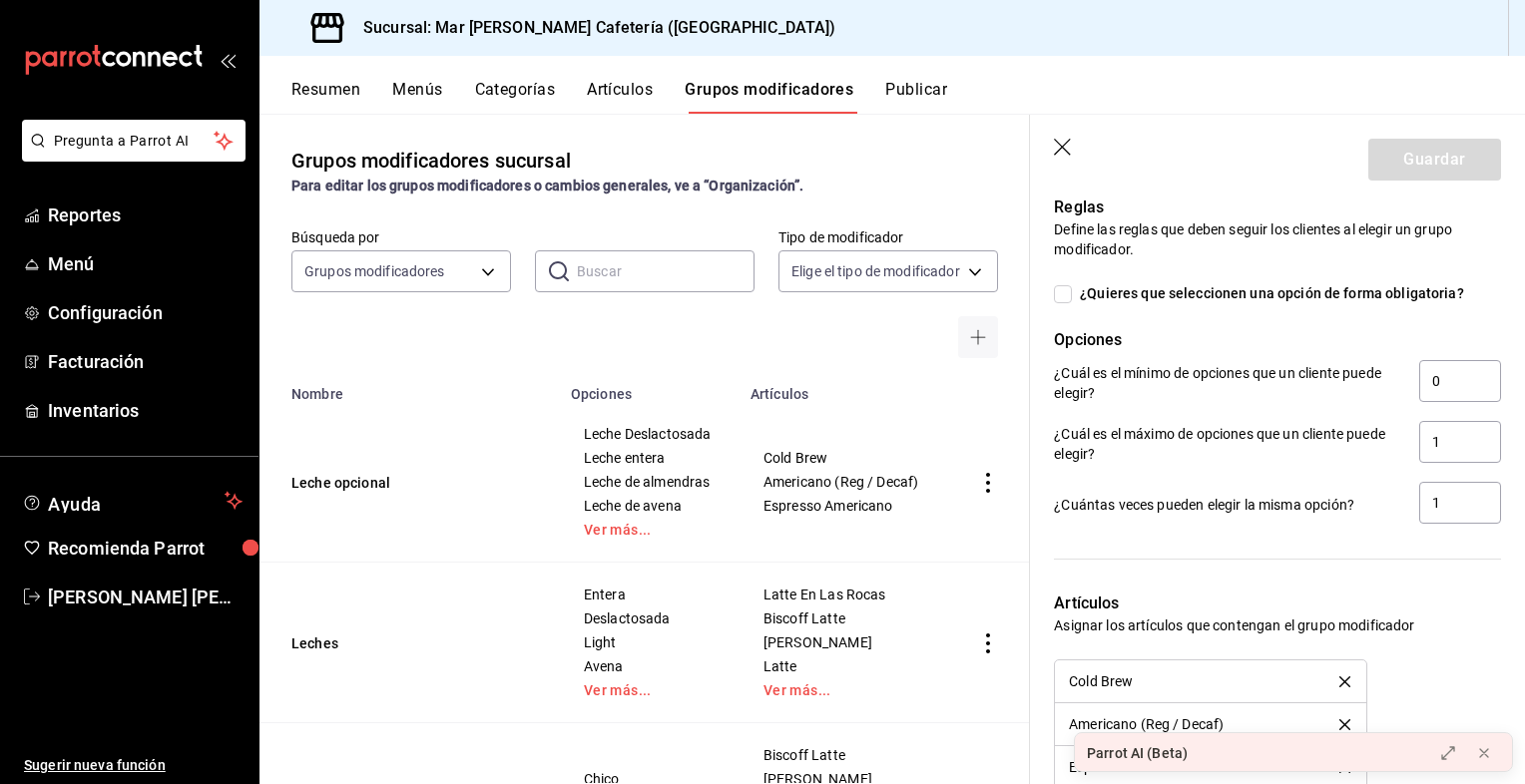 scroll, scrollTop: 1550, scrollLeft: 0, axis: vertical 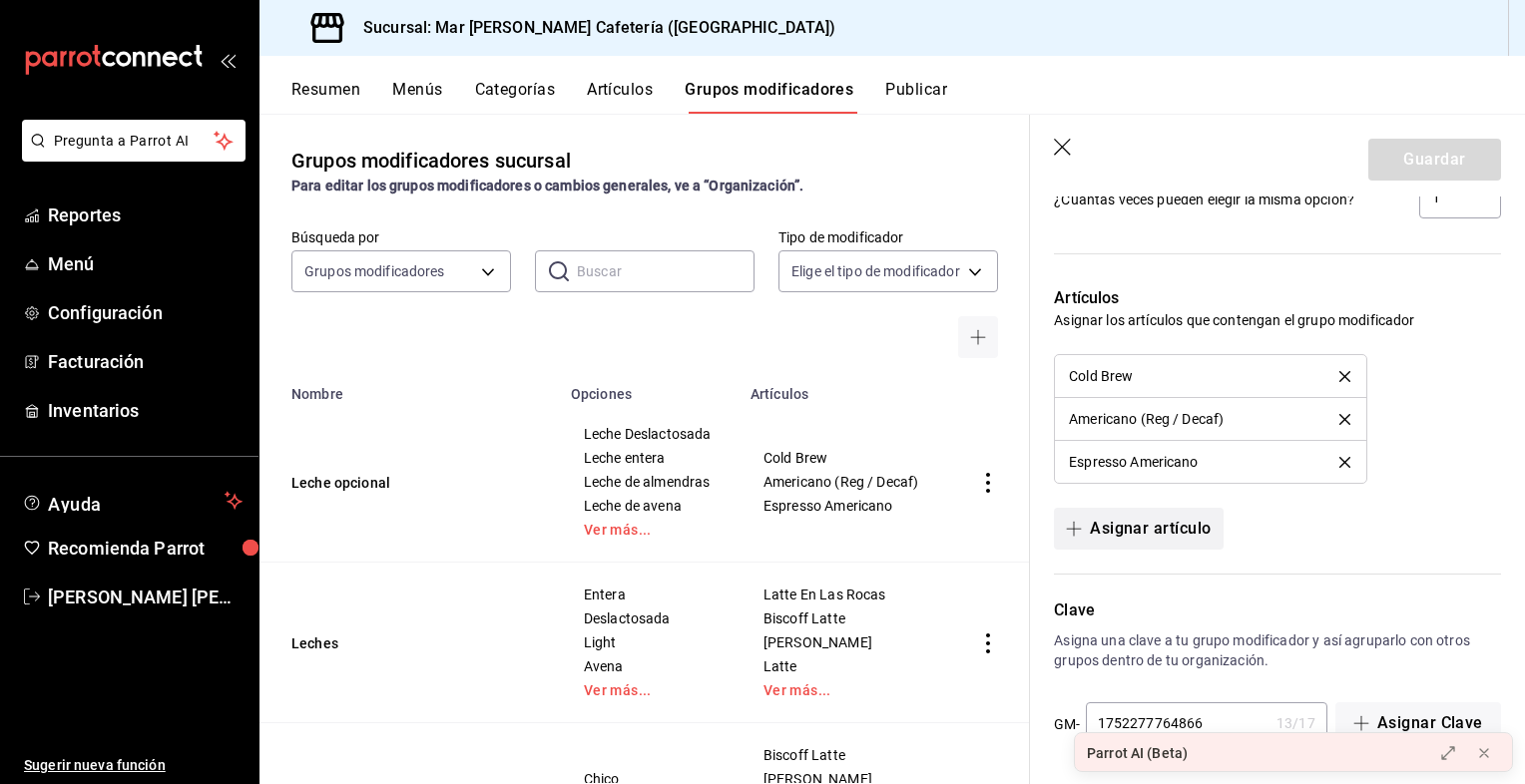 click at bounding box center [1078, 529] 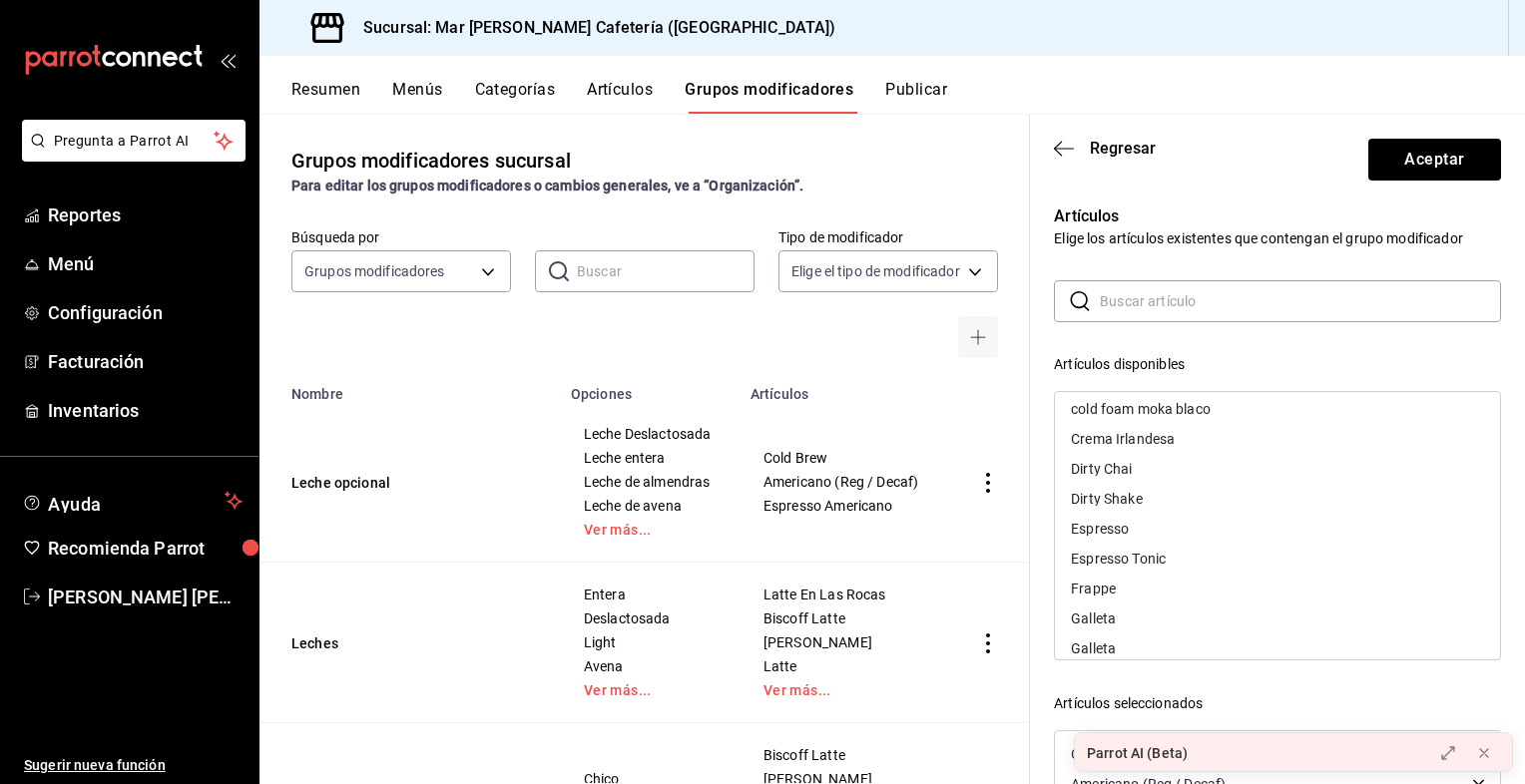 scroll, scrollTop: 546, scrollLeft: 0, axis: vertical 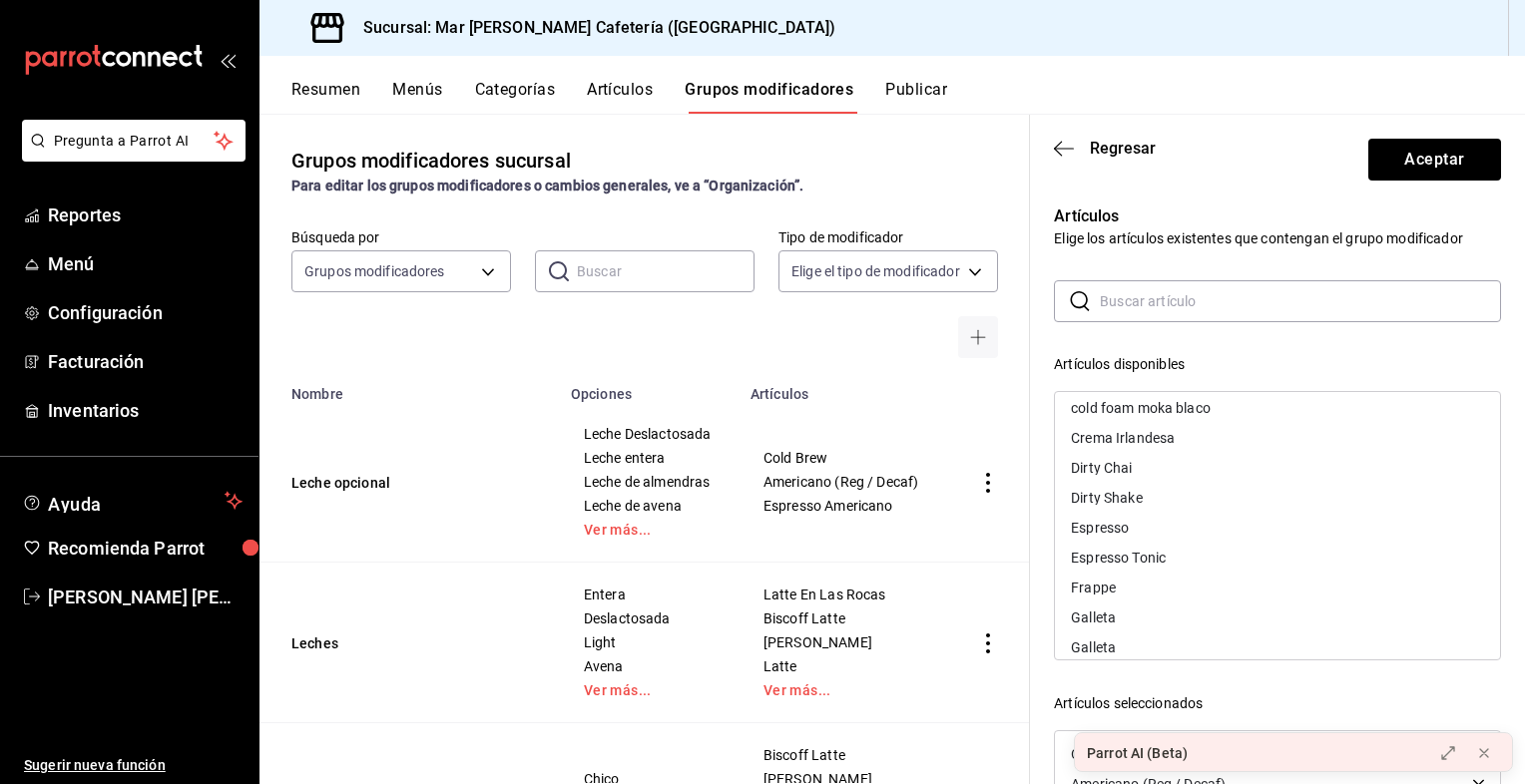 click on "Dirty Chai" at bounding box center [1277, 468] 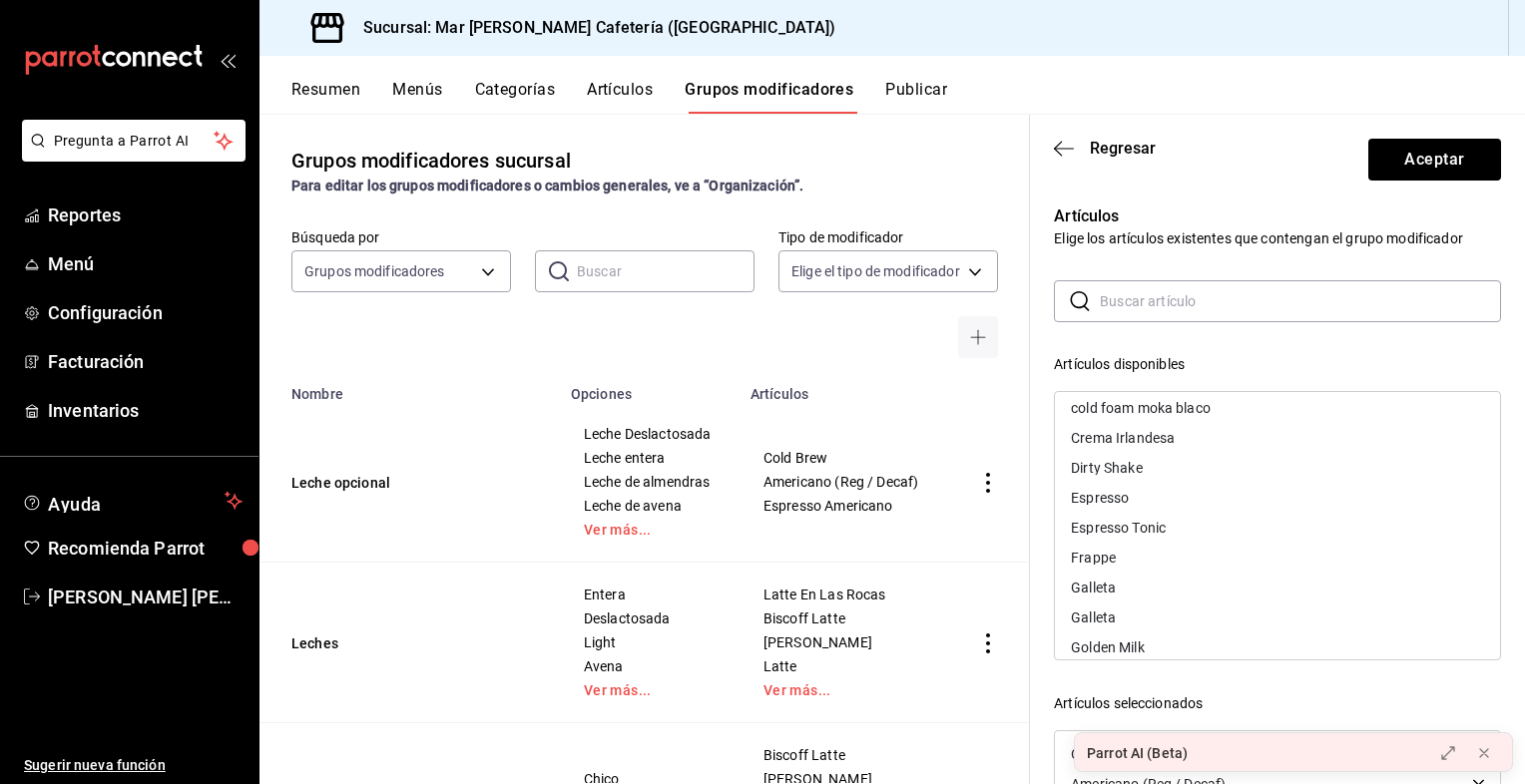 click on "Dirty Shake" at bounding box center (1106, 468) 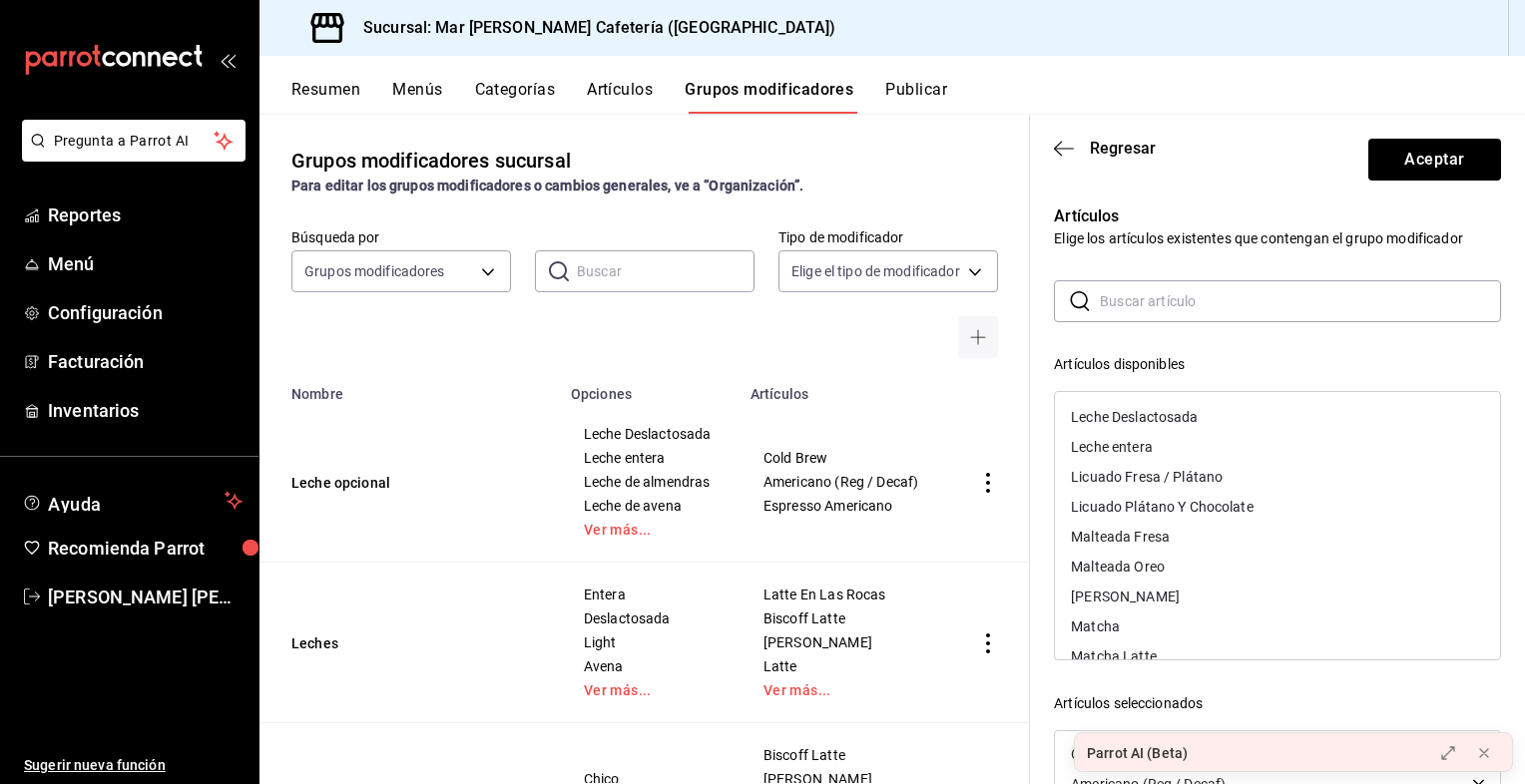 scroll, scrollTop: 989, scrollLeft: 0, axis: vertical 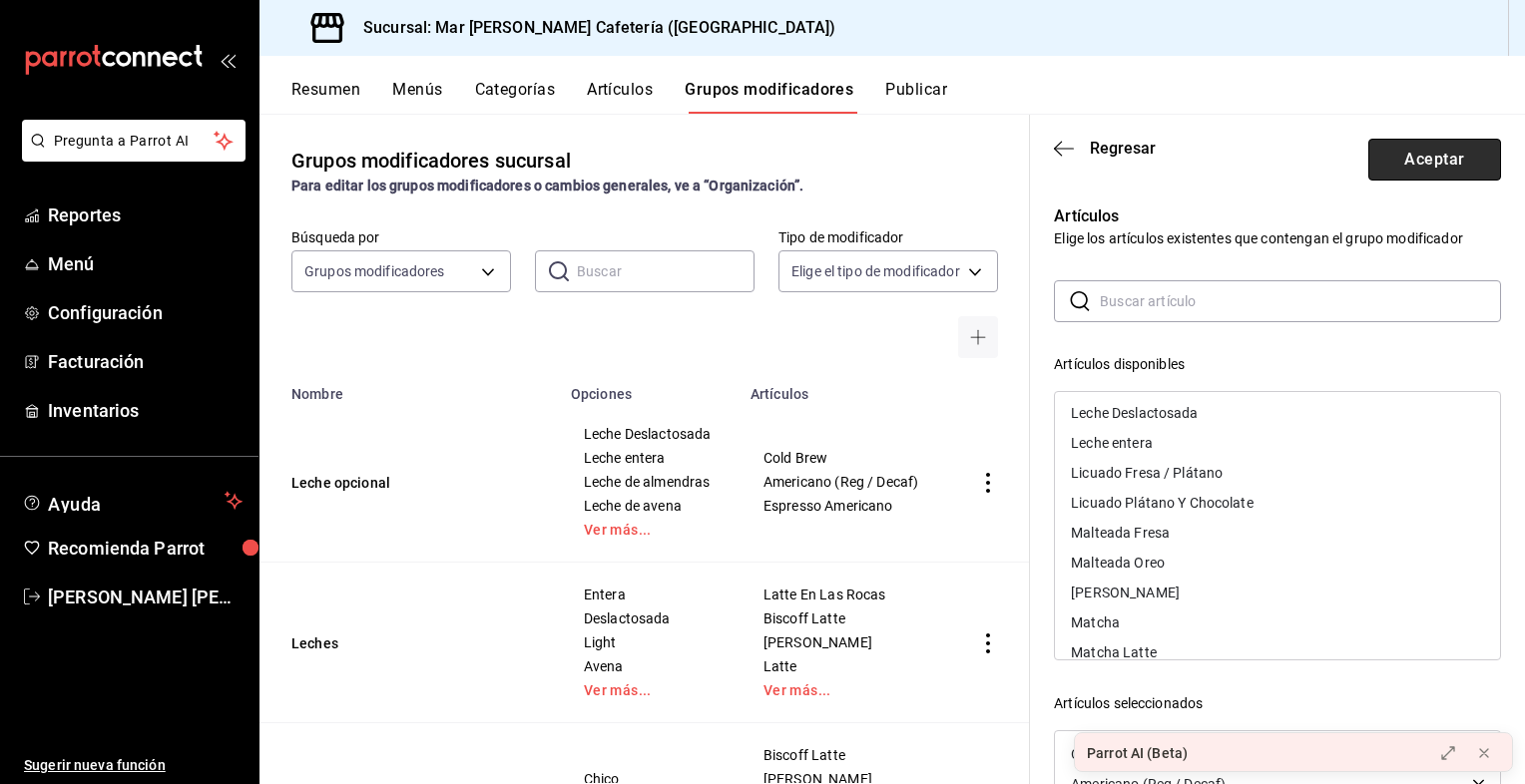 click on "Aceptar" at bounding box center (1434, 160) 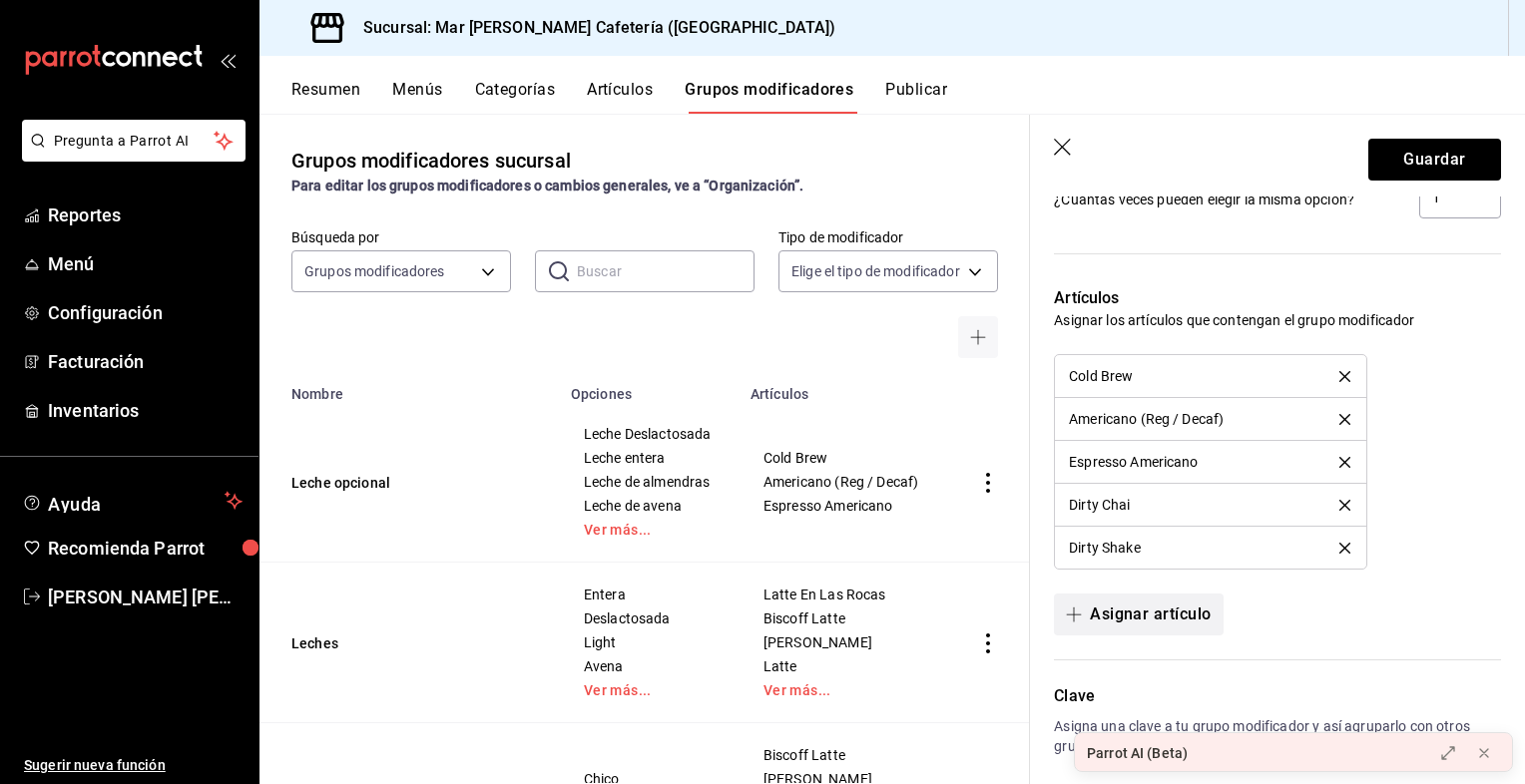 click on "Asignar artículo" at bounding box center (1138, 614) 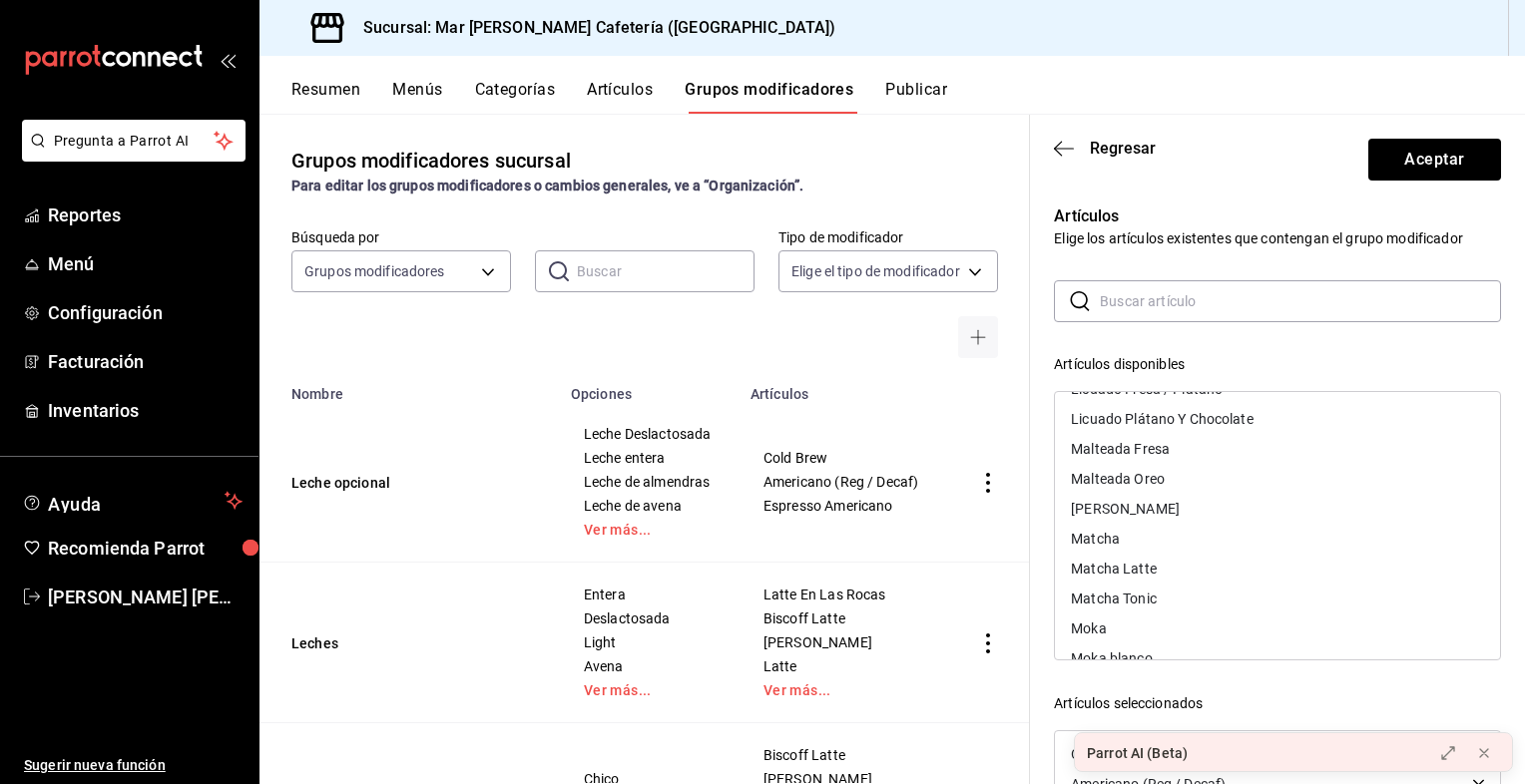 scroll, scrollTop: 1075, scrollLeft: 0, axis: vertical 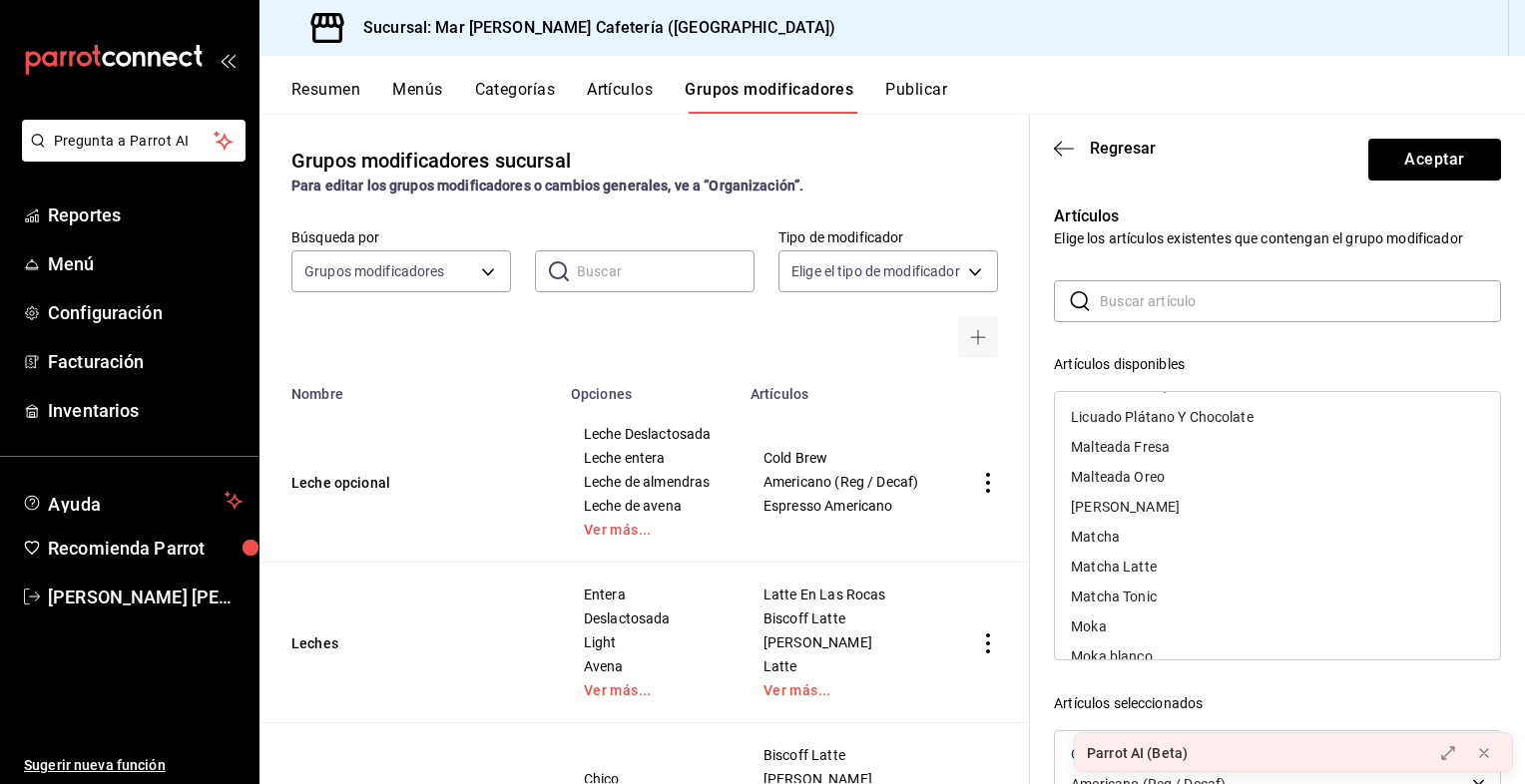 click on "Matcha" at bounding box center (1277, 537) 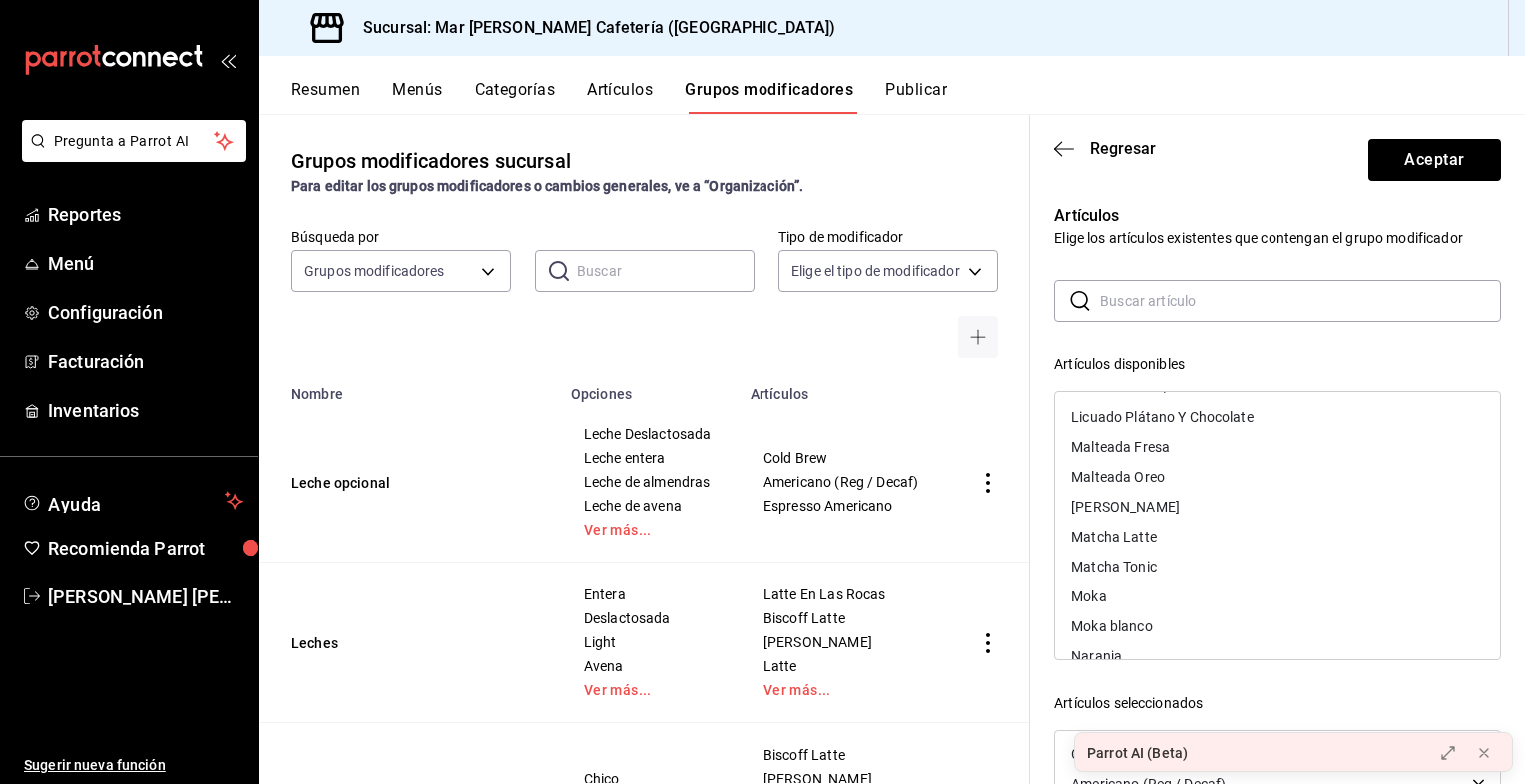 click on "Matcha Latte" at bounding box center [1277, 537] 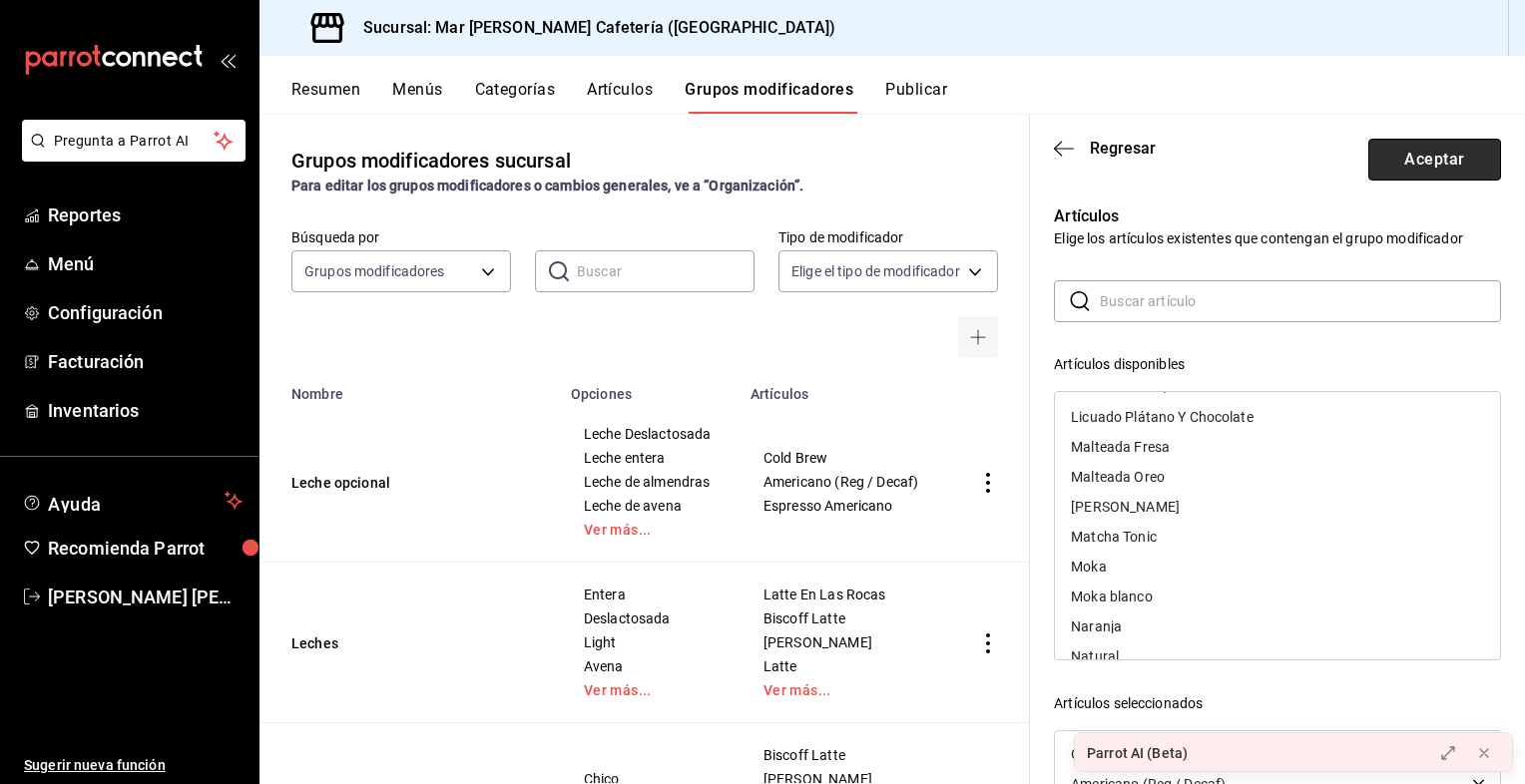 click on "Aceptar" at bounding box center [1434, 160] 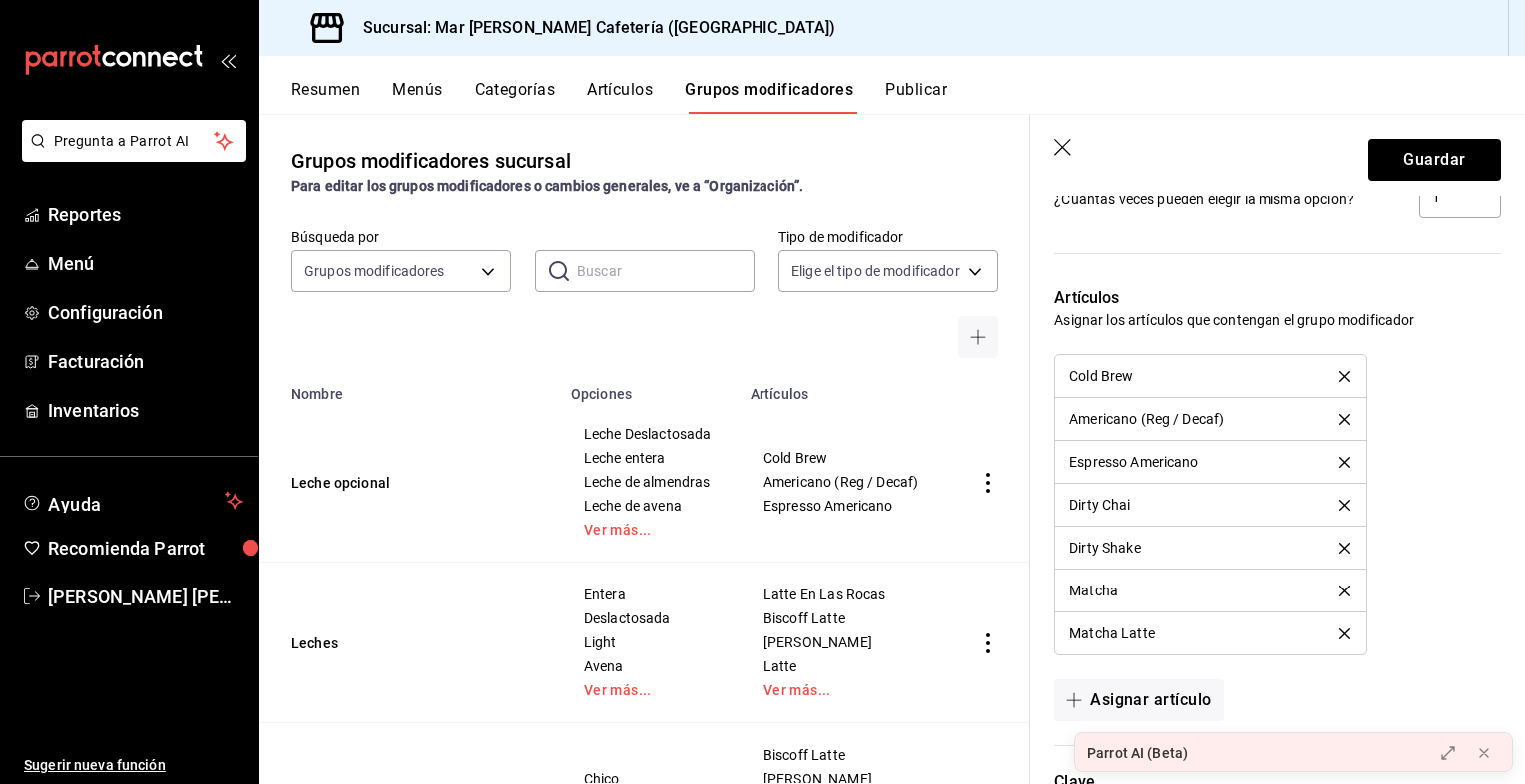 click 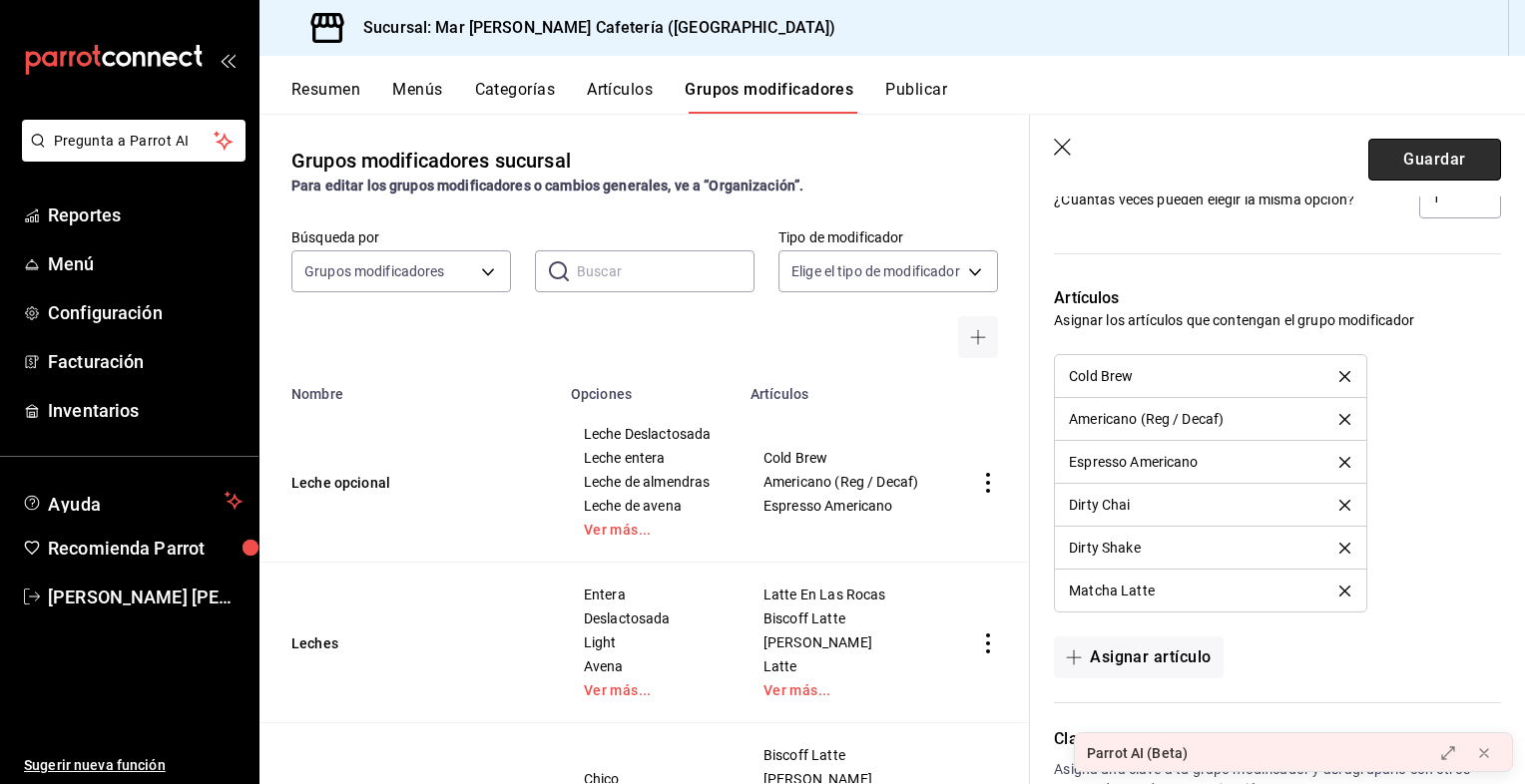 click on "Guardar" at bounding box center (1434, 160) 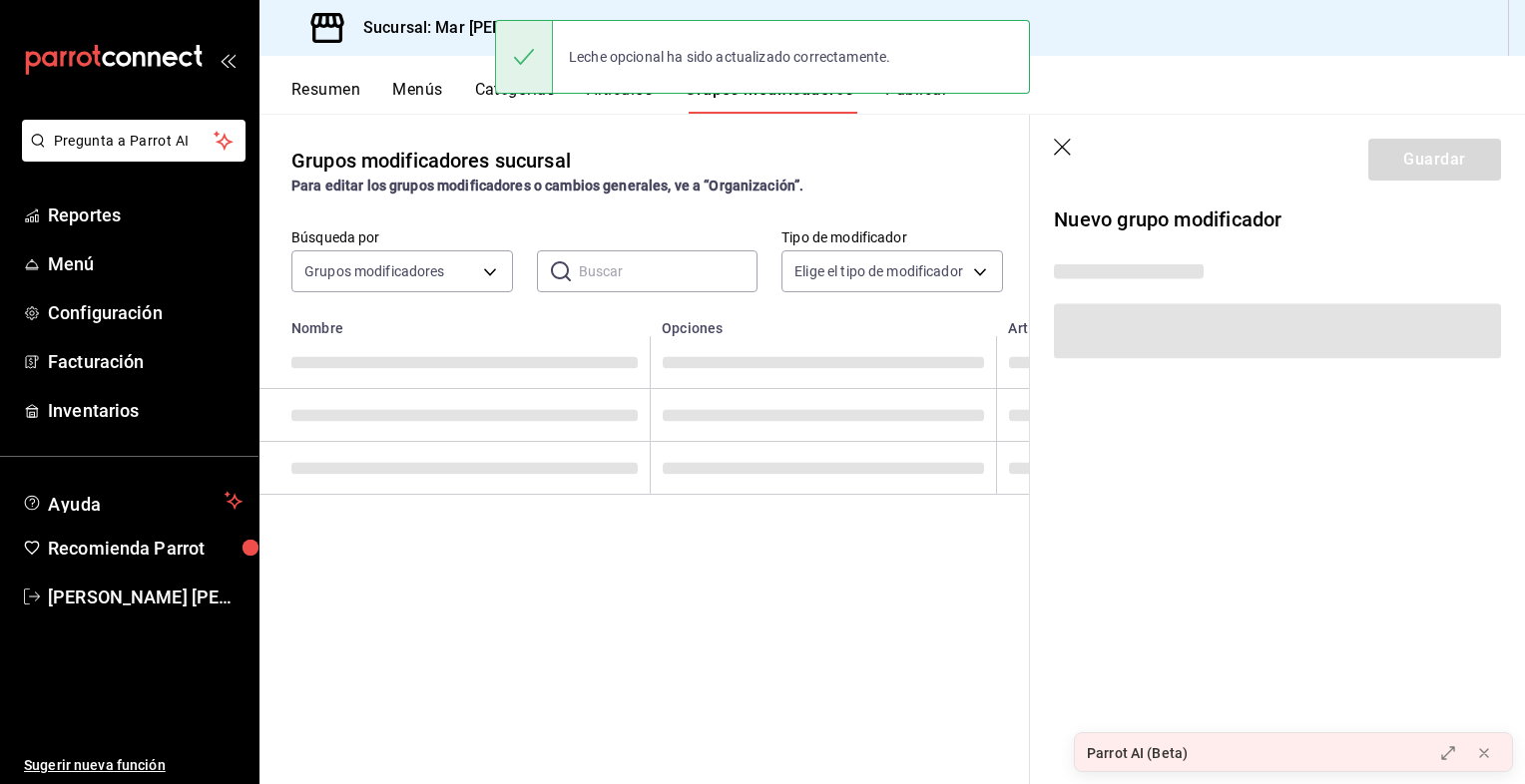 scroll, scrollTop: 0, scrollLeft: 0, axis: both 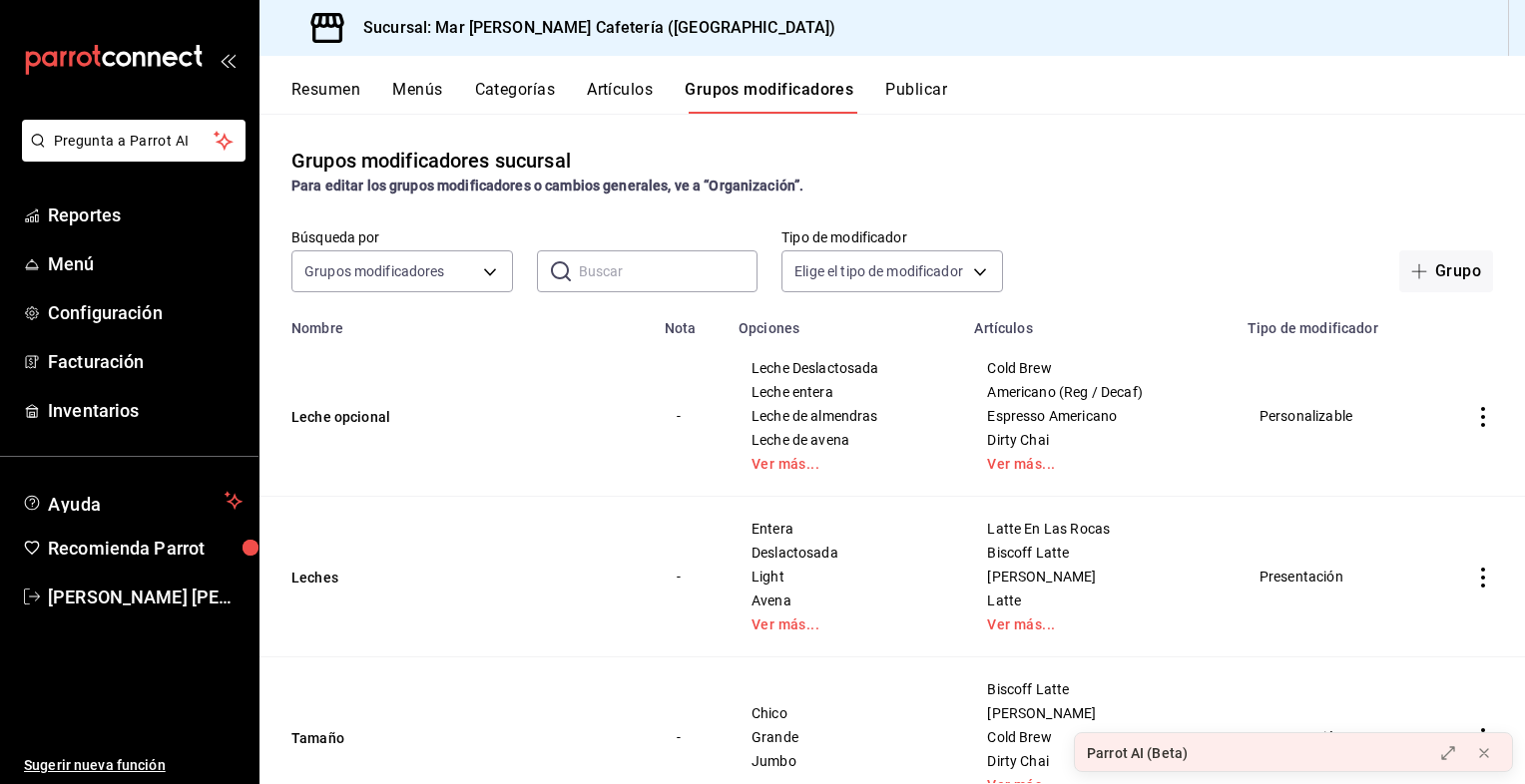 click on "Pregunta a Parrot AI Reportes   Menú   Configuración   Facturación   Inventarios   Ayuda Recomienda Parrot   [PERSON_NAME] [PERSON_NAME] [PERSON_NAME]   Sugerir nueva función   Sucursal: Mar [PERSON_NAME] Cafetería ([GEOGRAPHIC_DATA]) Resumen Menús Categorías Artículos Grupos modificadores Publicar Grupos modificadores sucursal Para editar los grupos modificadores o cambios generales, ve a “Organización”. Búsqueda por Grupos modificadores GROUP ​ ​ Tipo de modificador Elige el tipo de modificador Grupo Nombre Nota Opciones Artículos Tipo de modificador Leche opcional - Leche Deslactosada Leche entera Leche [PERSON_NAME] Leche [PERSON_NAME] Ver más... Cold Brew Americano (Reg / Decaf) Espresso Americano Dirty Chai Ver más... Personalizable Leches - Entera Deslactosada Light Avena Ver más... Latte En Las Rocas Biscoff Latte Chai Latte Latte Ver más... Presentación Tamaño - Chico Grande Jumbo Biscoff Latte Chai Latte Cold Brew Dirty Chai Ver más... Presentación Huevo - [PERSON_NAME] Revuelto Pancakes Clásicos Sandwich Clásico -" at bounding box center [762, 392] 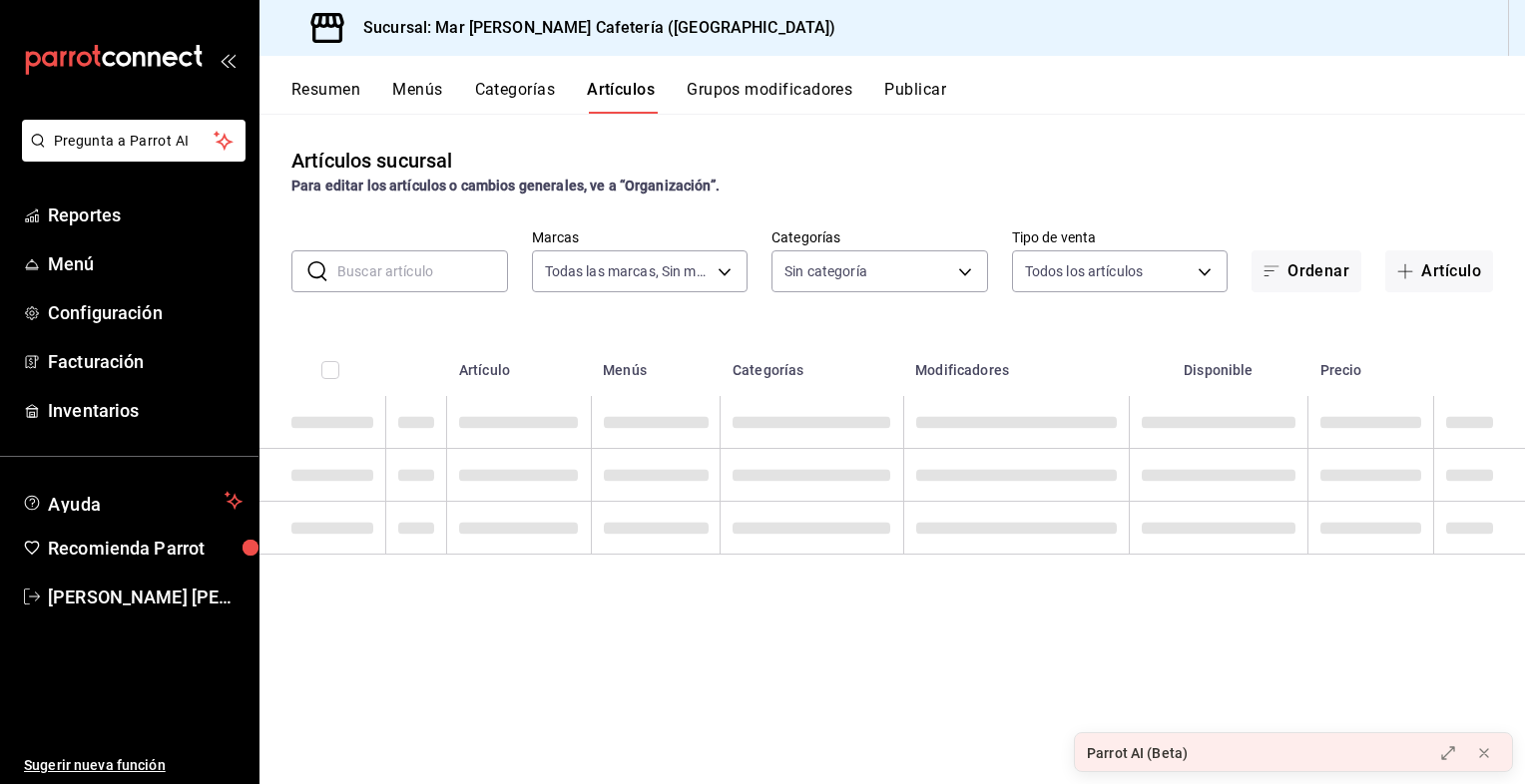 type on "f9d59448-4829-4b2a-bc56-a4ede4f91df2" 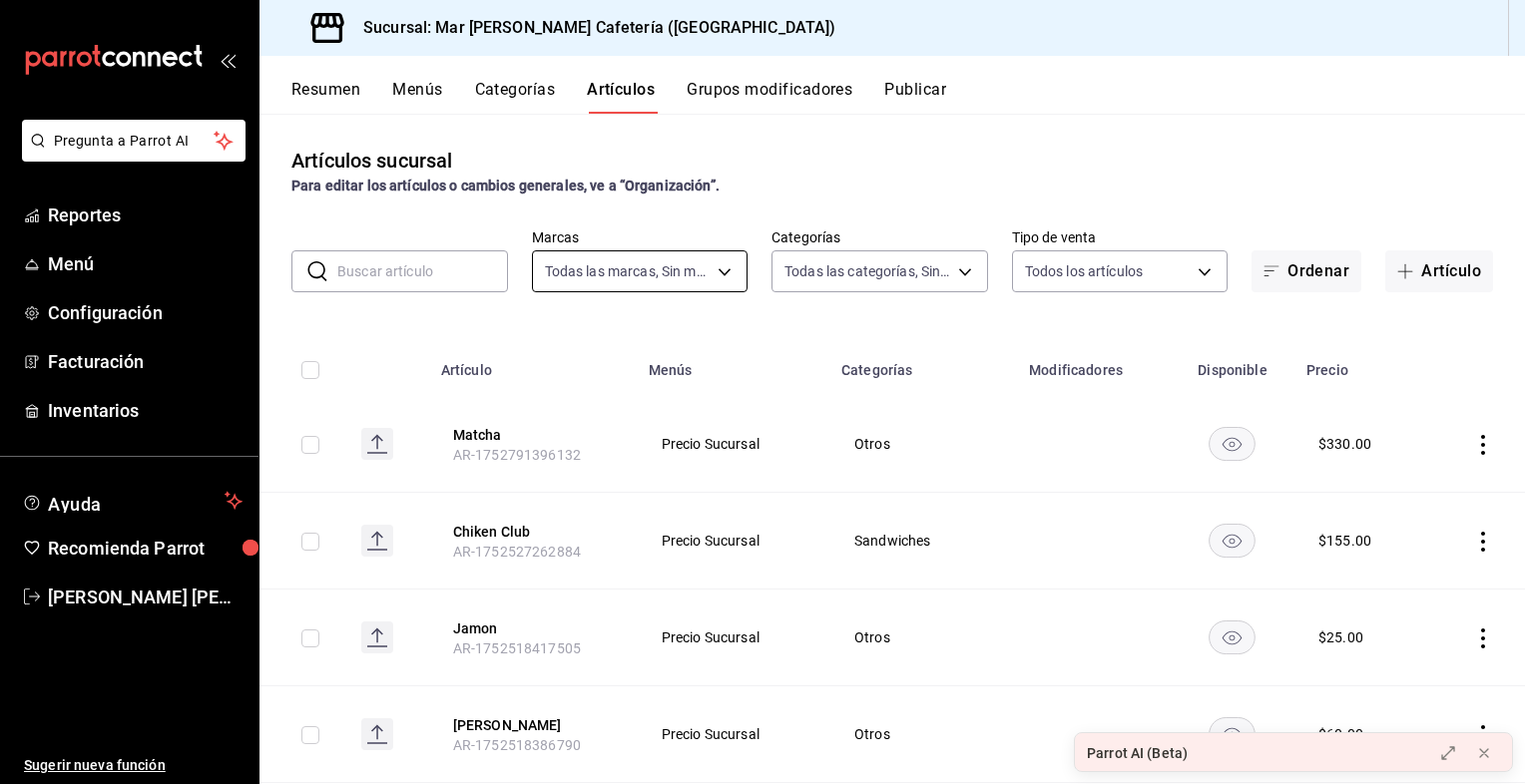 type on "770bbc5e-167d-487e-91ea-049e02e369f9,b4e0cb4f-4499-42c8-a00d-527692d08816,4ef50aec-f9c0-4d13-ba1b-2e77d1781097,fe70a13c-ce9c-4d9a-accc-8bc96f673ecc,ed8b3db1-577c-42eb-854e-d0b3b0fa3158,efc314d2-1171-448d-9880-8764478b70df,a00bef6b-421d-4e69-9f0d-018b5203d8cb,c0685039-9b54-44e1-a1c6-733179069dfe,bc938c80-57c3-4f40-94fb-8df1216e00b7,4777599a-c4d0-4955-8b6c-e5c6cf5ccdd3,5a1aabca-e5a9-4d5c-8982-5c5c2de7b7a1,14f4e62e-3867-4aaa-8841-601075b59354,eebbf2d4-3ae7-4b03-875c-5aa3e3f0a491,4c6e9f4d-b8ff-4dde-a34f-3ea5865e5077,b7d281ab-1581-44a7-8b9a-16c931619c17" 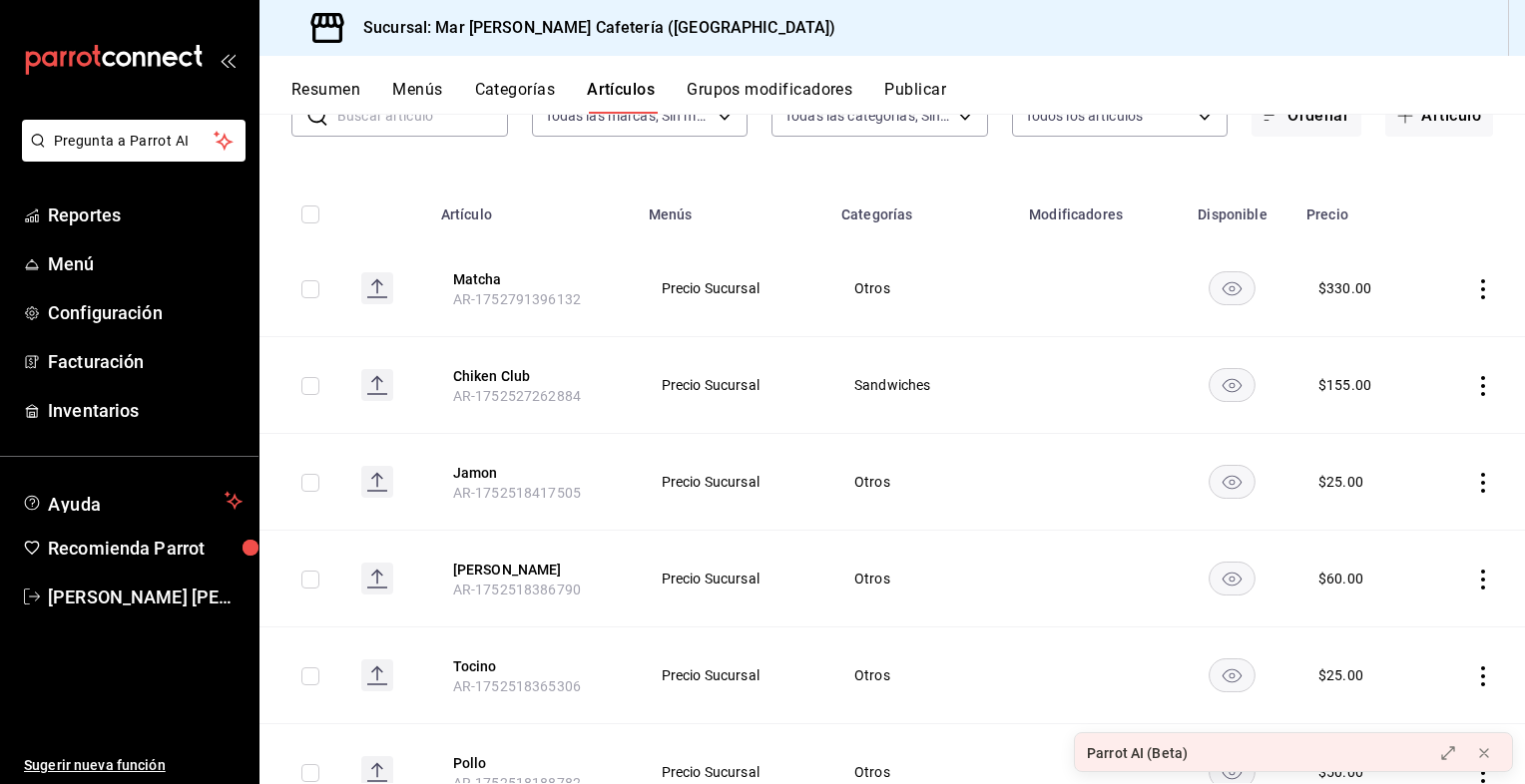 scroll, scrollTop: 0, scrollLeft: 0, axis: both 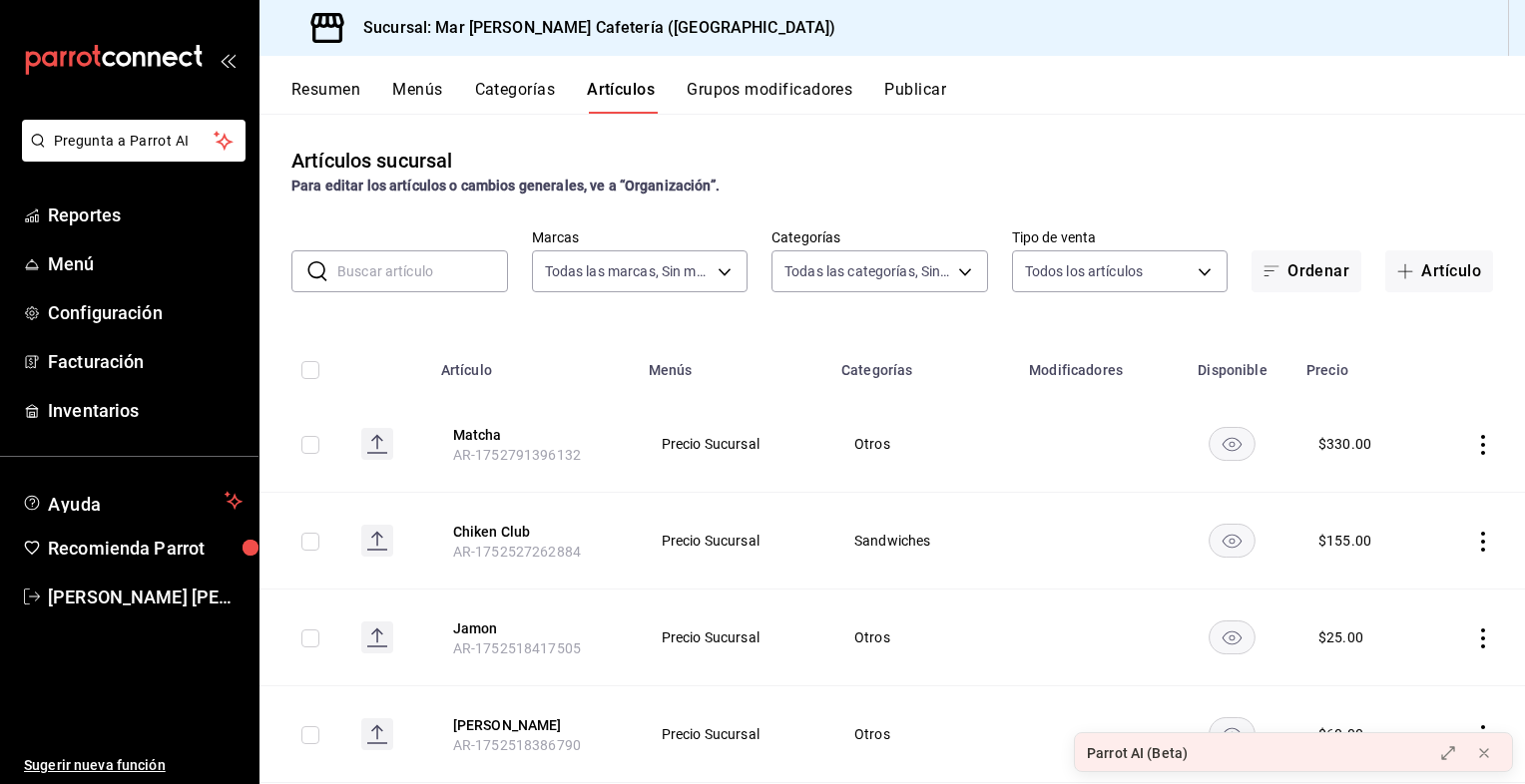 click at bounding box center (422, 271) 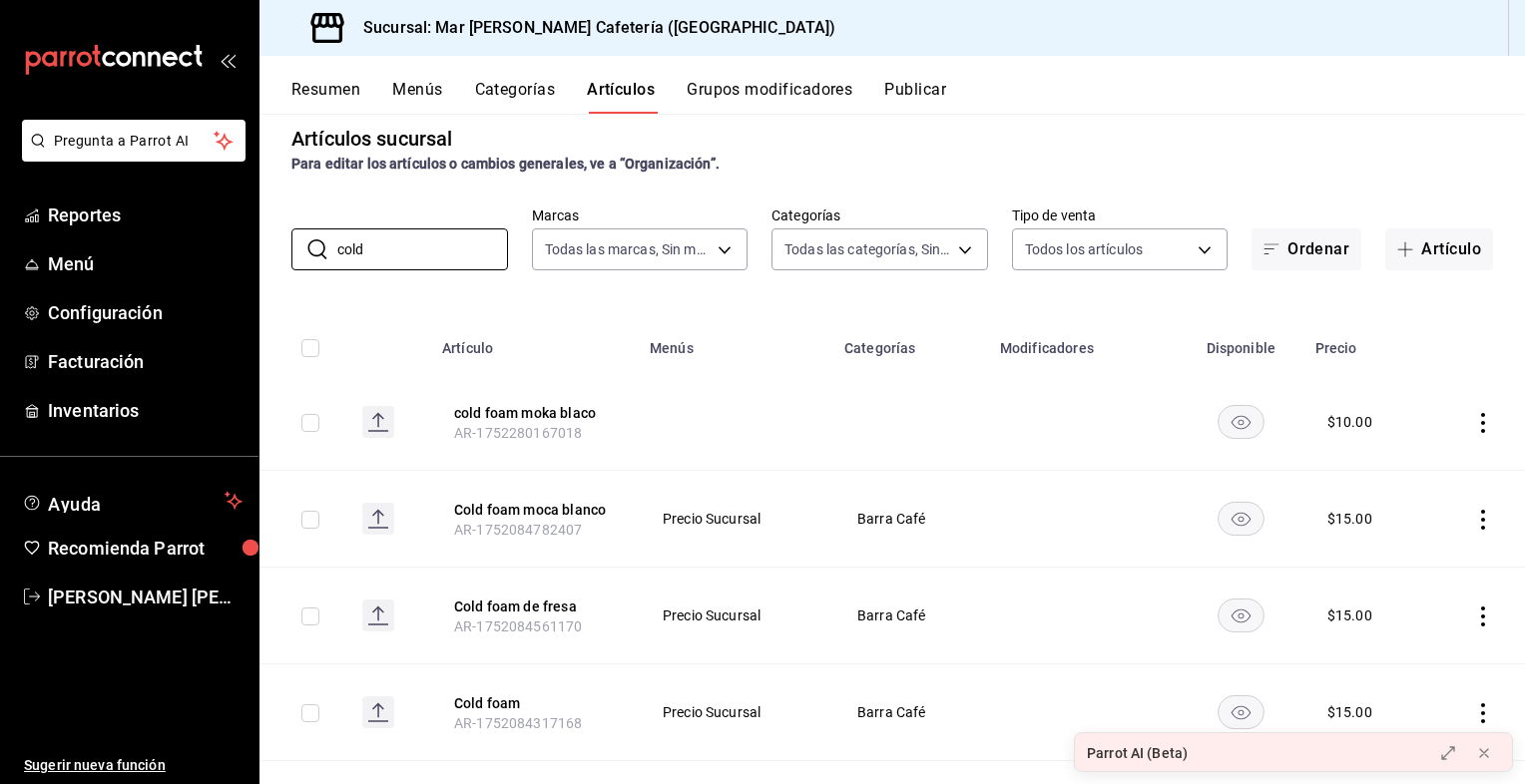 scroll, scrollTop: 24, scrollLeft: 0, axis: vertical 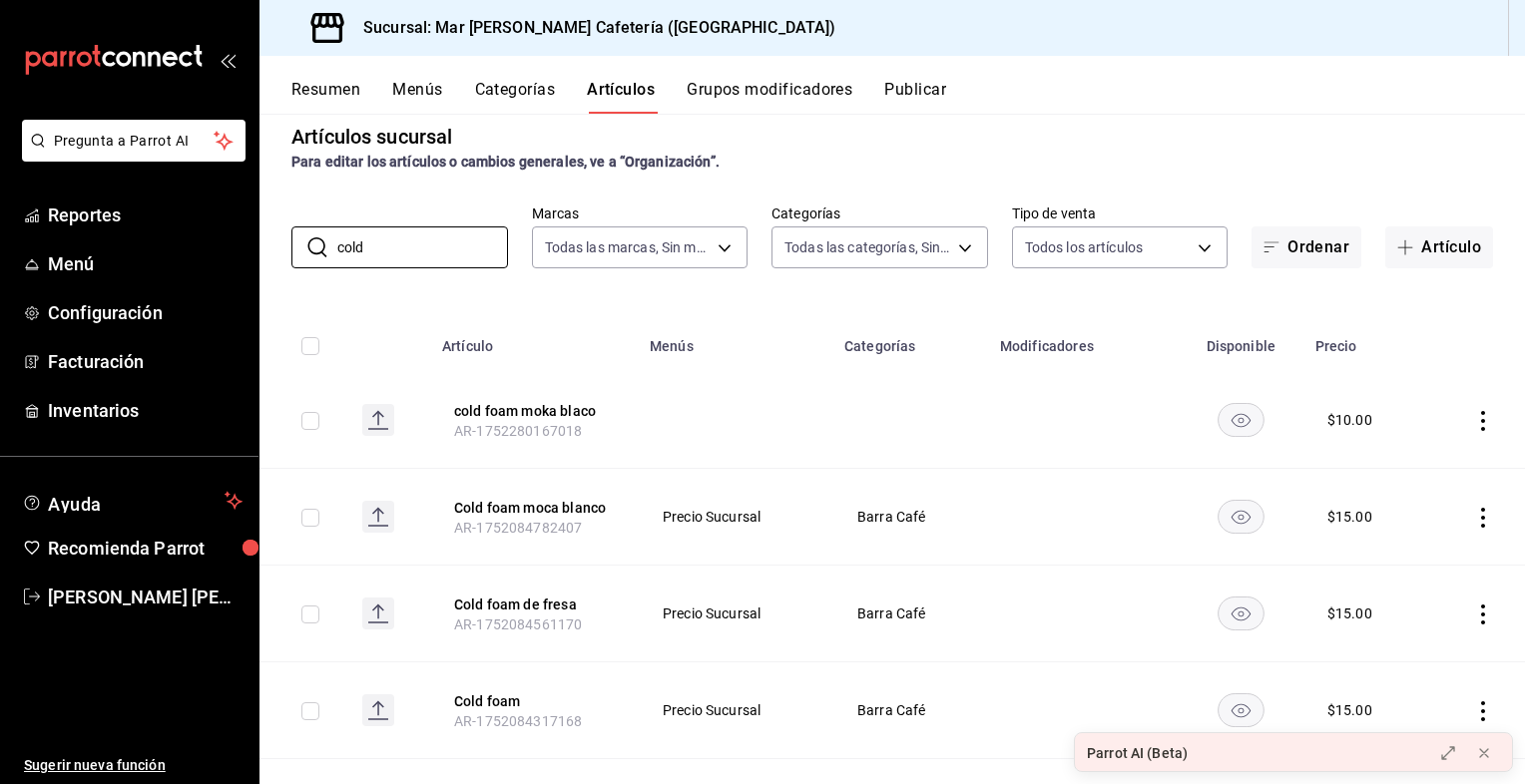 type on "cold" 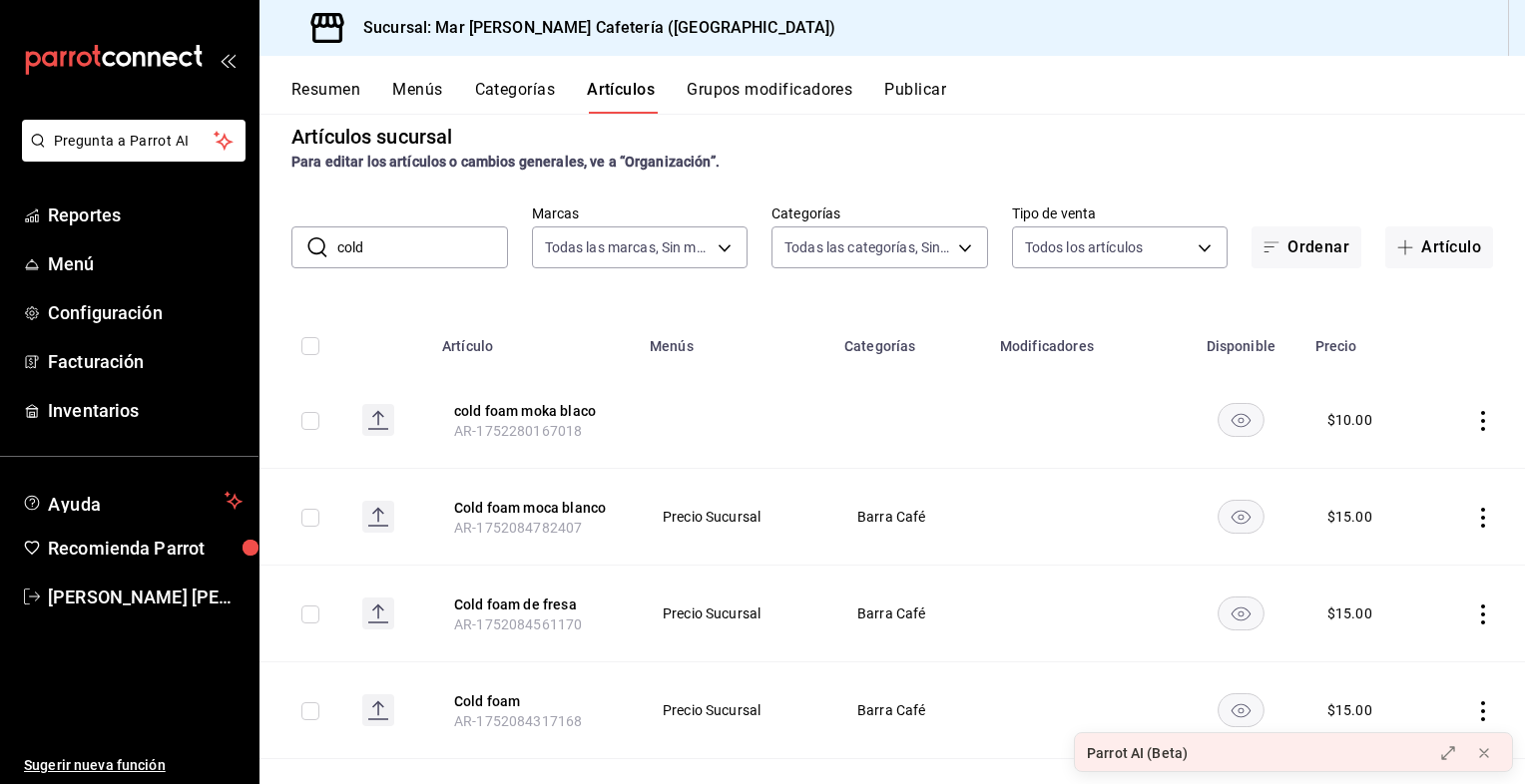 click at bounding box center [1475, 517] 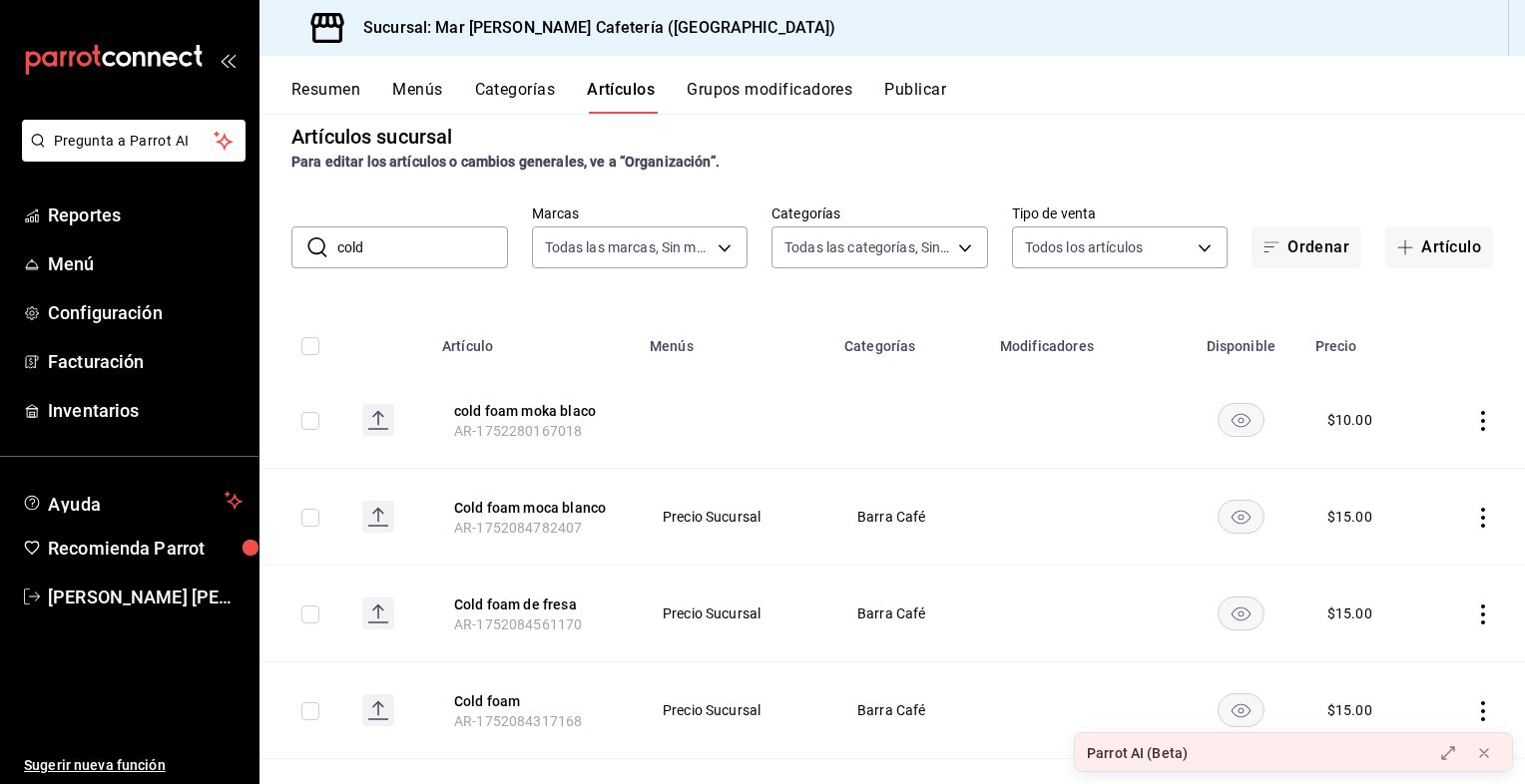 click 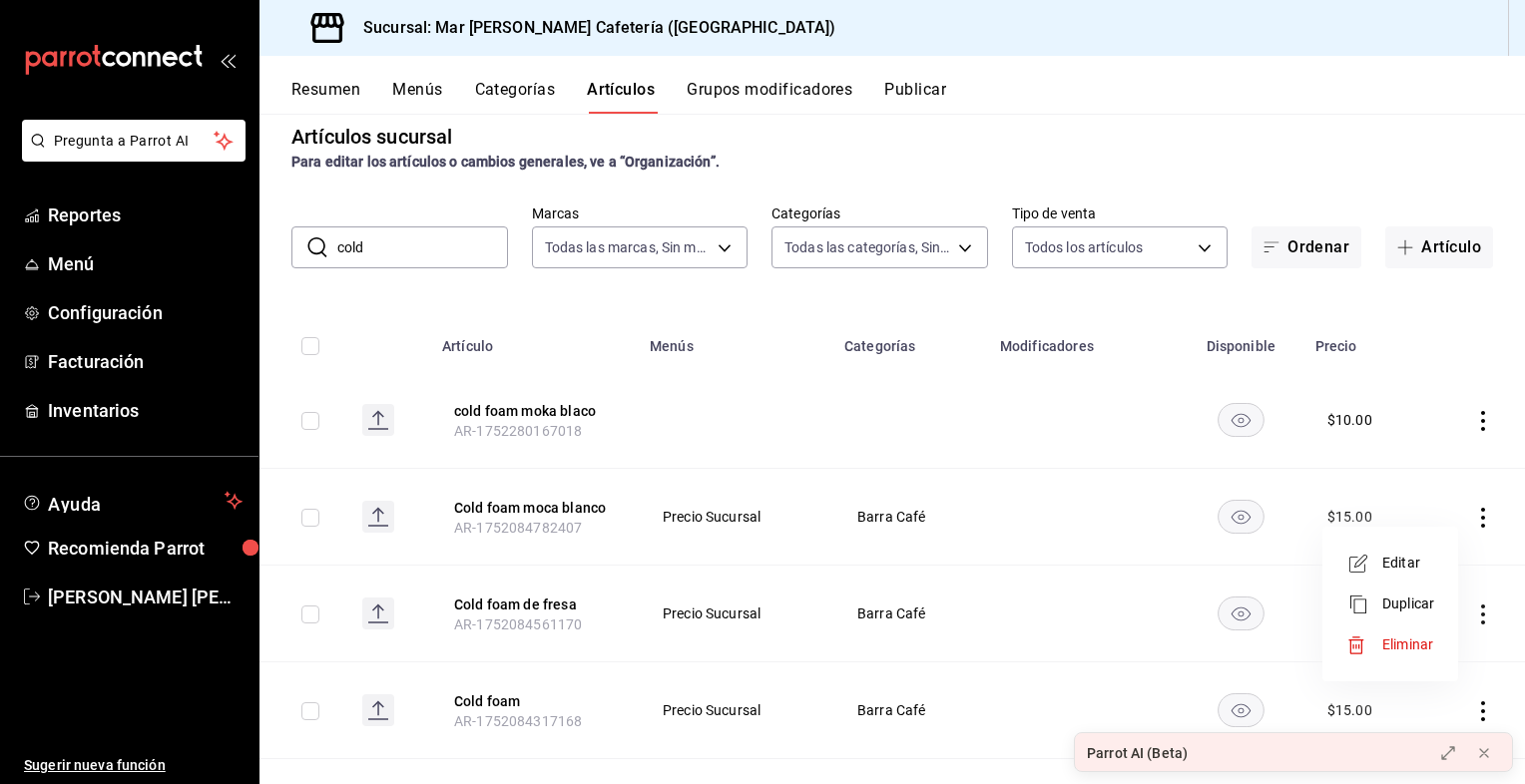 click at bounding box center (1364, 645) 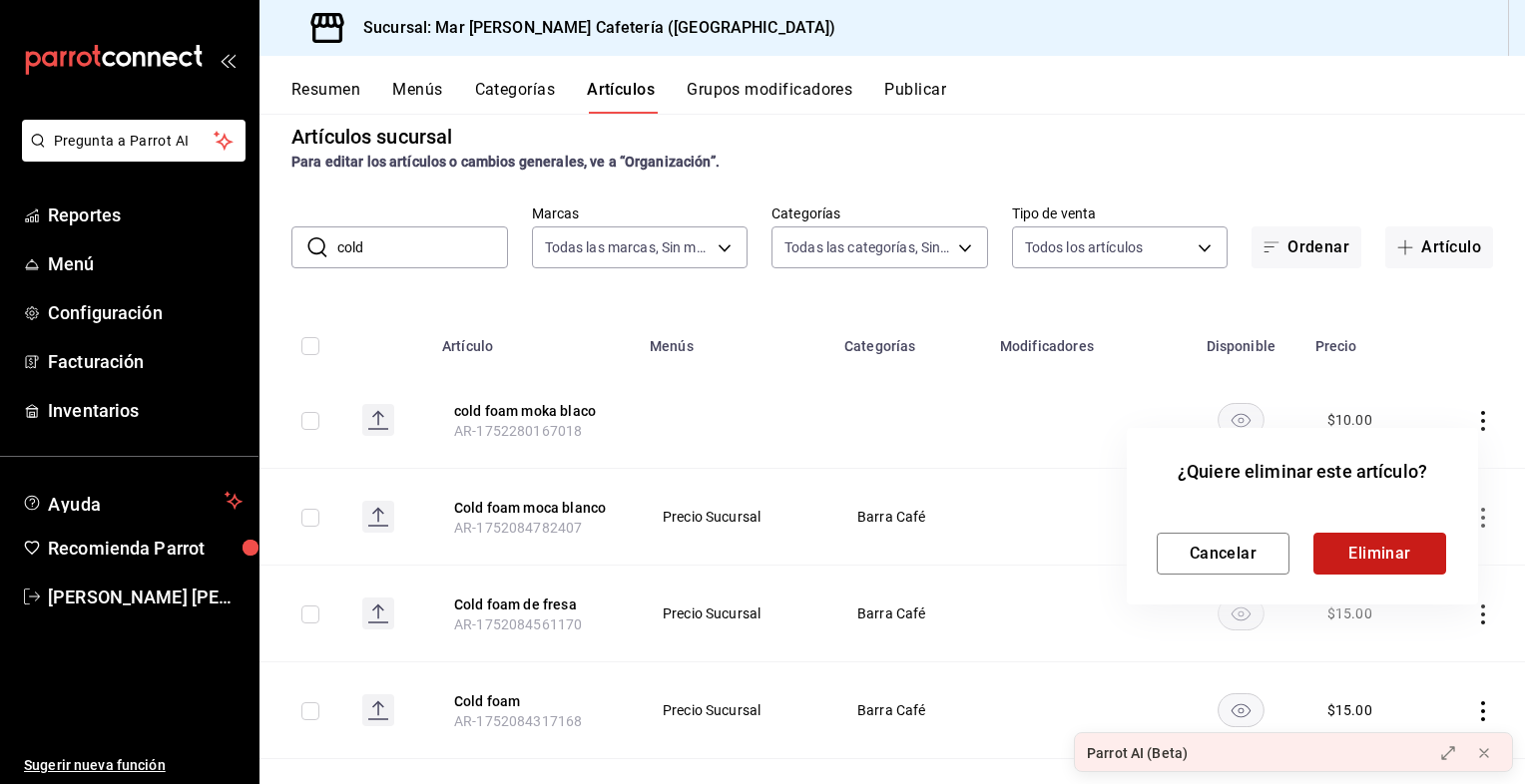 click on "Eliminar" at bounding box center [1379, 554] 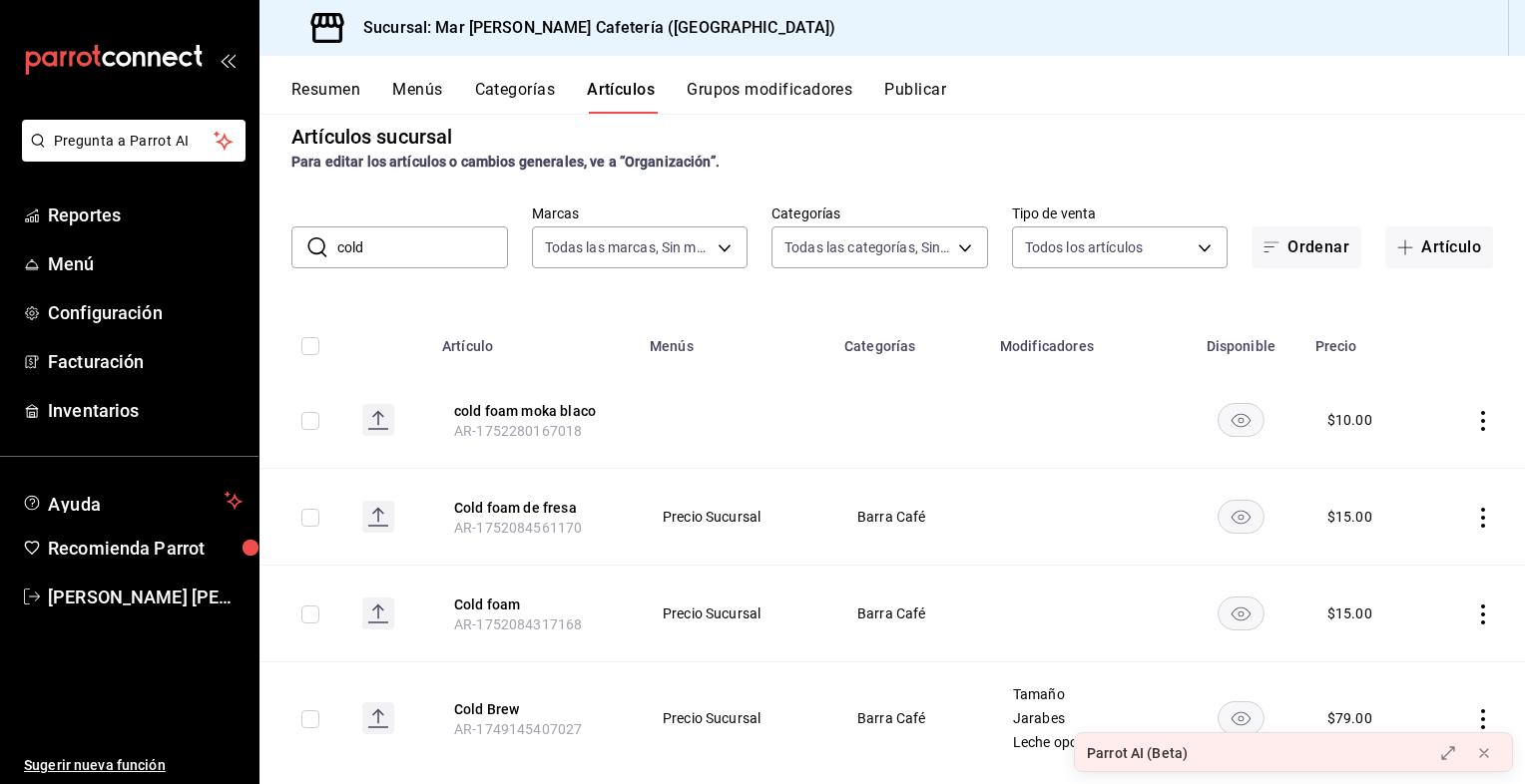 click 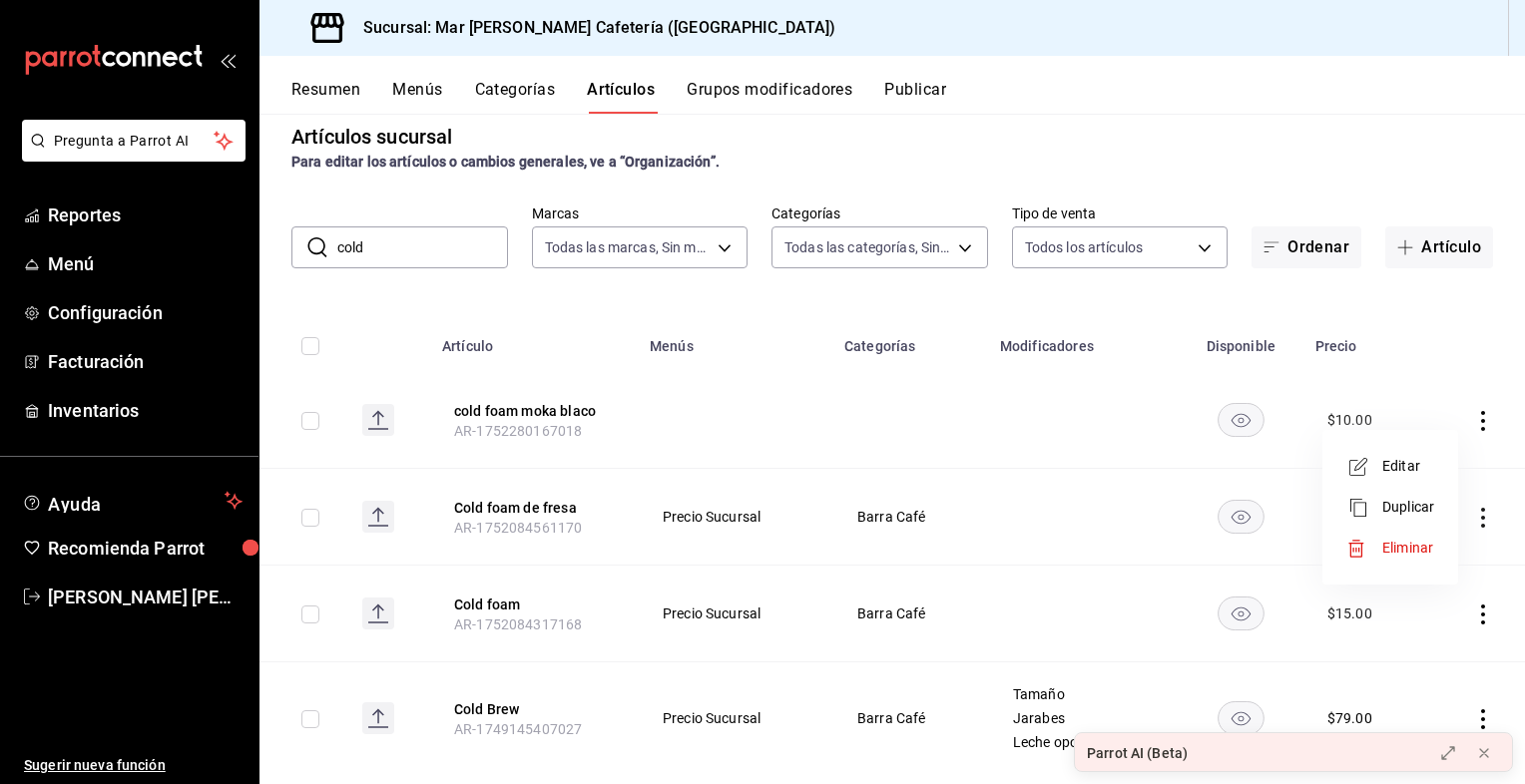 click on "Editar" at bounding box center (1408, 466) 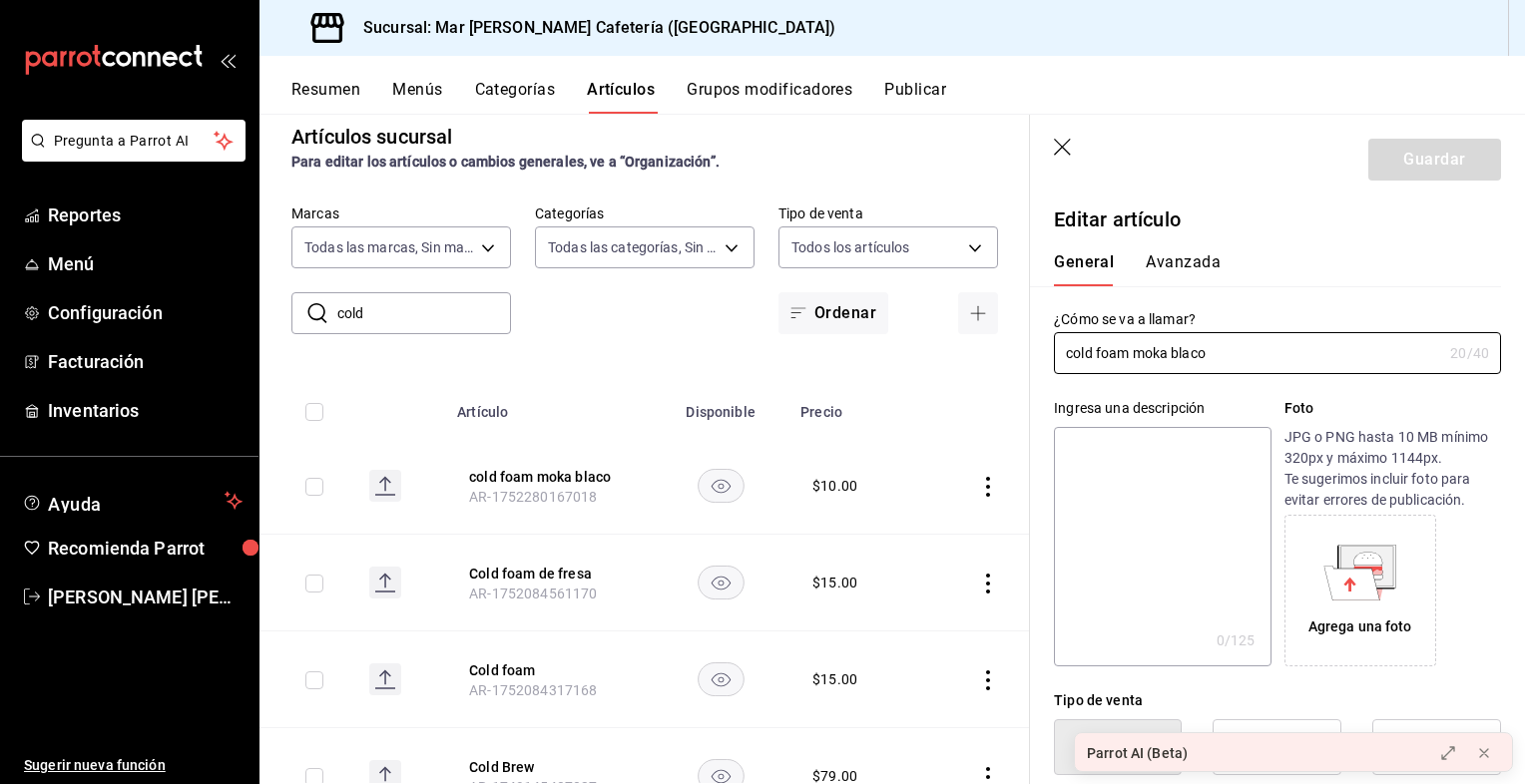 type on "$10.00" 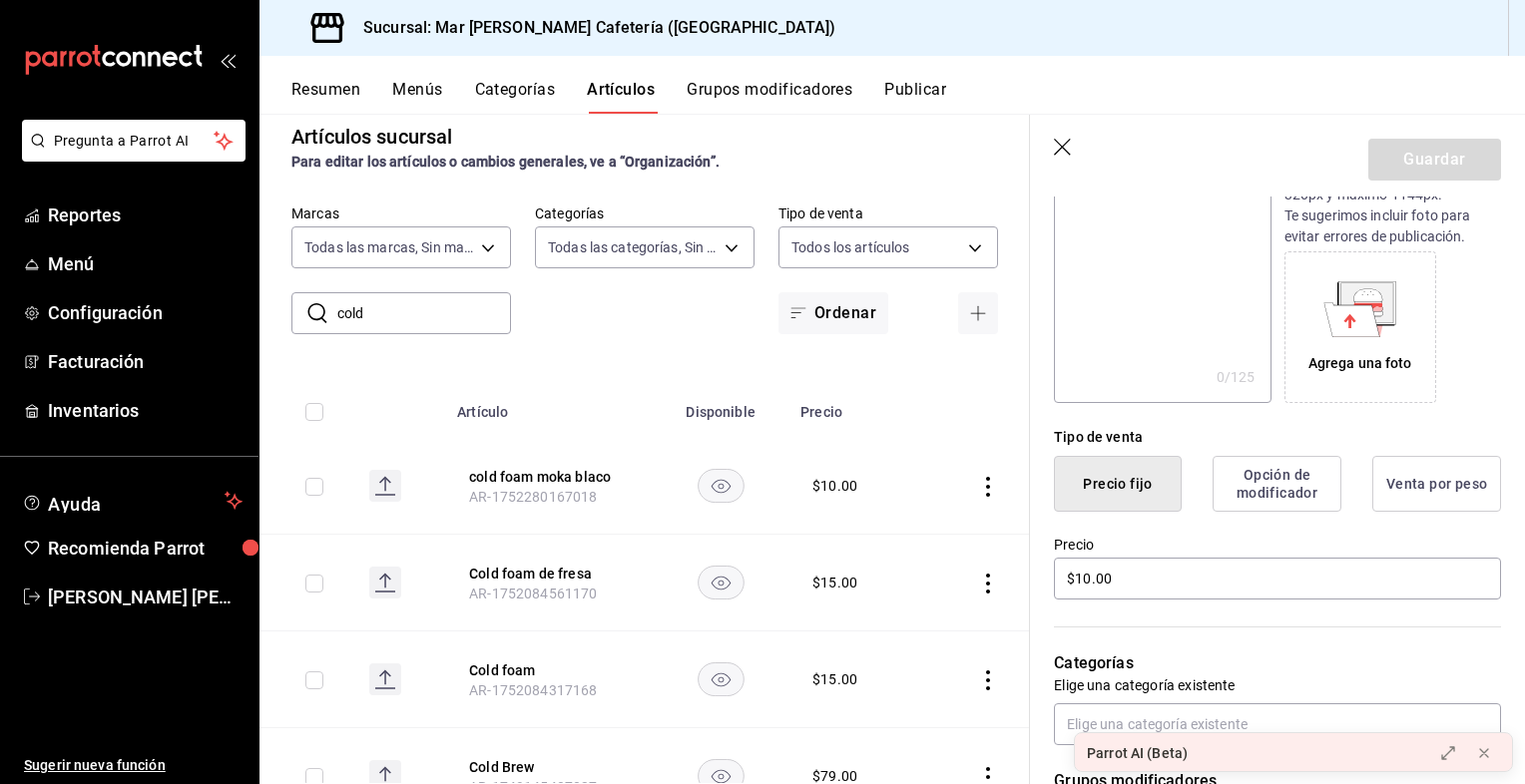 scroll, scrollTop: 265, scrollLeft: 0, axis: vertical 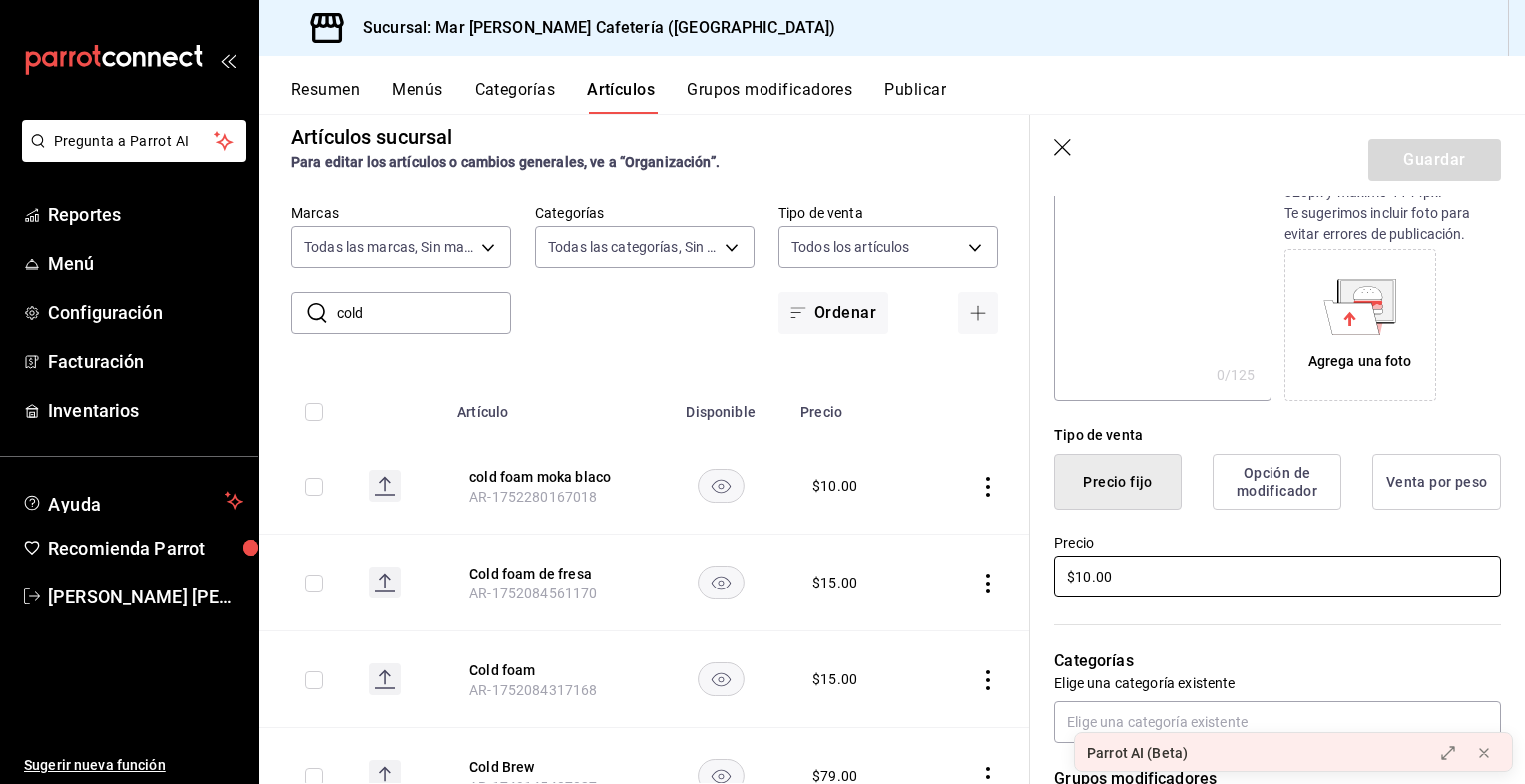 click on "$10.00" at bounding box center [1277, 577] 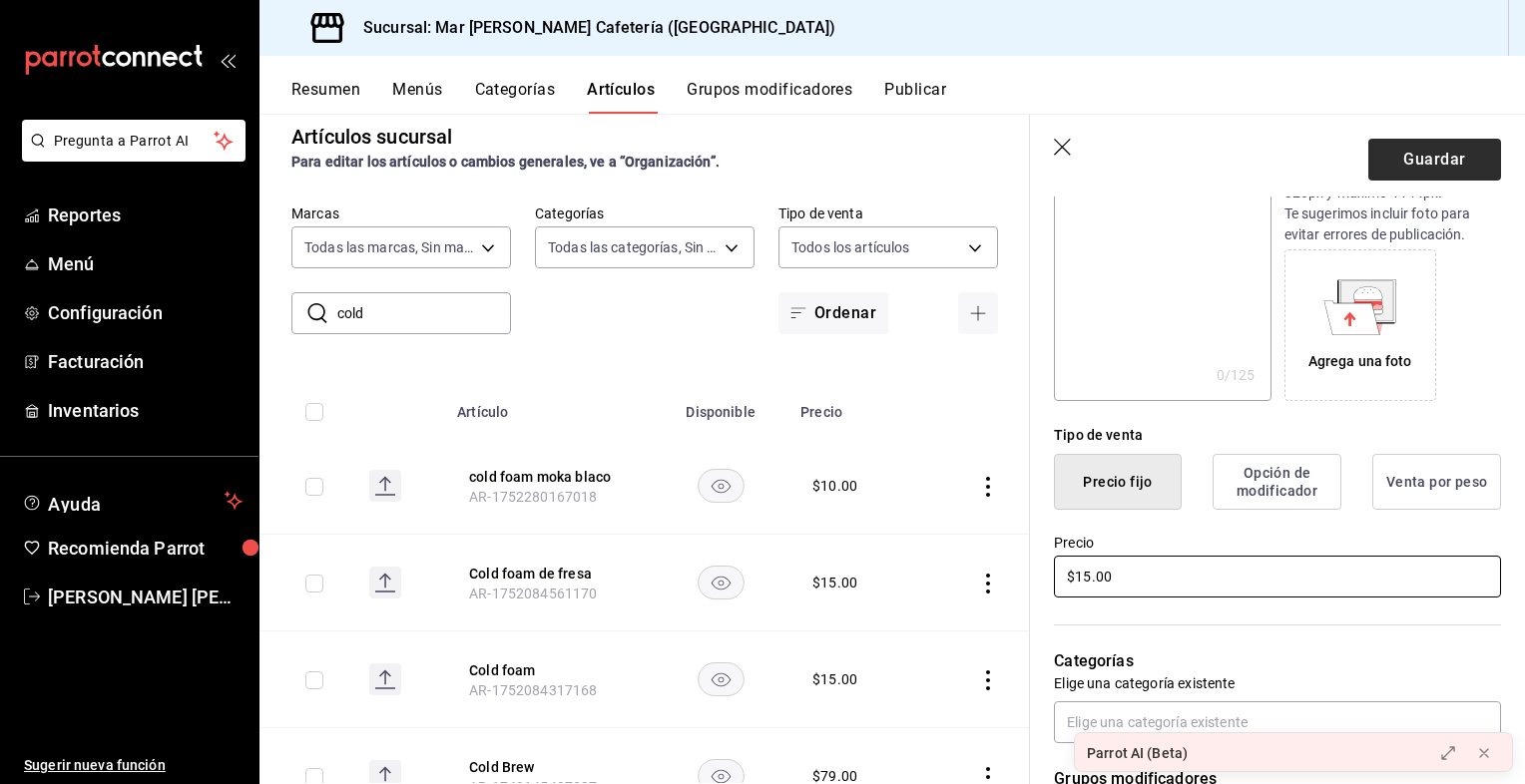 type on "$15.00" 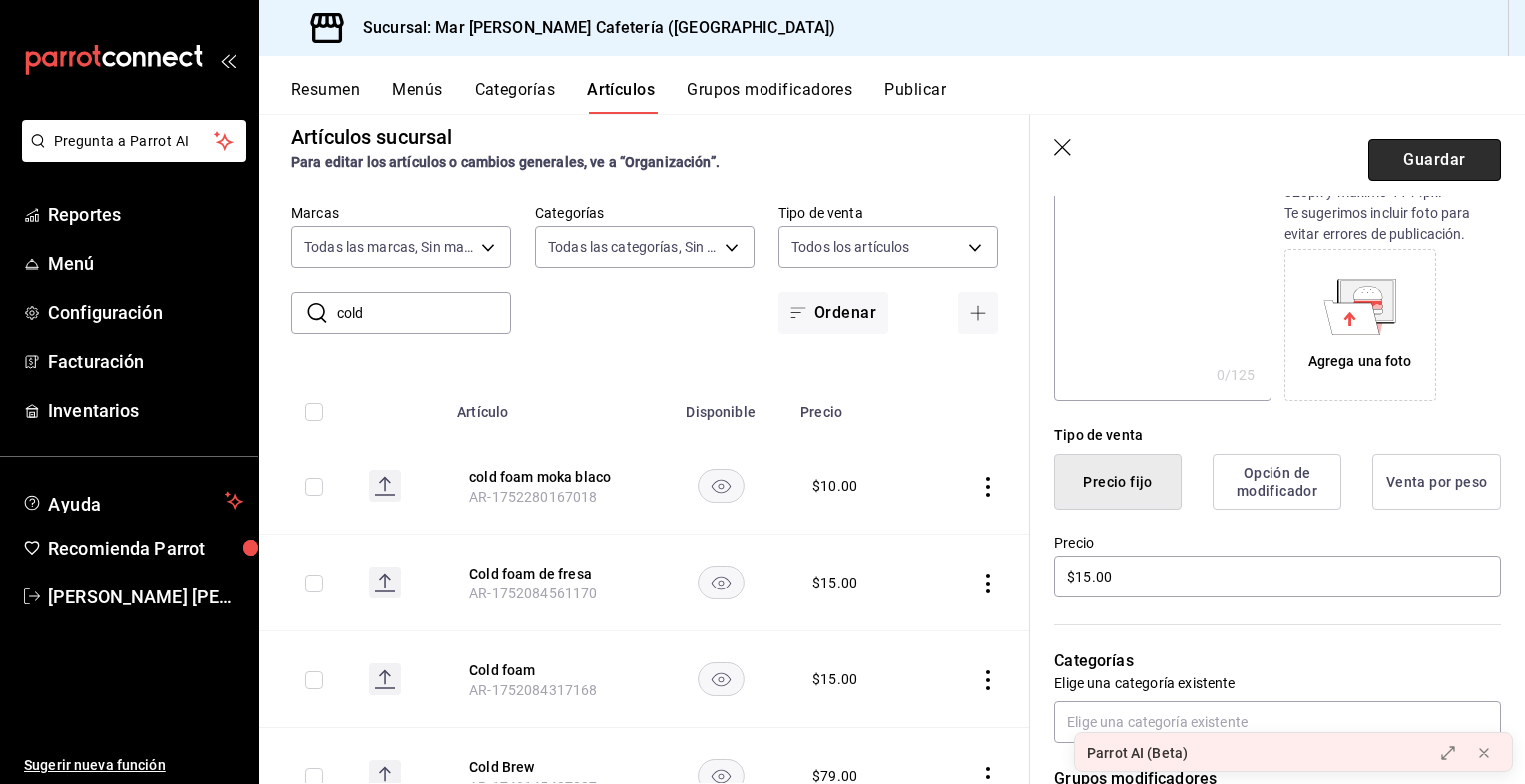 click on "Guardar" at bounding box center [1434, 160] 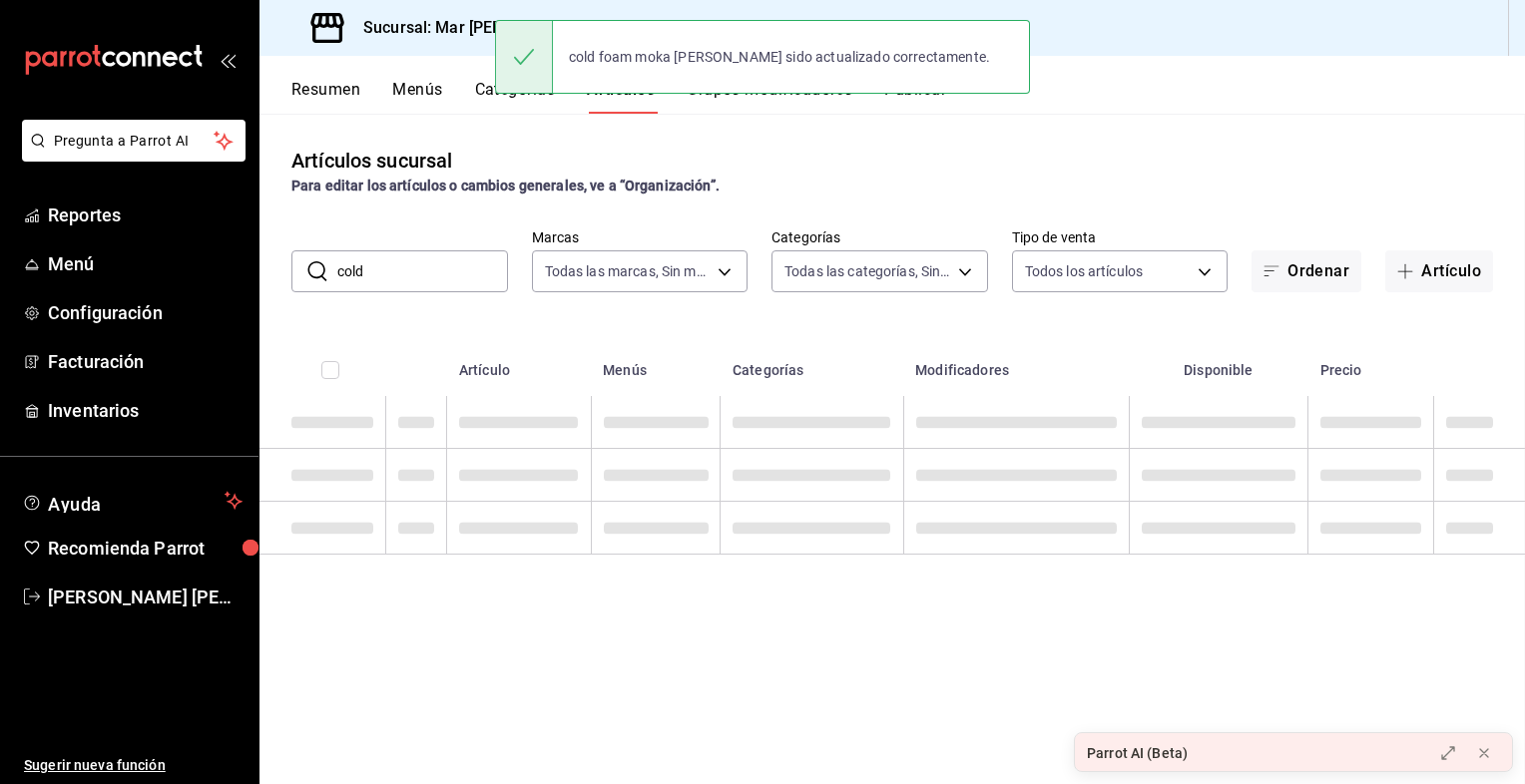 scroll, scrollTop: 0, scrollLeft: 0, axis: both 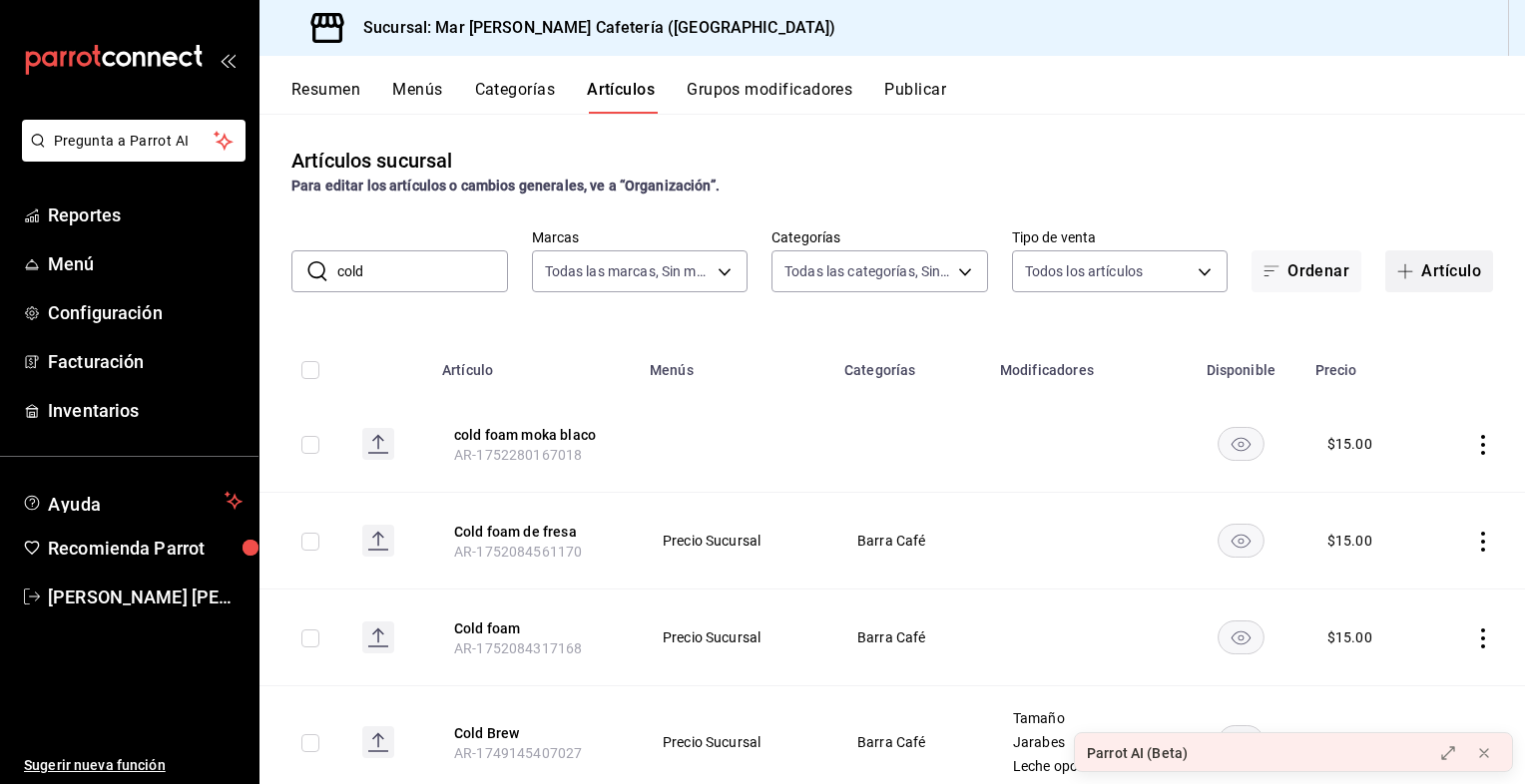 click on "Artículo" at bounding box center (1439, 271) 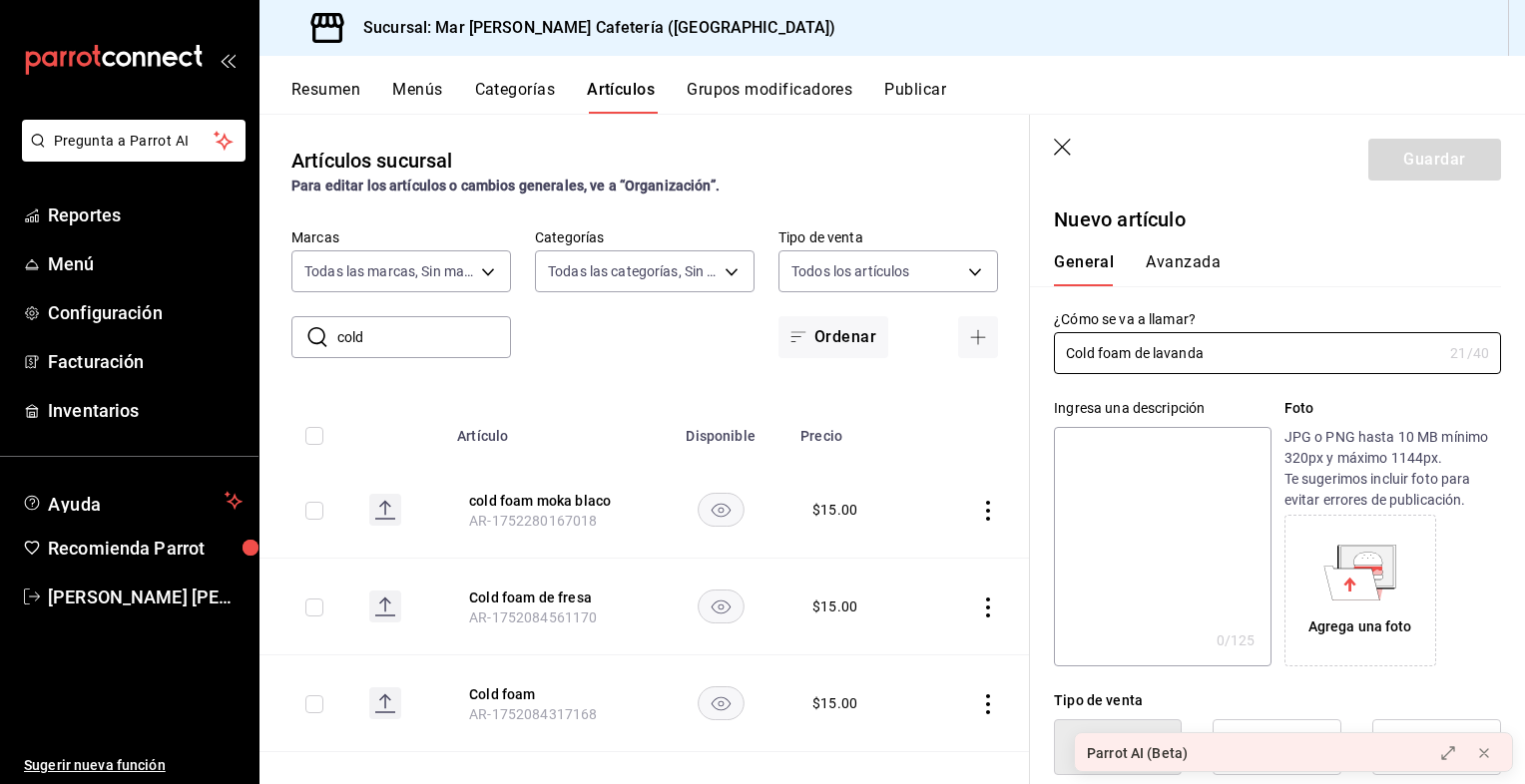 scroll, scrollTop: 343, scrollLeft: 0, axis: vertical 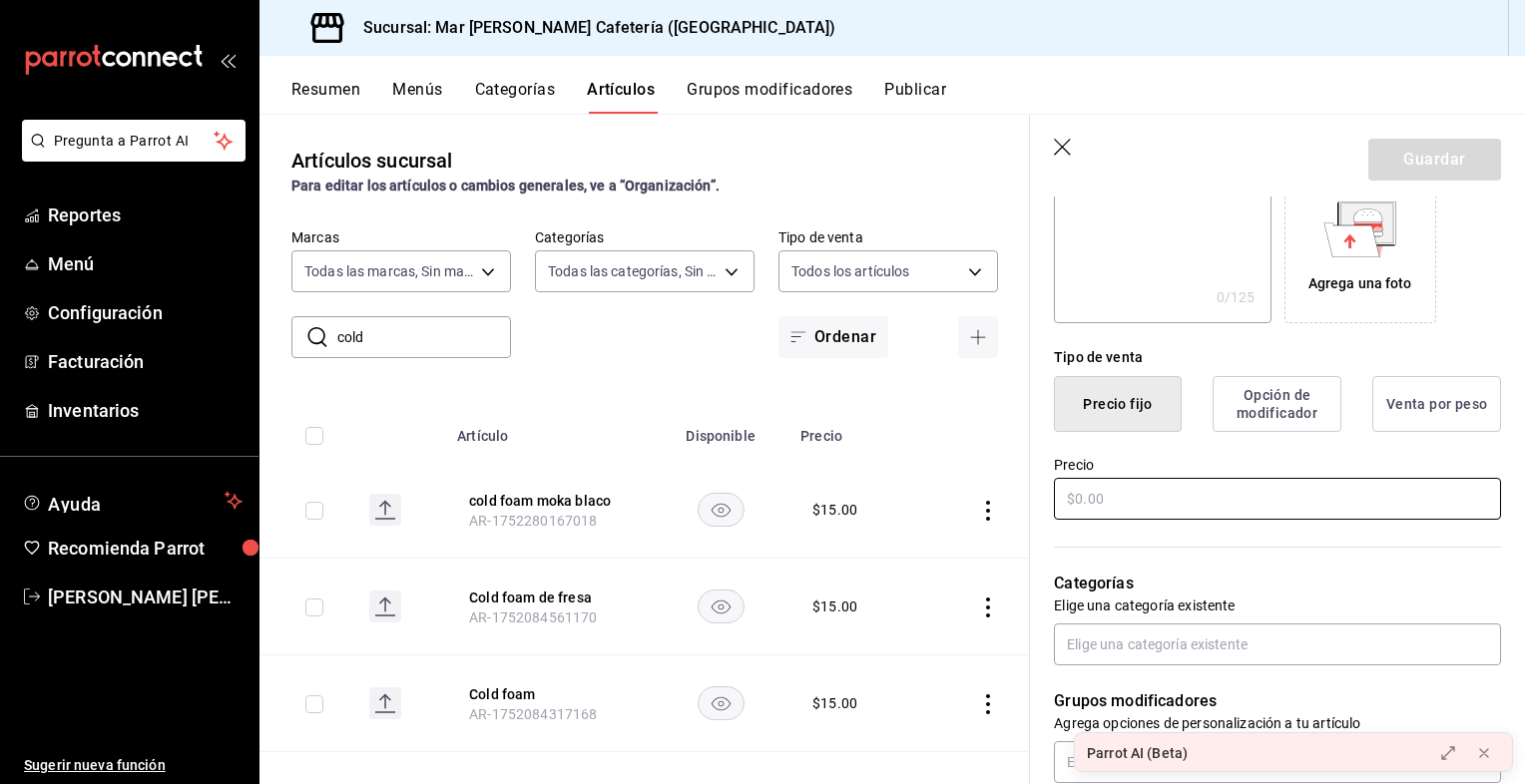 type on "Cold foam de lavanda" 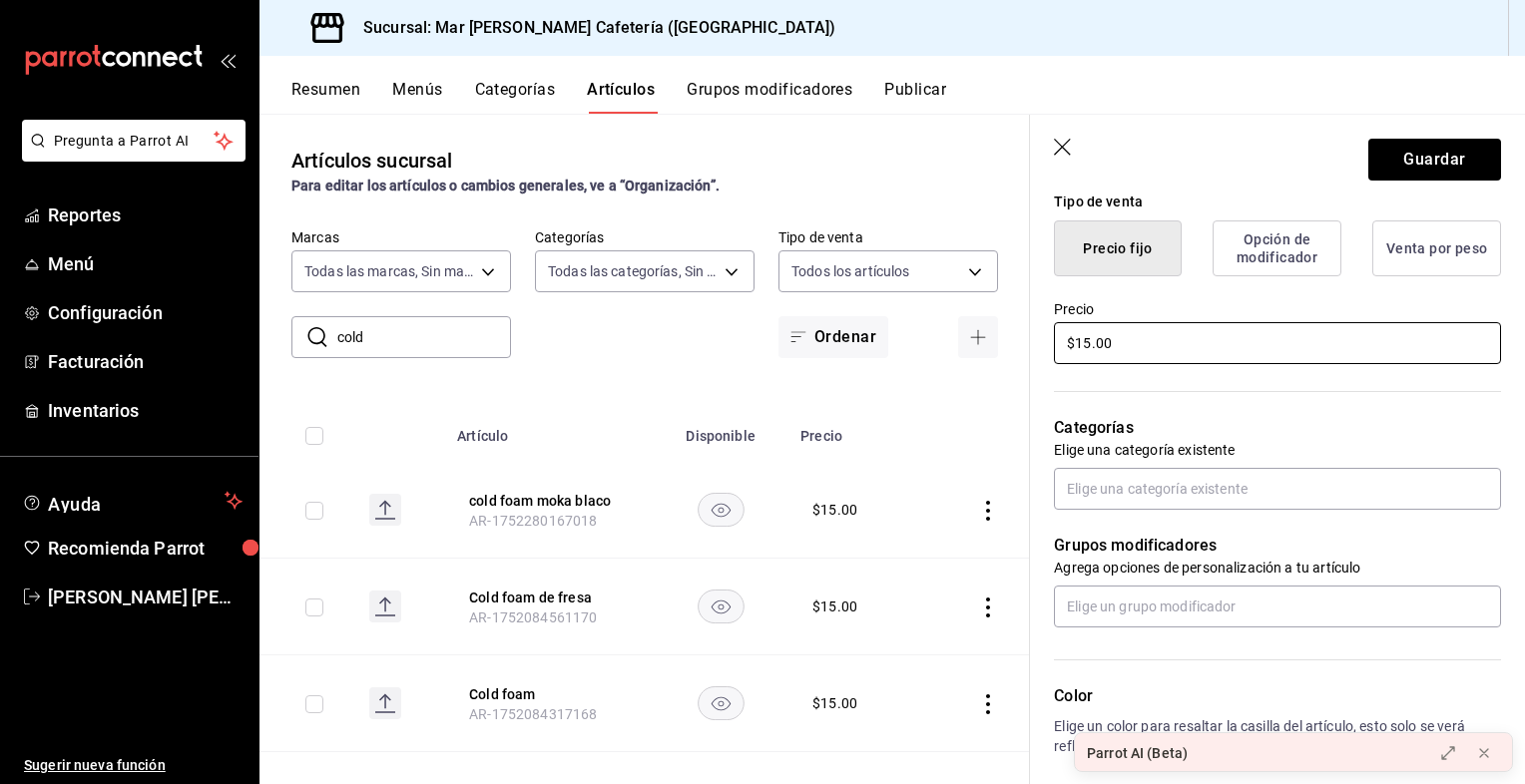 scroll, scrollTop: 502, scrollLeft: 0, axis: vertical 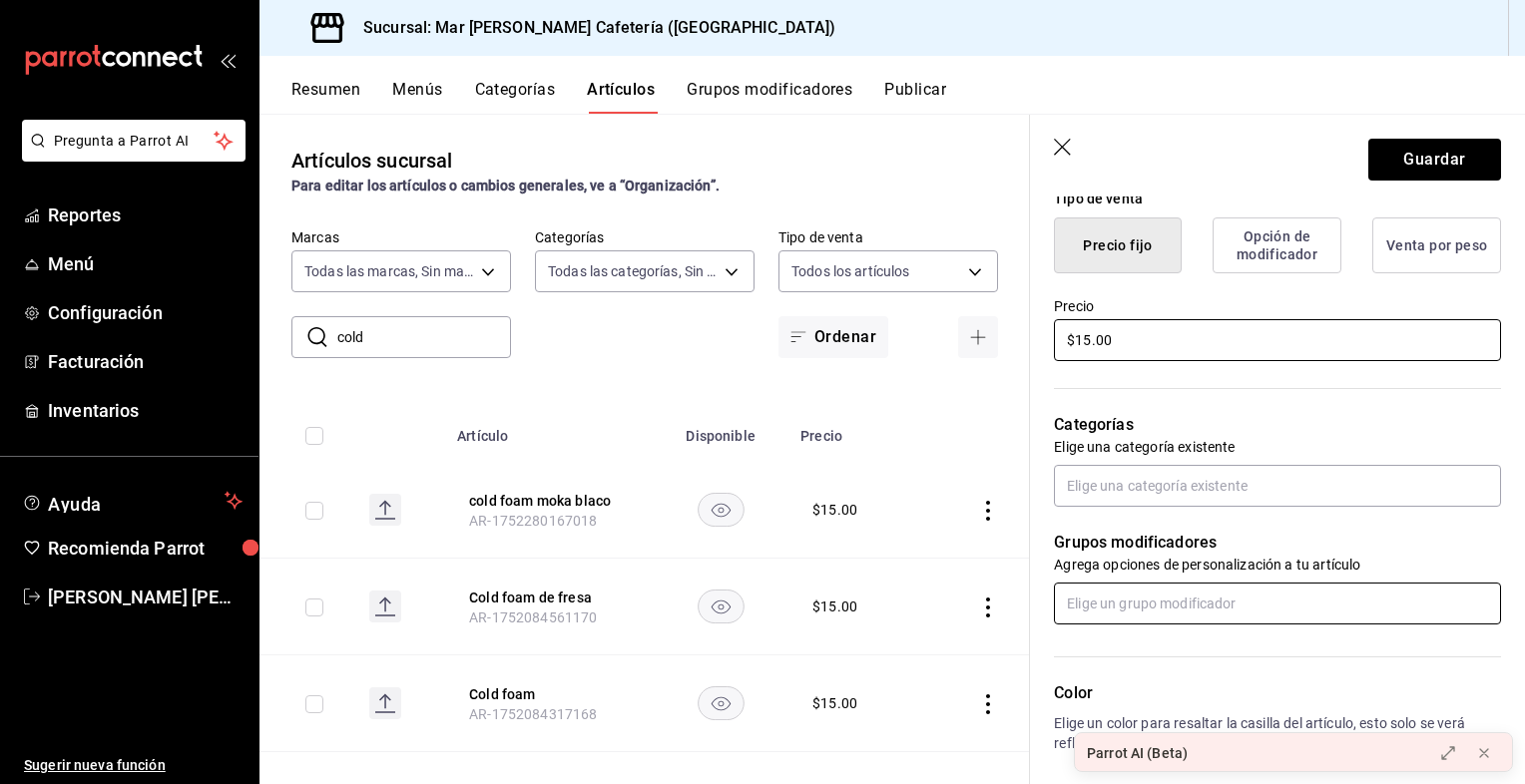 type on "$15.00" 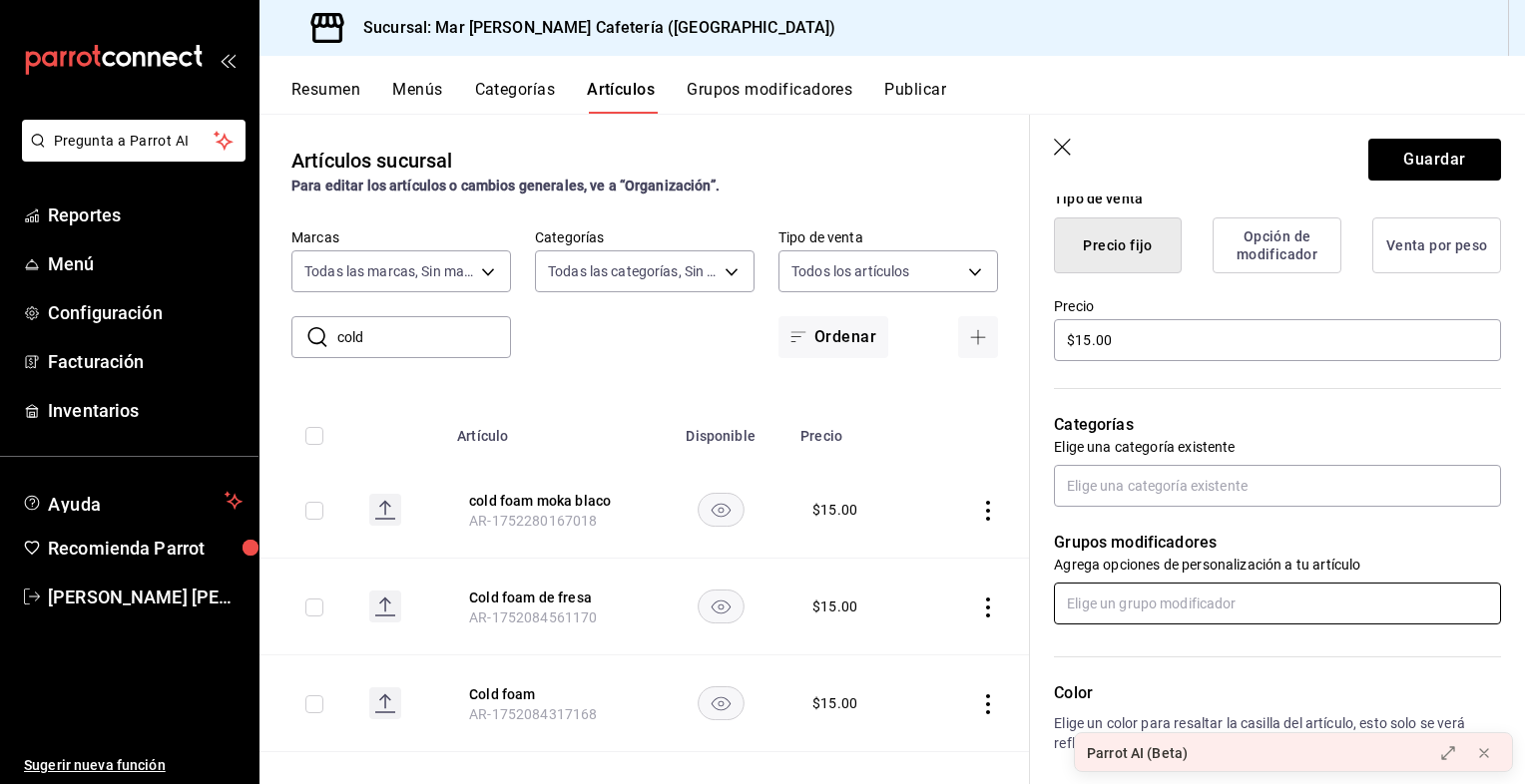 click at bounding box center [1277, 603] 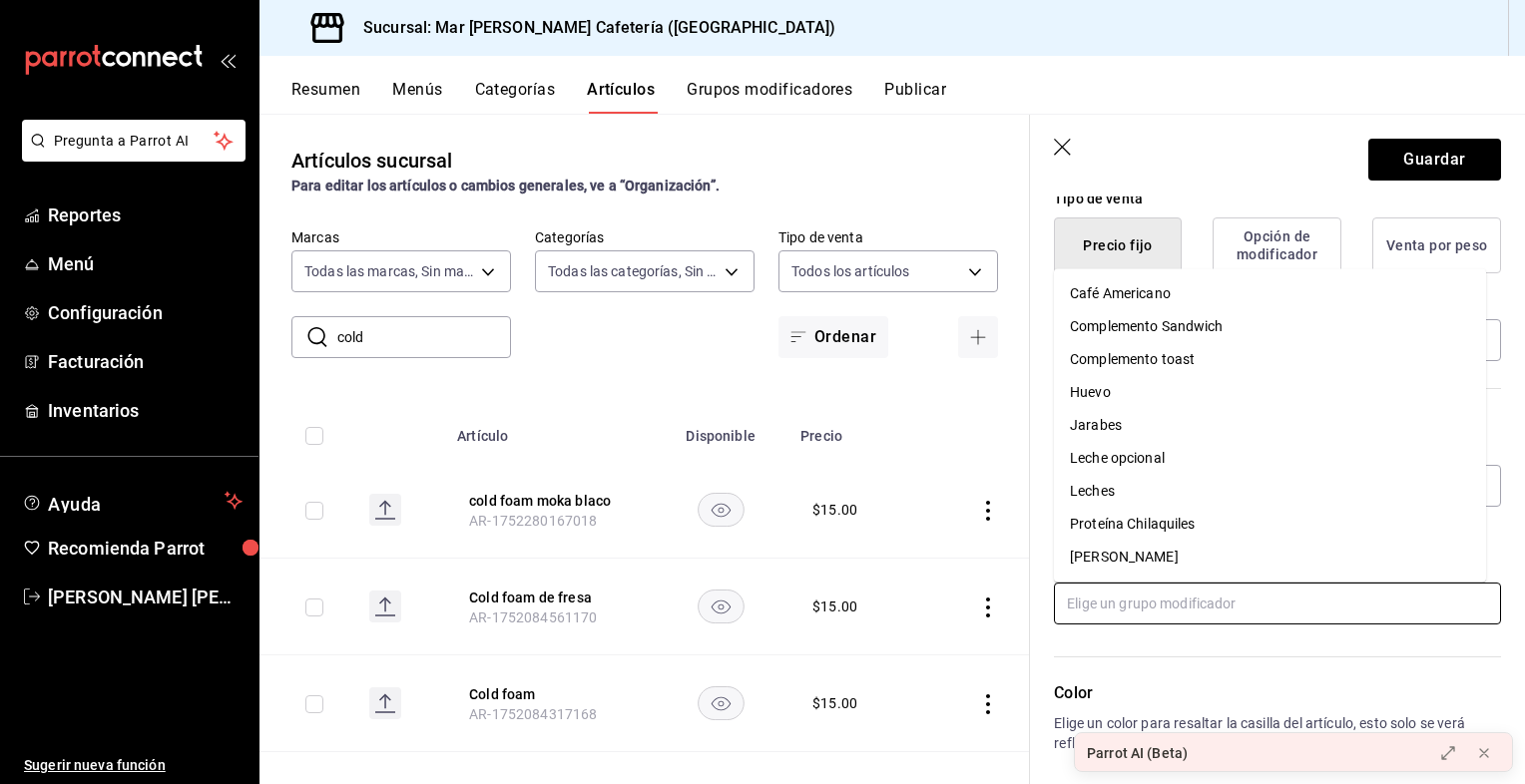 scroll, scrollTop: 112, scrollLeft: 0, axis: vertical 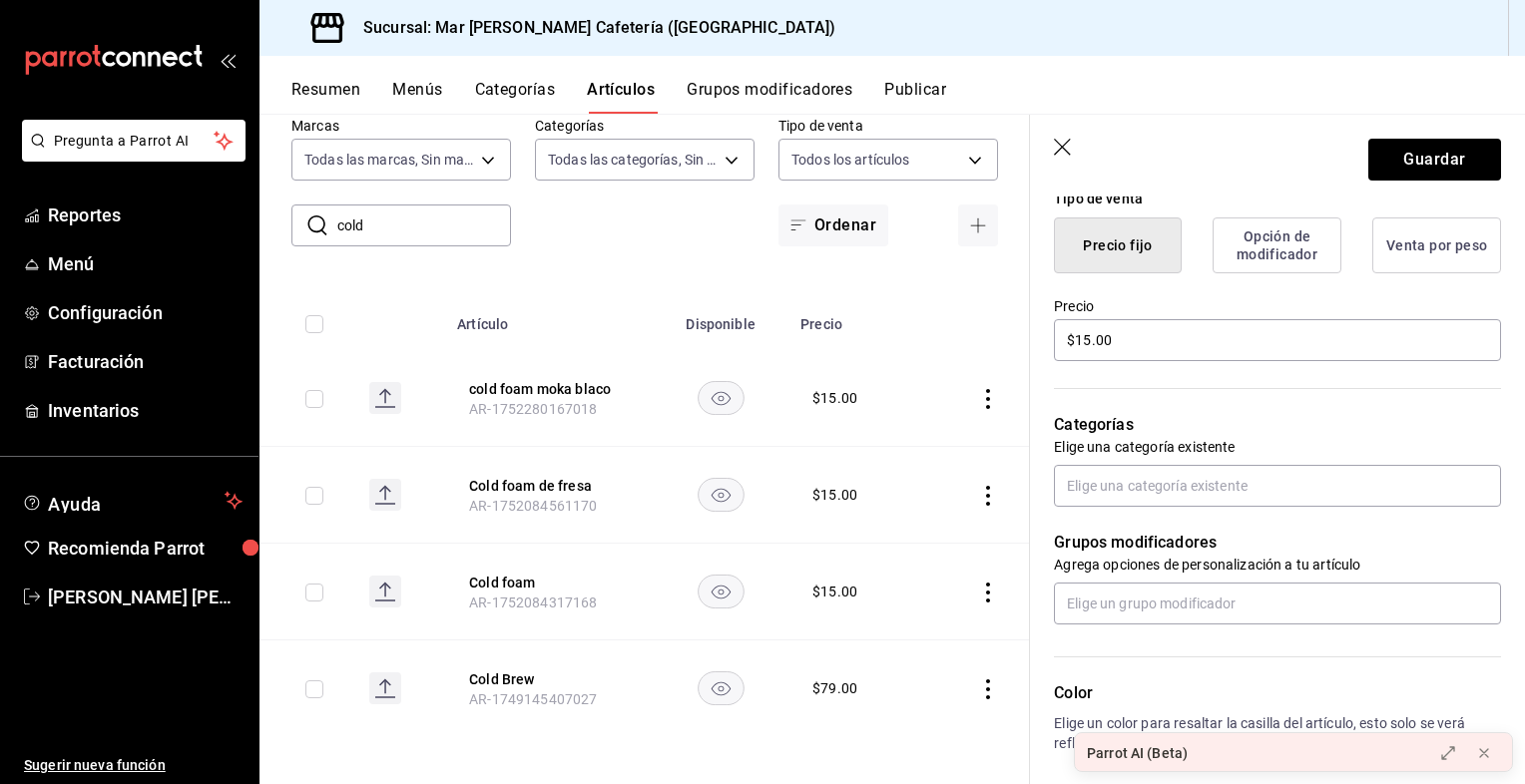 click on "Color" at bounding box center (1277, 693) 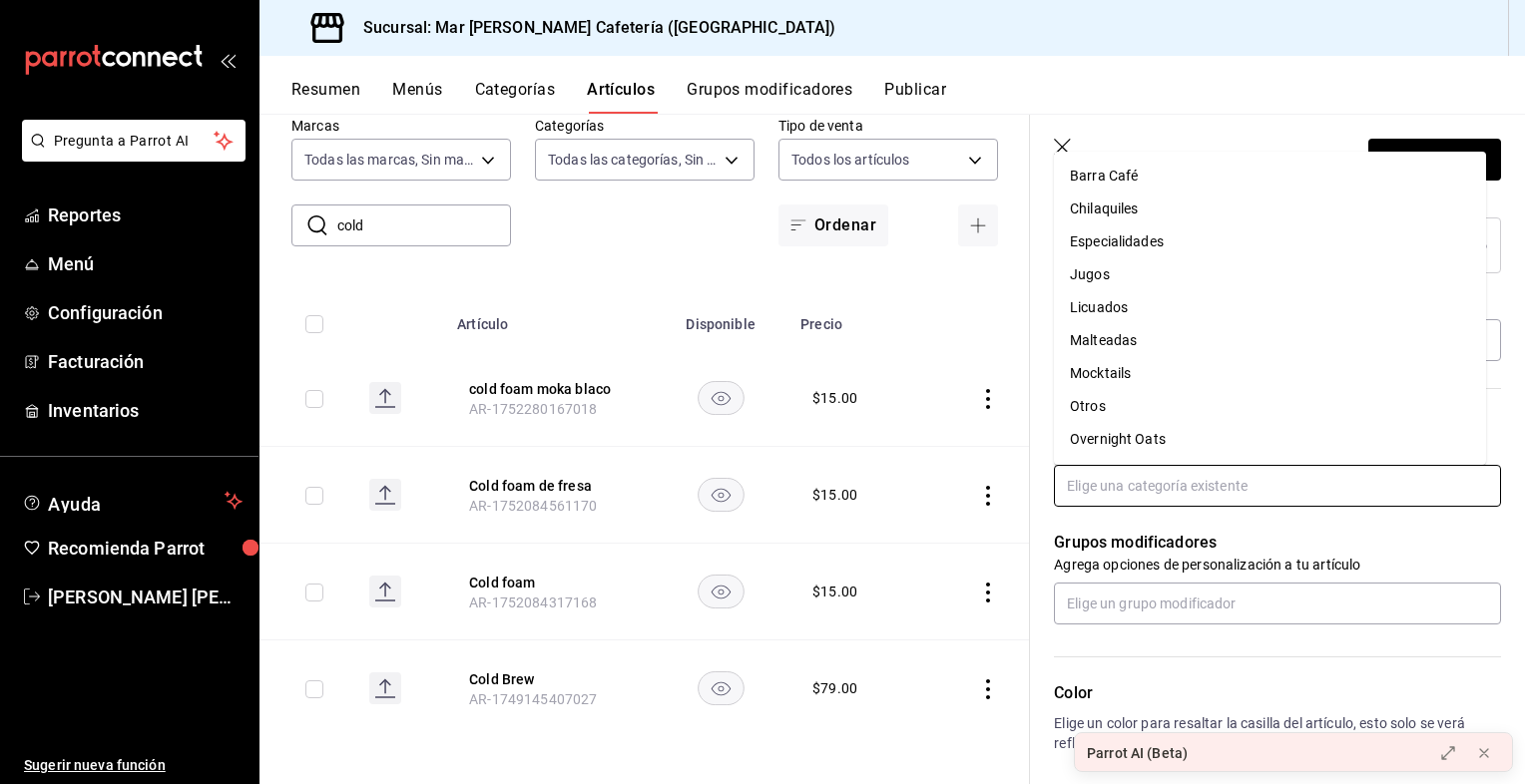 click at bounding box center [1277, 486] 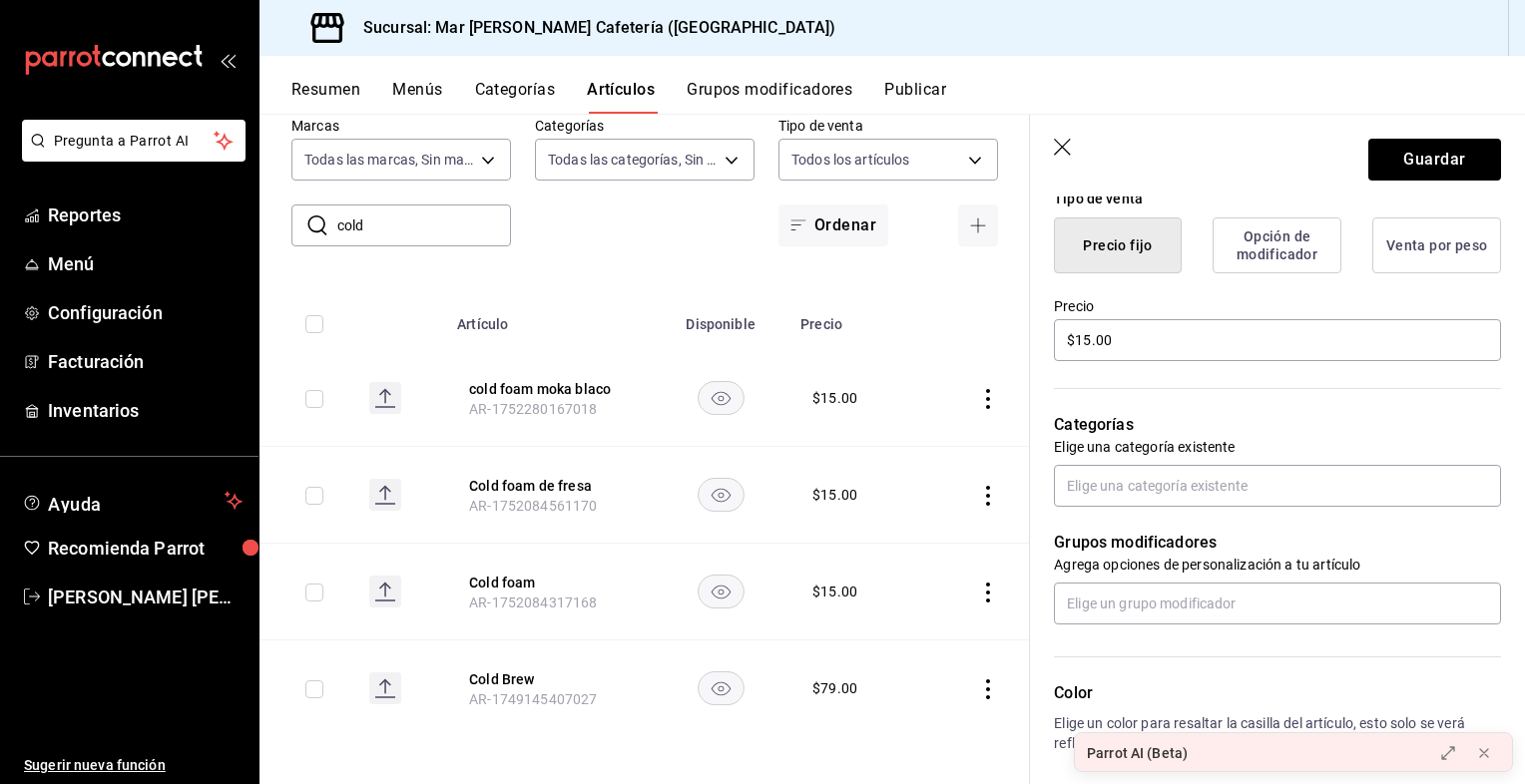 click on "Color Elige un color para resaltar la casilla del artículo, esto solo se verá reflejado en el punto de venta." at bounding box center [1277, 762] 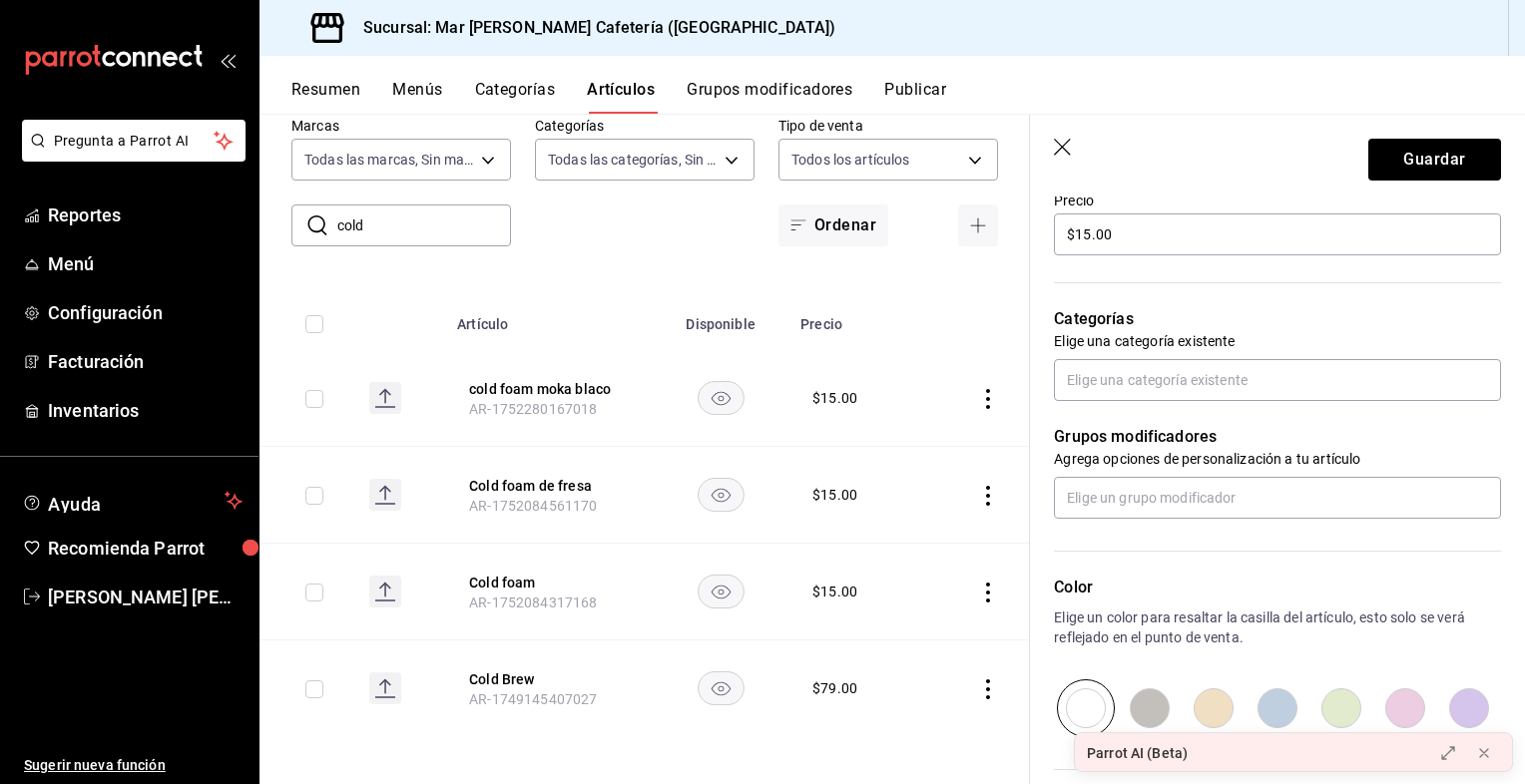 scroll, scrollTop: 555, scrollLeft: 0, axis: vertical 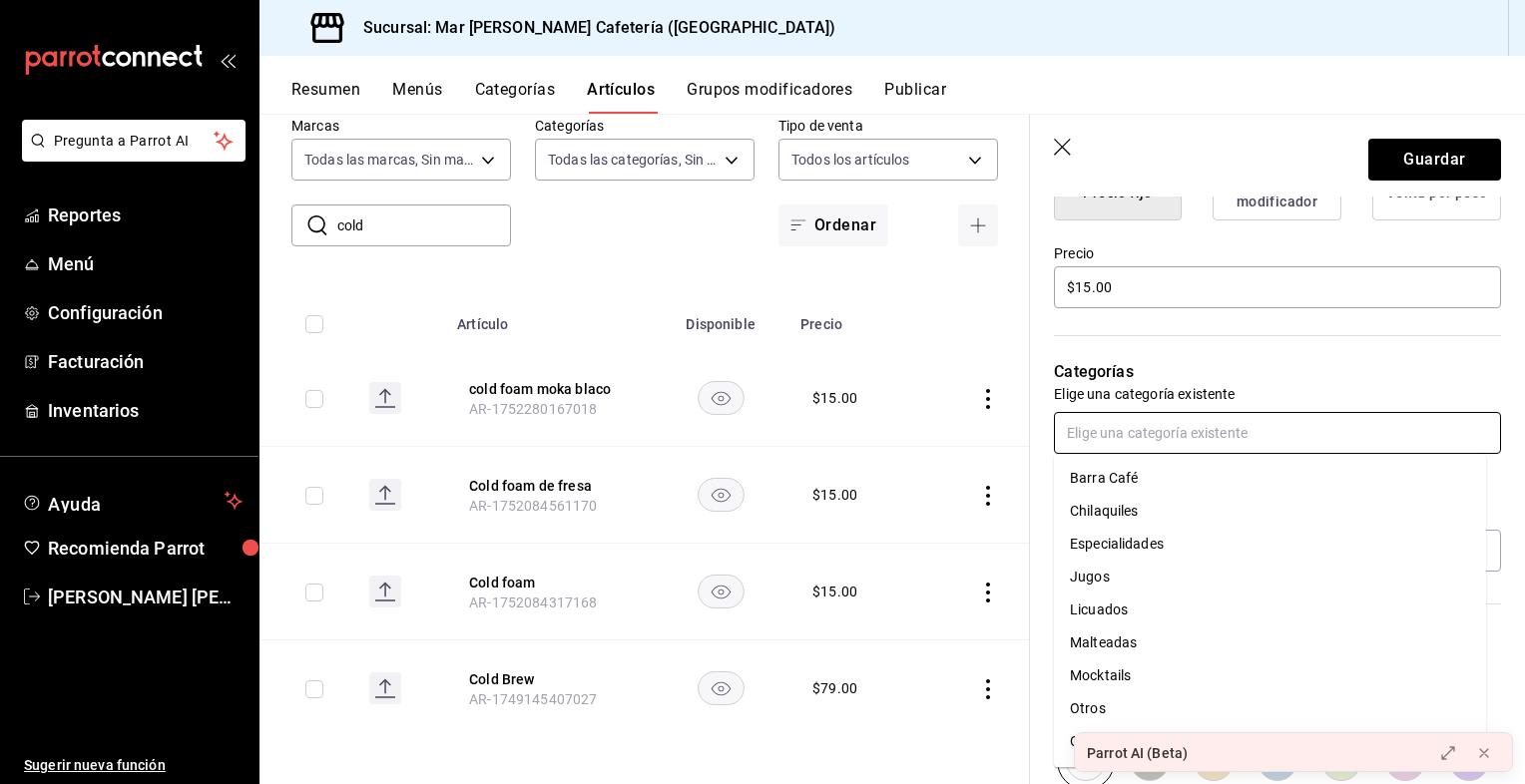 click at bounding box center [1277, 433] 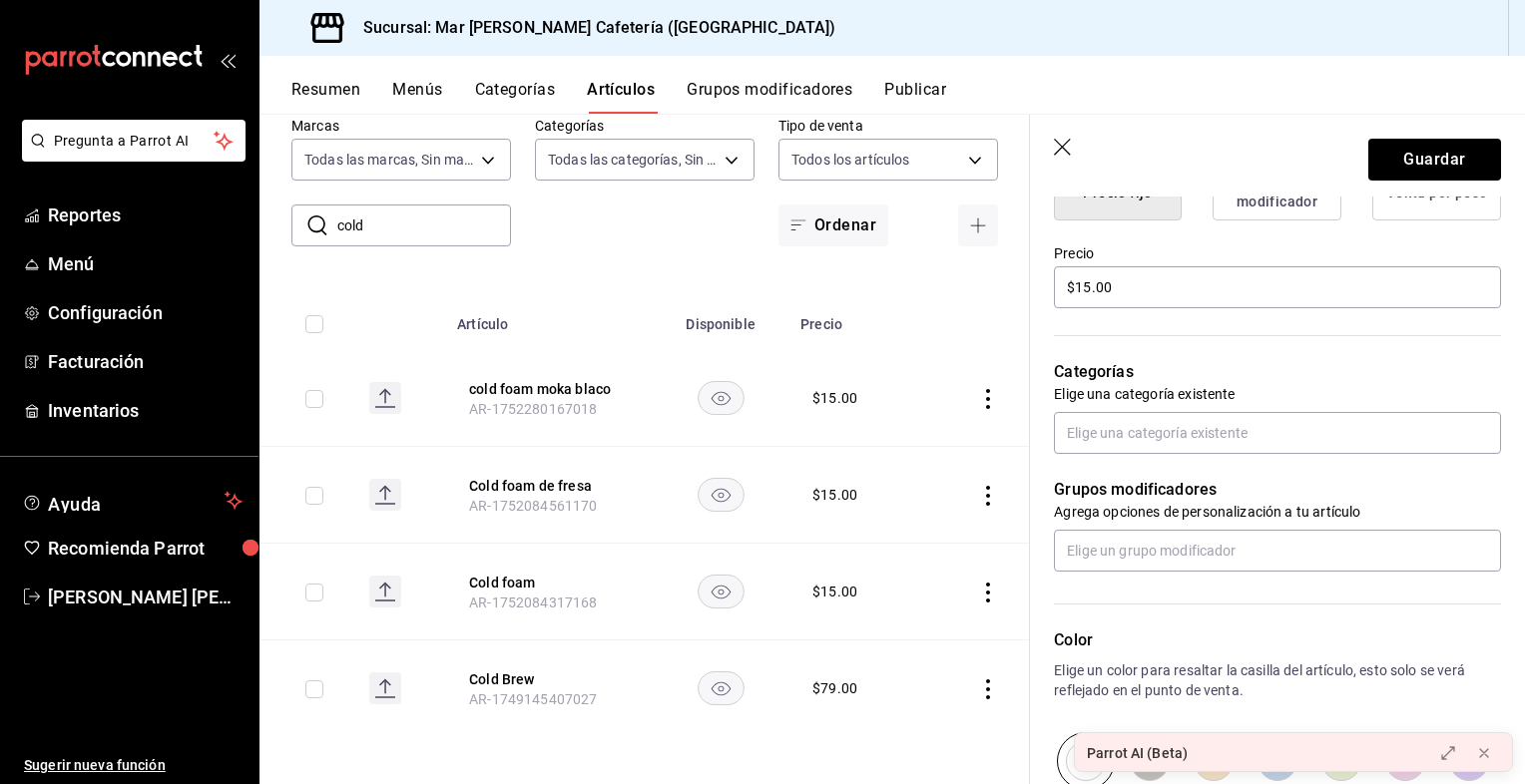 click on "Color Elige un color para resaltar la casilla del artículo, esto solo se verá reflejado en el punto de venta." at bounding box center [1266, 680] 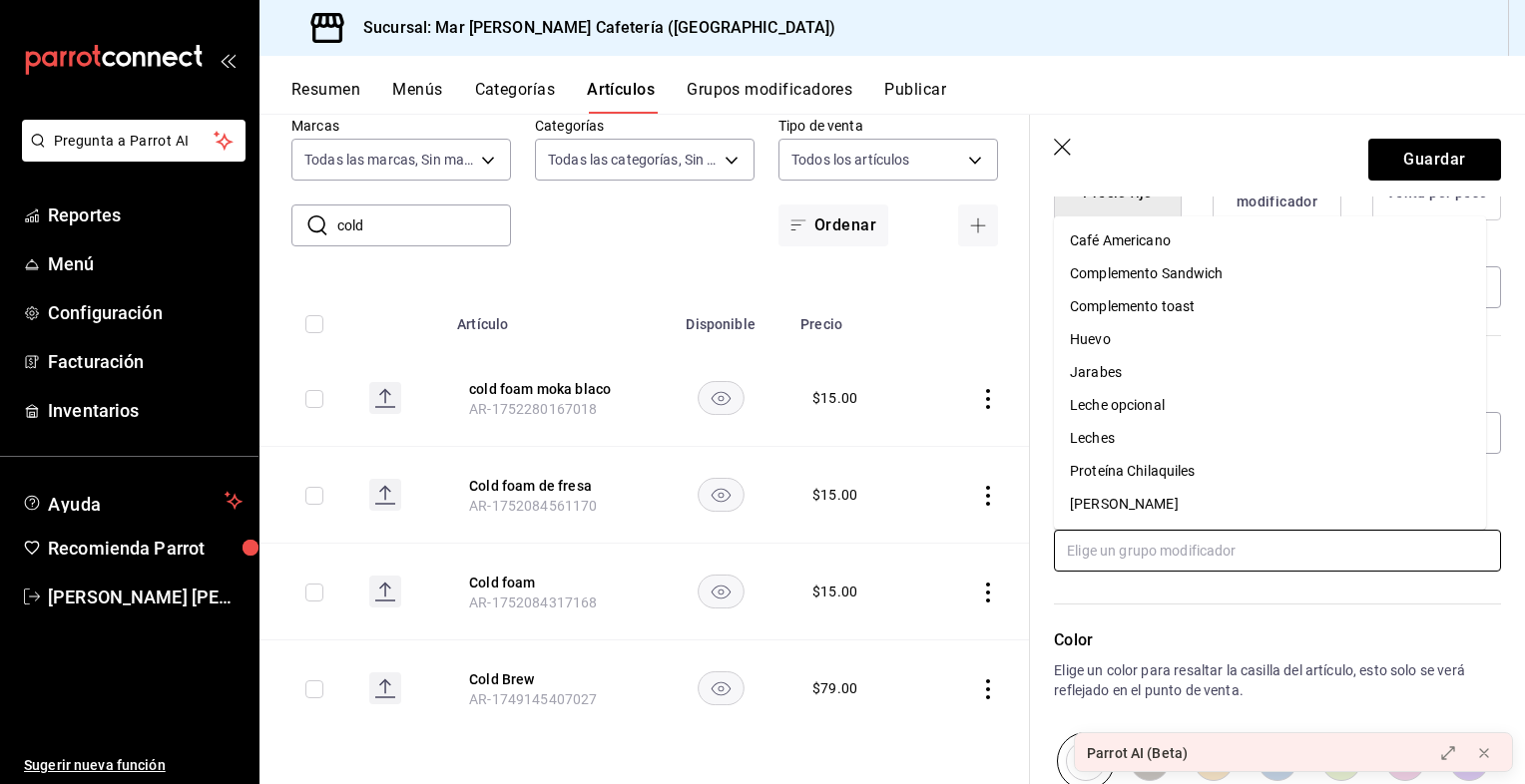 click at bounding box center (1277, 551) 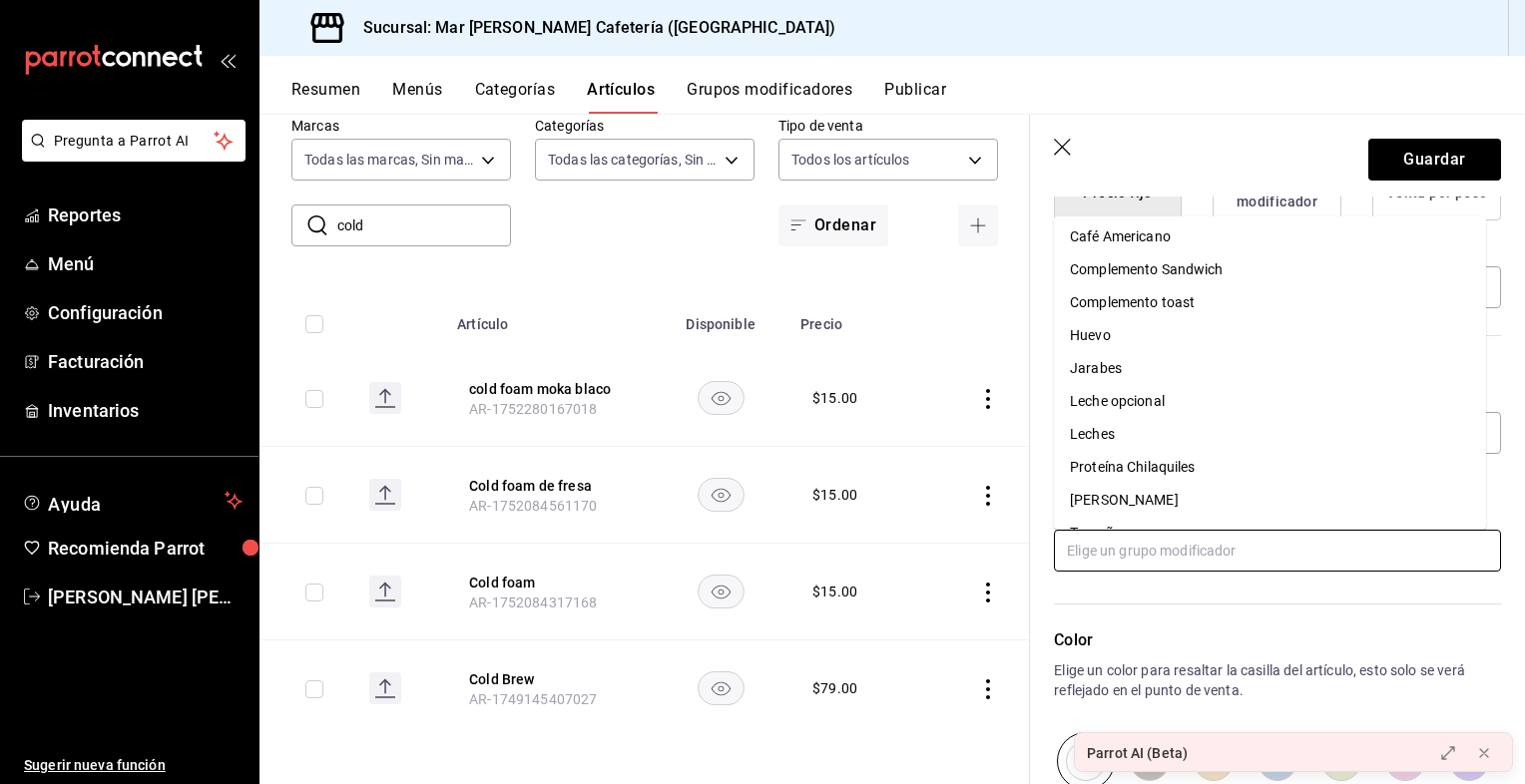 scroll, scrollTop: 0, scrollLeft: 0, axis: both 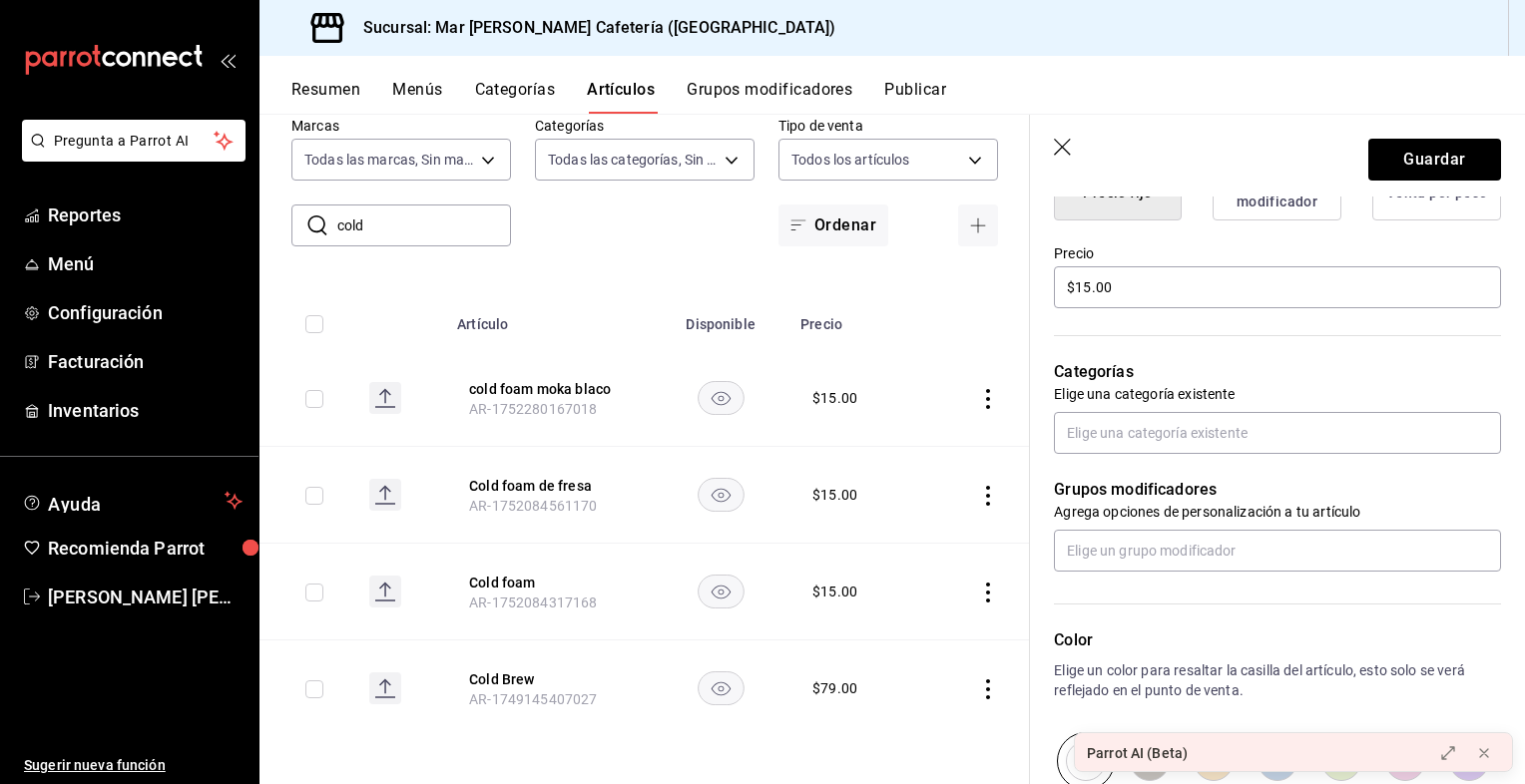click on "Color Elige un color para resaltar la casilla del artículo, esto solo se verá reflejado en el punto de venta." at bounding box center (1266, 680) 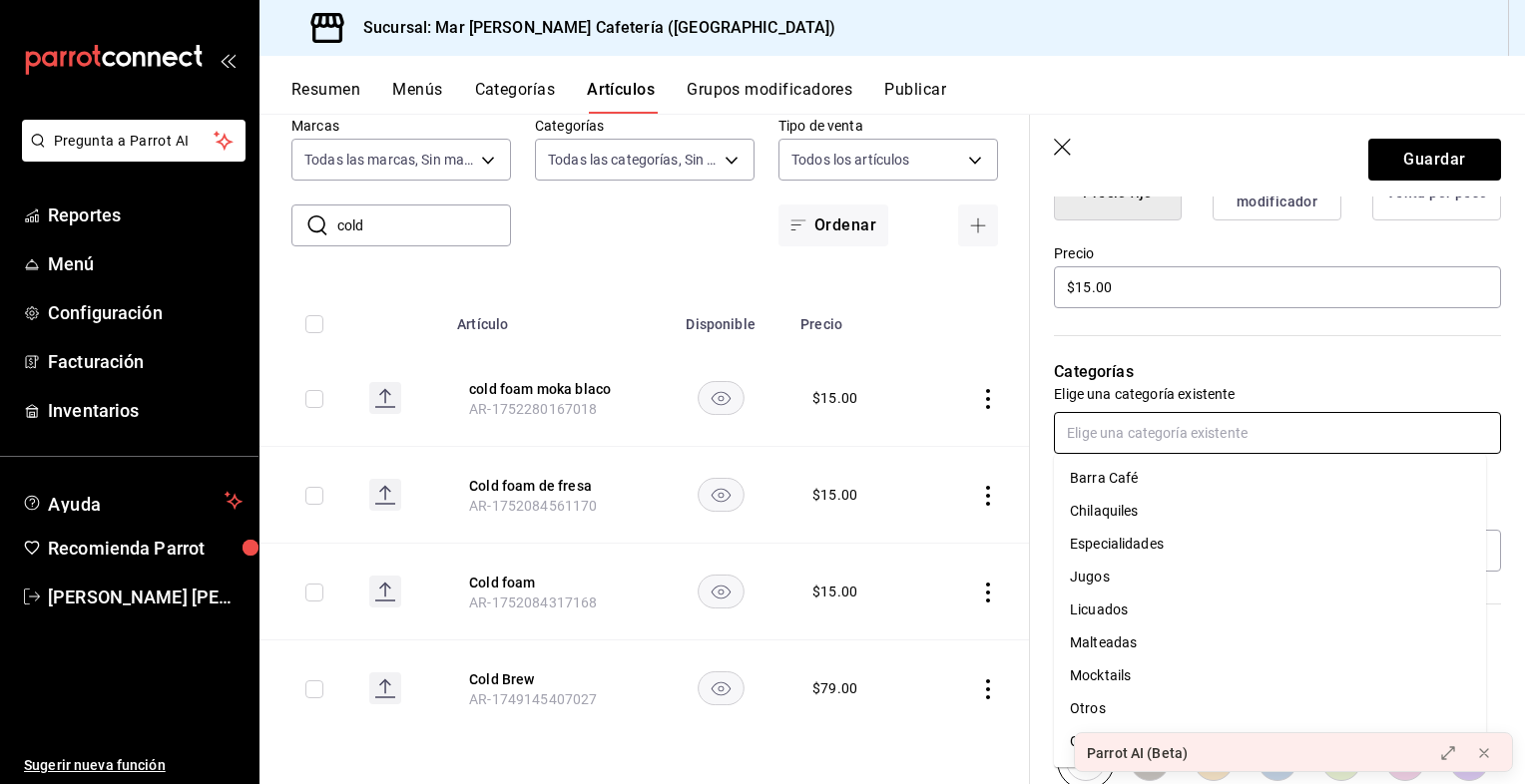 click at bounding box center [1277, 433] 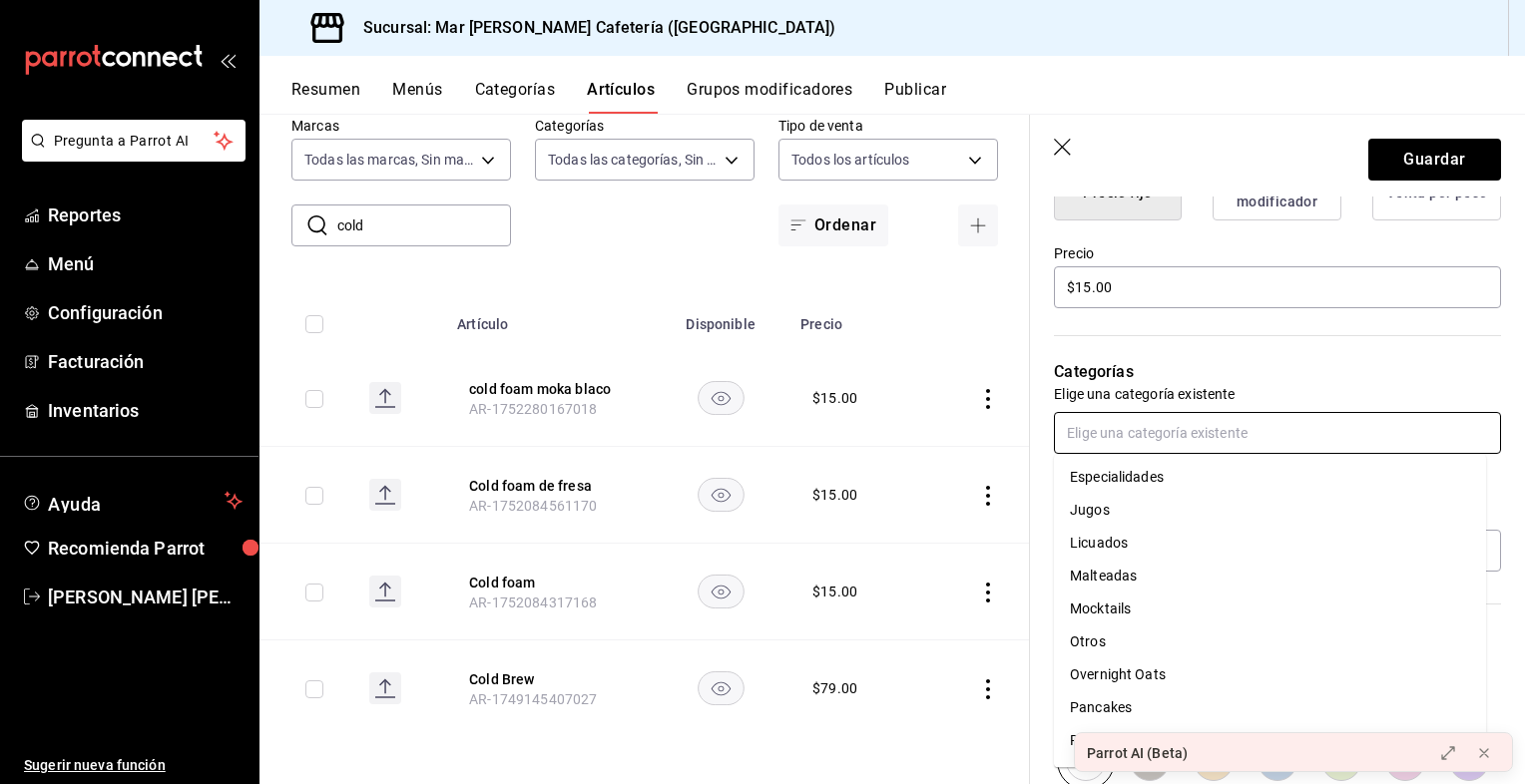 scroll, scrollTop: 0, scrollLeft: 0, axis: both 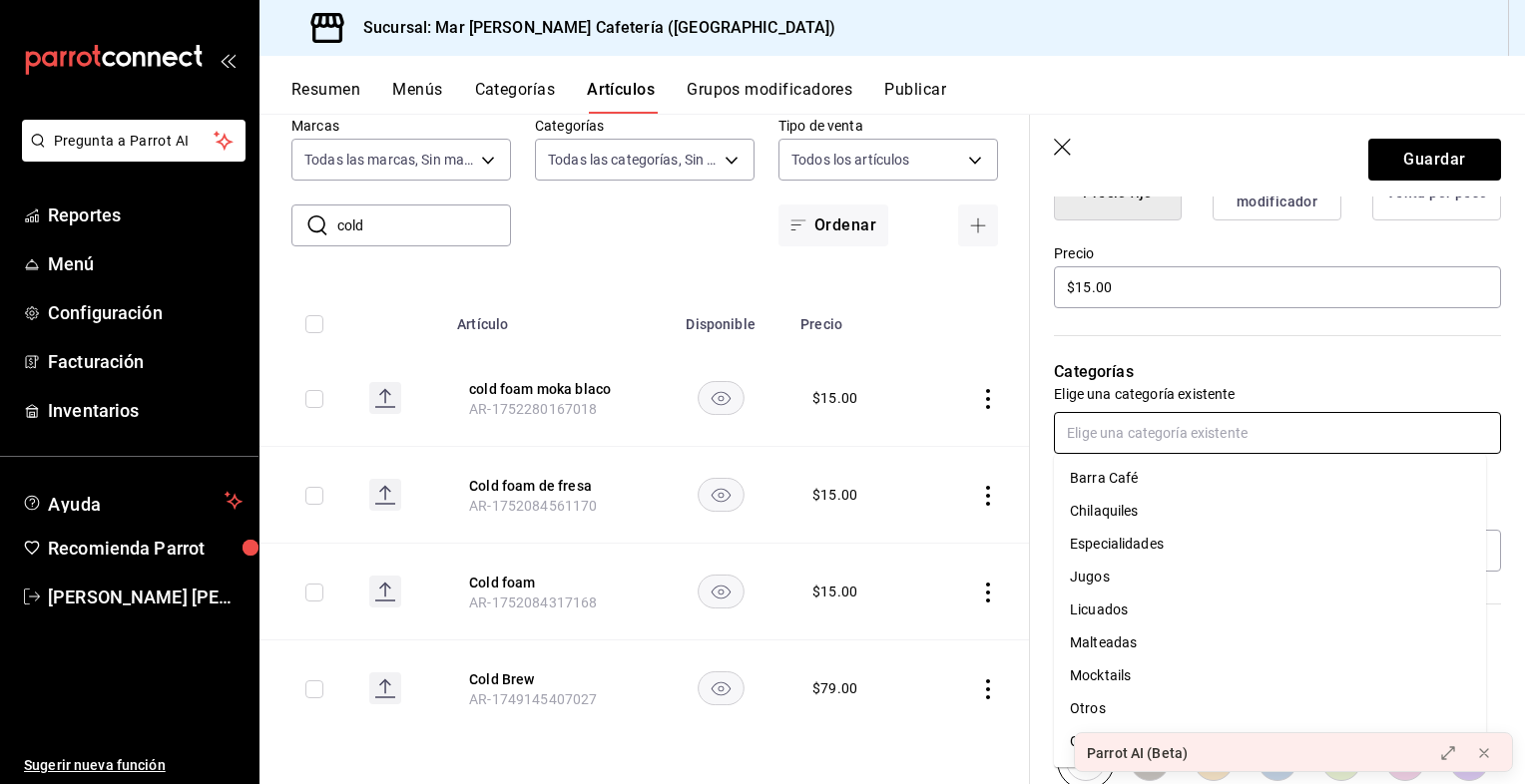 click on "Barra Café" at bounding box center [1270, 478] 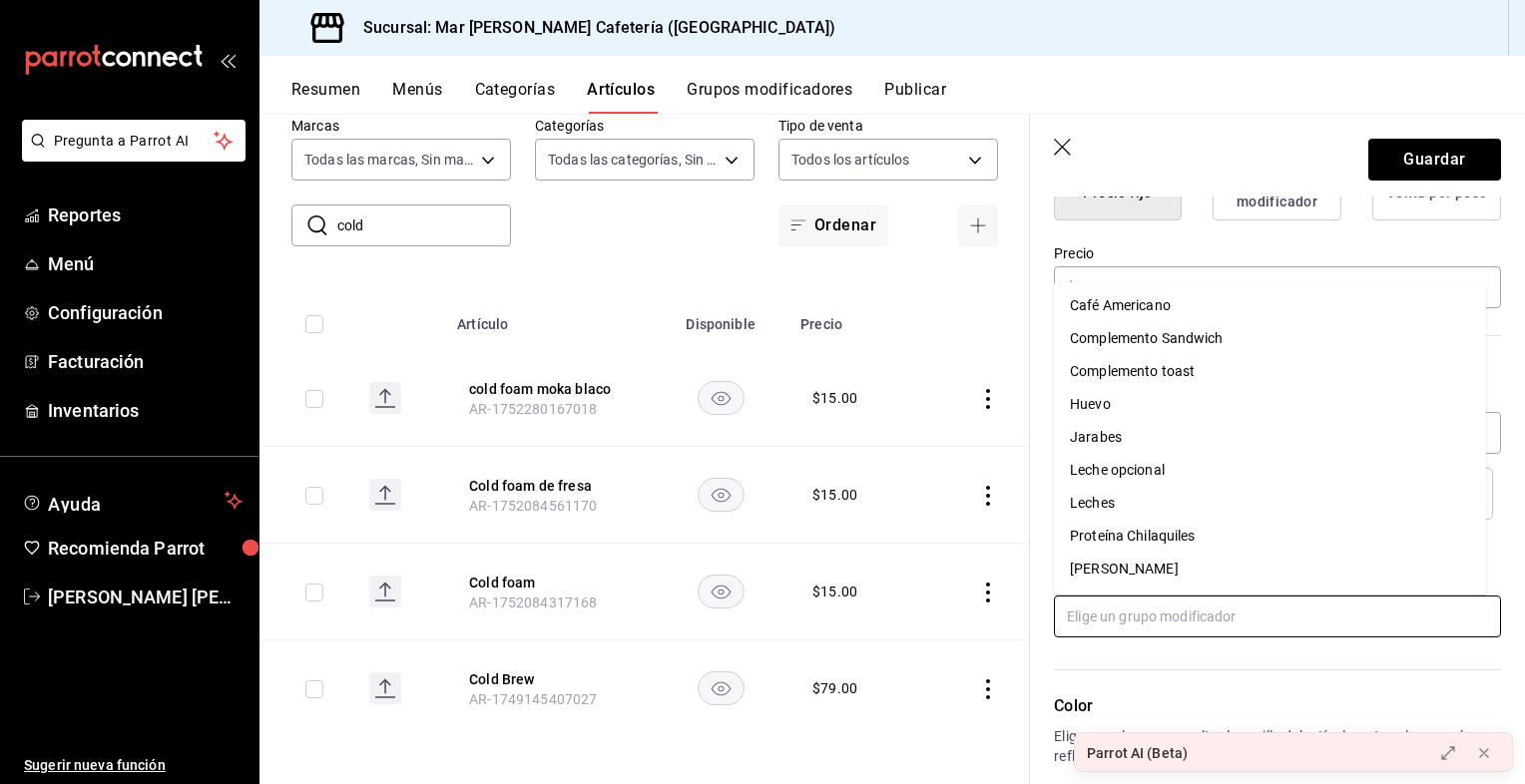 click at bounding box center (1277, 616) 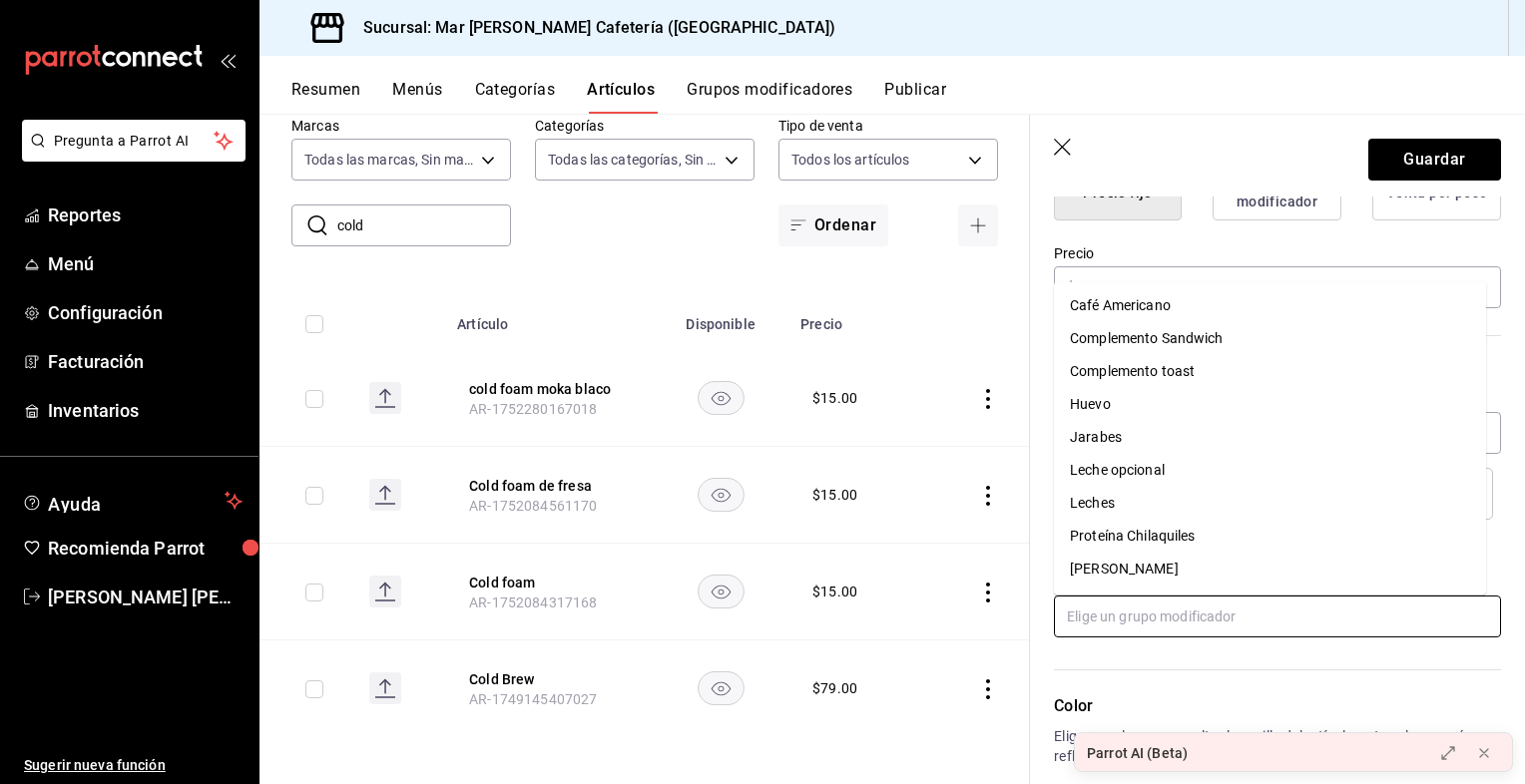 scroll, scrollTop: 64, scrollLeft: 0, axis: vertical 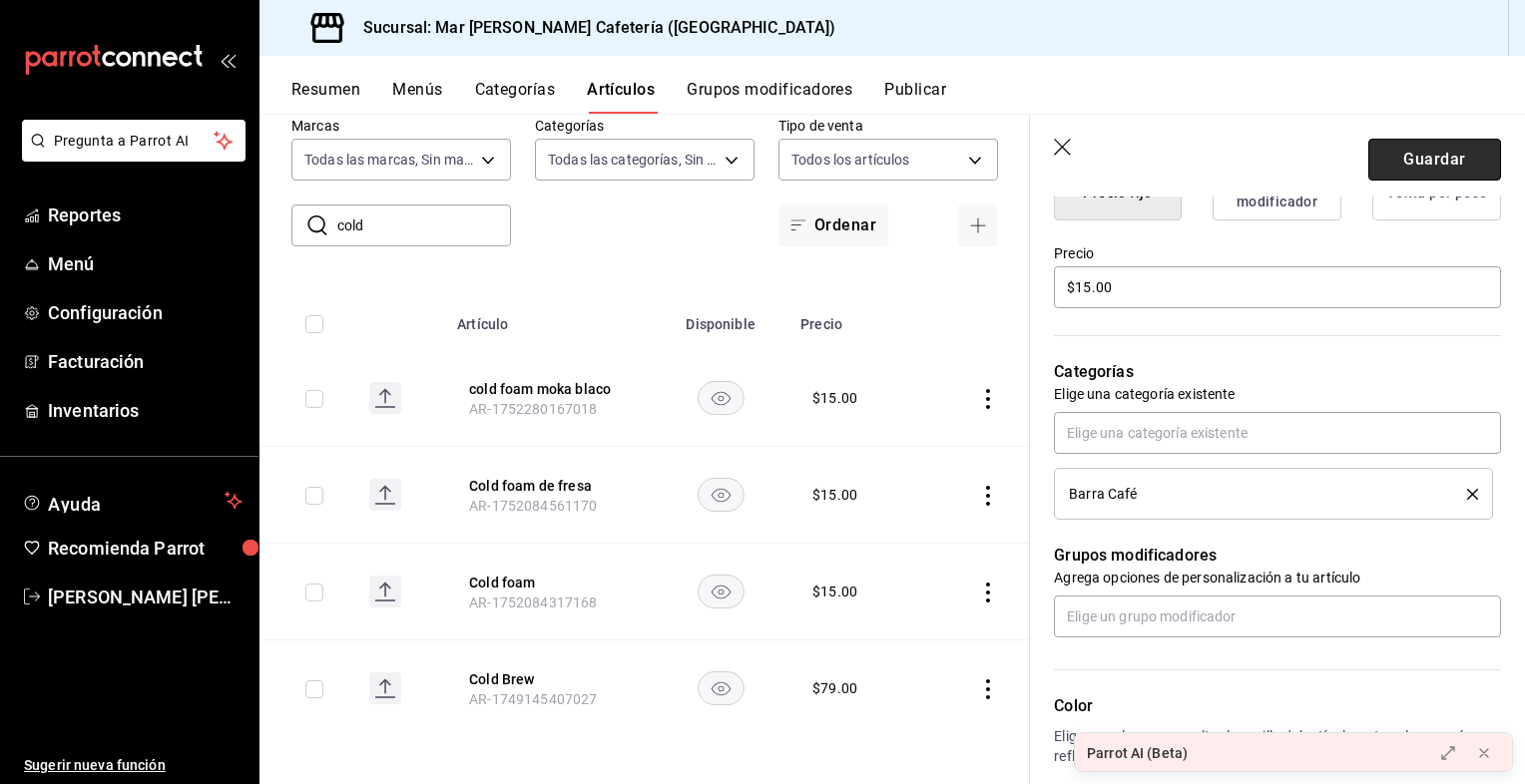 click on "Guardar" at bounding box center (1434, 160) 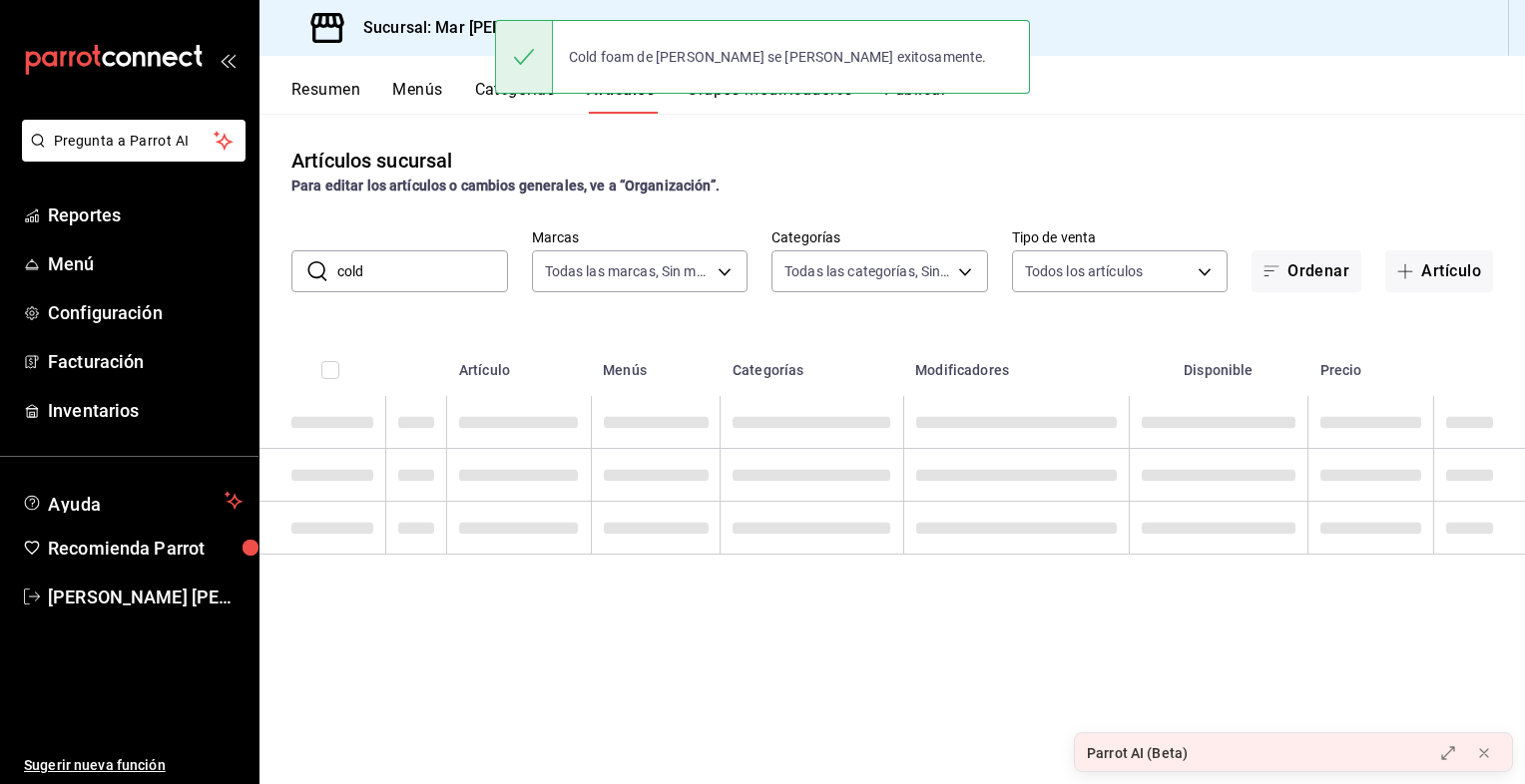 scroll, scrollTop: 0, scrollLeft: 0, axis: both 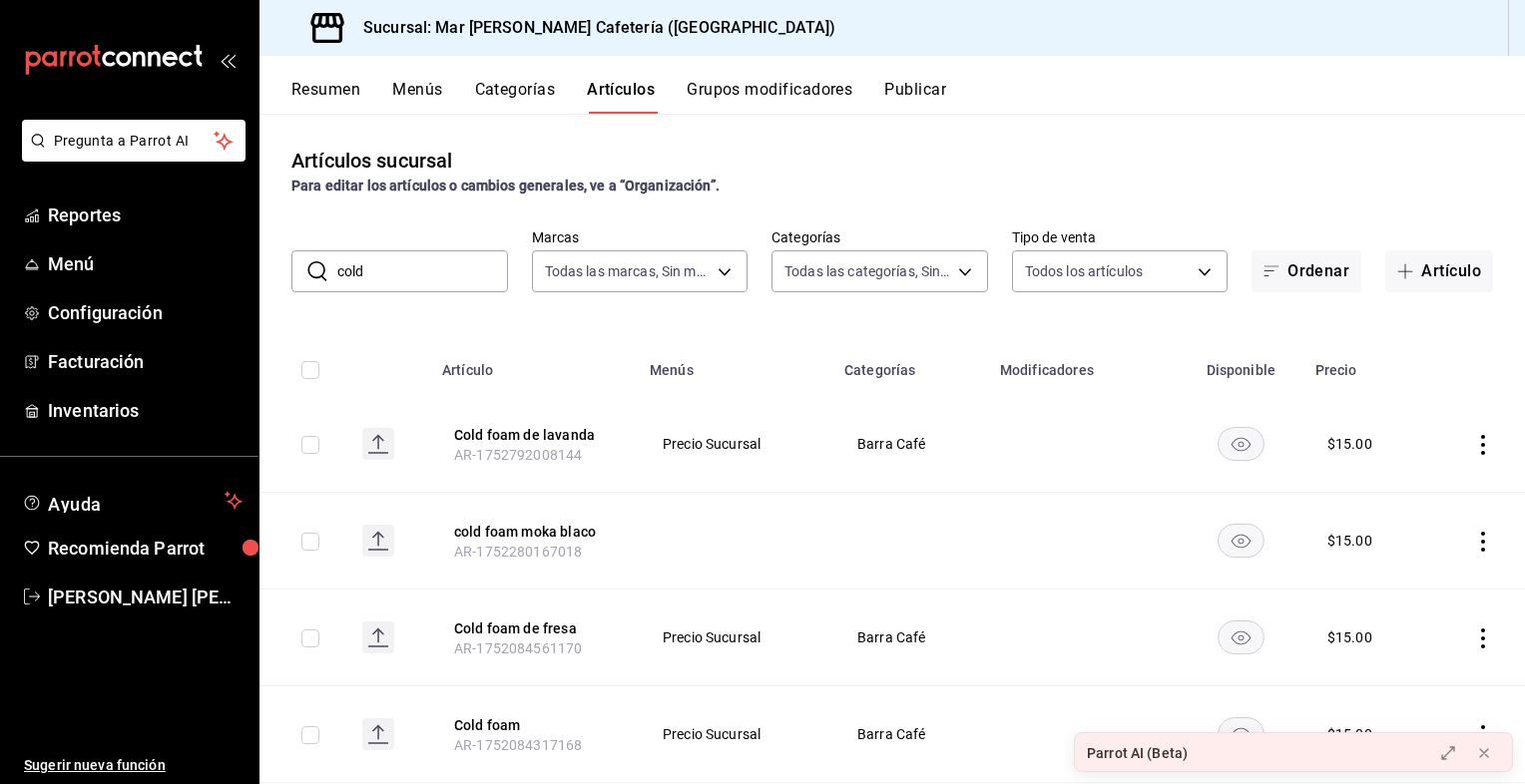click 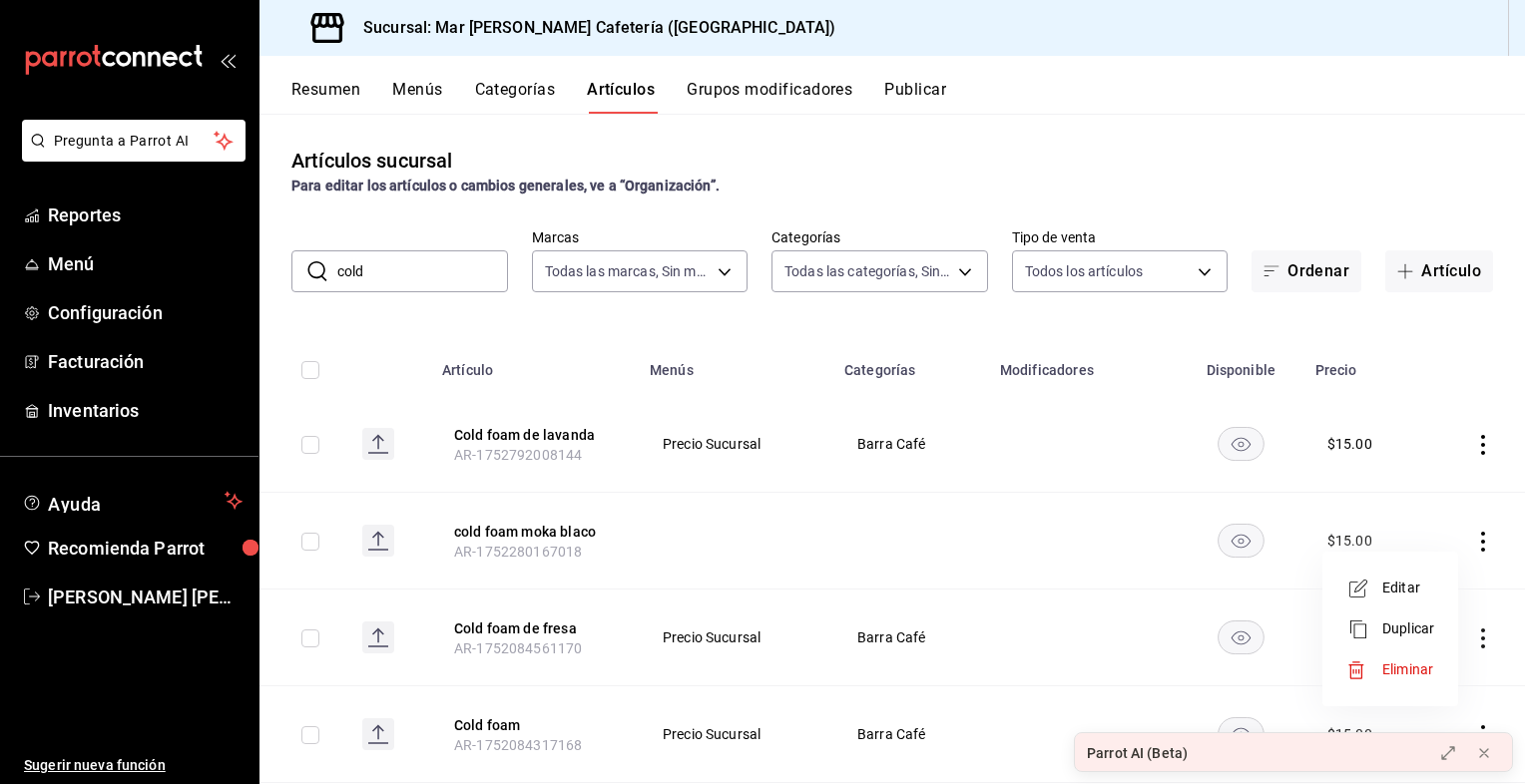 click at bounding box center [1364, 588] 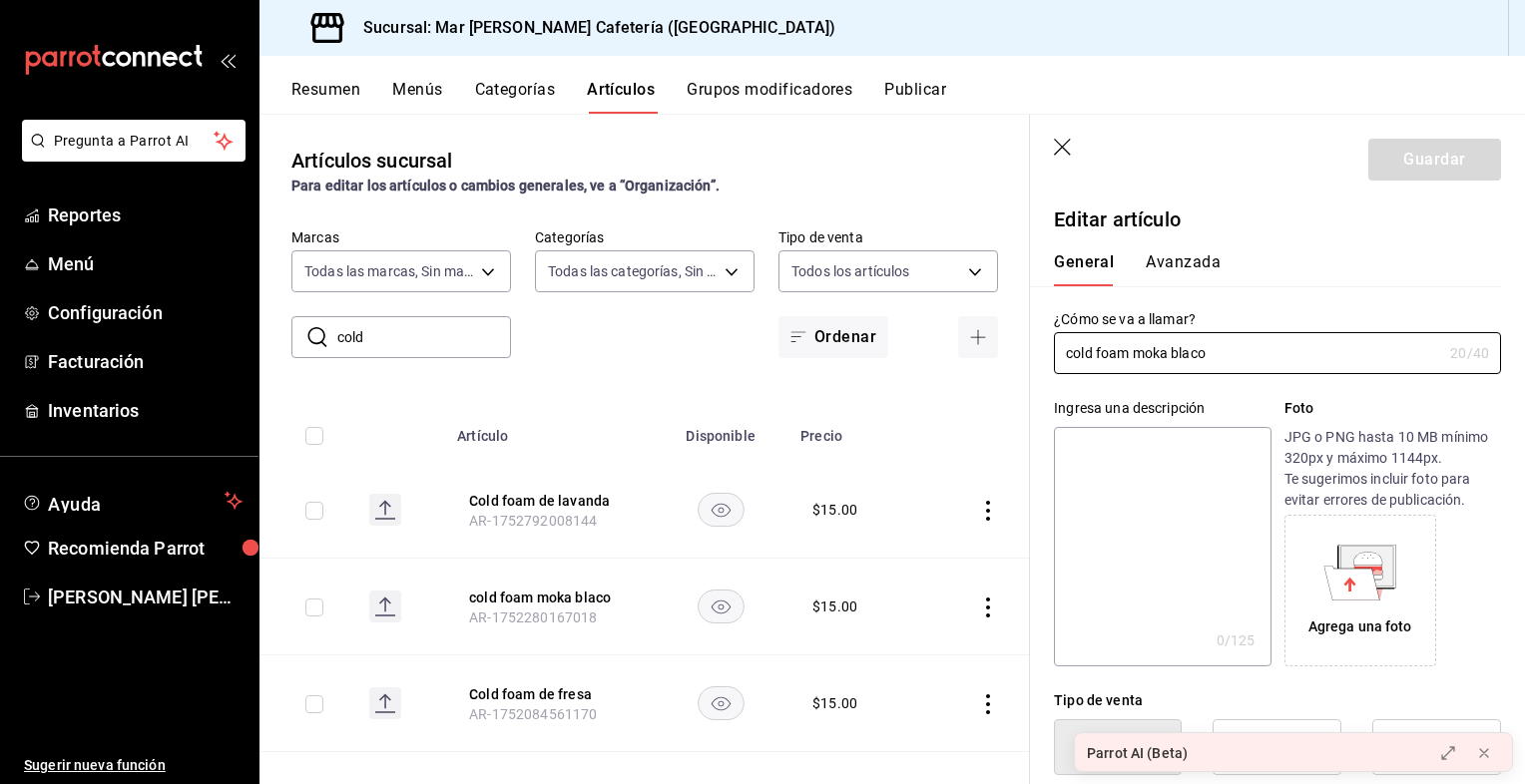type on "$15.00" 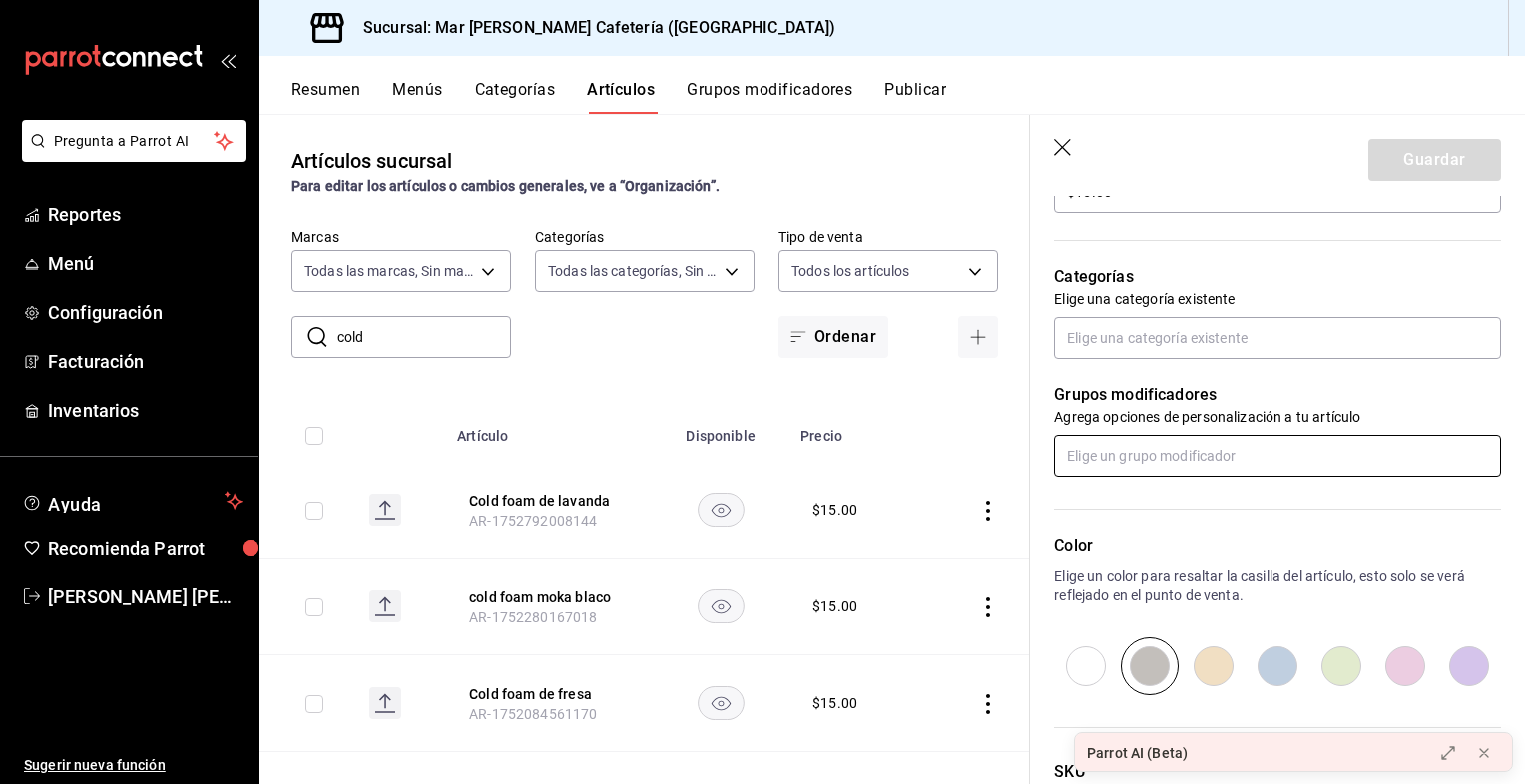 scroll, scrollTop: 646, scrollLeft: 0, axis: vertical 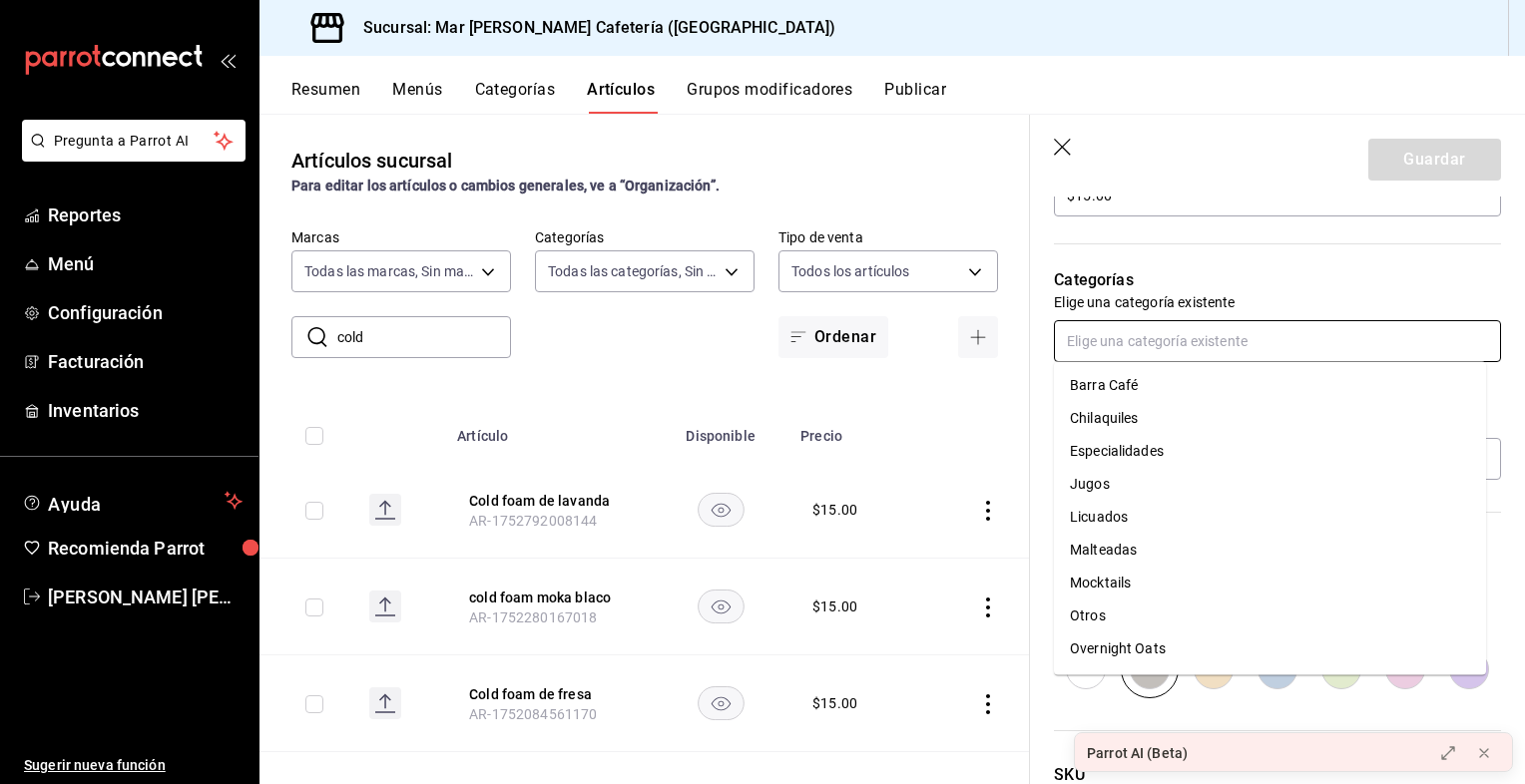 click at bounding box center [1277, 341] 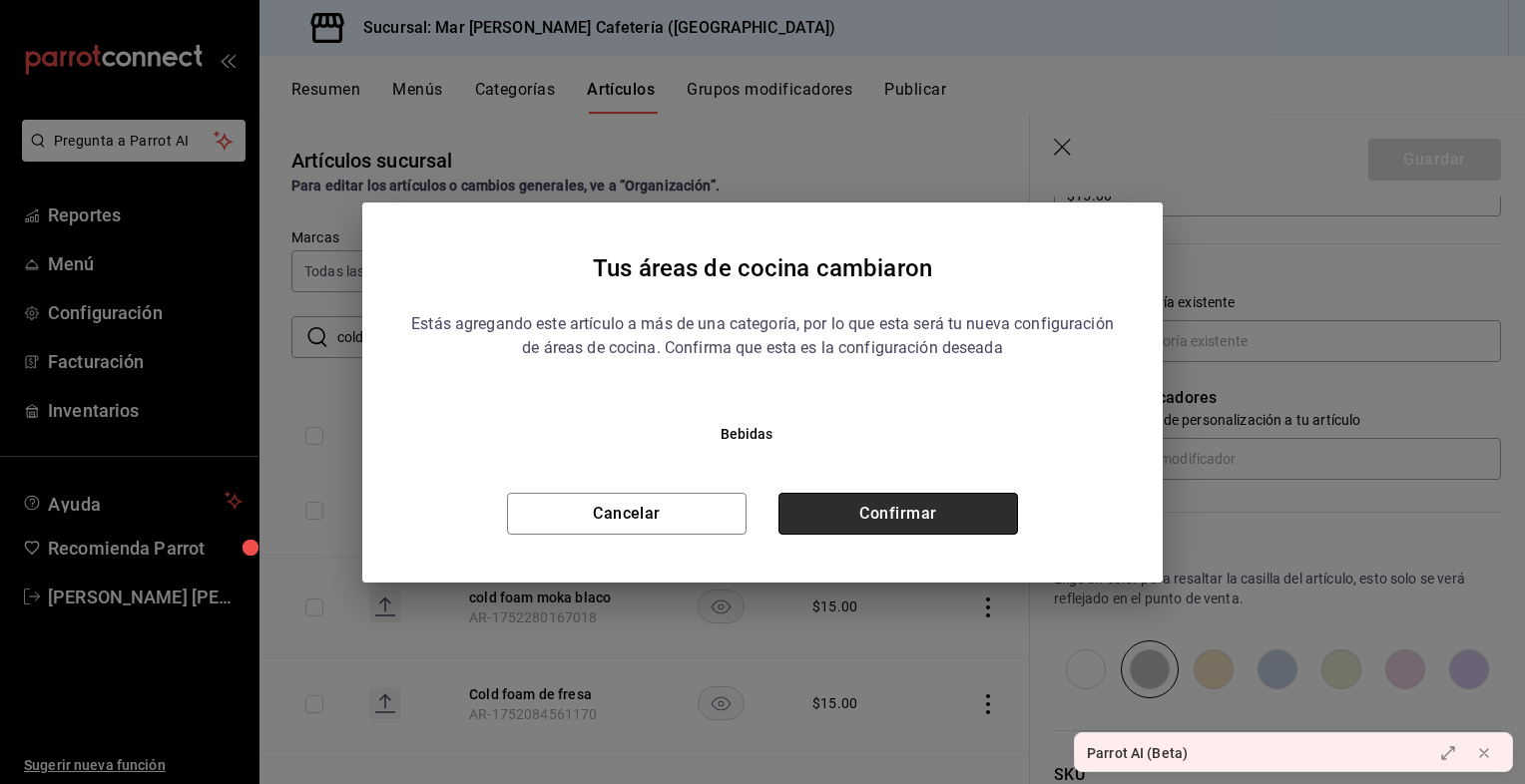 click on "Confirmar" at bounding box center (898, 514) 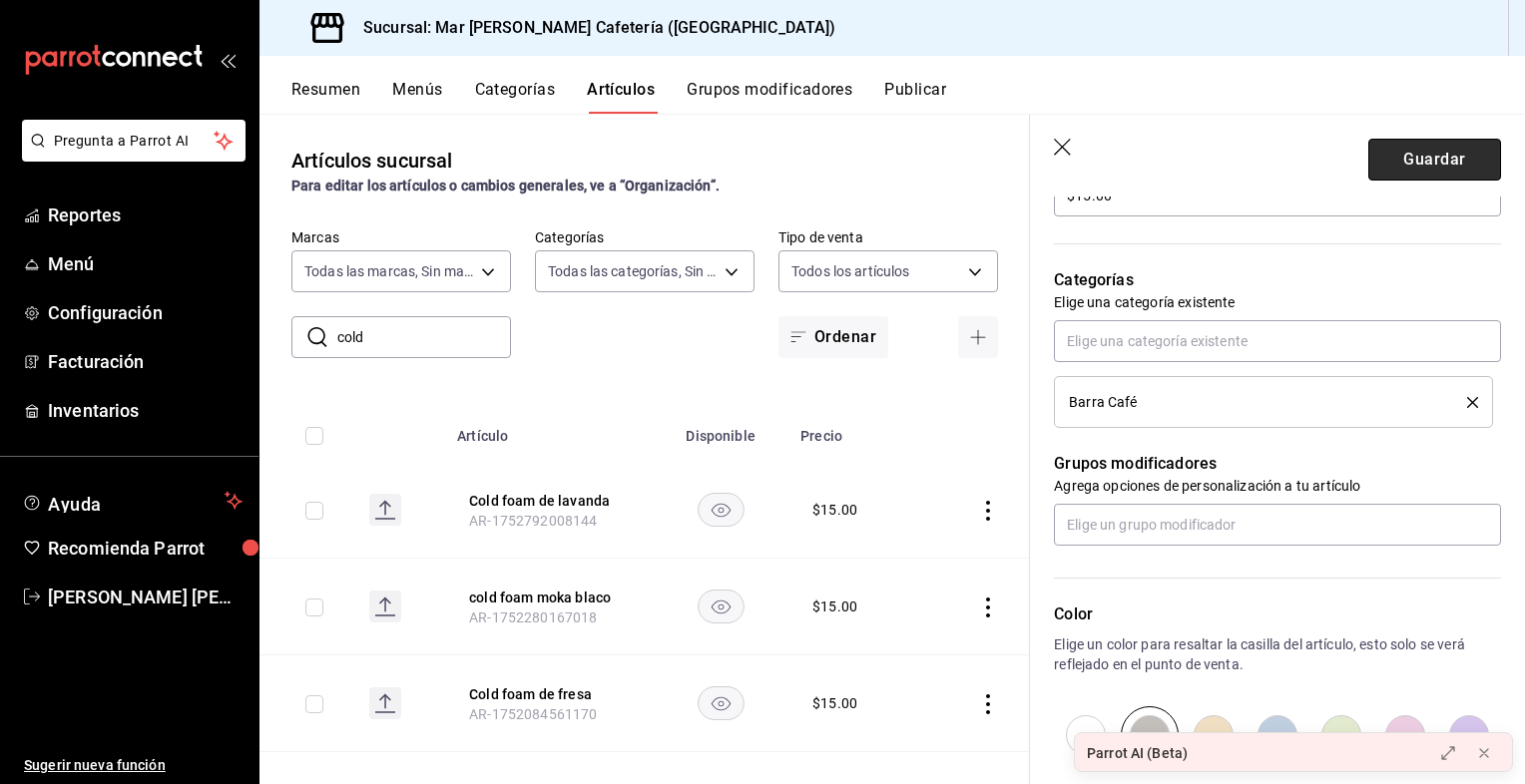 click on "Guardar" at bounding box center [1434, 160] 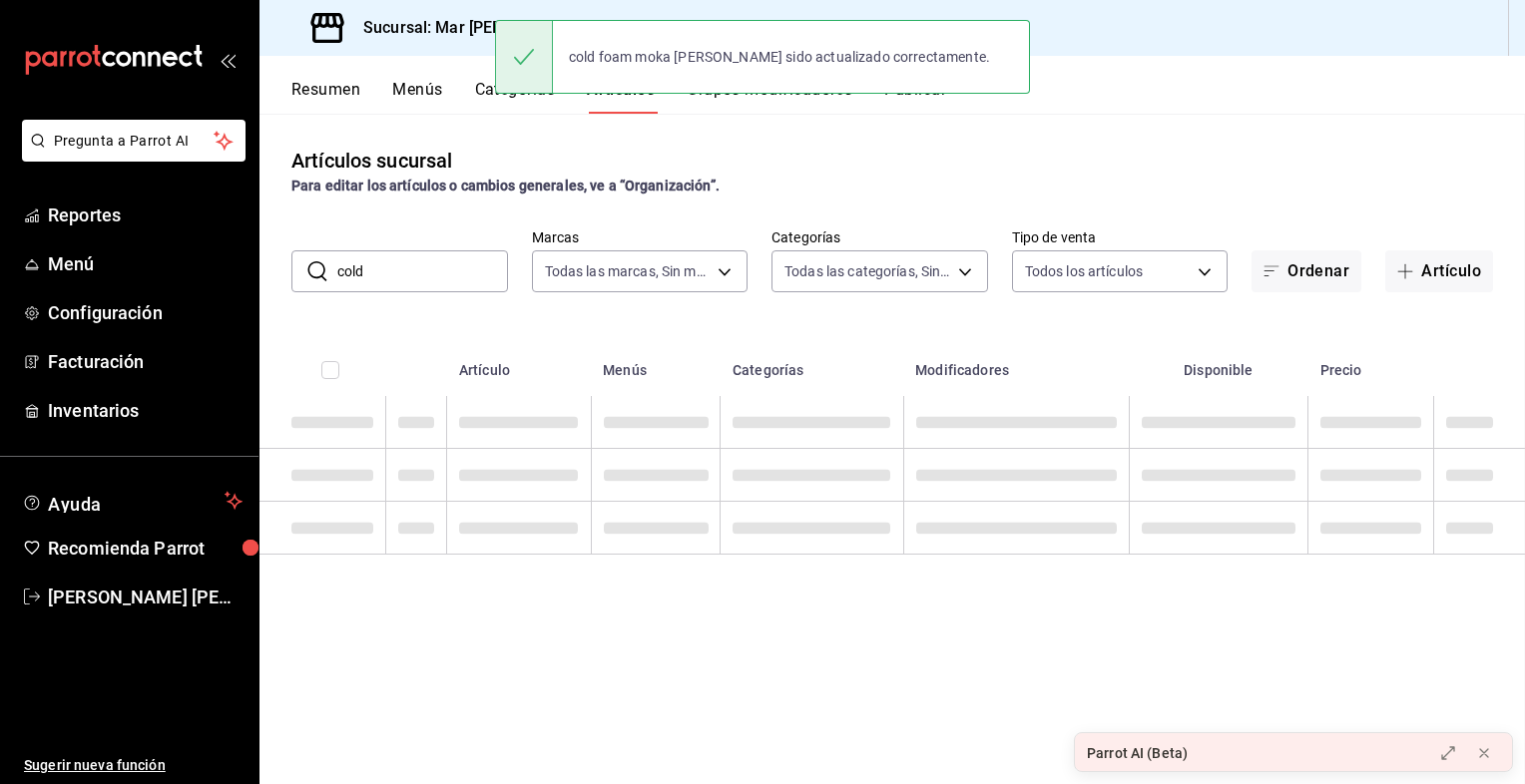 scroll, scrollTop: 0, scrollLeft: 0, axis: both 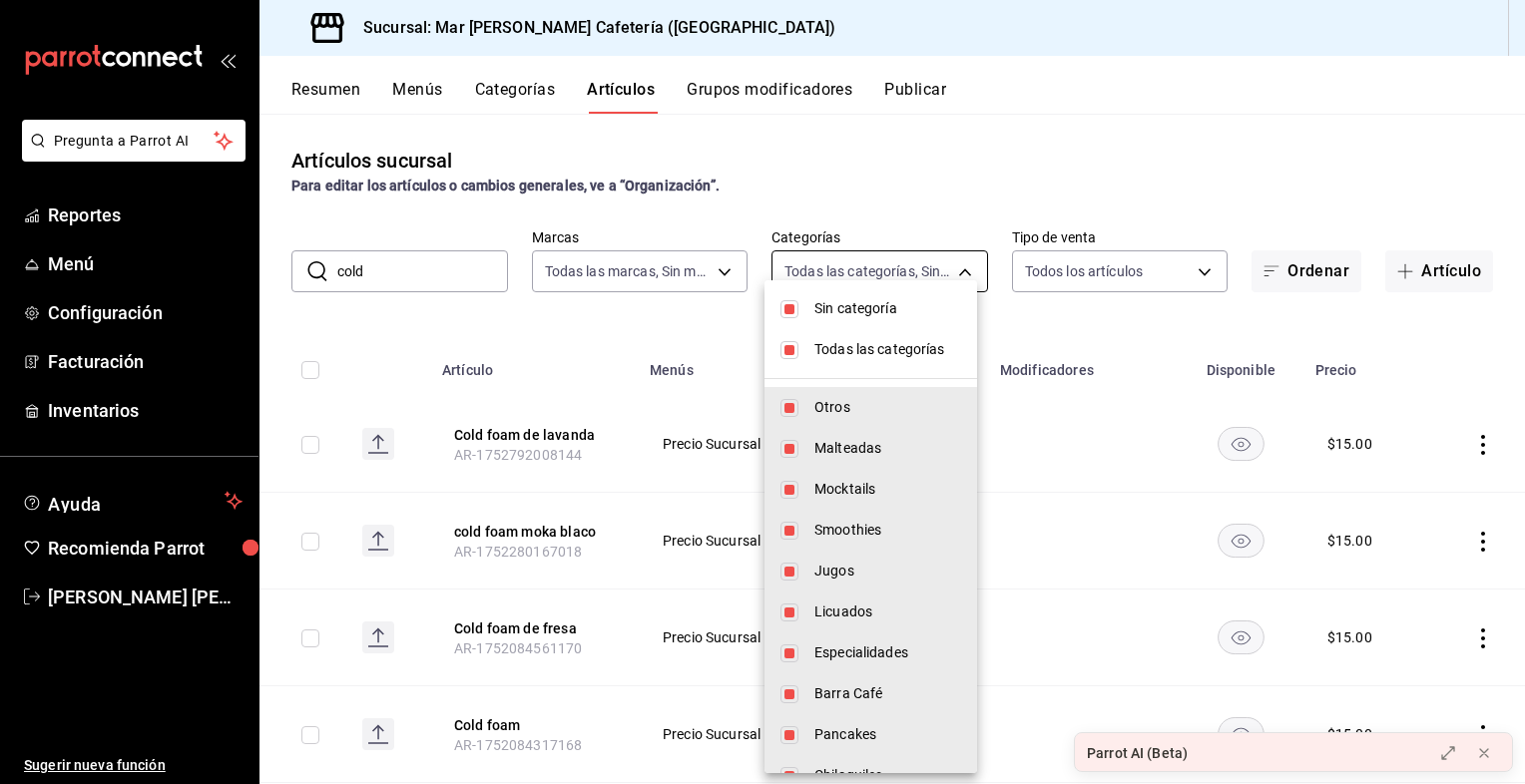 click on "Pregunta a Parrot AI Reportes   Menú   Configuración   Facturación   Inventarios   Ayuda Recomienda Parrot   [PERSON_NAME] [PERSON_NAME] [PERSON_NAME]   Sugerir nueva función   Sucursal: Mar [PERSON_NAME] Cafetería ([GEOGRAPHIC_DATA]) Resumen Menús Categorías Artículos Grupos modificadores Publicar Artículos sucursal Para editar los artículos o cambios generales, ve a “Organización”. ​ cold ​ Marcas Todas las marcas, Sin marca f9d59448-4829-4b2a-bc56-a4ede4f91df2 Categorías Todas las categorías, Sin categoría Tipo de venta Todos los artículos ALL Ordenar Artículo Artículo Menús Categorías Modificadores Disponible Precio Cold foam de lavanda AR-1752792008144 Precio Sucursal Barra Café $ 15.00 cold foam moka blaco AR-1752280167018 Precio Sucursal Barra Café $ 15.00 Cold foam de fresa AR-1752084561170 Precio [GEOGRAPHIC_DATA] $ 15.00 Cold foam AR-1752084317168 Precio [GEOGRAPHIC_DATA] $ 15.00 Cold Brew AR-1749145407027 Precio Sucursal Barra Café Tamaño Jarabes Leche opcional $ 79.00 Guardar Ver video tutorial" at bounding box center (762, 392) 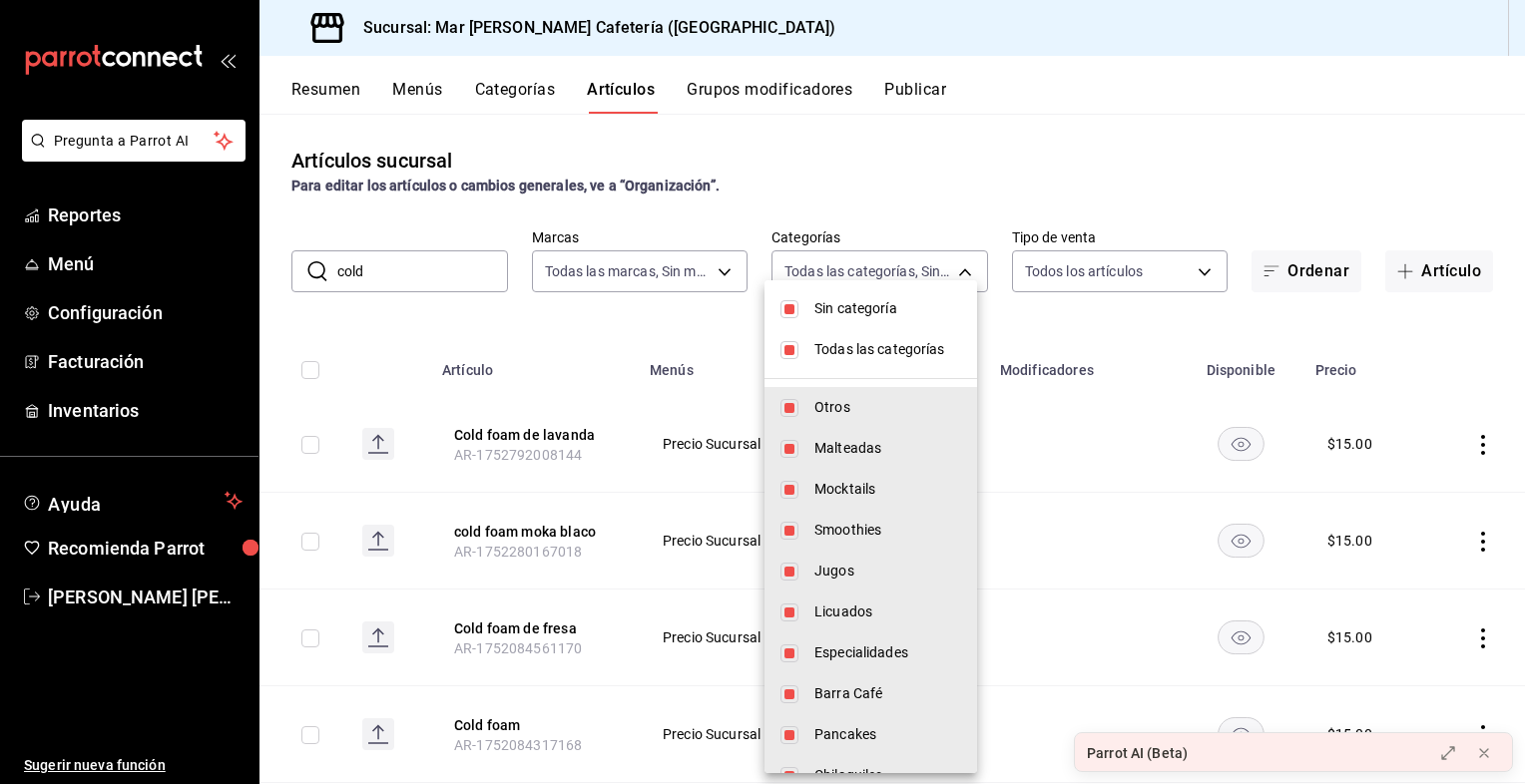 click at bounding box center [762, 392] 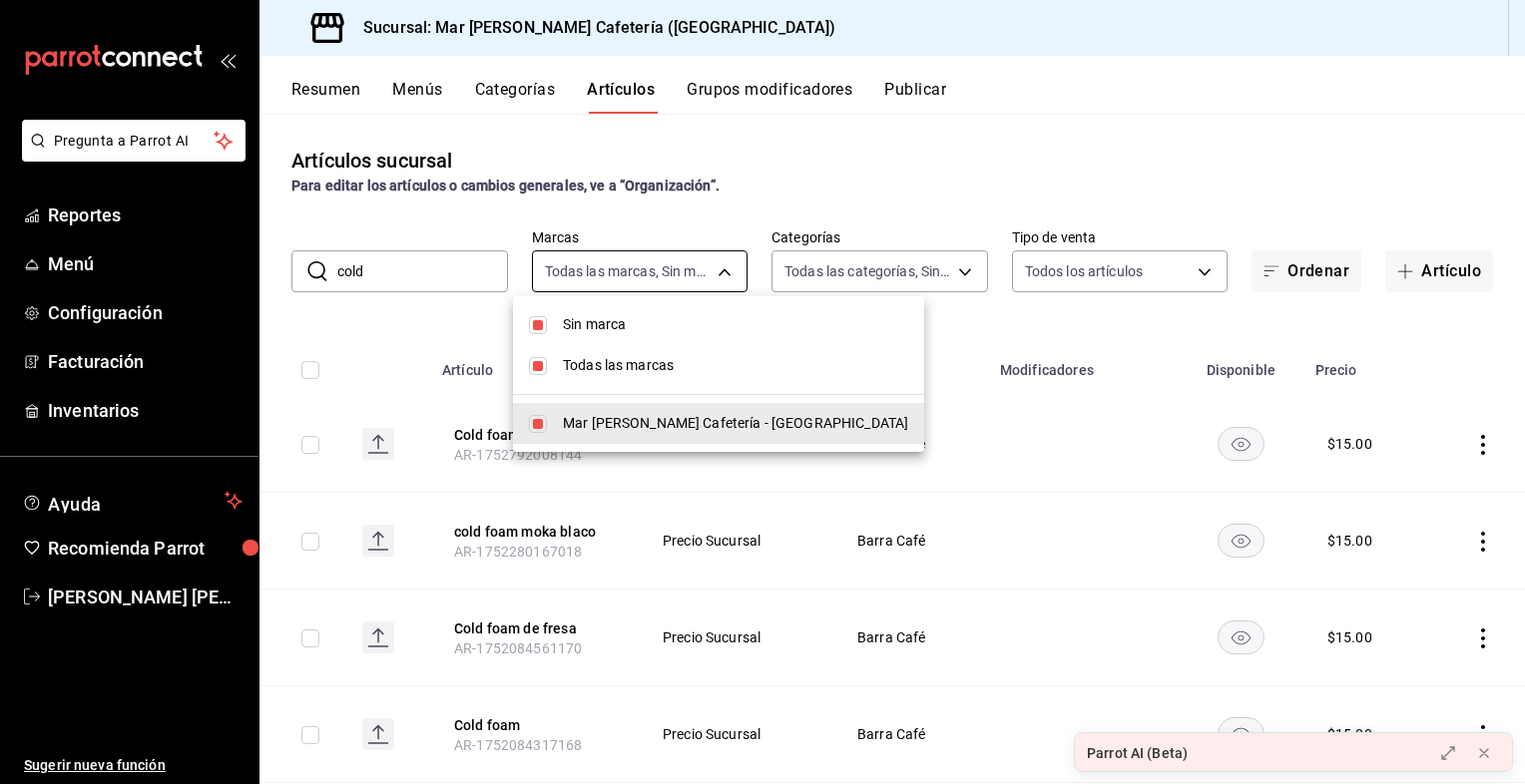 click on "Pregunta a Parrot AI Reportes   Menú   Configuración   Facturación   Inventarios   Ayuda Recomienda Parrot   [PERSON_NAME] [PERSON_NAME] [PERSON_NAME]   Sugerir nueva función   Sucursal: Mar [PERSON_NAME] Cafetería ([GEOGRAPHIC_DATA]) Resumen Menús Categorías Artículos Grupos modificadores Publicar Artículos sucursal Para editar los artículos o cambios generales, ve a “Organización”. ​ cold ​ Marcas Todas las marcas, Sin marca f9d59448-4829-4b2a-bc56-a4ede4f91df2 Categorías Todas las categorías, Sin categoría Tipo de venta Todos los artículos ALL Ordenar Artículo Artículo Menús Categorías Modificadores Disponible Precio Cold foam de lavanda AR-1752792008144 Precio Sucursal Barra Café $ 15.00 cold foam moka blaco AR-1752280167018 Precio Sucursal Barra Café $ 15.00 Cold foam de fresa AR-1752084561170 Precio [GEOGRAPHIC_DATA] $ 15.00 Cold foam AR-1752084317168 Precio [GEOGRAPHIC_DATA] $ 15.00 Cold Brew AR-1749145407027 Precio Sucursal Barra Café Tamaño Jarabes Leche opcional $ 79.00 Guardar Ver video tutorial" at bounding box center (762, 392) 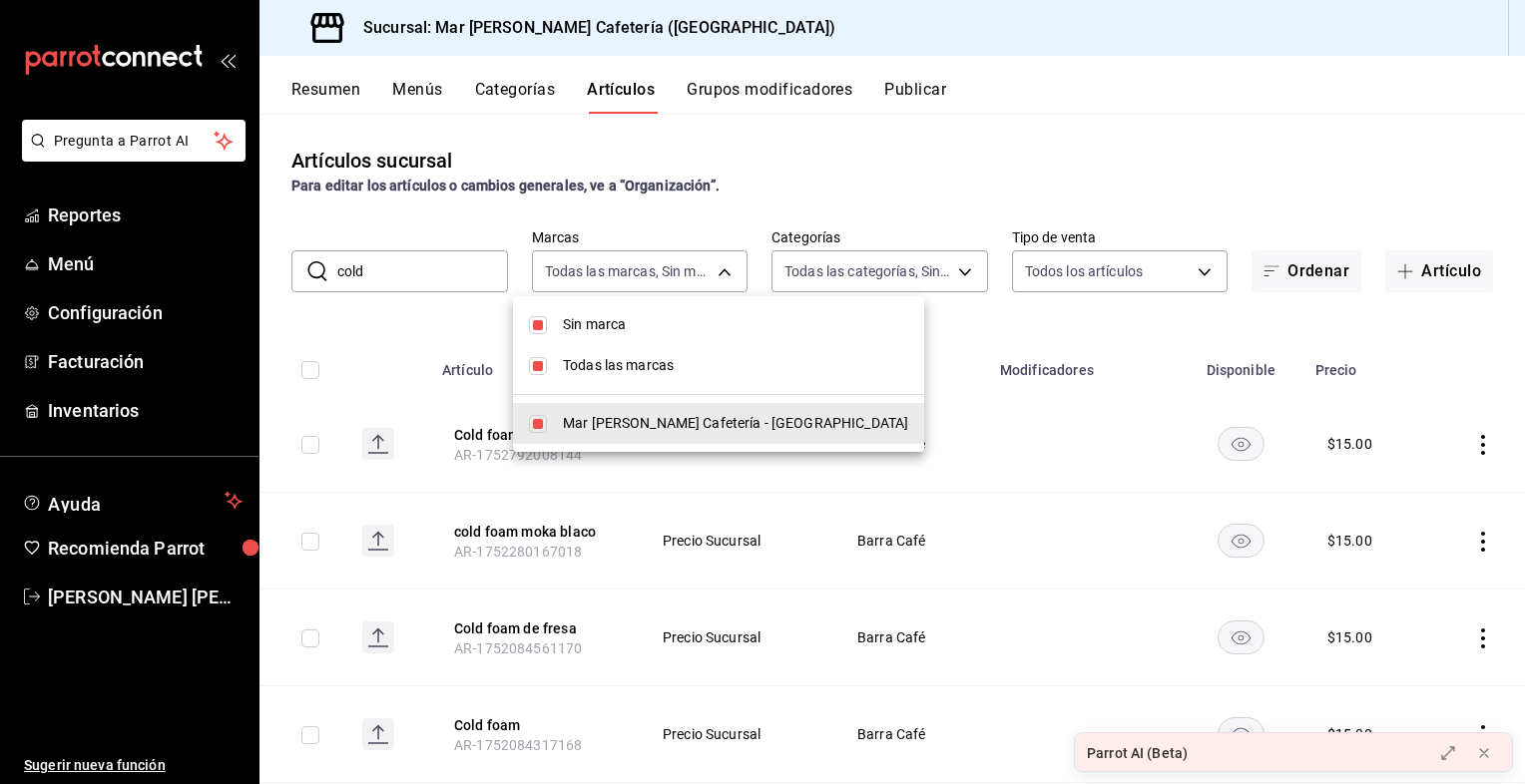 click at bounding box center [762, 392] 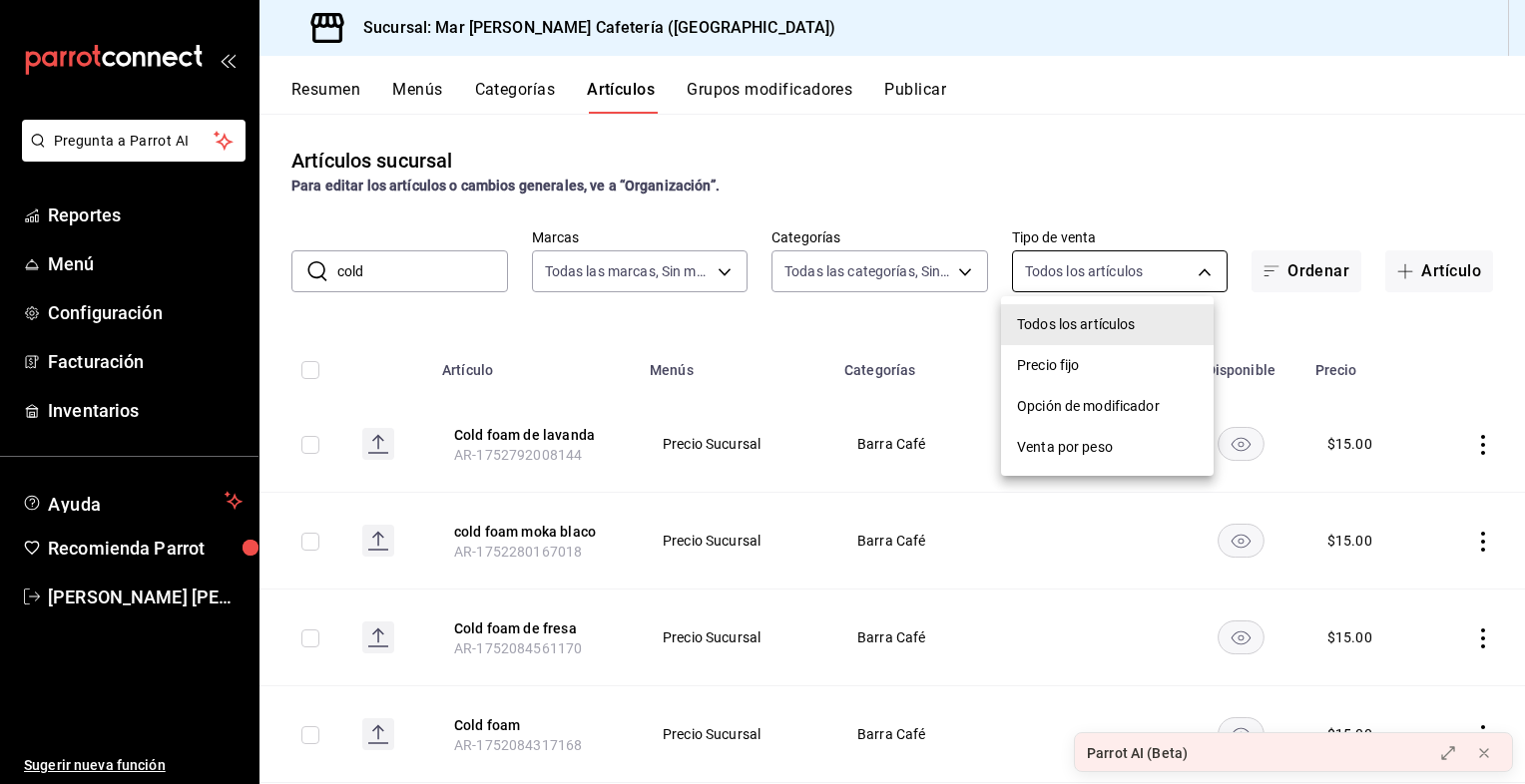 click on "Pregunta a Parrot AI Reportes   Menú   Configuración   Facturación   Inventarios   Ayuda Recomienda Parrot   [PERSON_NAME] [PERSON_NAME] [PERSON_NAME]   Sugerir nueva función   Sucursal: Mar [PERSON_NAME] Cafetería ([GEOGRAPHIC_DATA]) Resumen Menús Categorías Artículos Grupos modificadores Publicar Artículos sucursal Para editar los artículos o cambios generales, ve a “Organización”. ​ cold ​ Marcas Todas las marcas, Sin marca f9d59448-4829-4b2a-bc56-a4ede4f91df2 Categorías Todas las categorías, Sin categoría Tipo de venta Todos los artículos ALL Ordenar Artículo Artículo Menús Categorías Modificadores Disponible Precio Cold foam de lavanda AR-1752792008144 Precio Sucursal Barra Café $ 15.00 cold foam moka blaco AR-1752280167018 Precio Sucursal Barra Café $ 15.00 Cold foam de fresa AR-1752084561170 Precio [GEOGRAPHIC_DATA] $ 15.00 Cold foam AR-1752084317168 Precio [GEOGRAPHIC_DATA] $ 15.00 Cold Brew AR-1749145407027 Precio Sucursal Barra Café Tamaño Jarabes Leche opcional $ 79.00 Guardar Ver video tutorial" at bounding box center (762, 392) 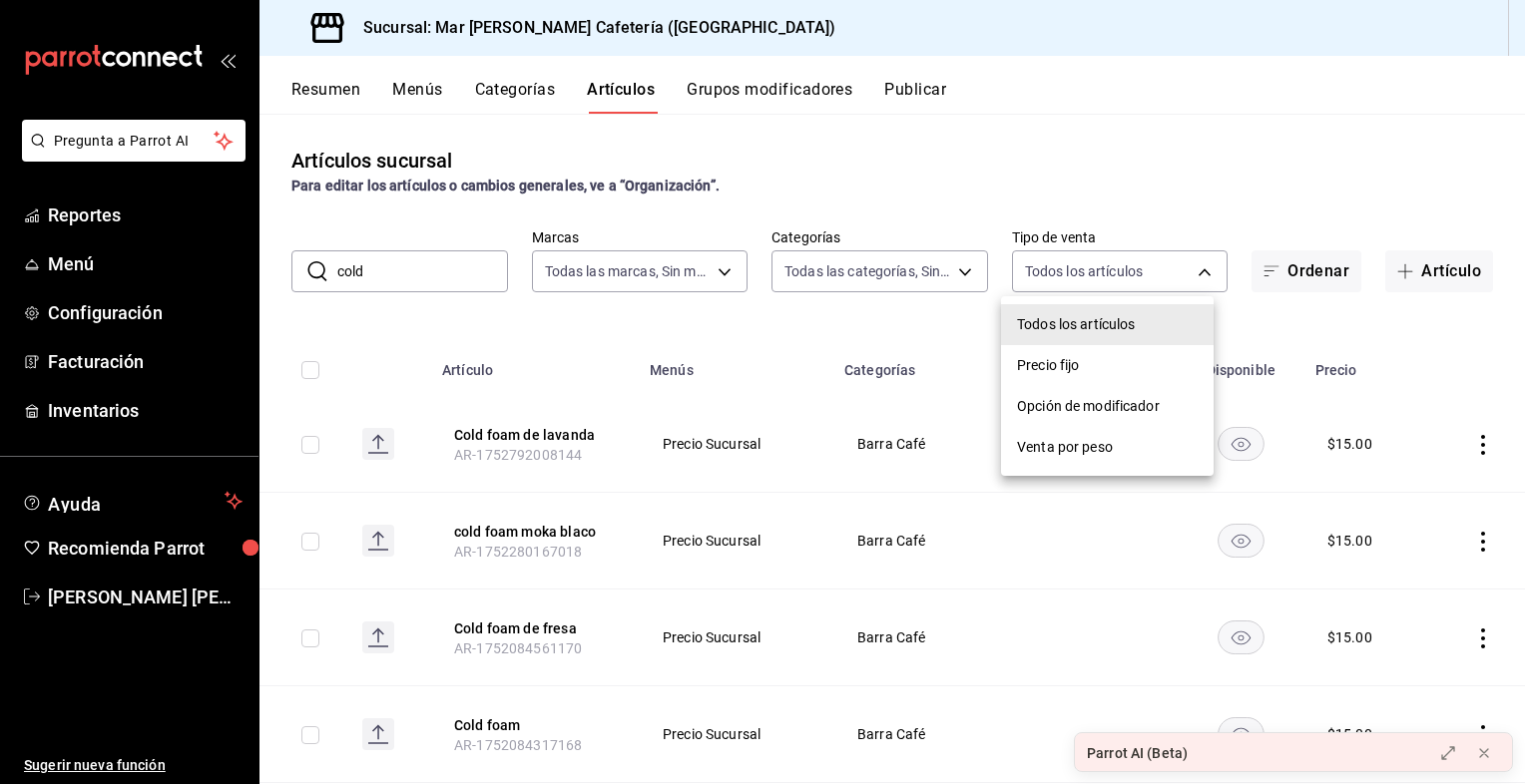 click at bounding box center [762, 392] 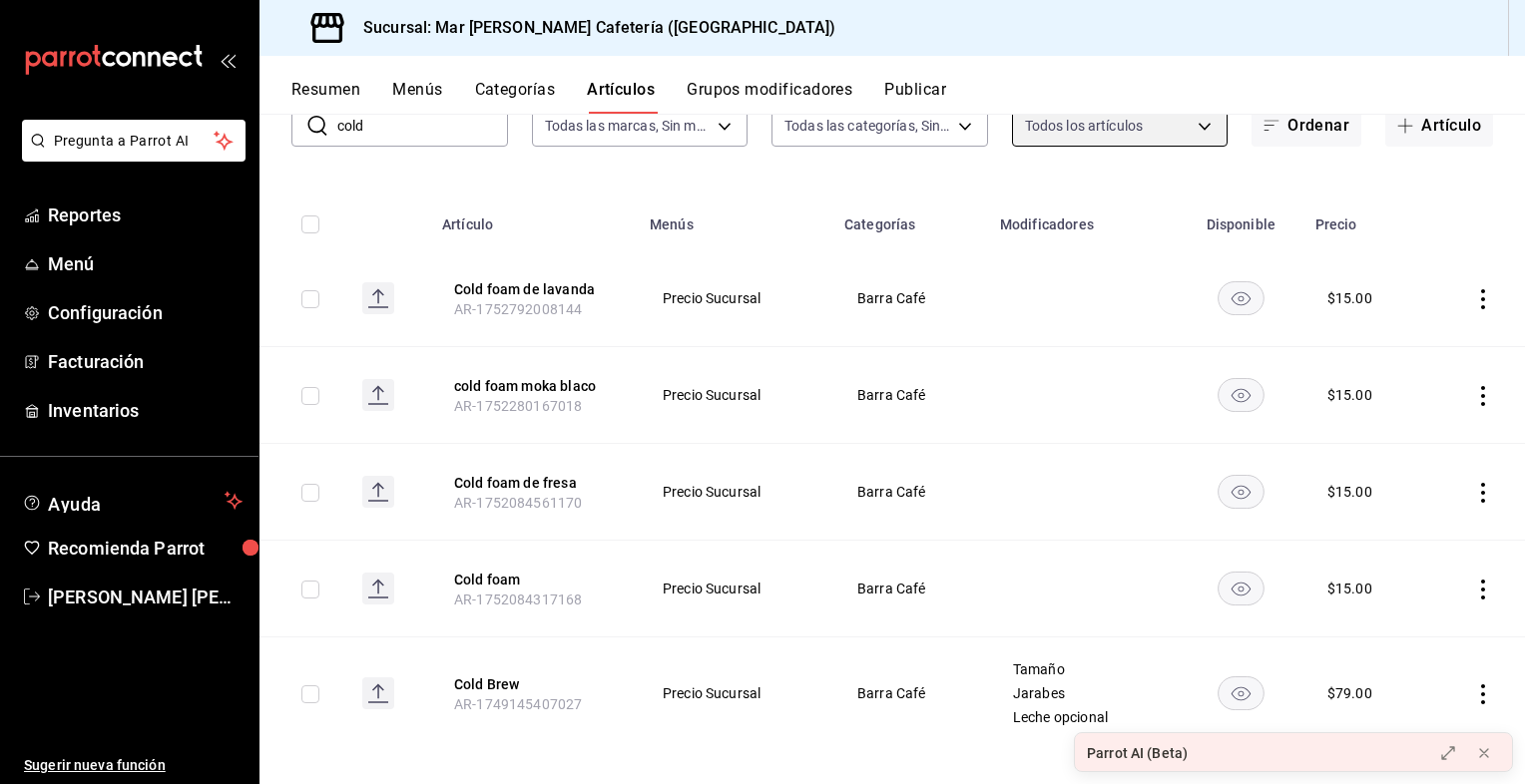scroll, scrollTop: 159, scrollLeft: 0, axis: vertical 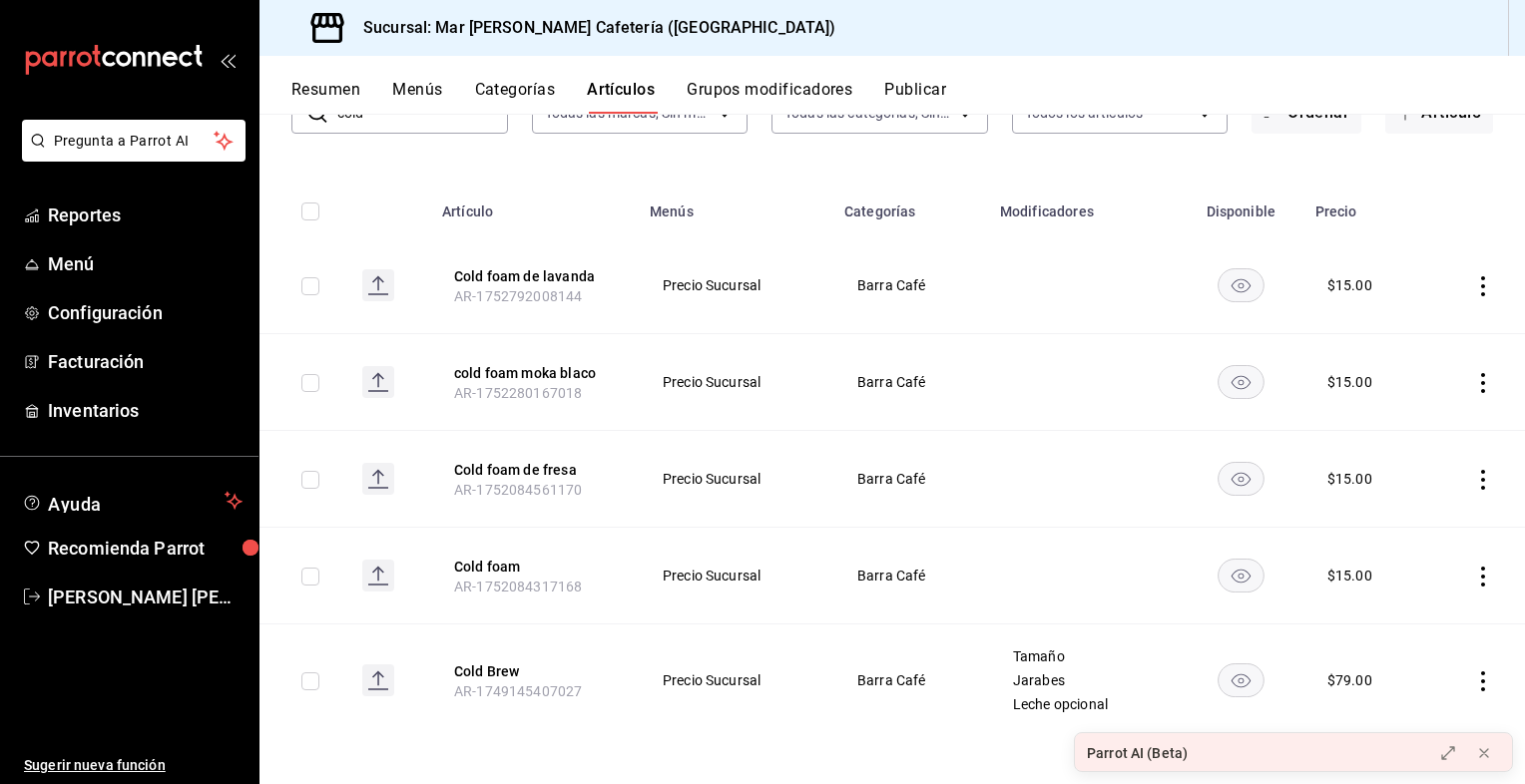 click 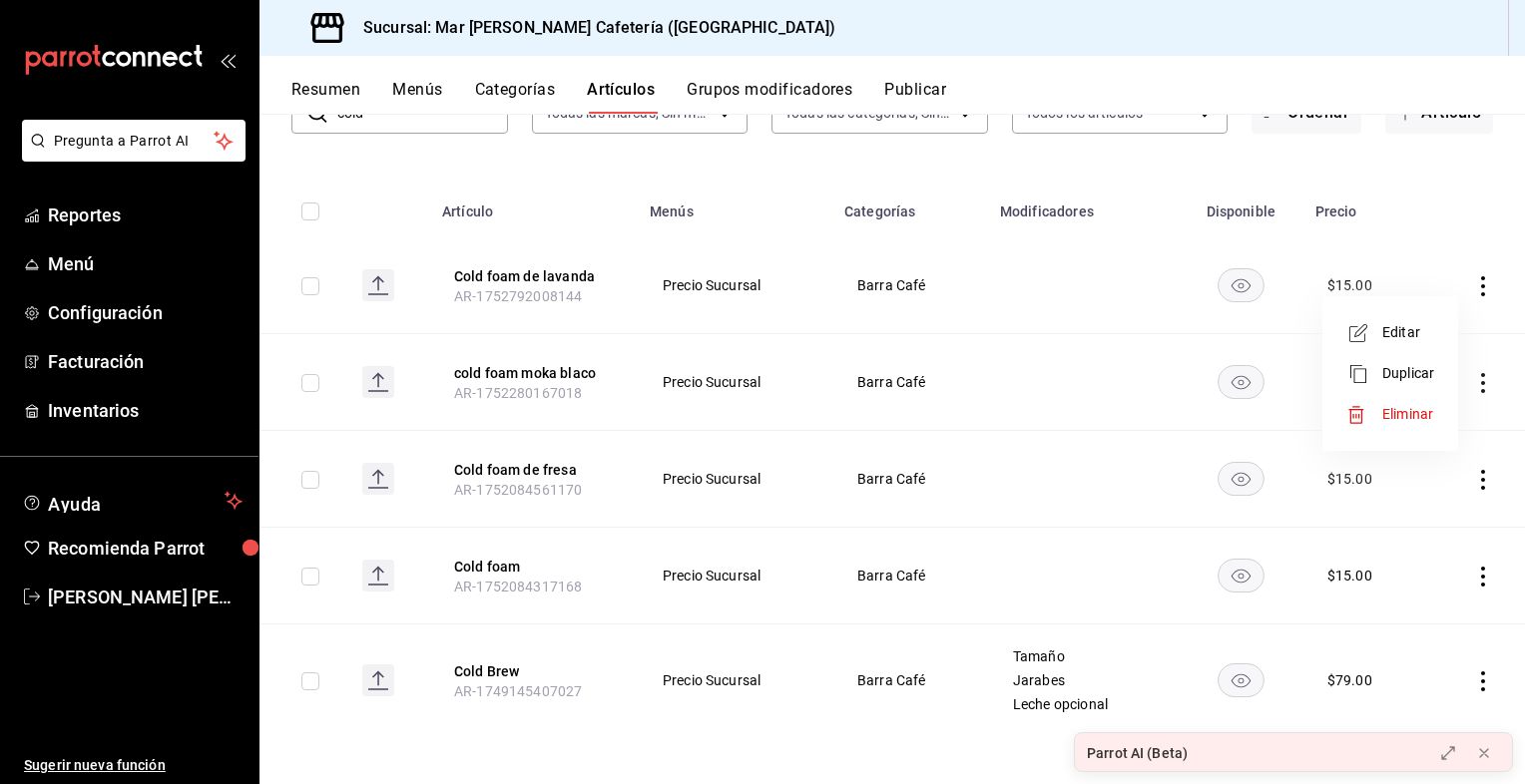 click at bounding box center (762, 392) 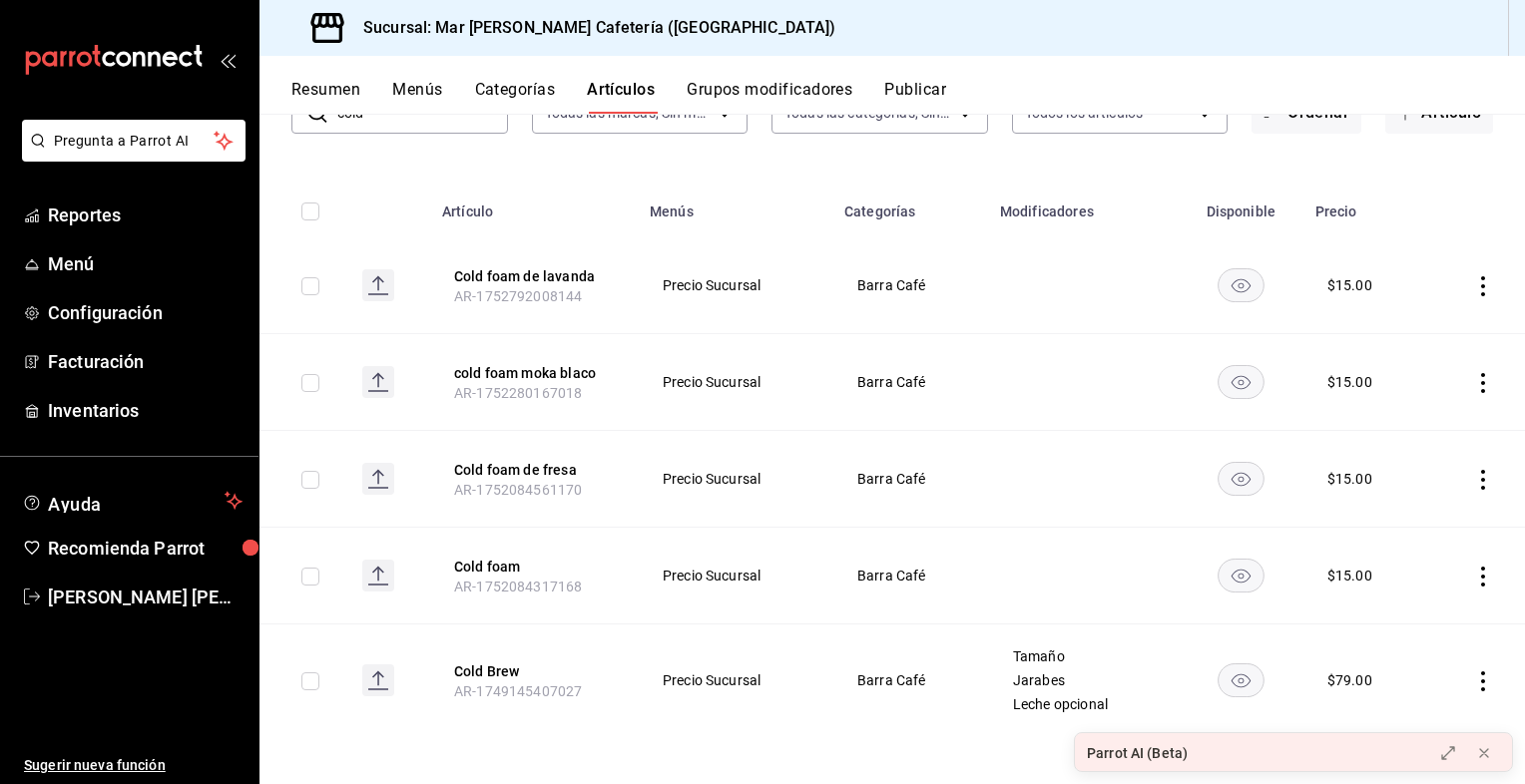 click on "Categorías" at bounding box center (515, 97) 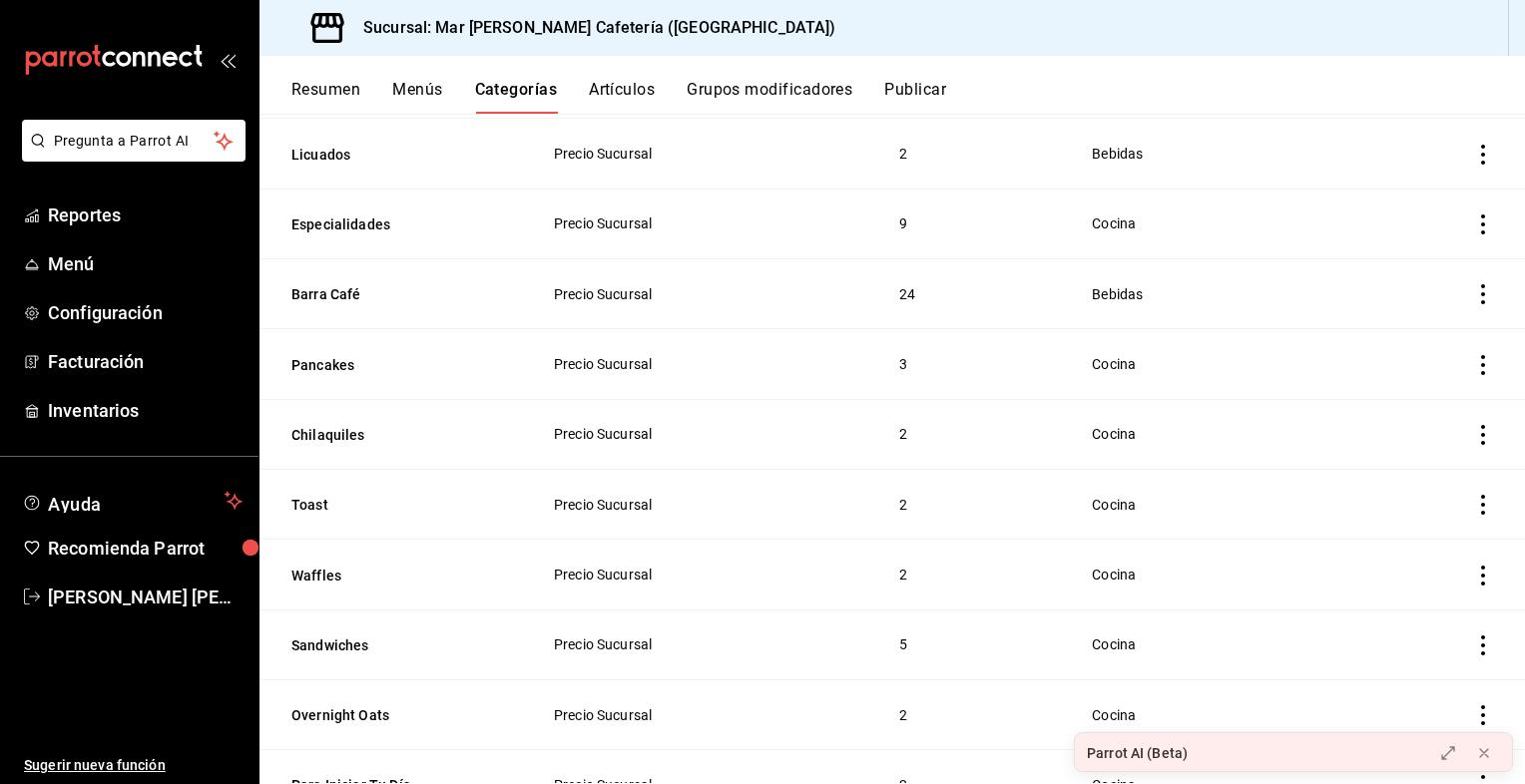 scroll, scrollTop: 552, scrollLeft: 0, axis: vertical 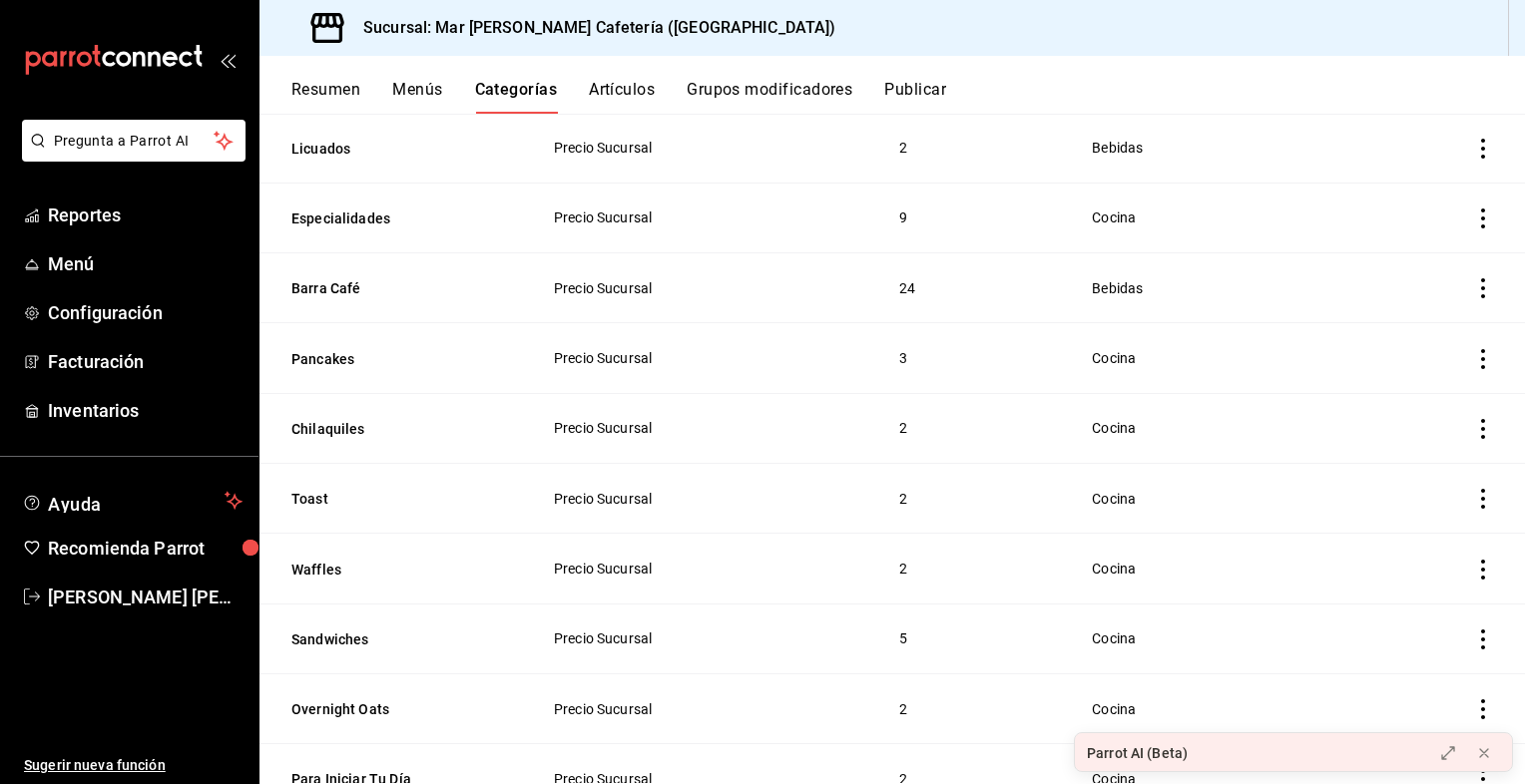 click on "Toast" at bounding box center (394, 498) 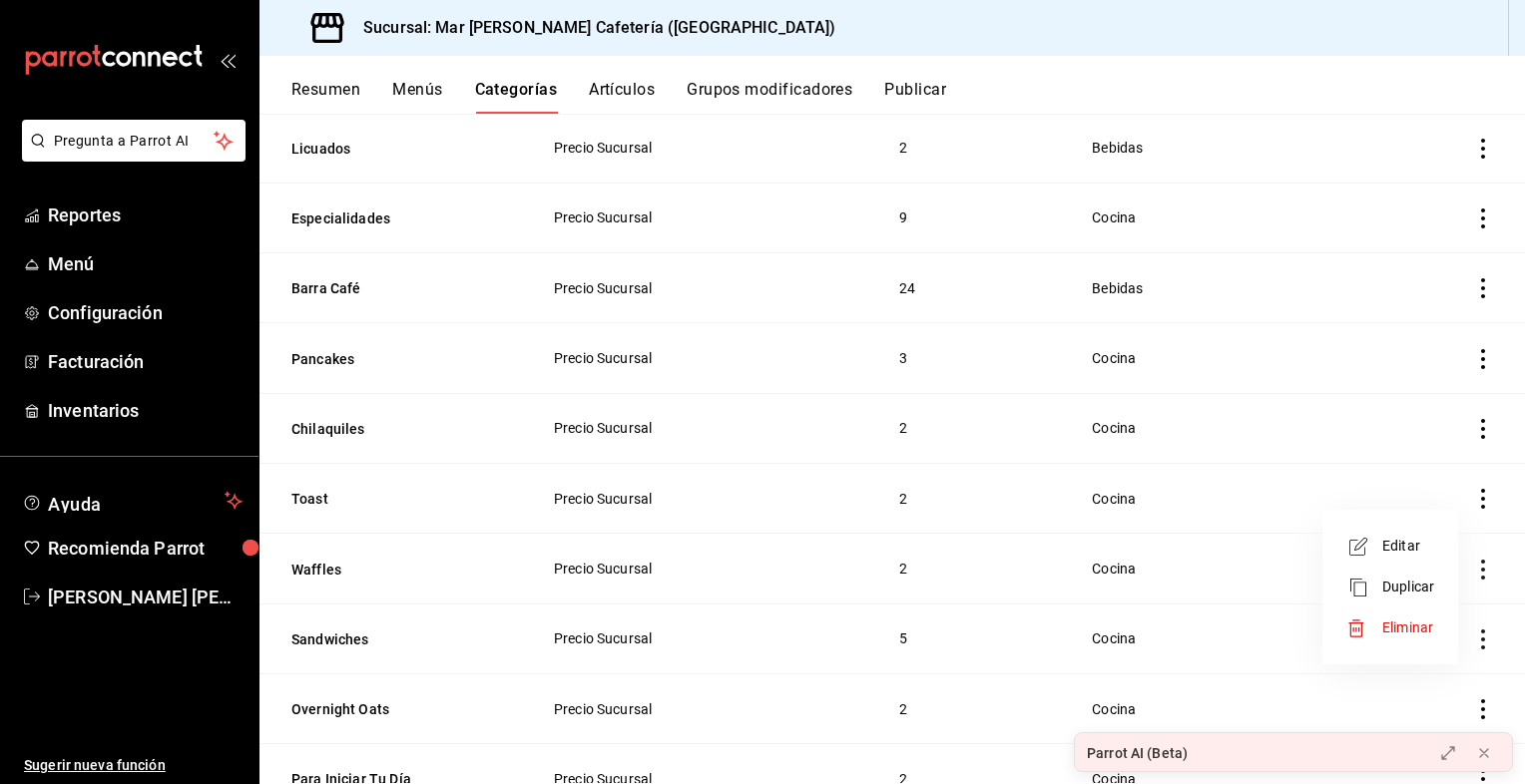 click on "Editar" at bounding box center (1408, 546) 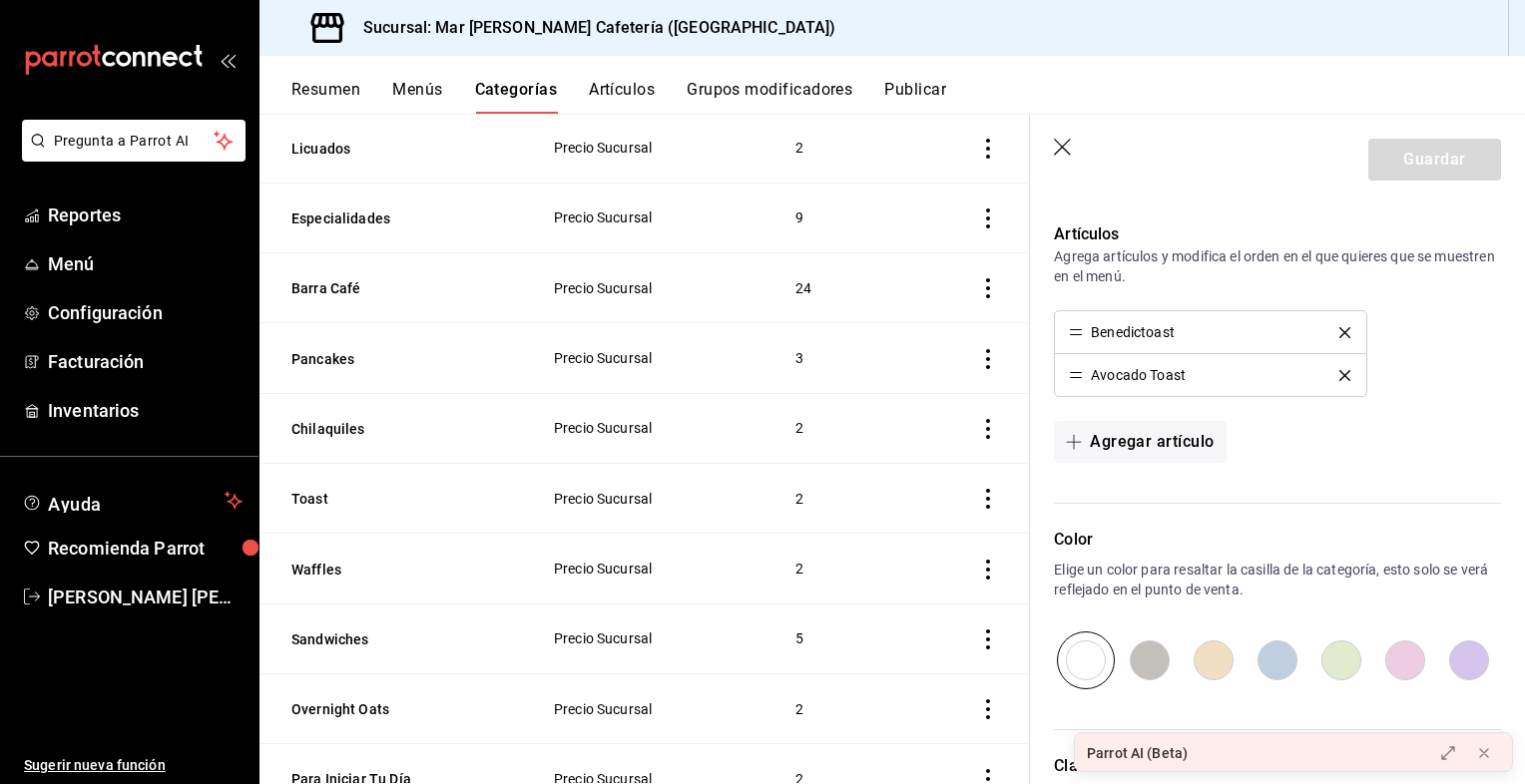 scroll, scrollTop: 481, scrollLeft: 0, axis: vertical 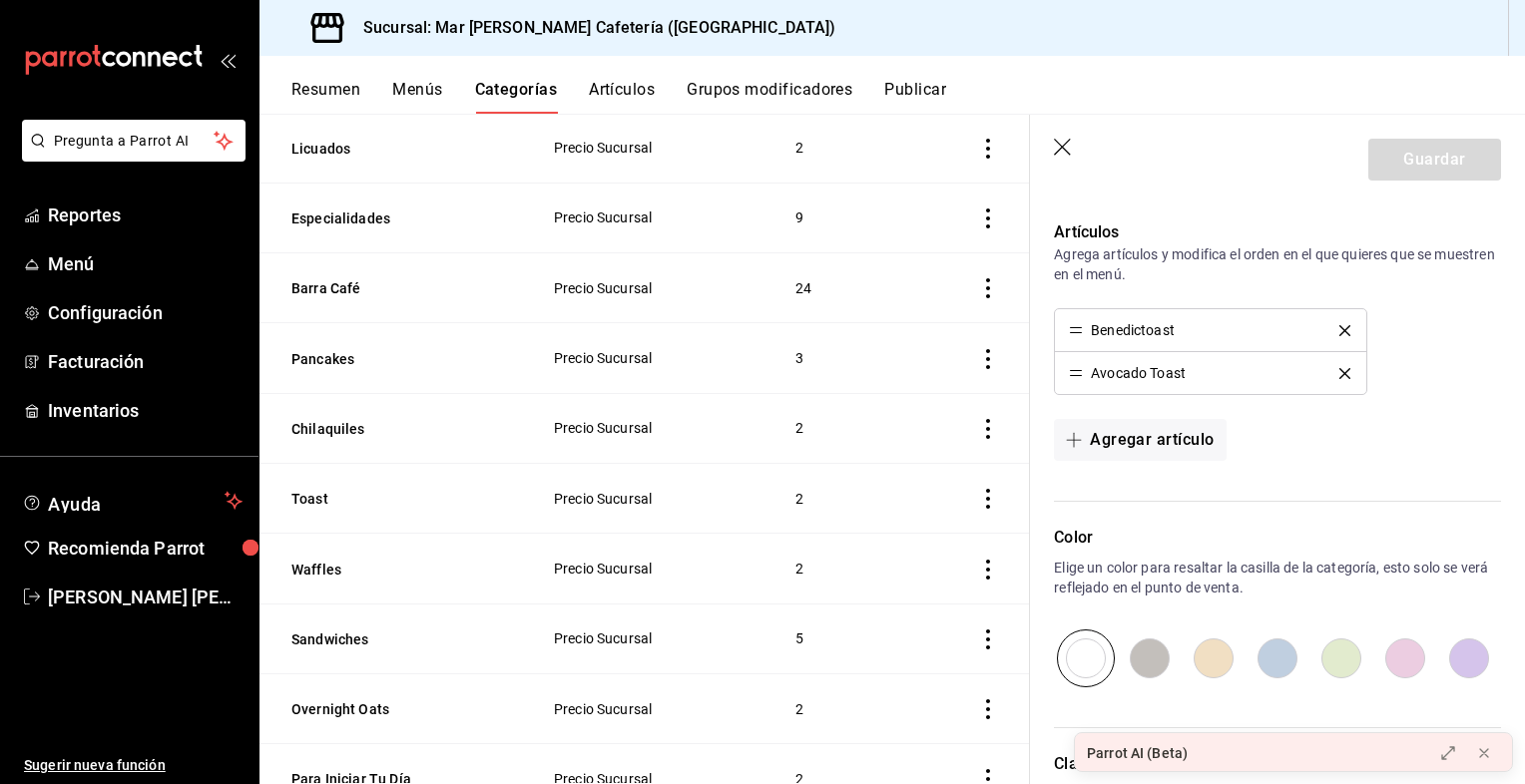 click on "Benedictoast" at bounding box center (1133, 330) 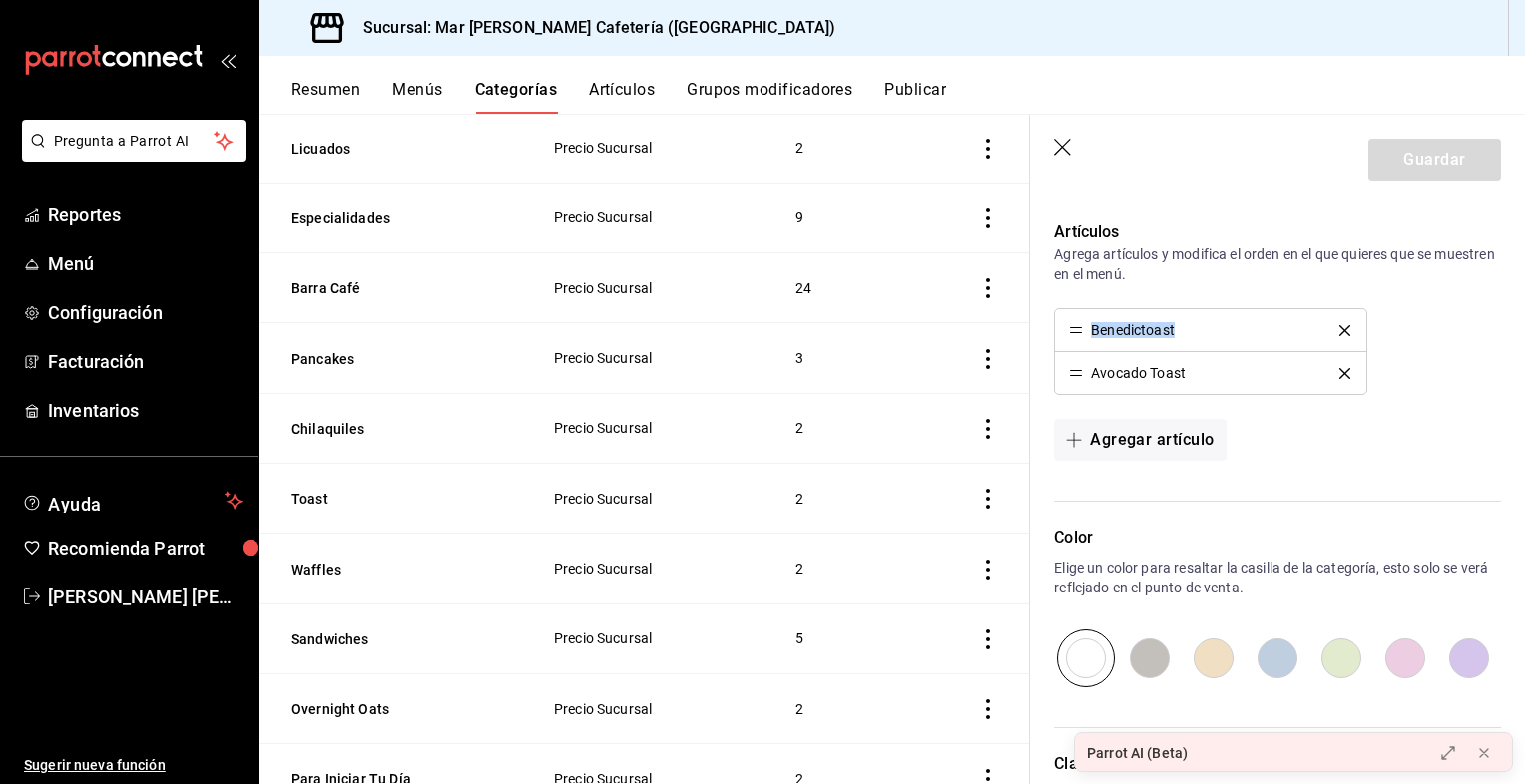 click on "Benedictoast" at bounding box center (1133, 330) 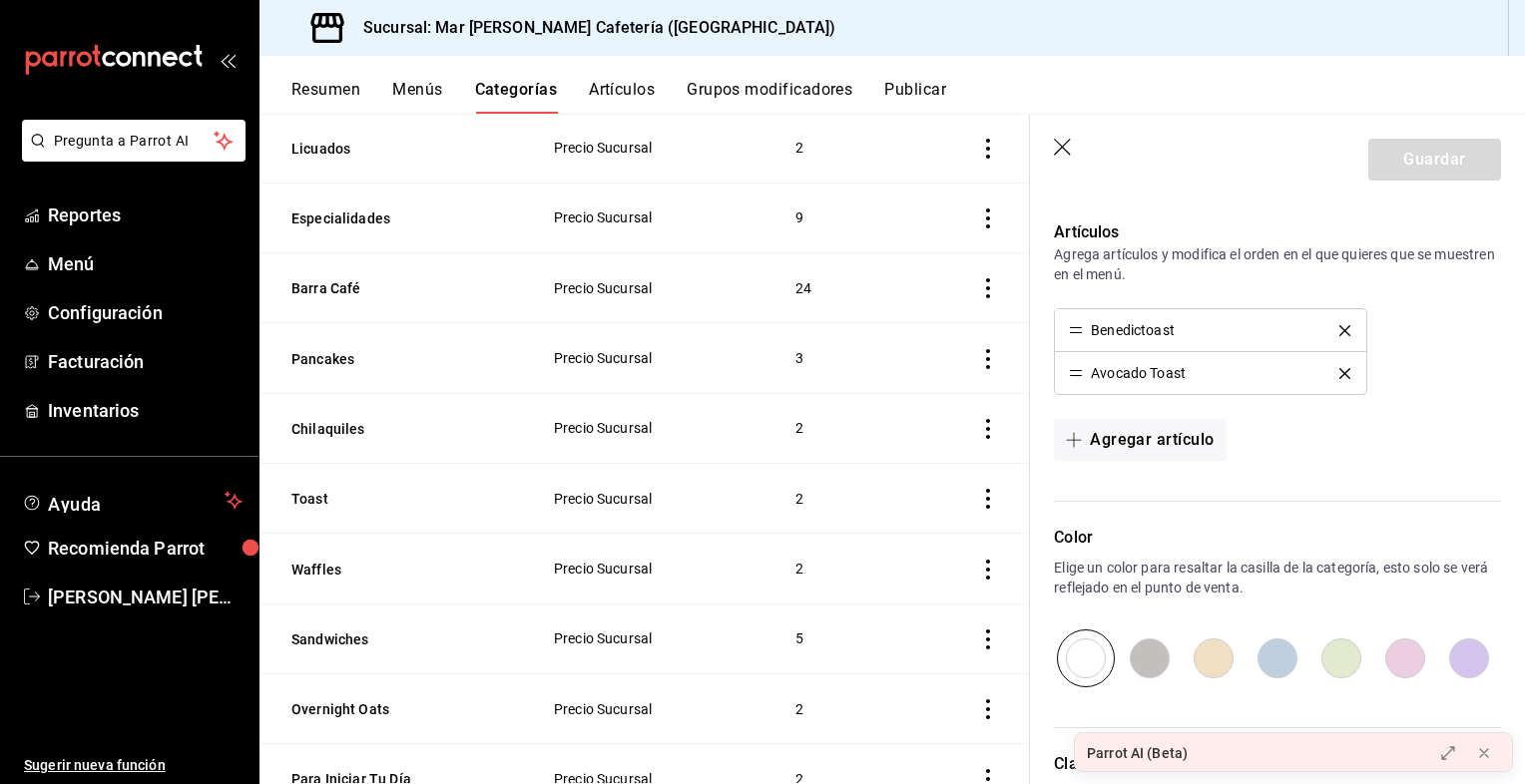 click on "Artículos" at bounding box center [1277, 232] 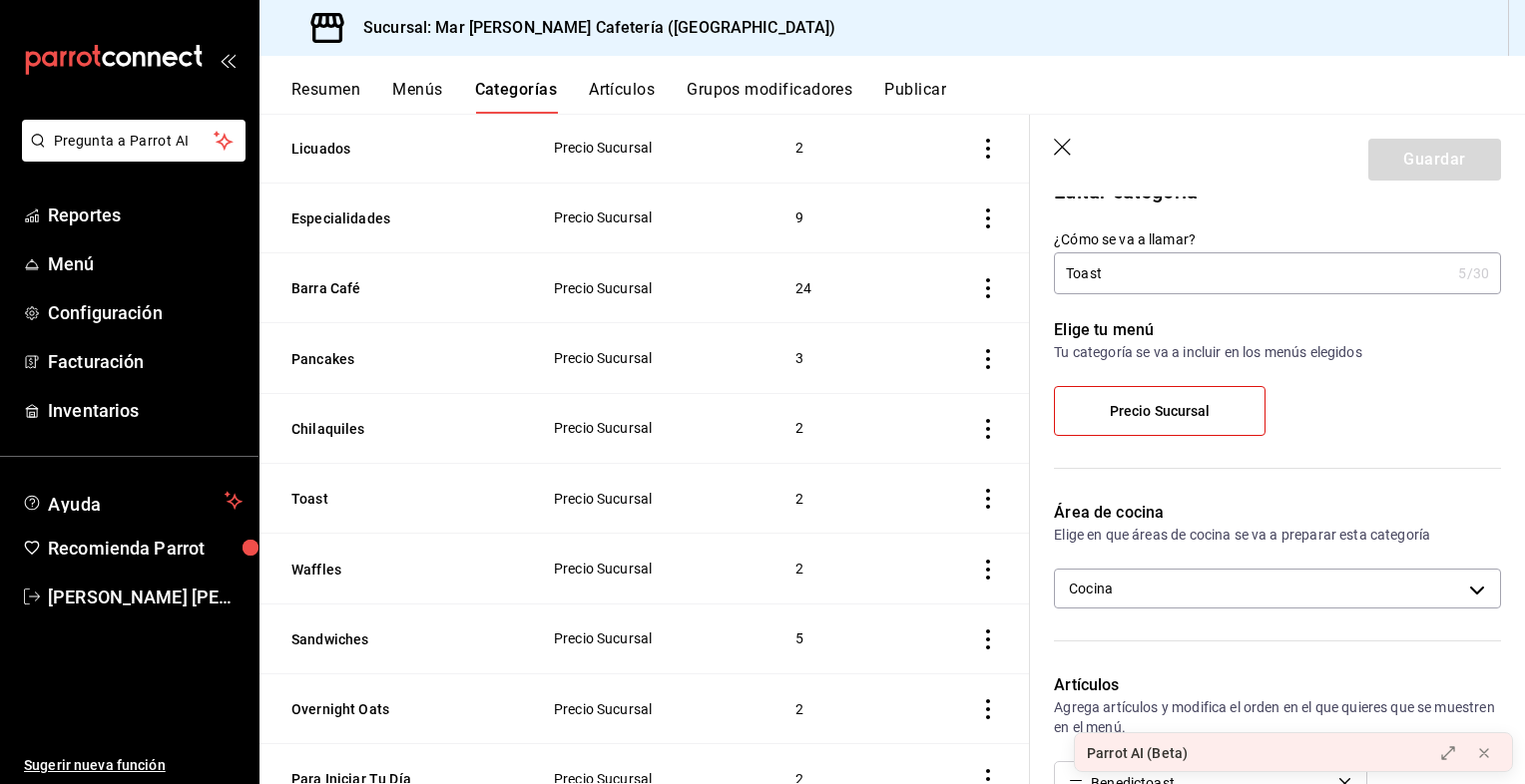 scroll, scrollTop: 0, scrollLeft: 0, axis: both 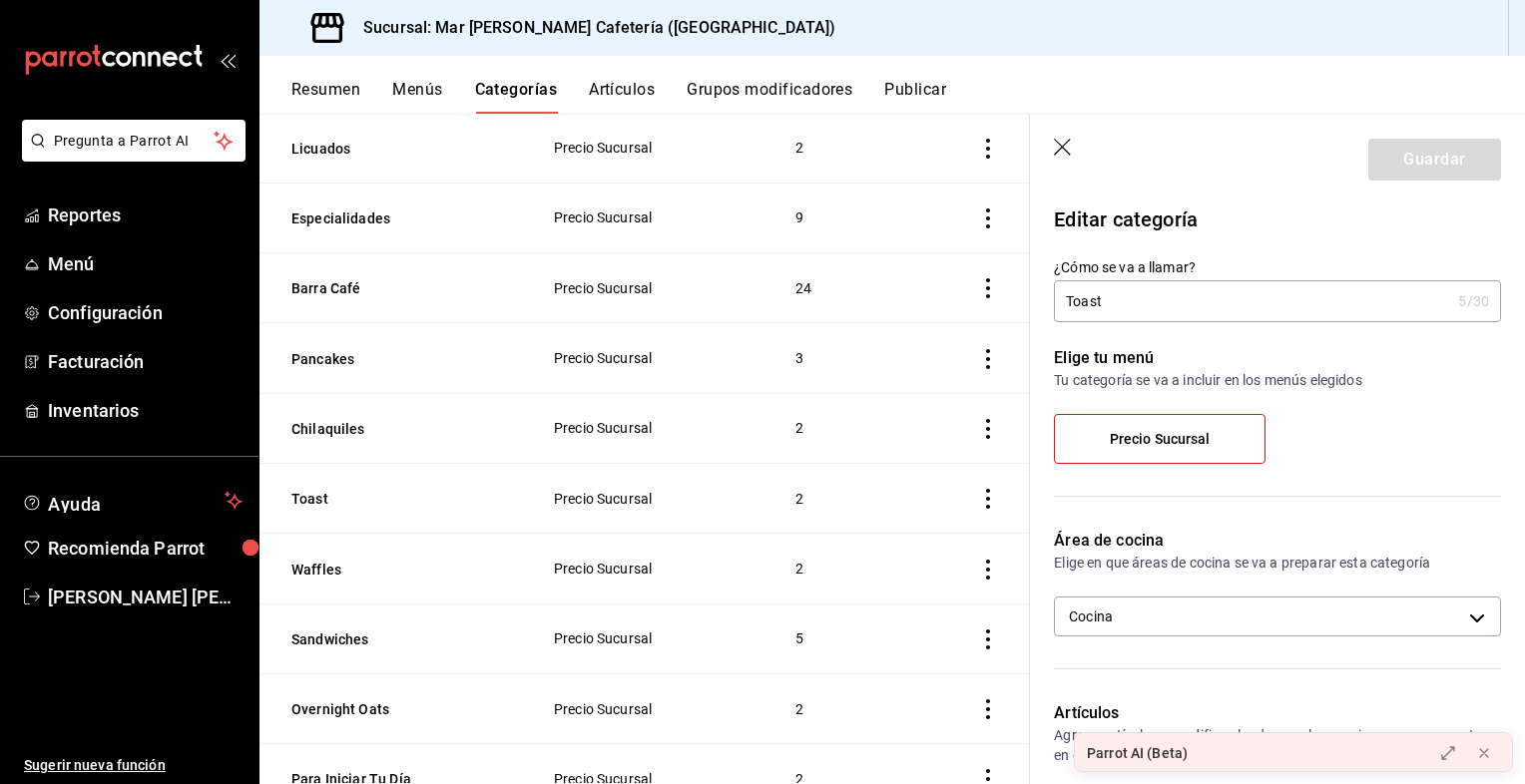 click 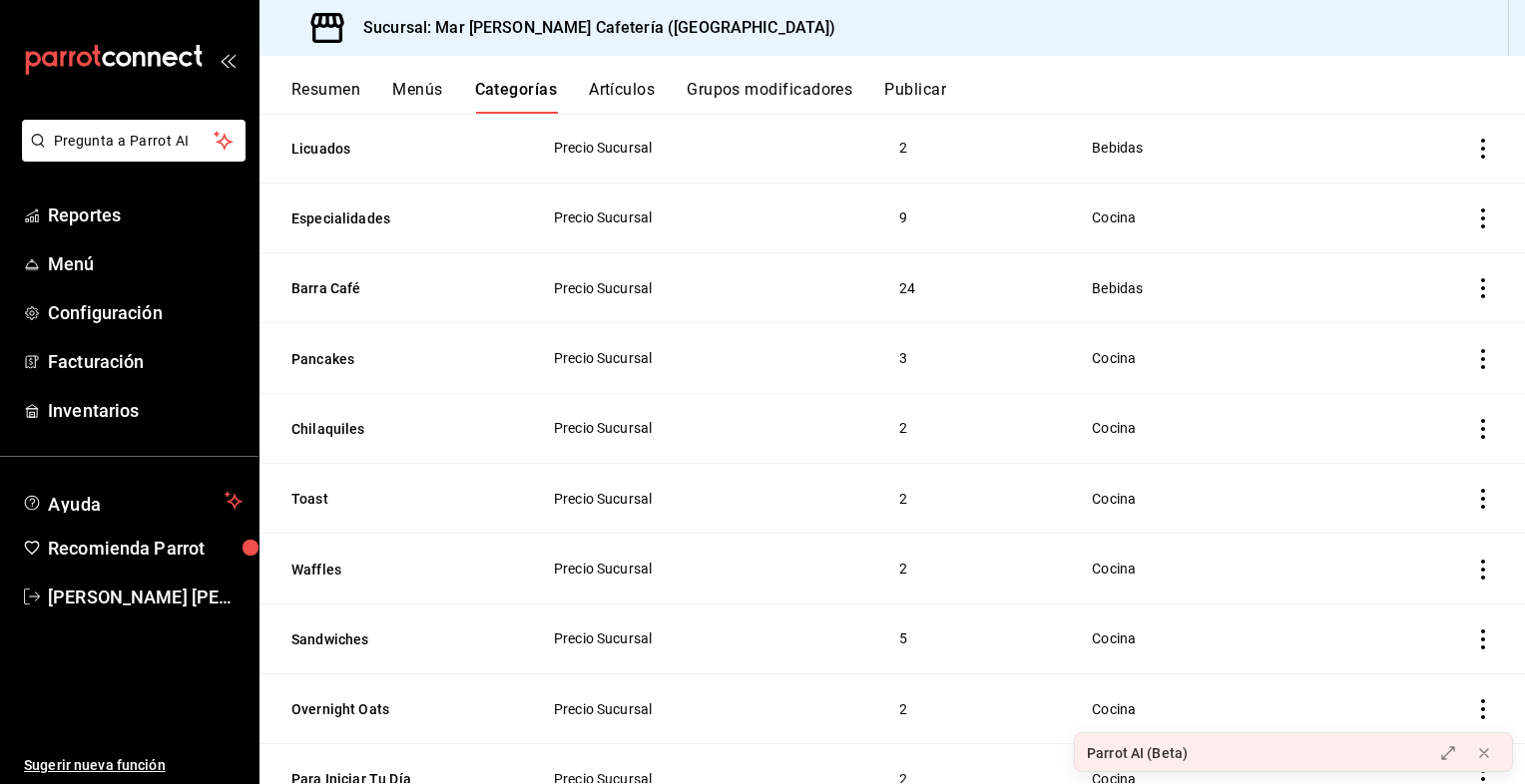 click on "Menús" at bounding box center (417, 97) 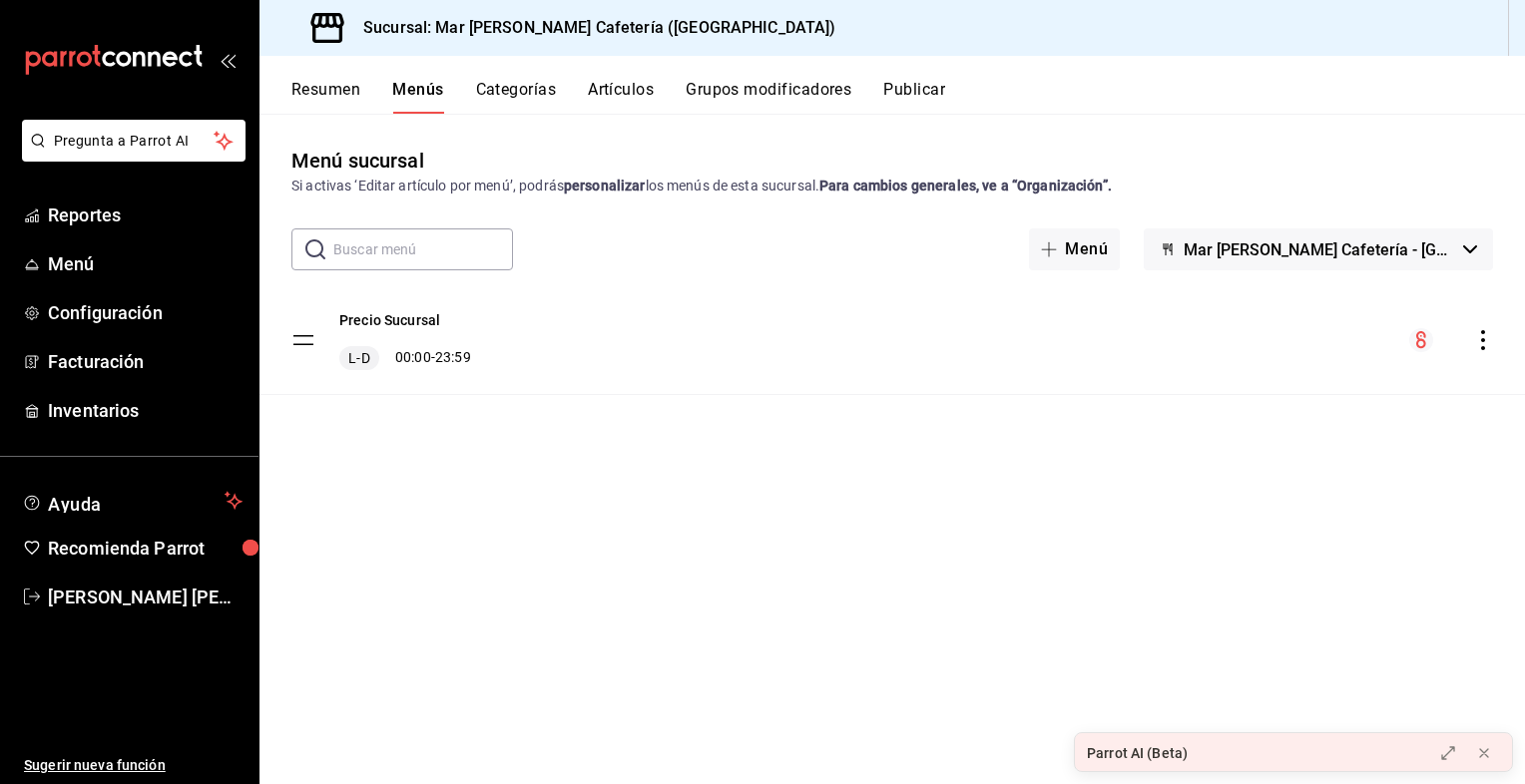click 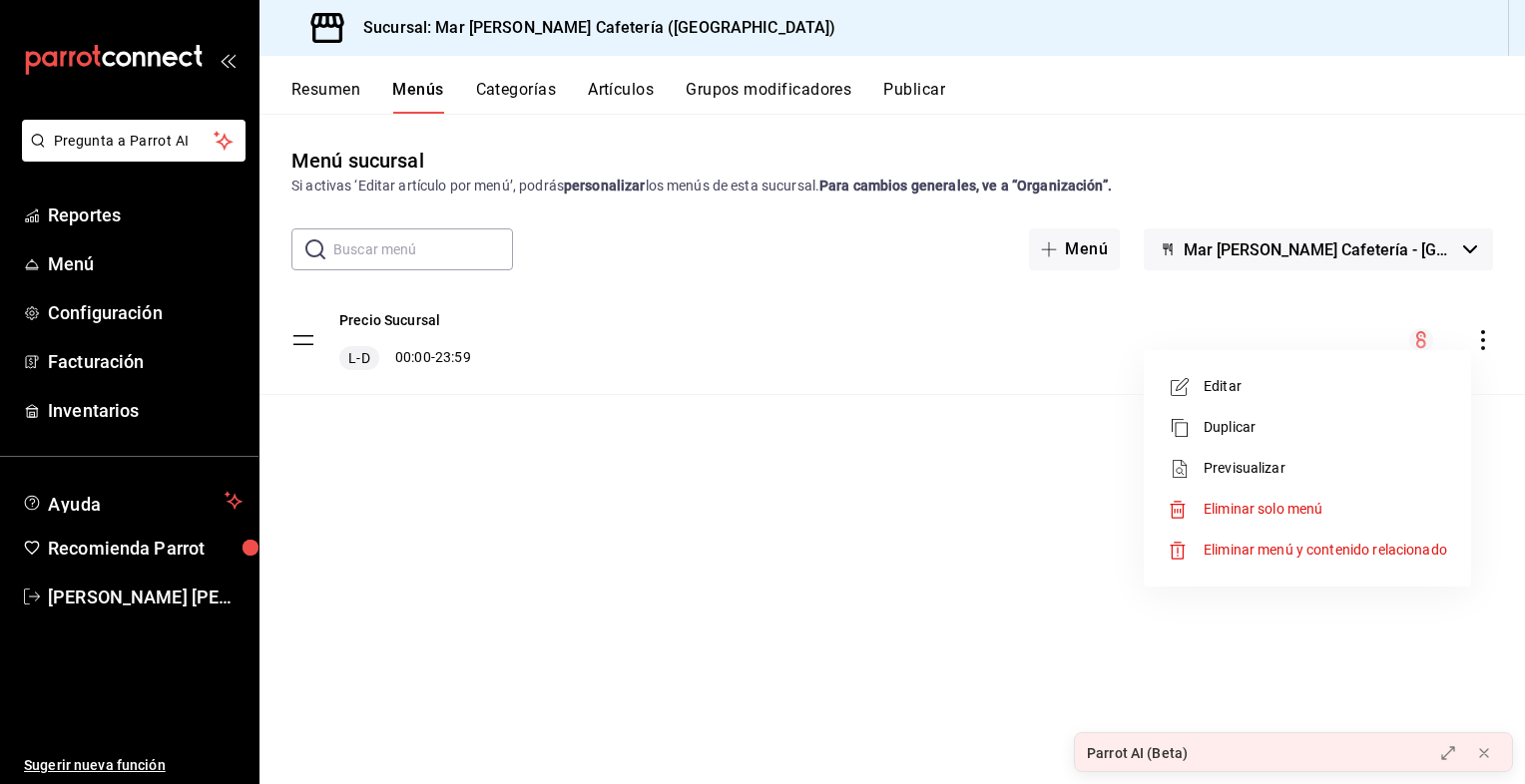 click on "Editar" at bounding box center (1325, 386) 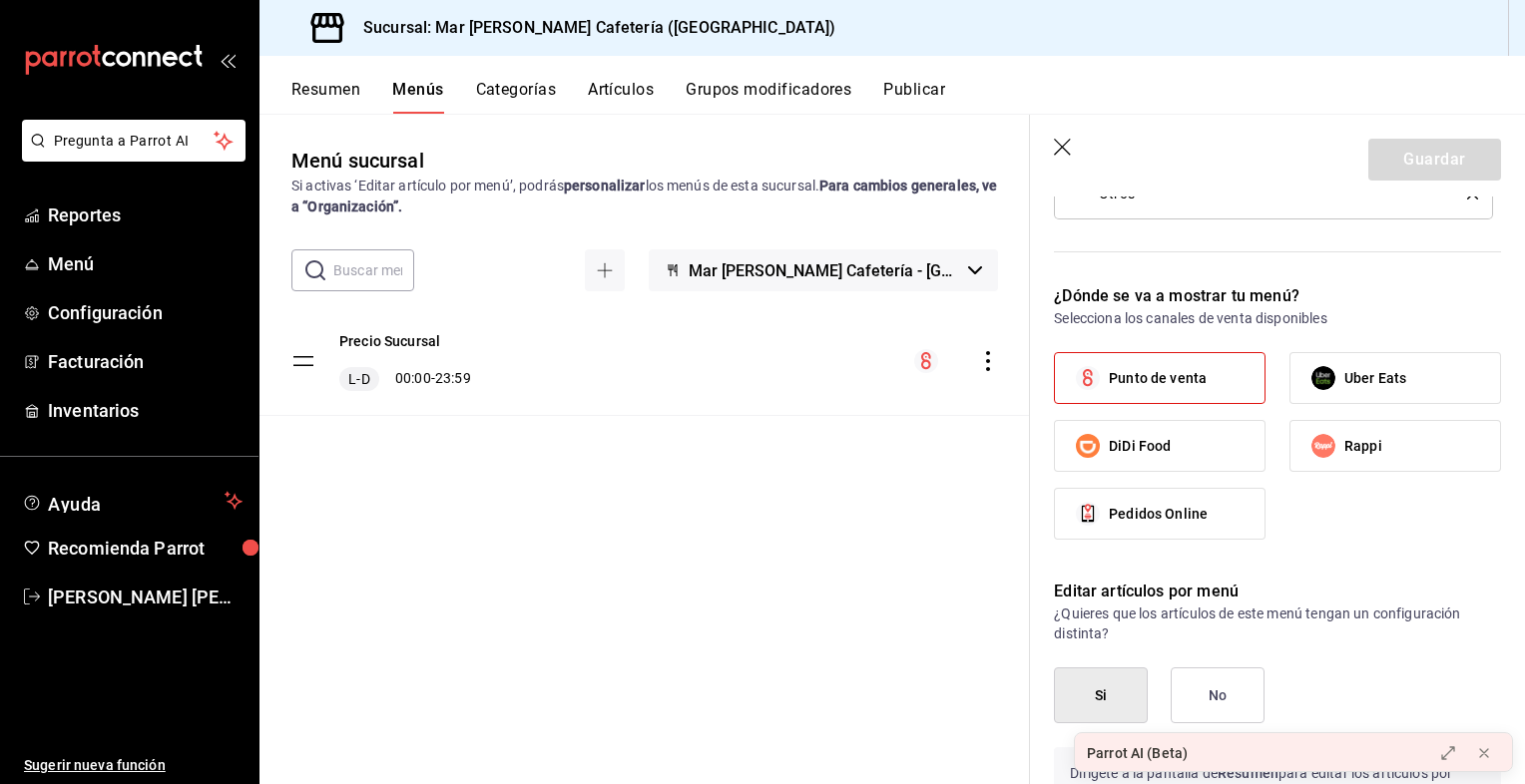 scroll, scrollTop: 1420, scrollLeft: 0, axis: vertical 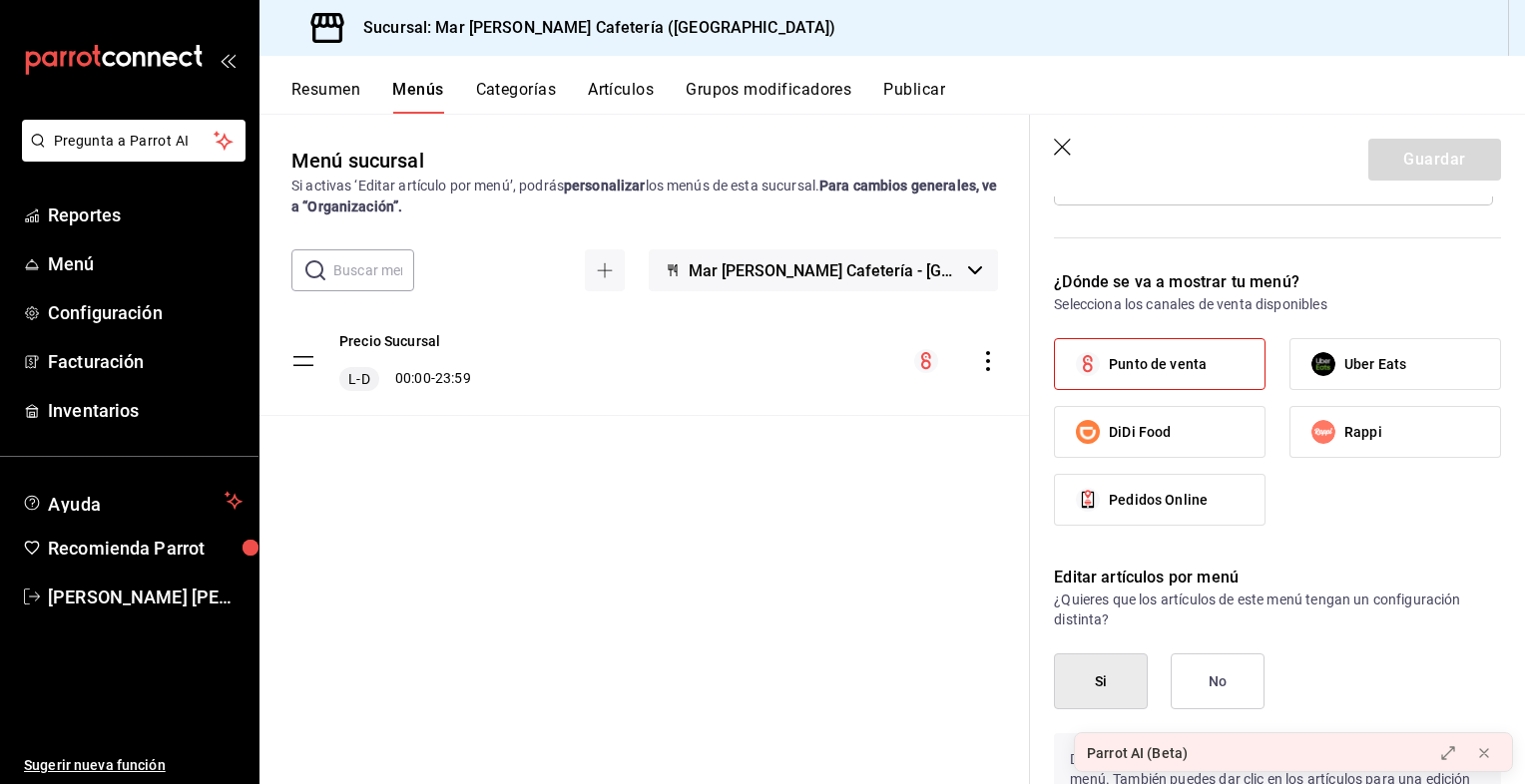 click on "Rappi" at bounding box center (1363, 432) 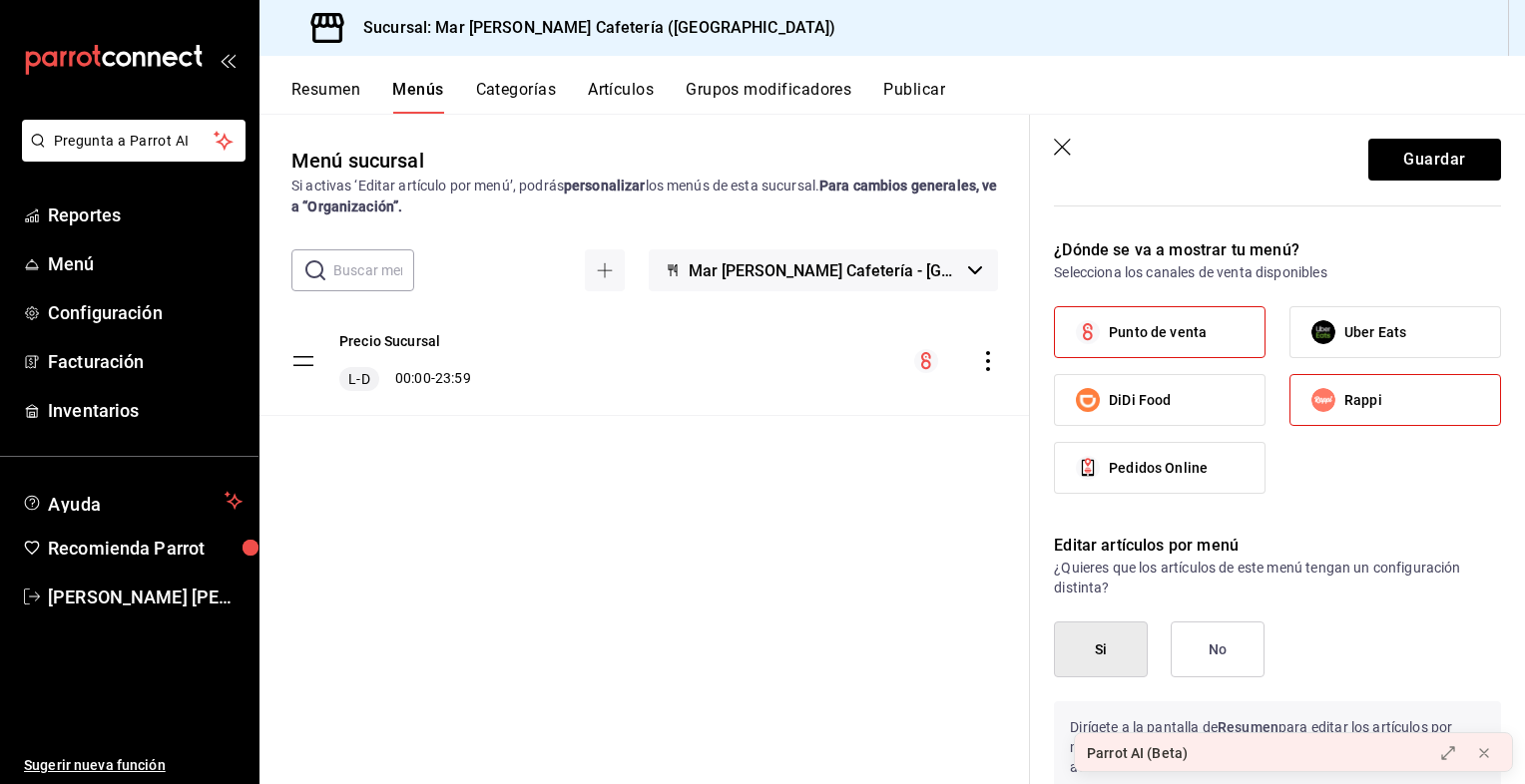 scroll, scrollTop: 1456, scrollLeft: 0, axis: vertical 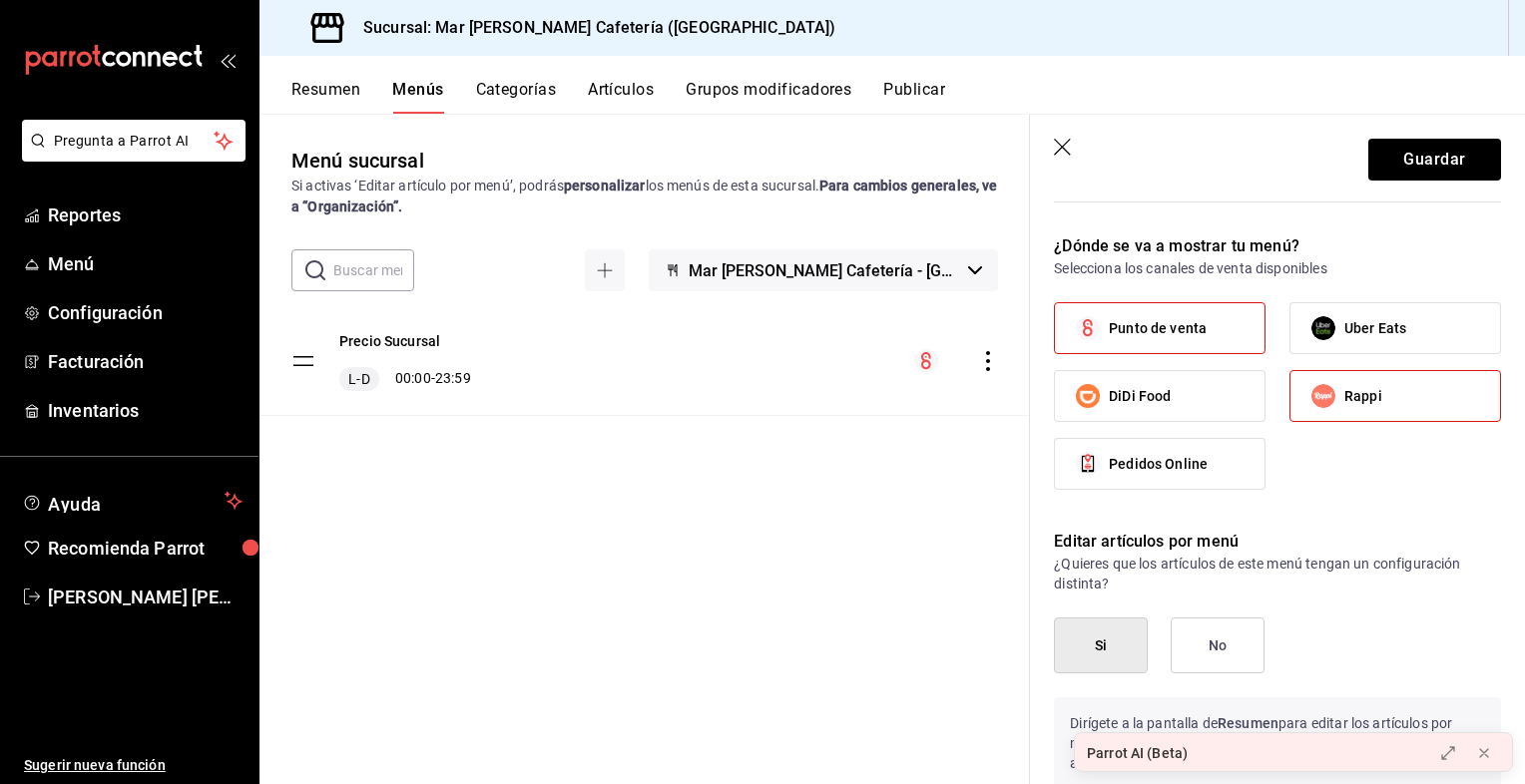 click on "Uber Eats" at bounding box center [1375, 328] 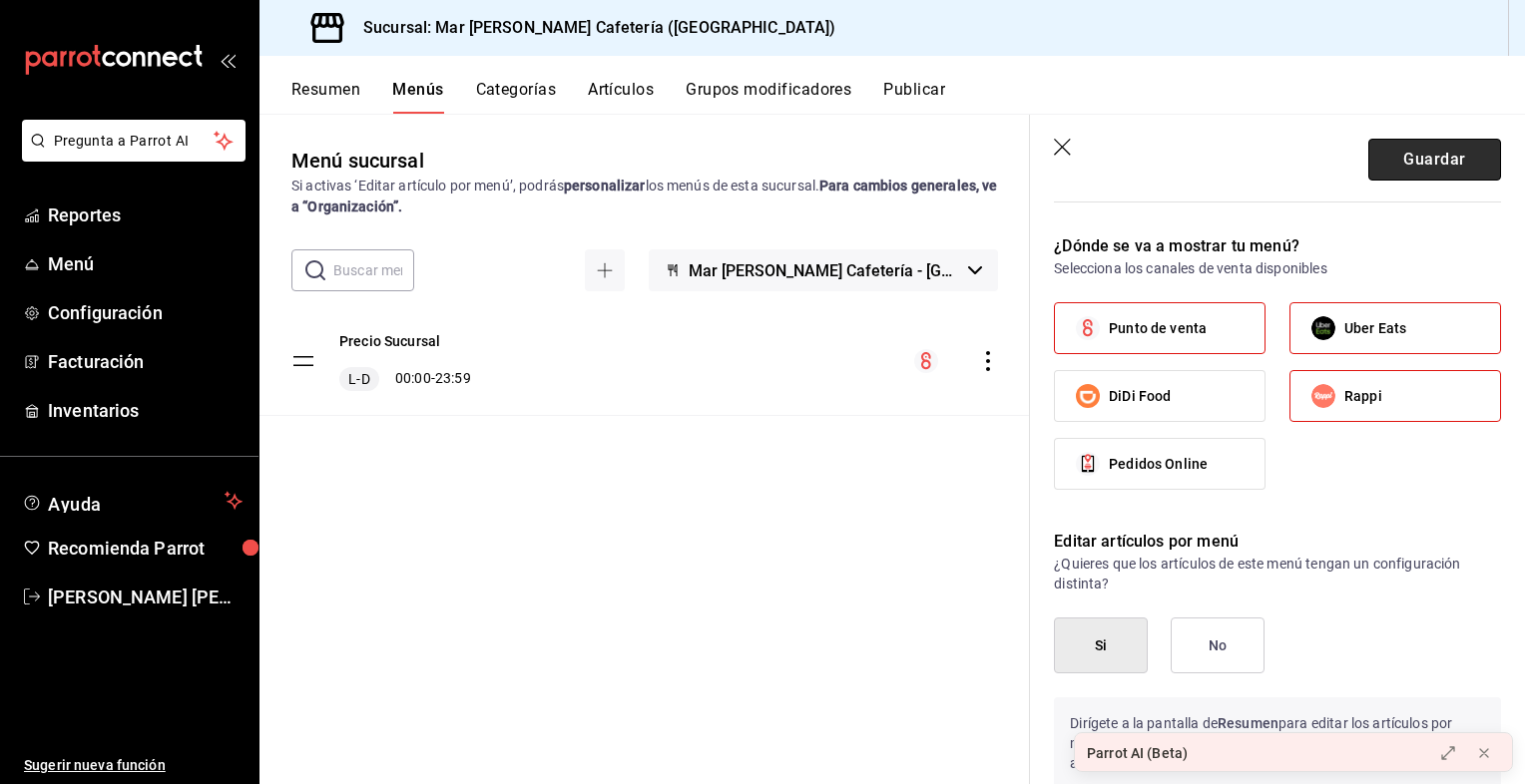 click on "Guardar" at bounding box center [1434, 160] 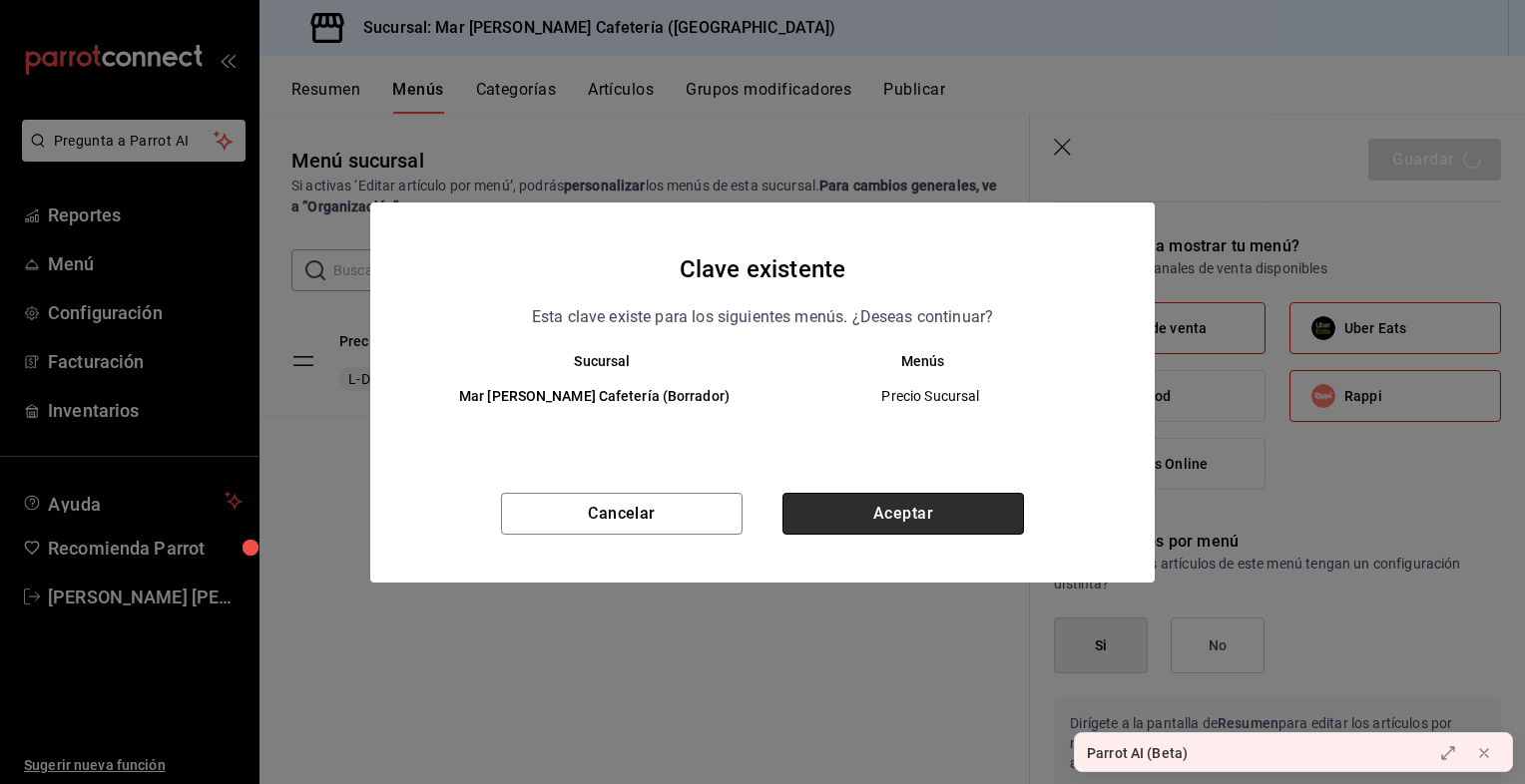click on "Aceptar" at bounding box center [903, 514] 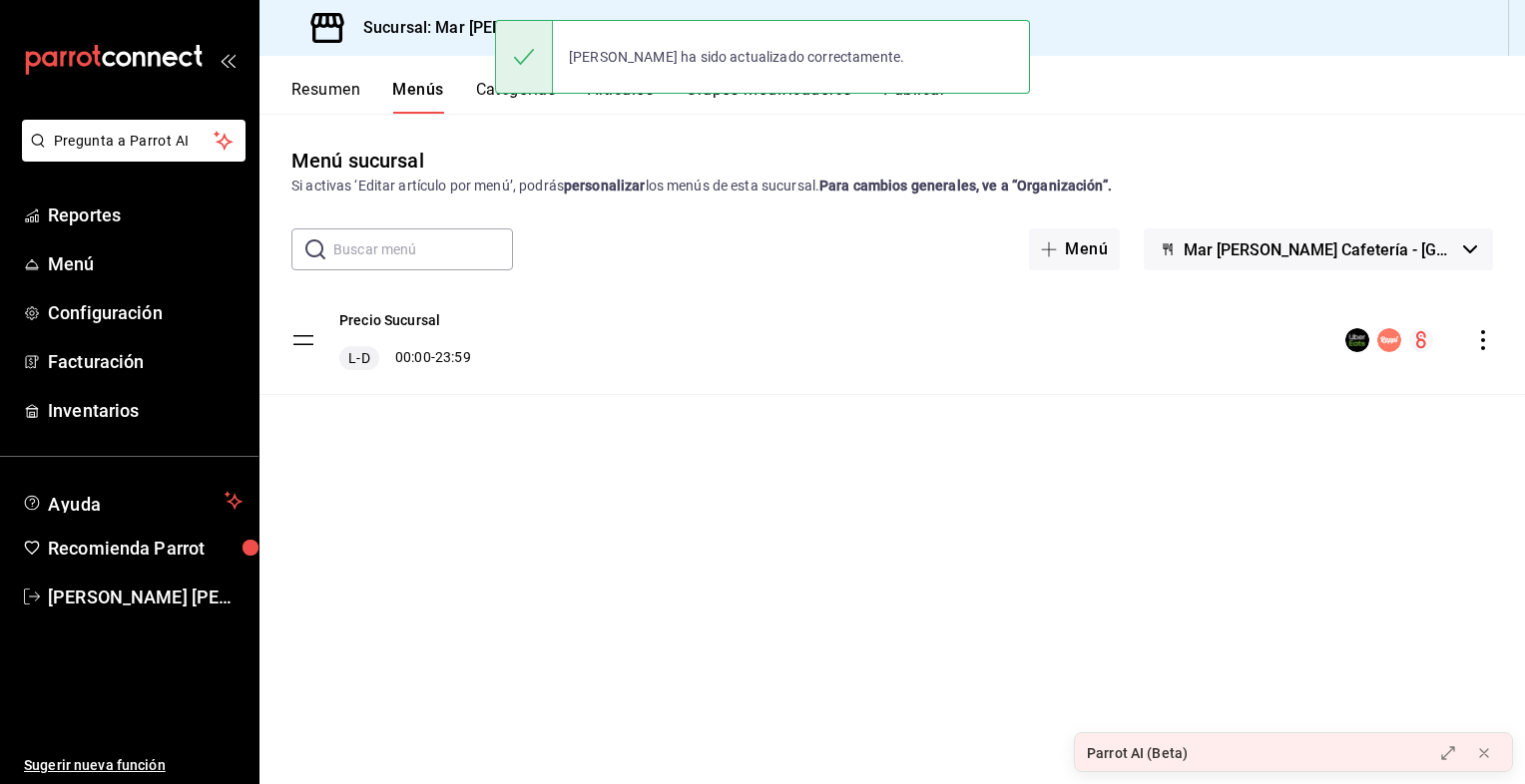 scroll, scrollTop: 0, scrollLeft: 0, axis: both 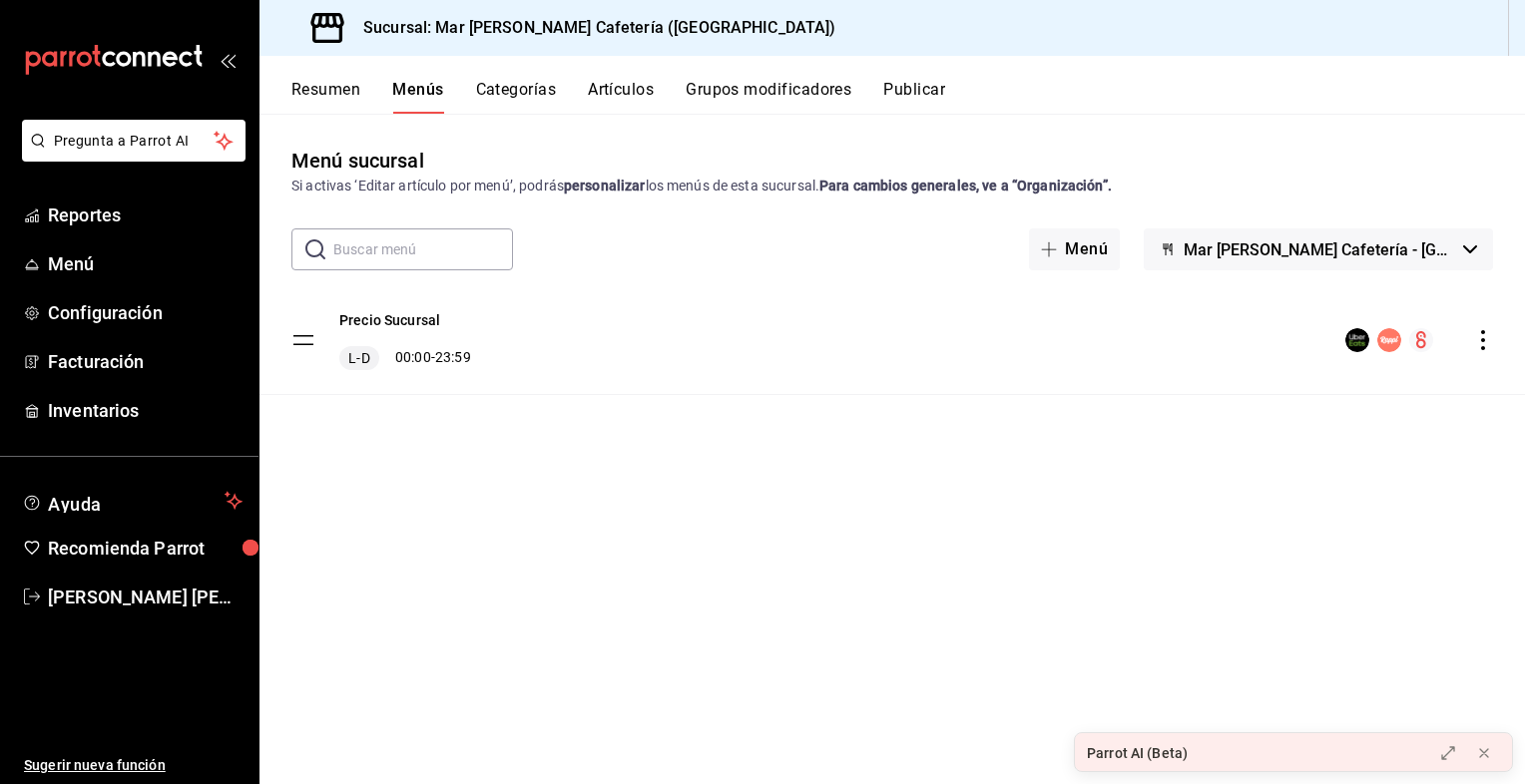 click on "Publicar" at bounding box center (914, 97) 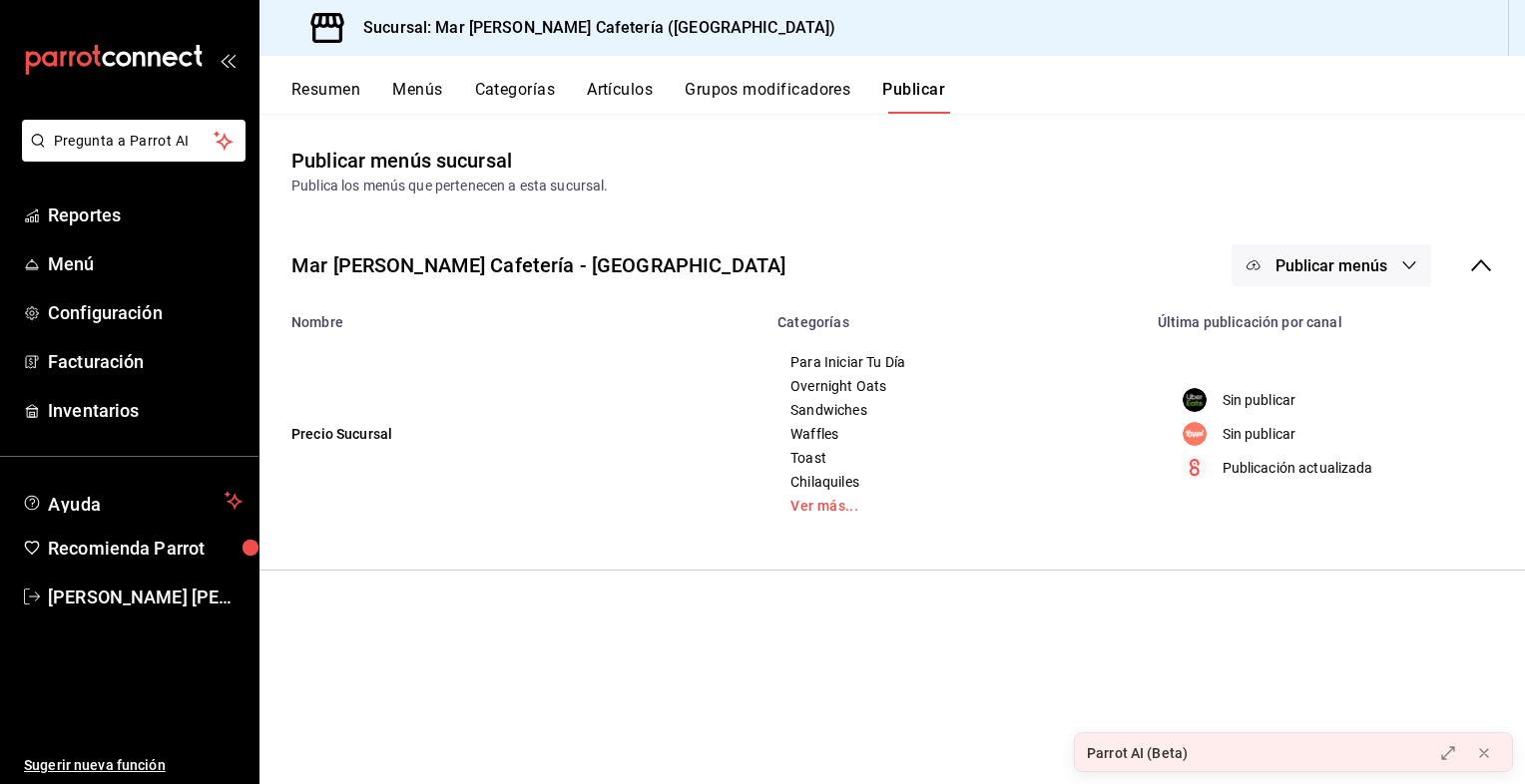 click on "Publicar menús" at bounding box center [1331, 265] 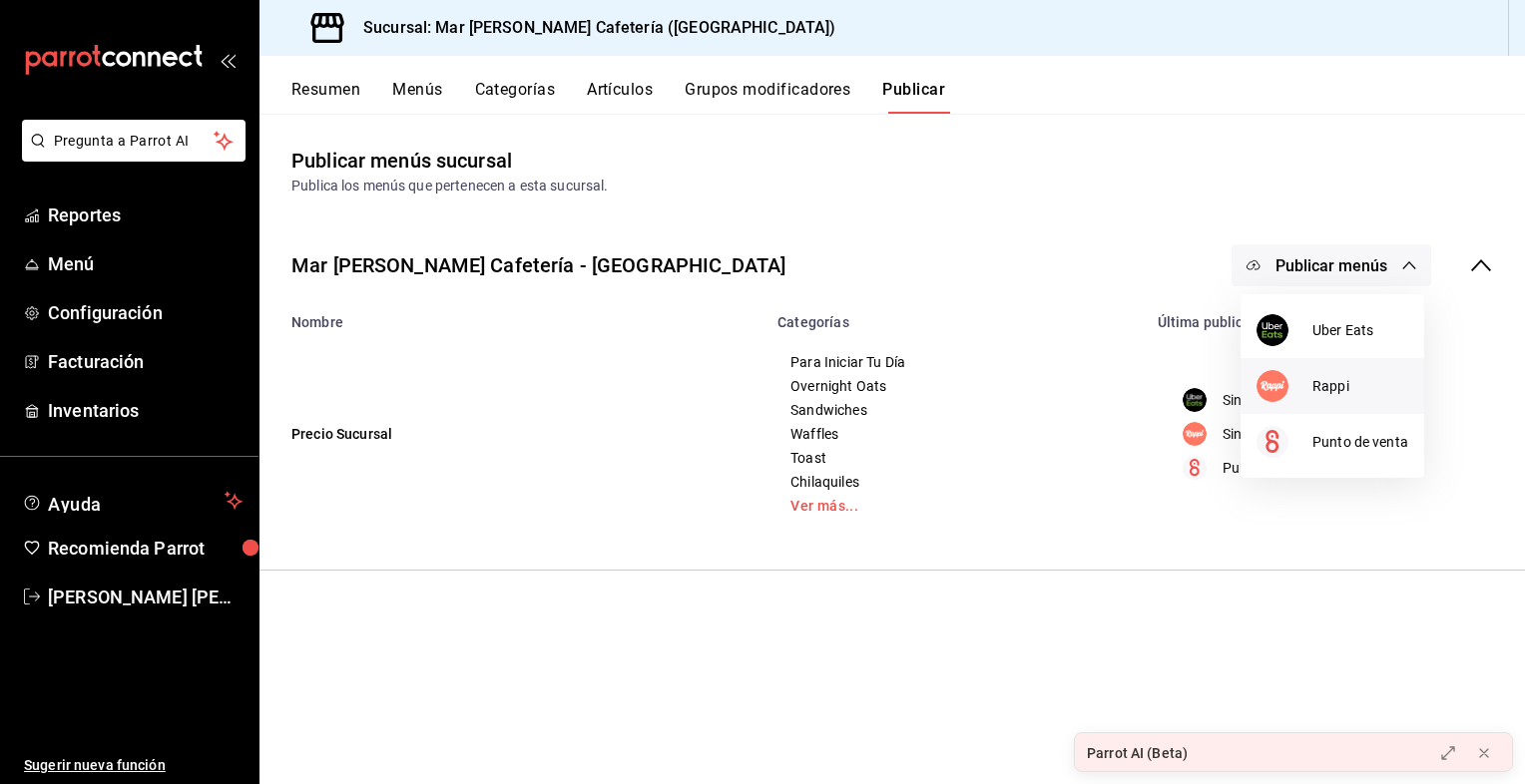 click at bounding box center [1284, 386] 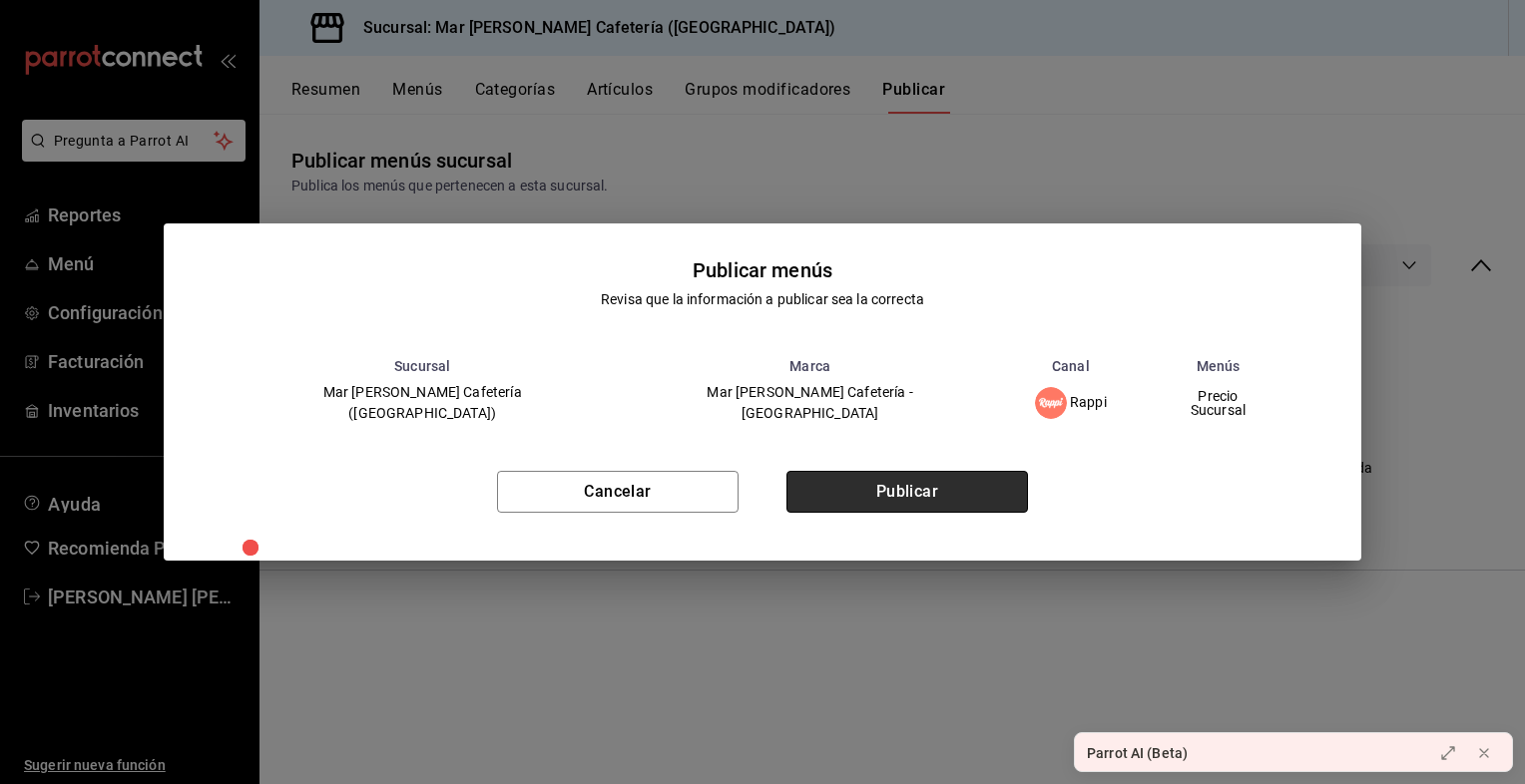 click on "Publicar" at bounding box center (907, 492) 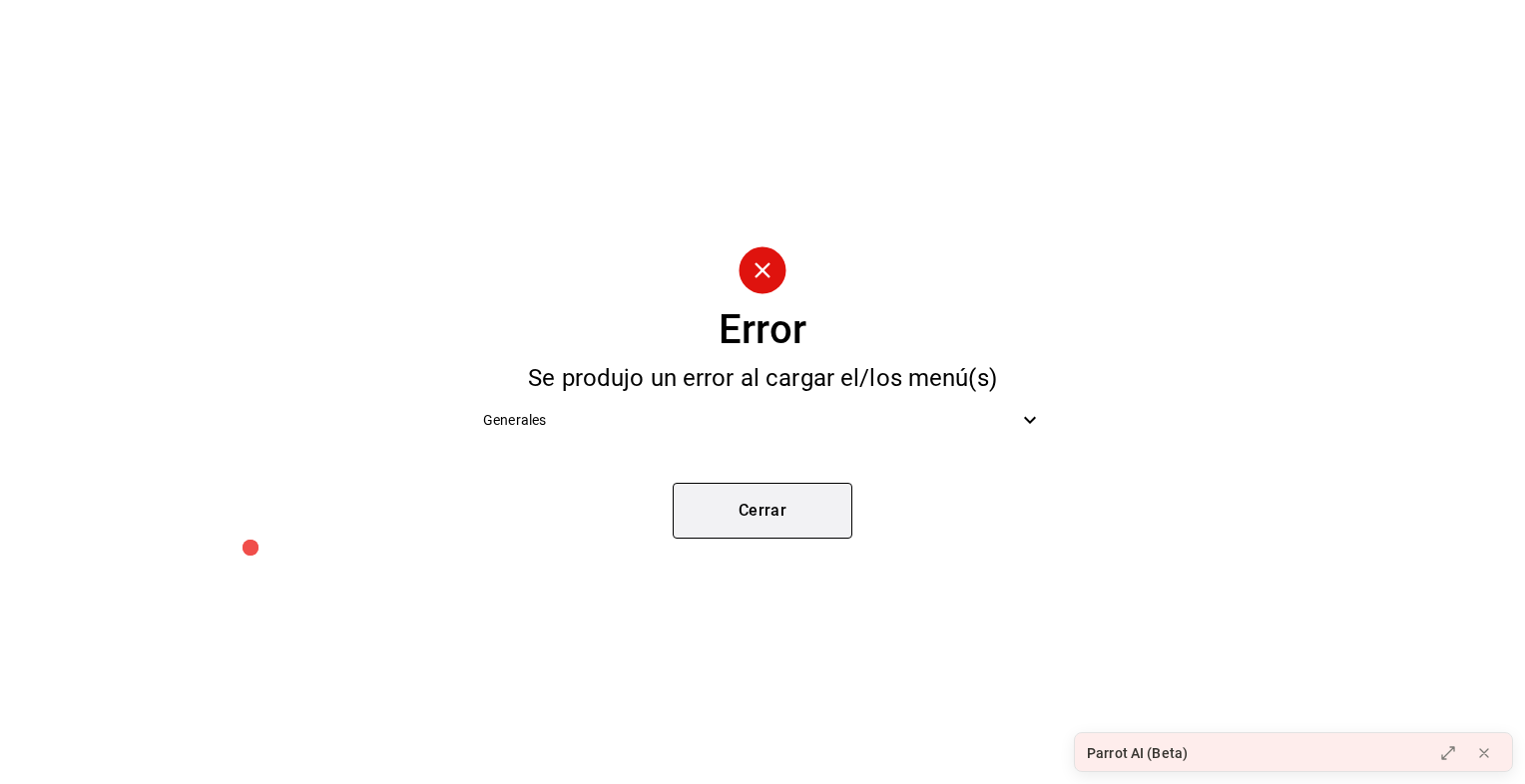 click on "Cerrar" at bounding box center (762, 511) 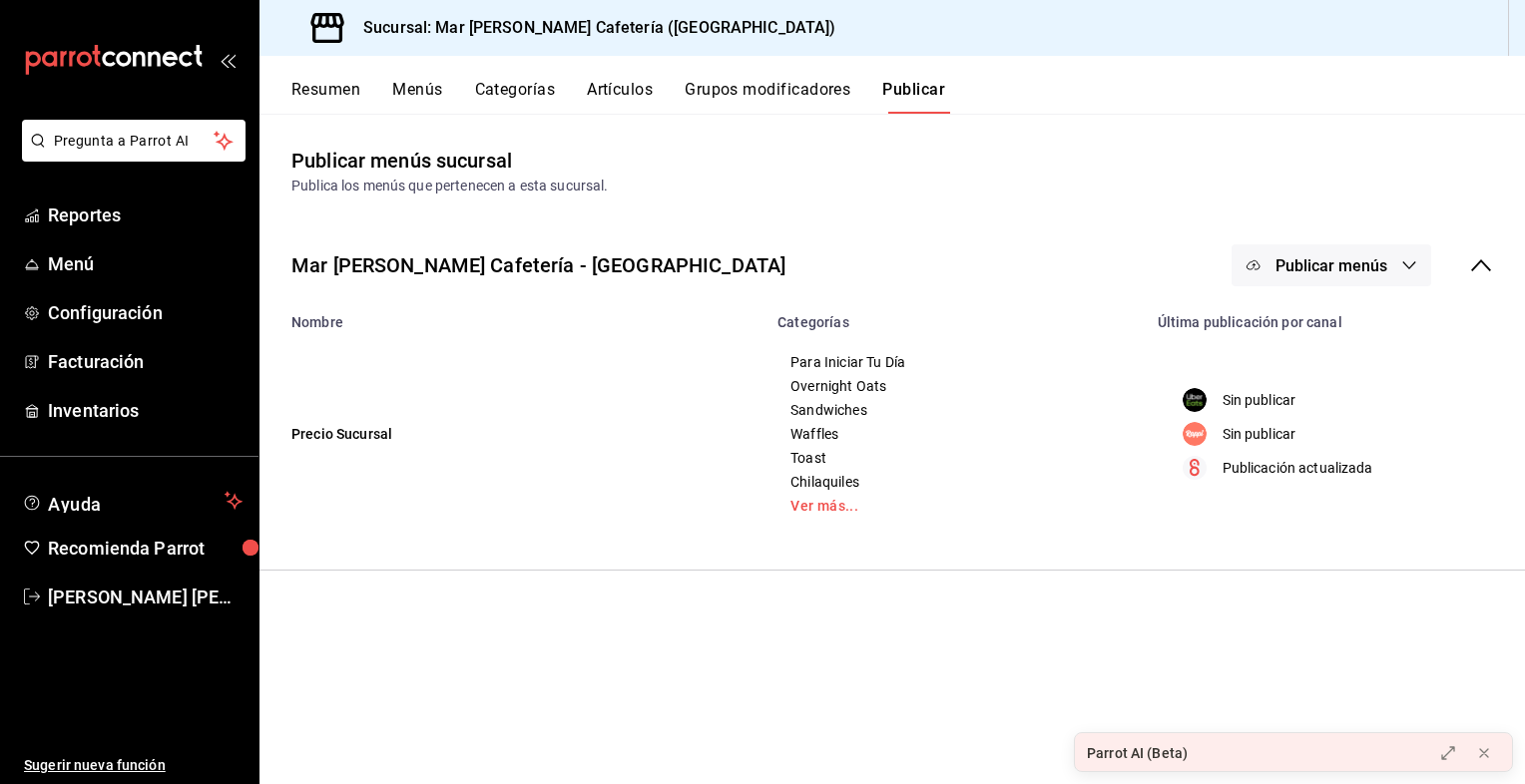 click on "Sin publicar" at bounding box center [1260, 434] 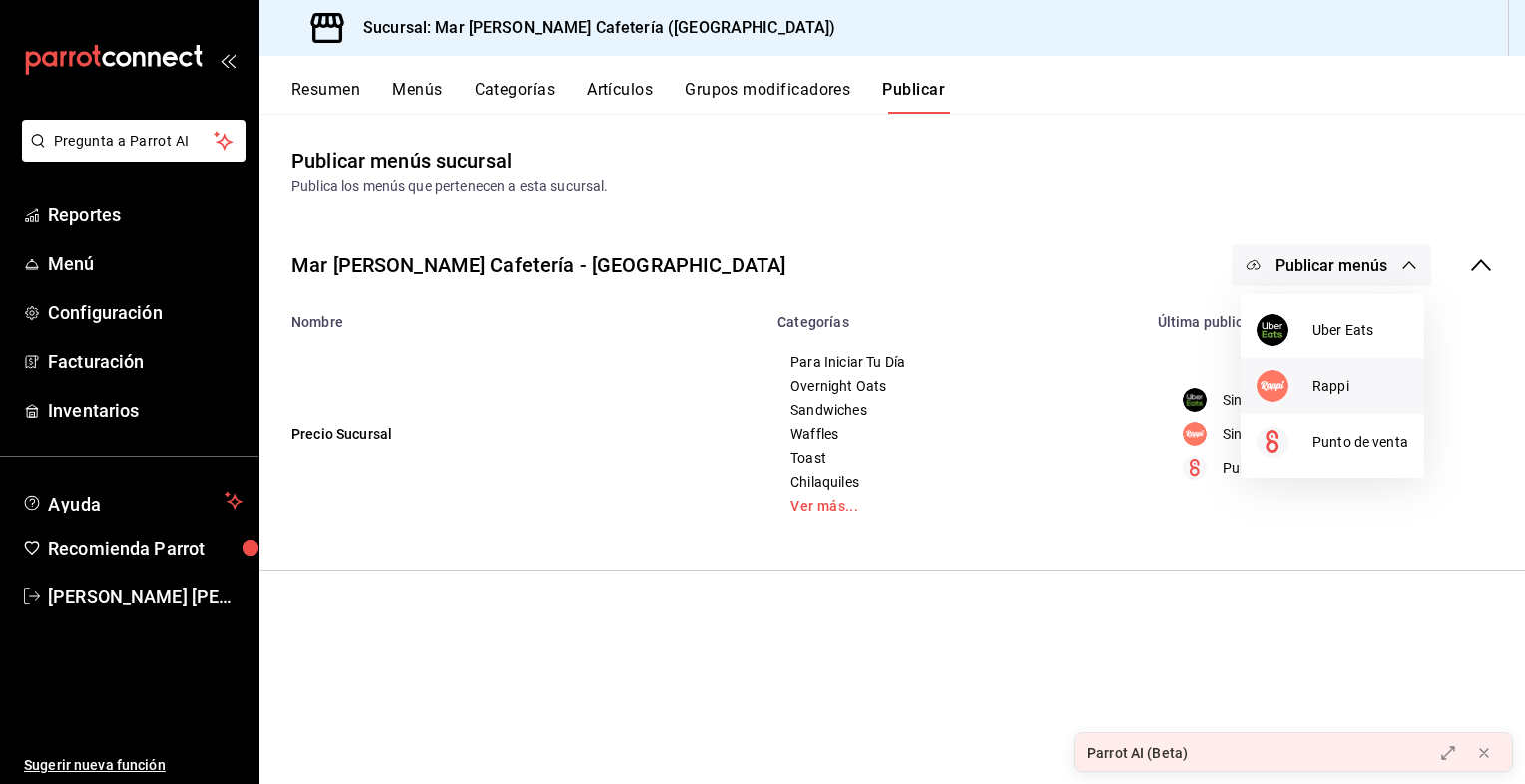 click at bounding box center [1284, 386] 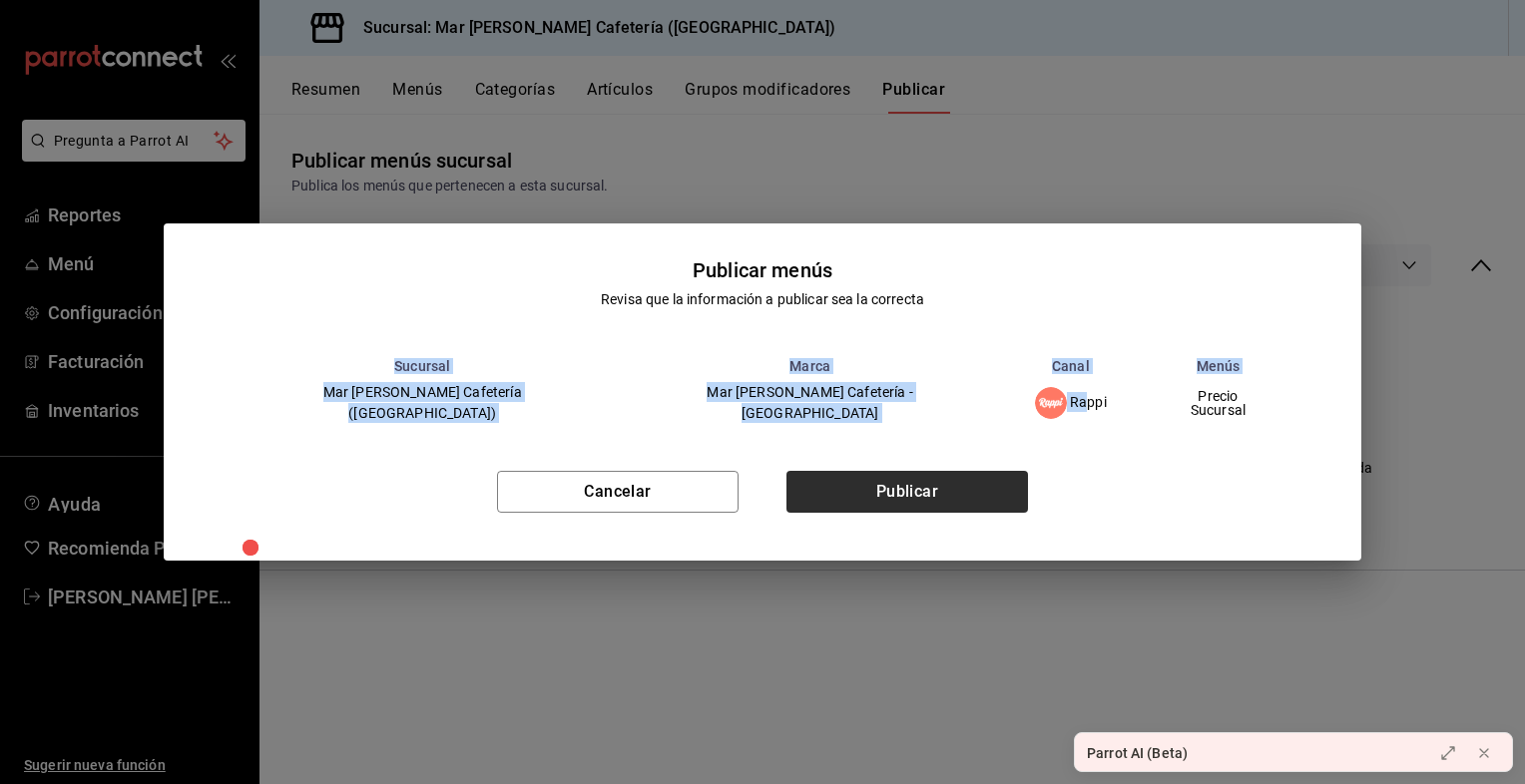 drag, startPoint x: 938, startPoint y: 399, endPoint x: 906, endPoint y: 473, distance: 80.622577 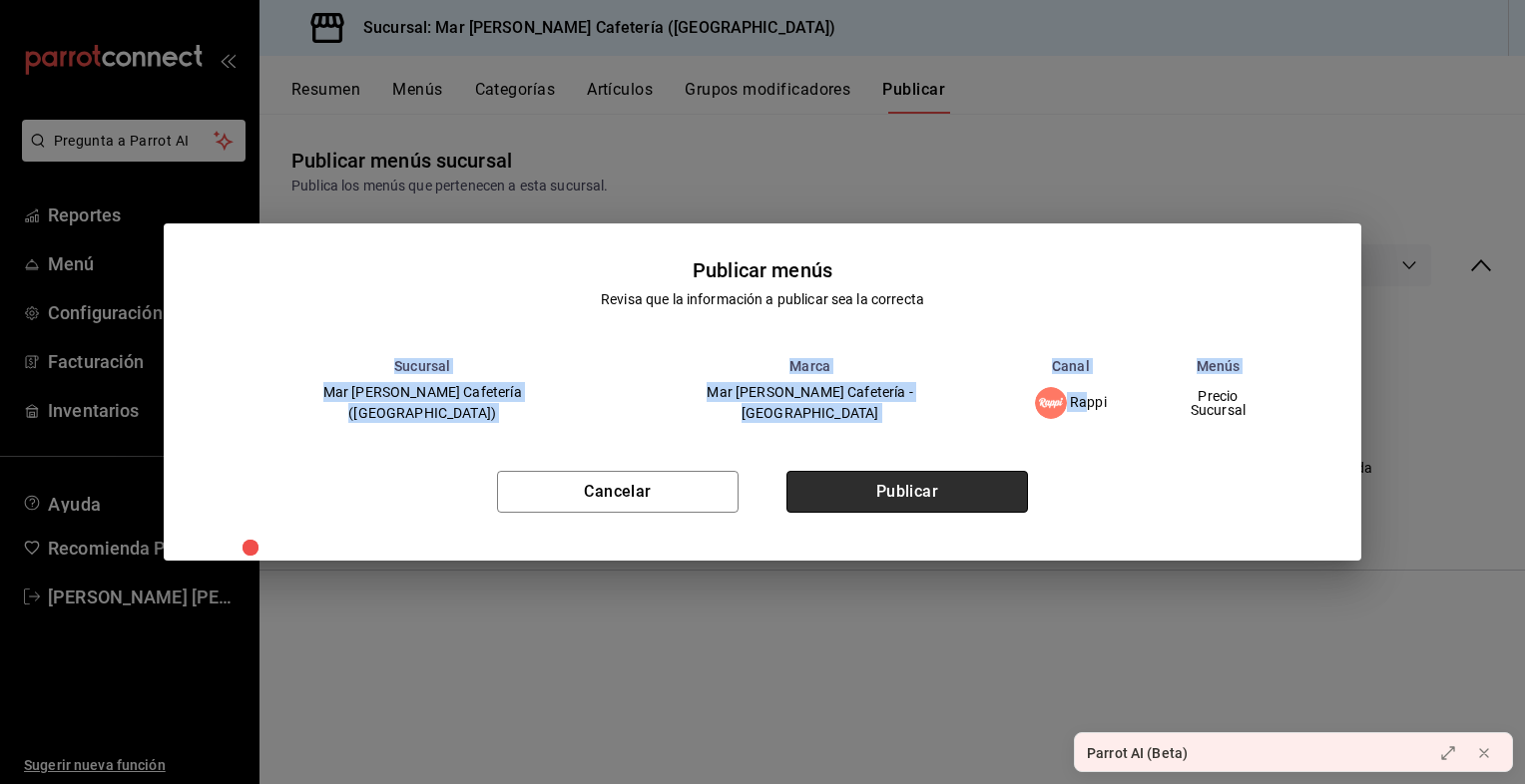 click on "Publicar" at bounding box center [907, 492] 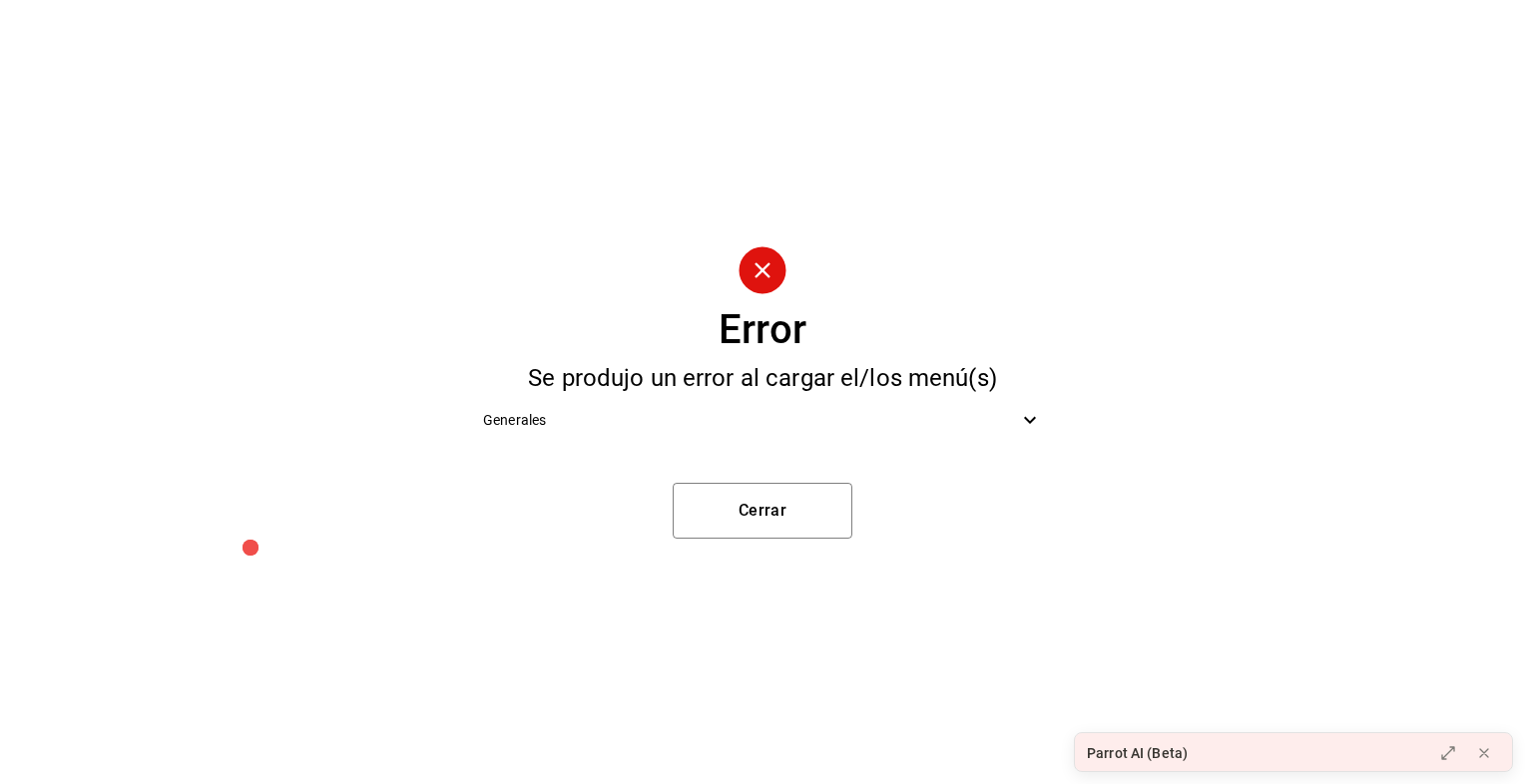 click 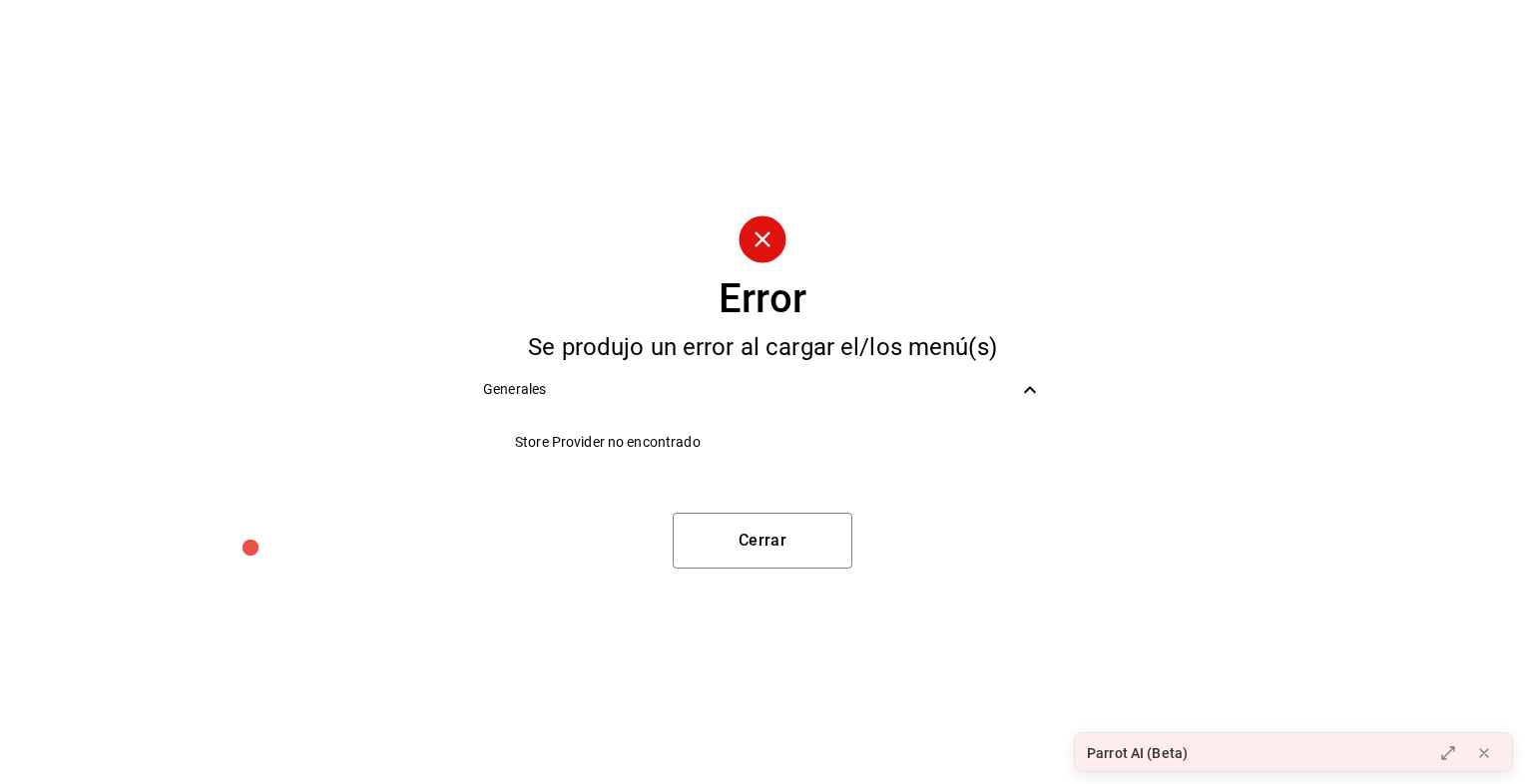 click on "Store Provider no encontrado" at bounding box center (762, 442) 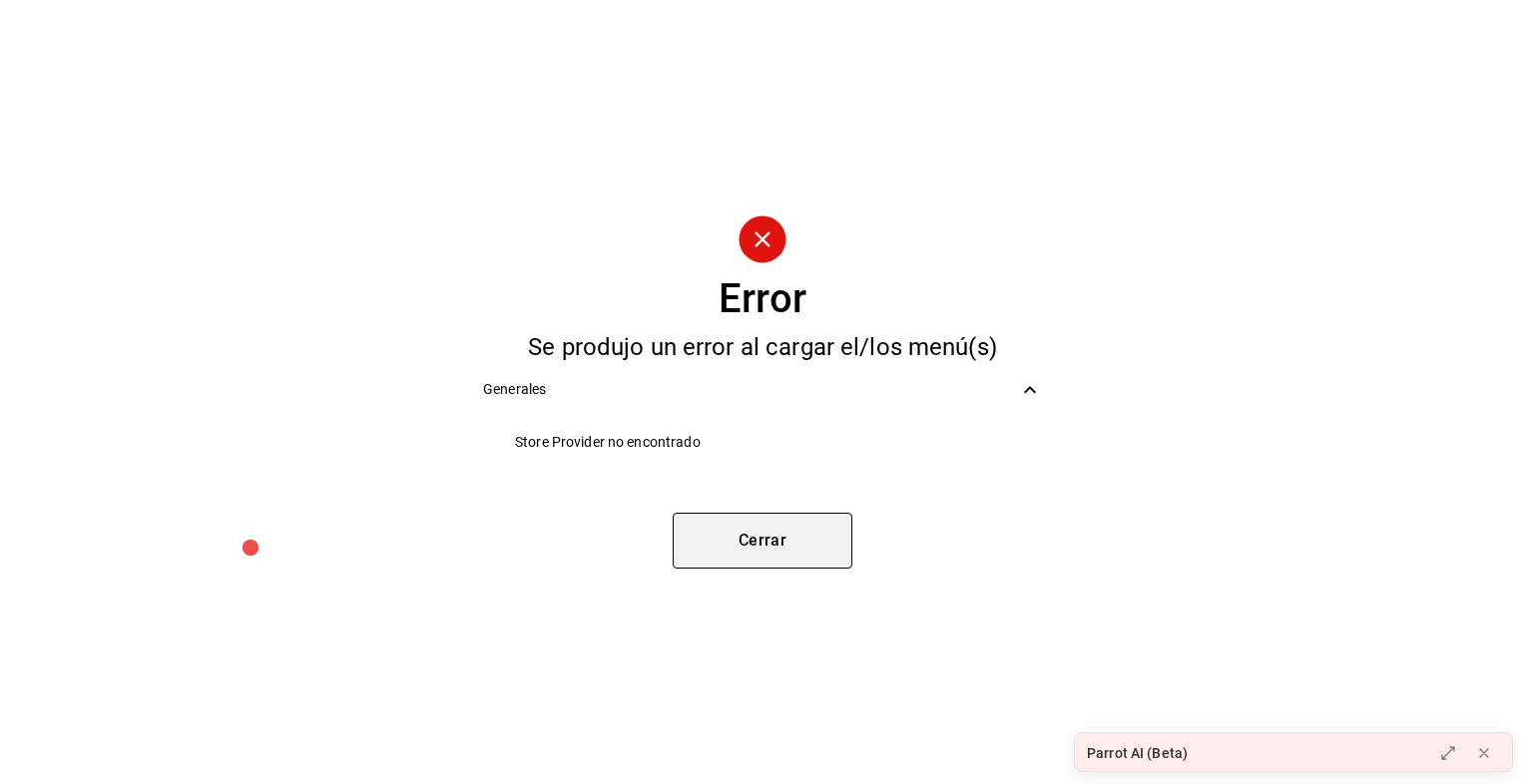 click on "Cerrar" at bounding box center [762, 541] 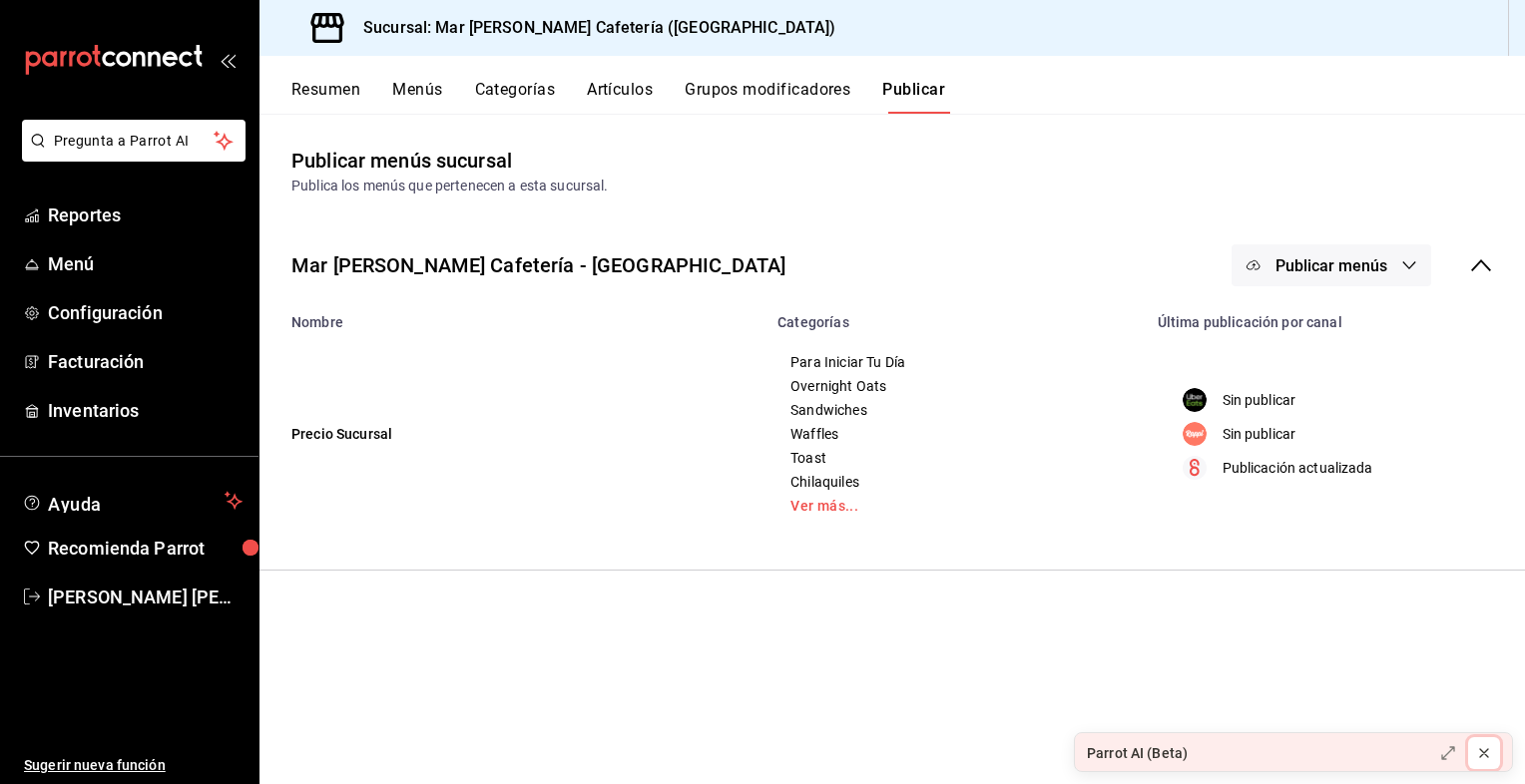 click 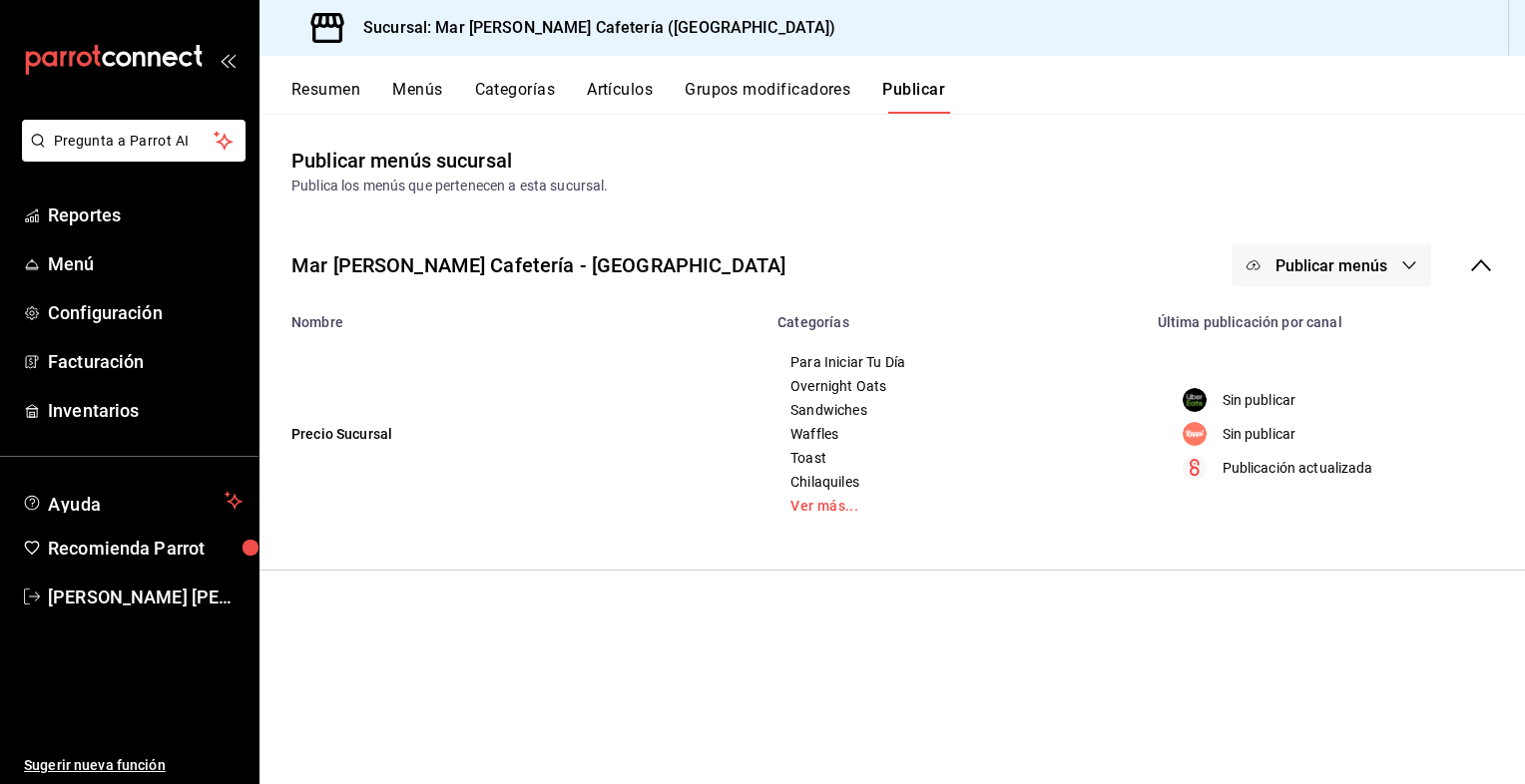 click on "Publicar menús" at bounding box center [1331, 265] 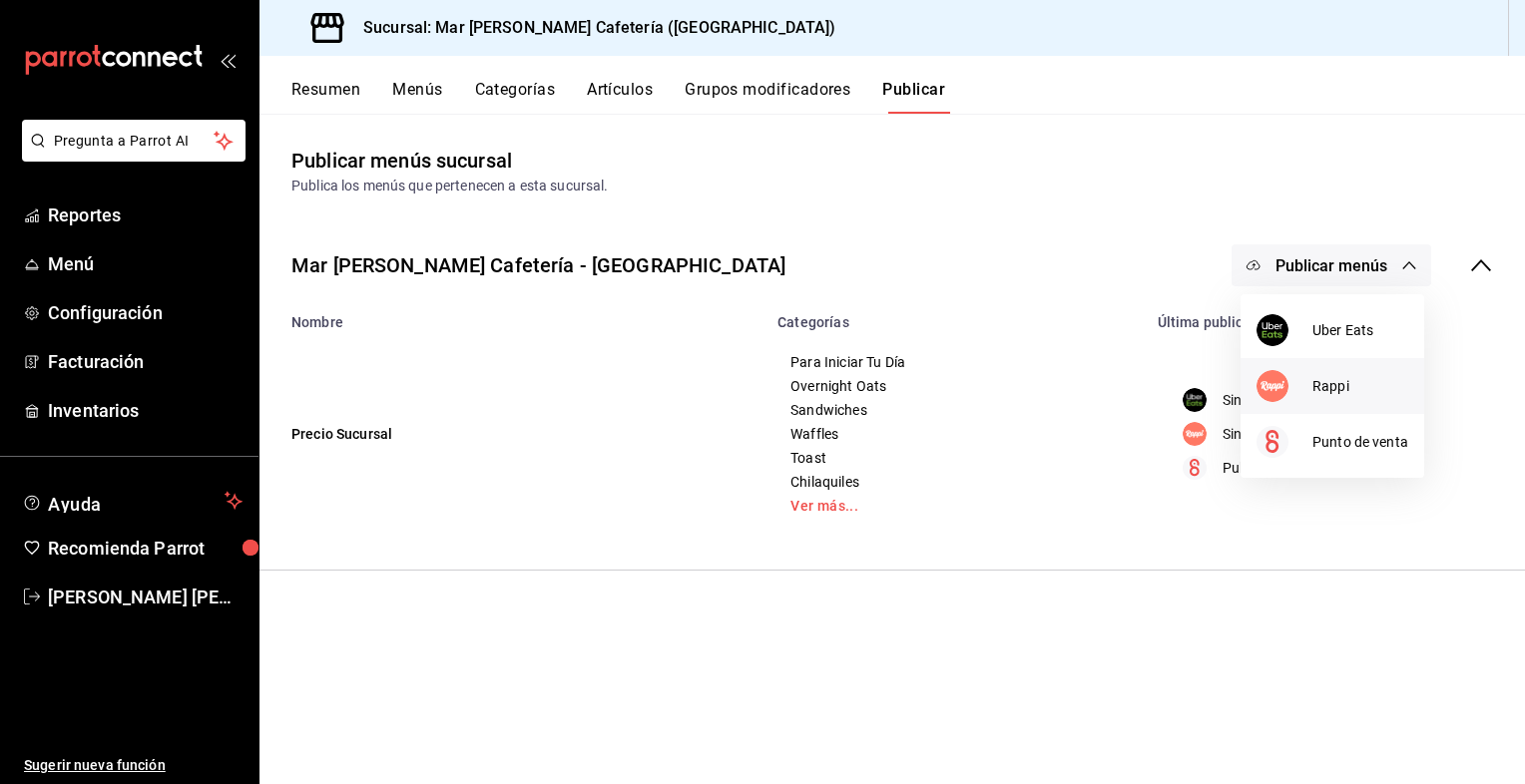 click at bounding box center (1284, 386) 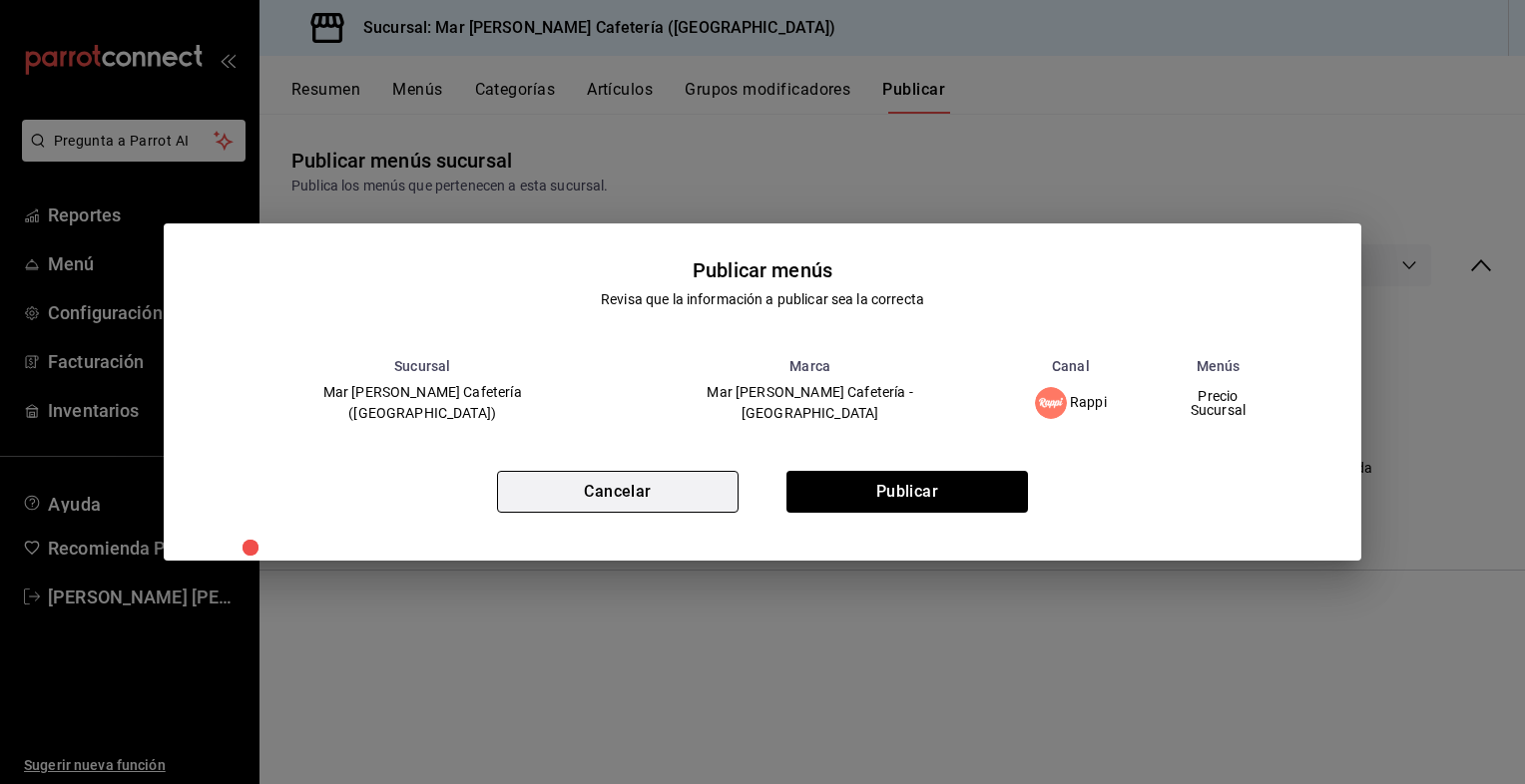 click on "Cancelar" at bounding box center [618, 492] 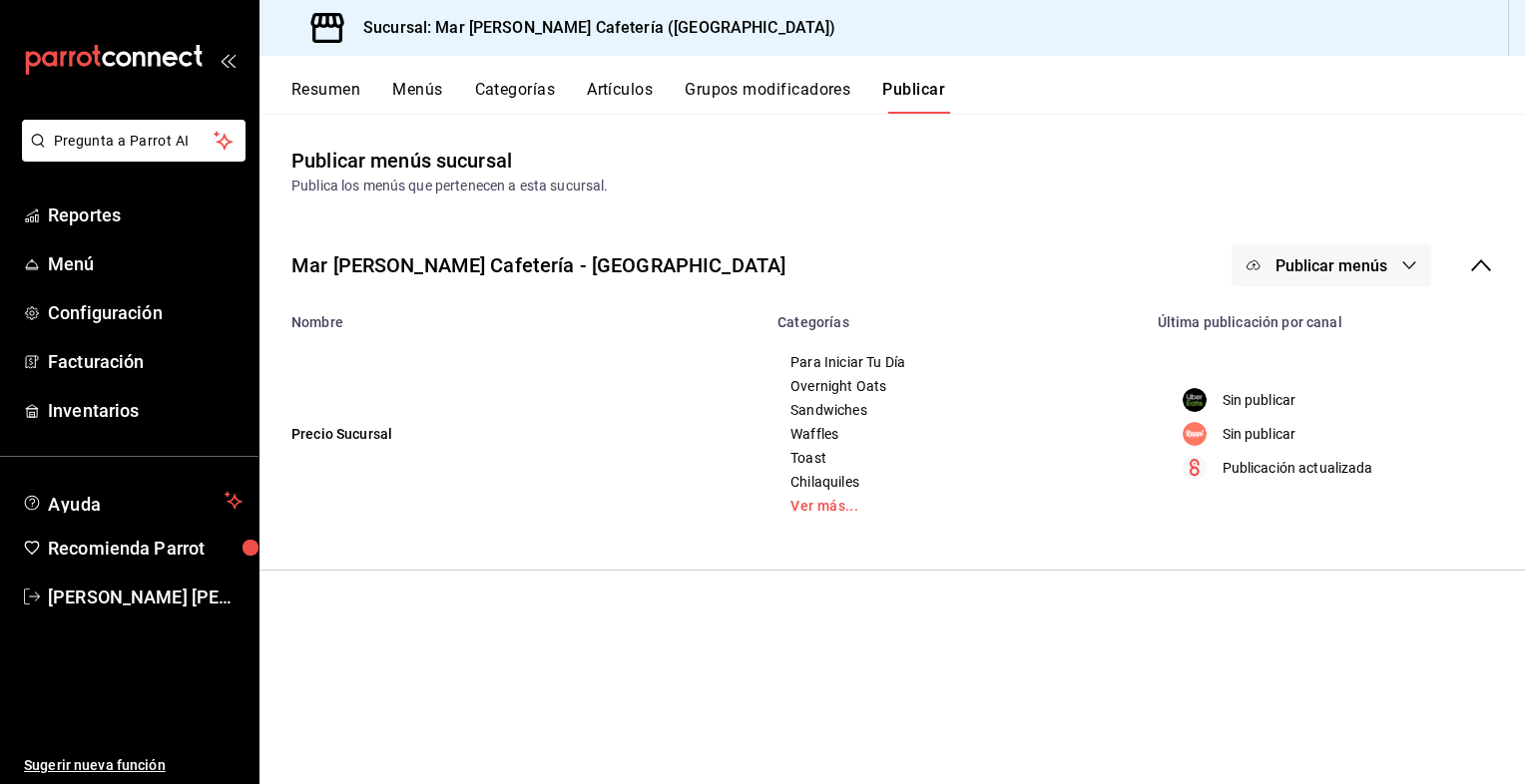 click on "Publicar menús" at bounding box center (1331, 265) 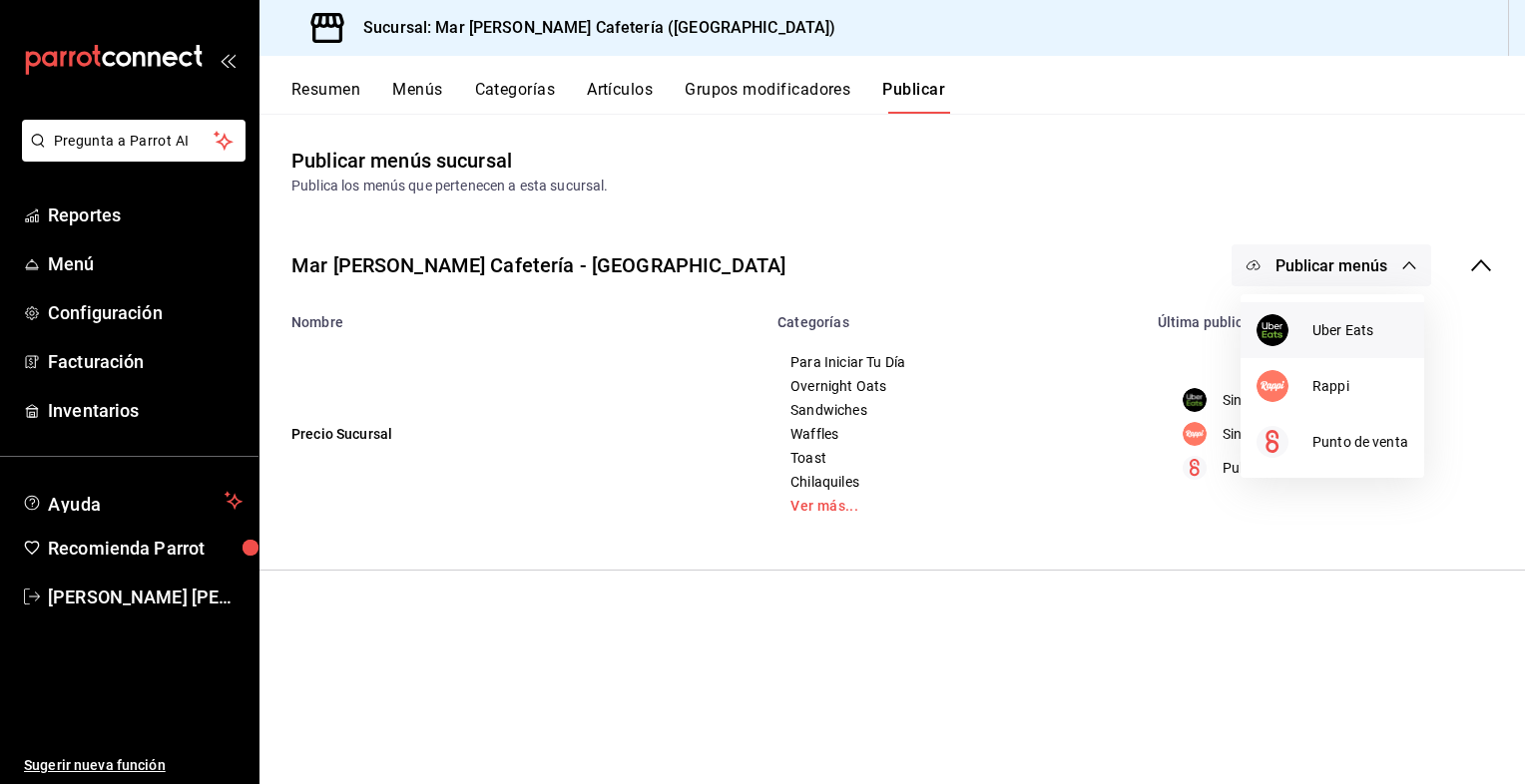 click at bounding box center [1284, 330] 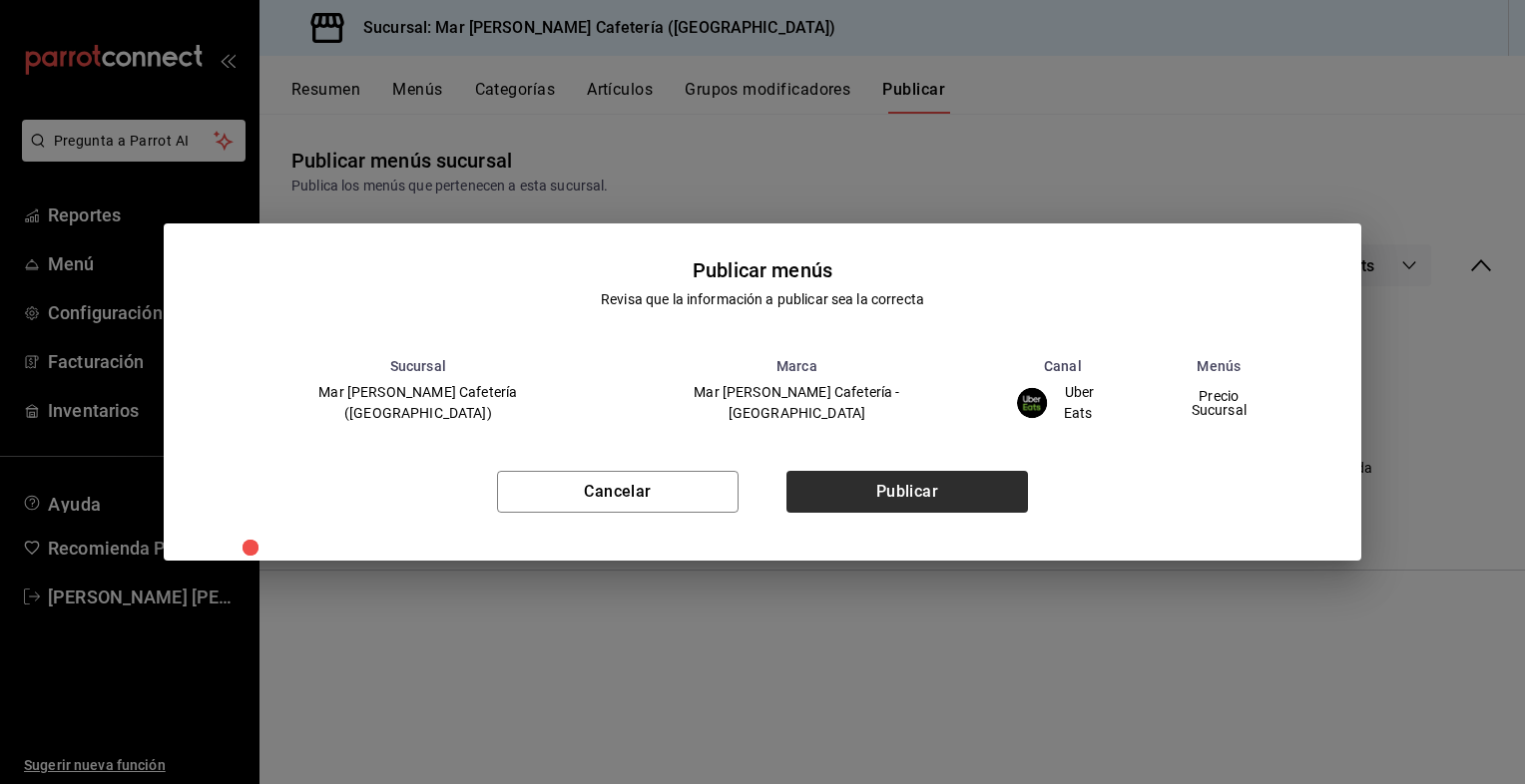 drag, startPoint x: 1313, startPoint y: 365, endPoint x: 890, endPoint y: 493, distance: 441.9423 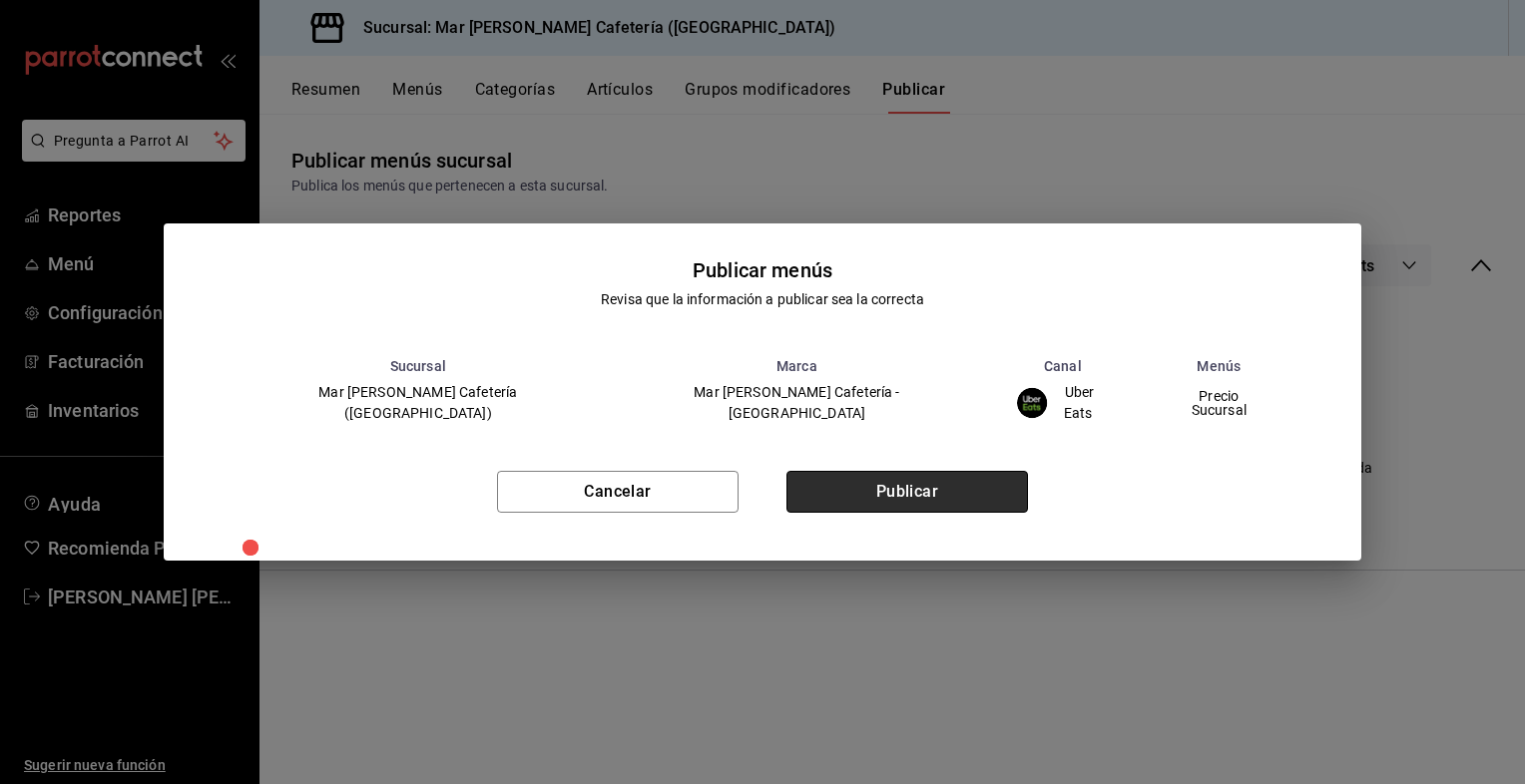 click on "Publicar" at bounding box center [907, 492] 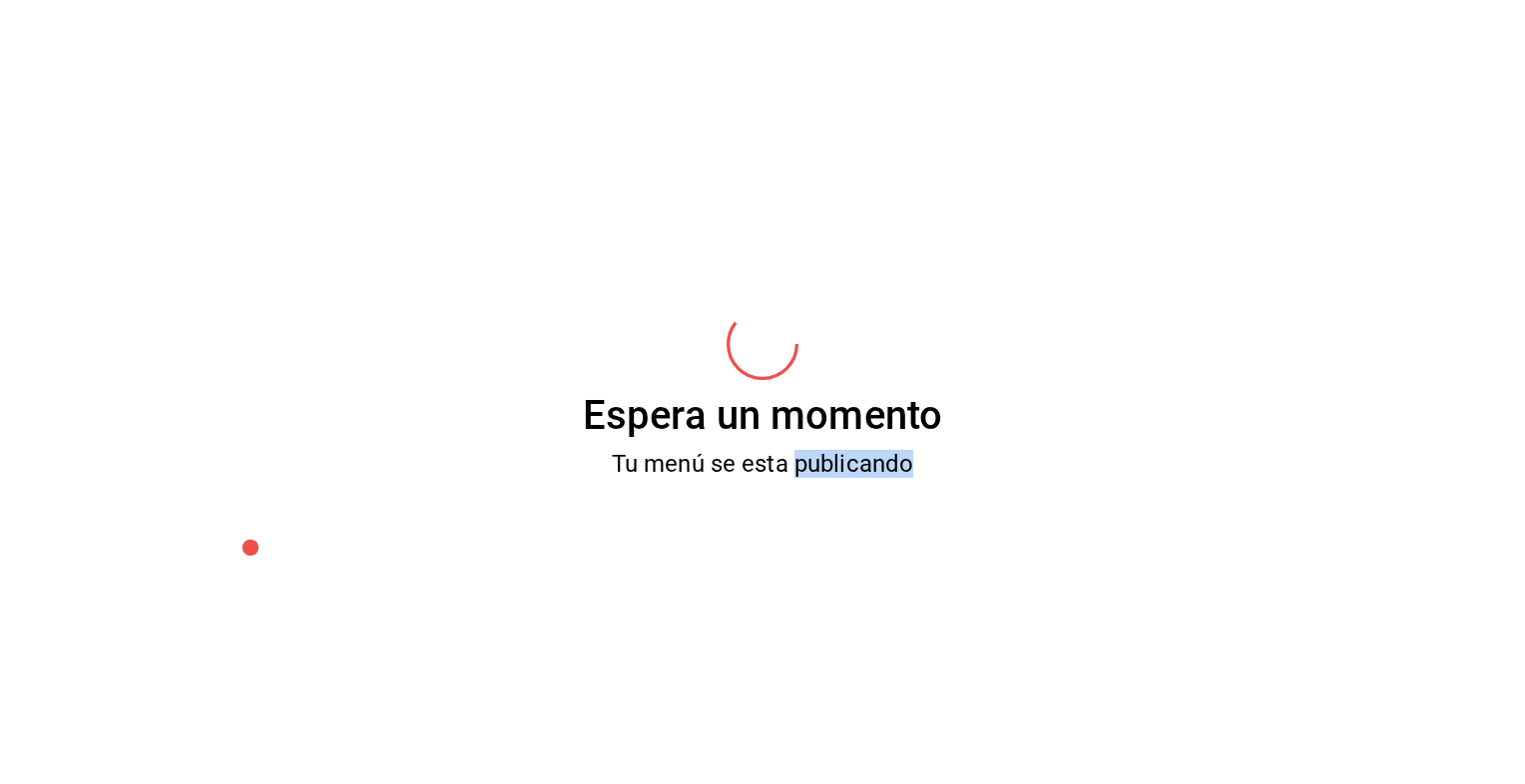 click on "Espera un momento Tu menú se esta publicando" at bounding box center [762, 392] 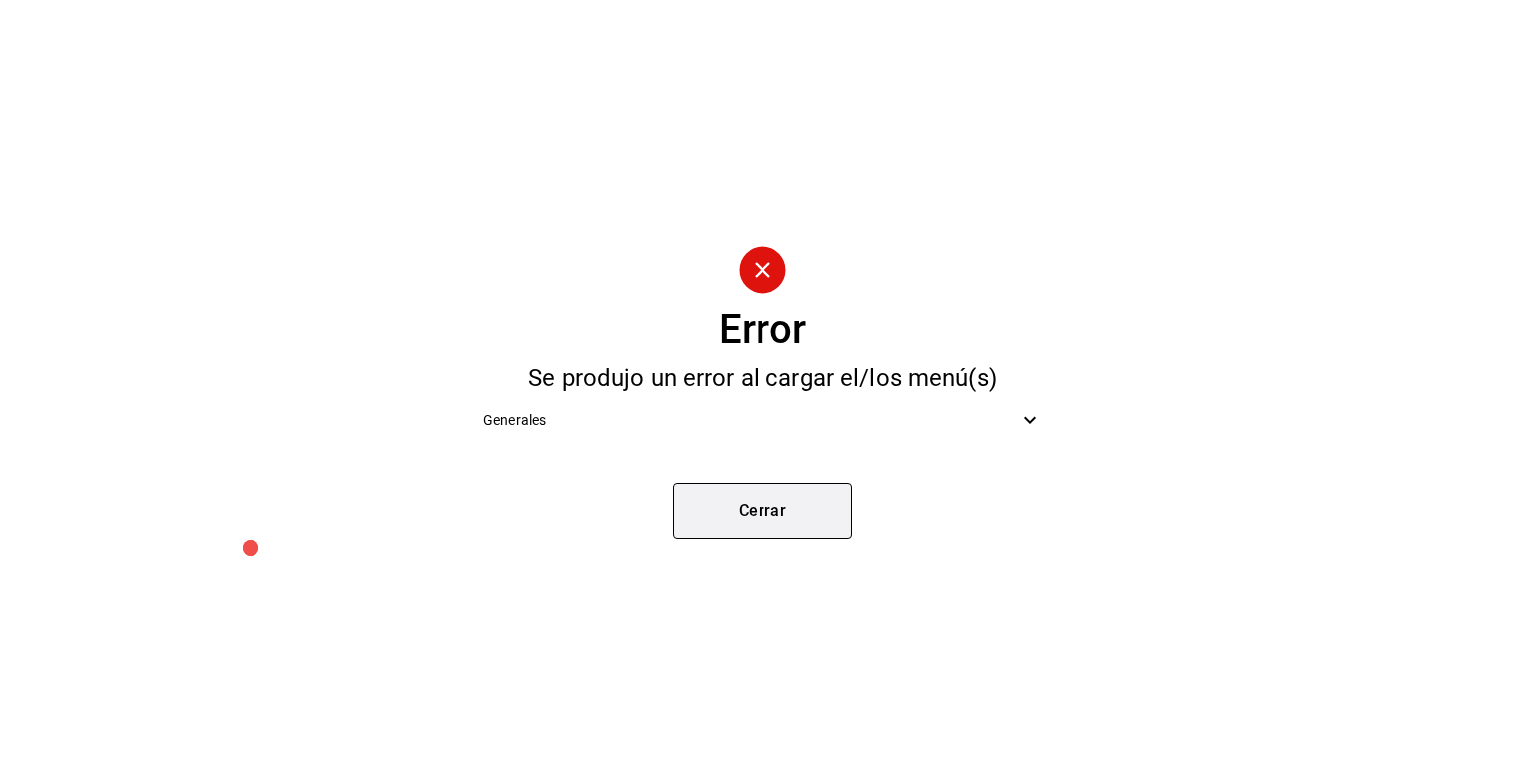 drag, startPoint x: 890, startPoint y: 493, endPoint x: 786, endPoint y: 496, distance: 104.04326 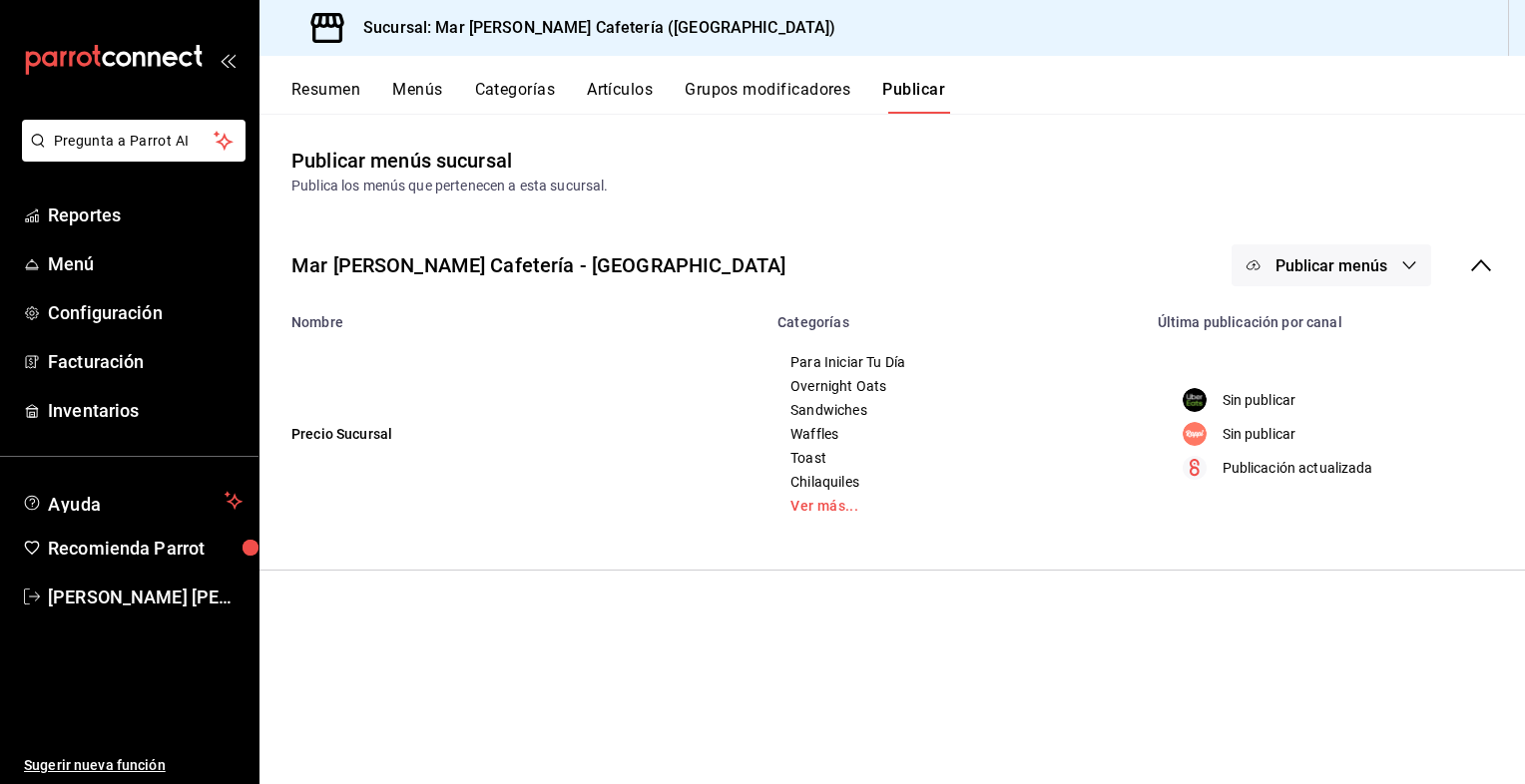 click on "Publicar menús" at bounding box center (1331, 265) 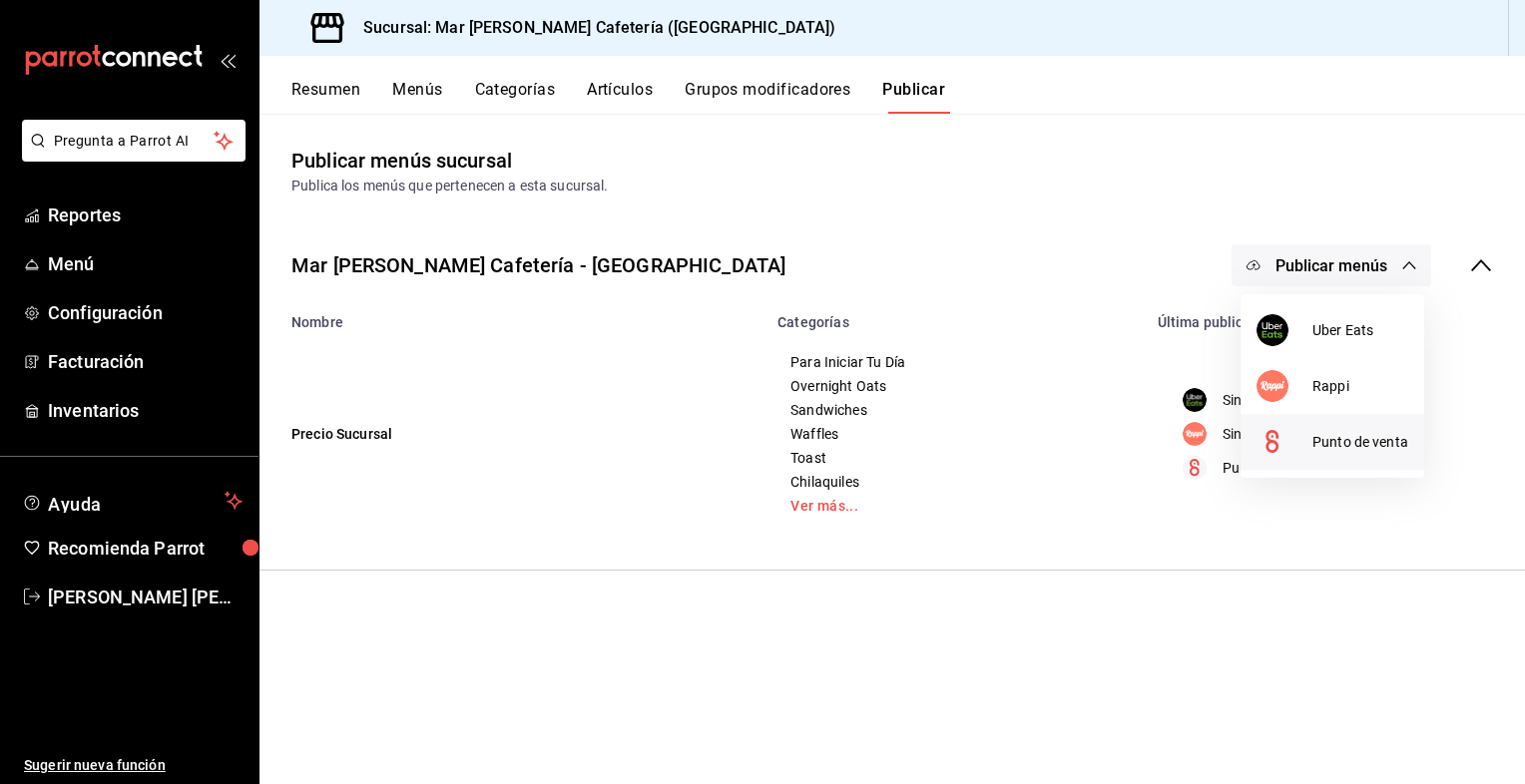click at bounding box center (1284, 442) 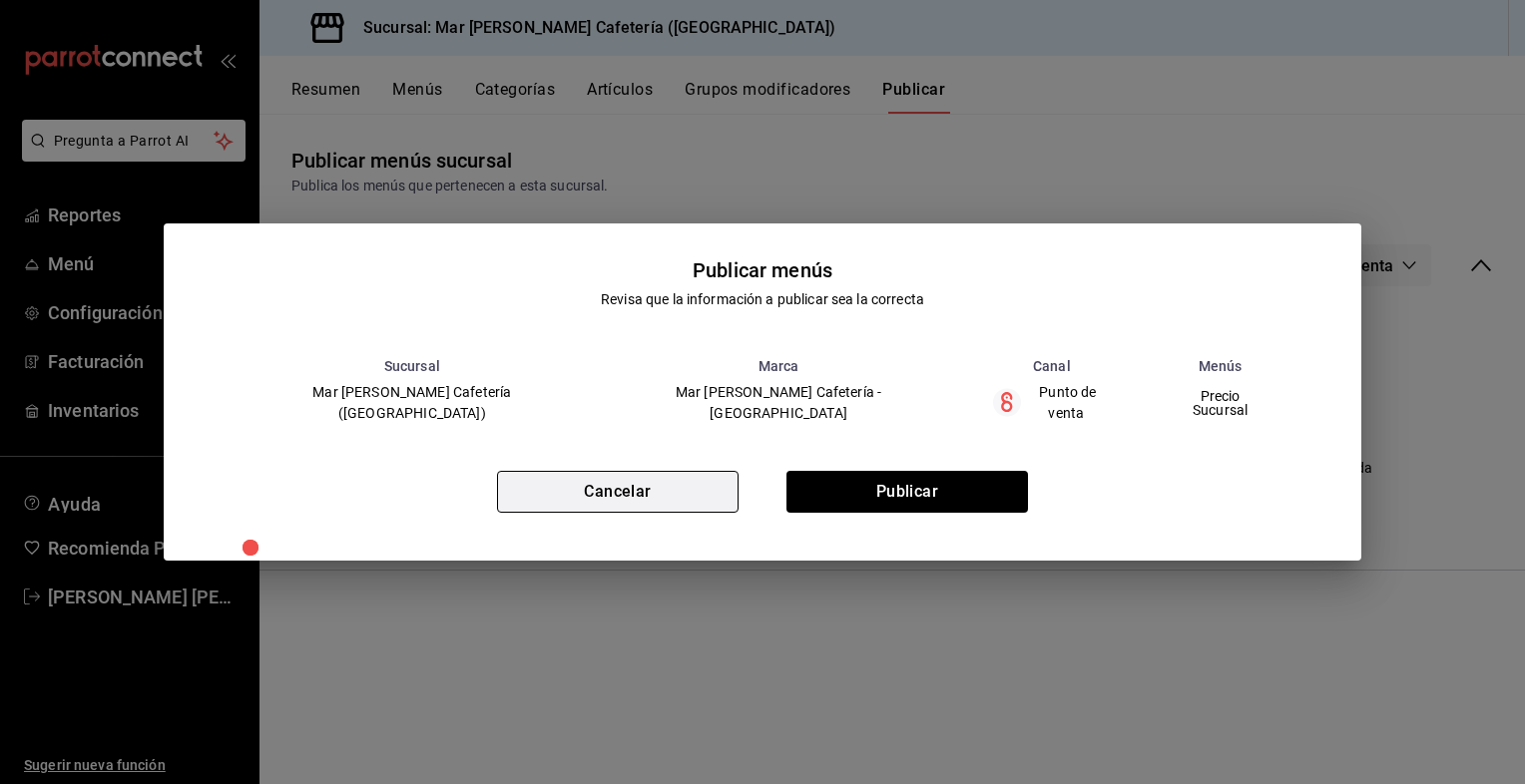click on "Cancelar" at bounding box center (618, 492) 